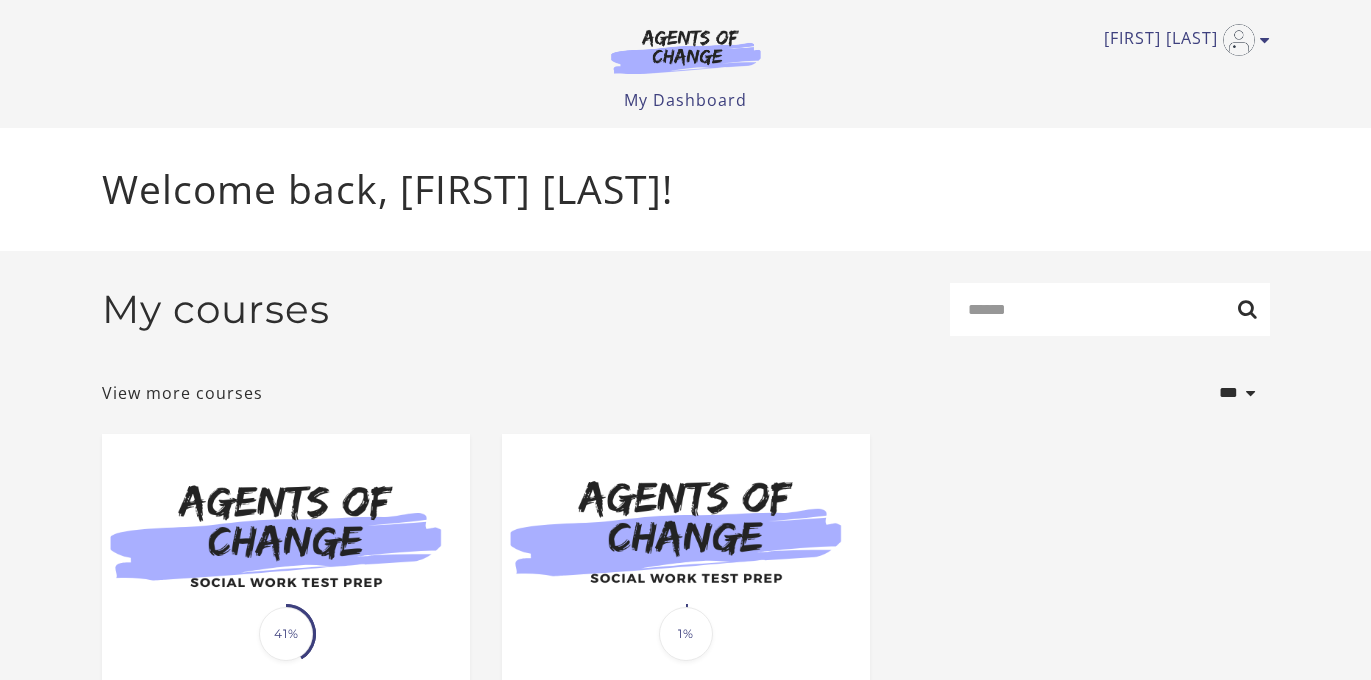 scroll, scrollTop: 0, scrollLeft: 0, axis: both 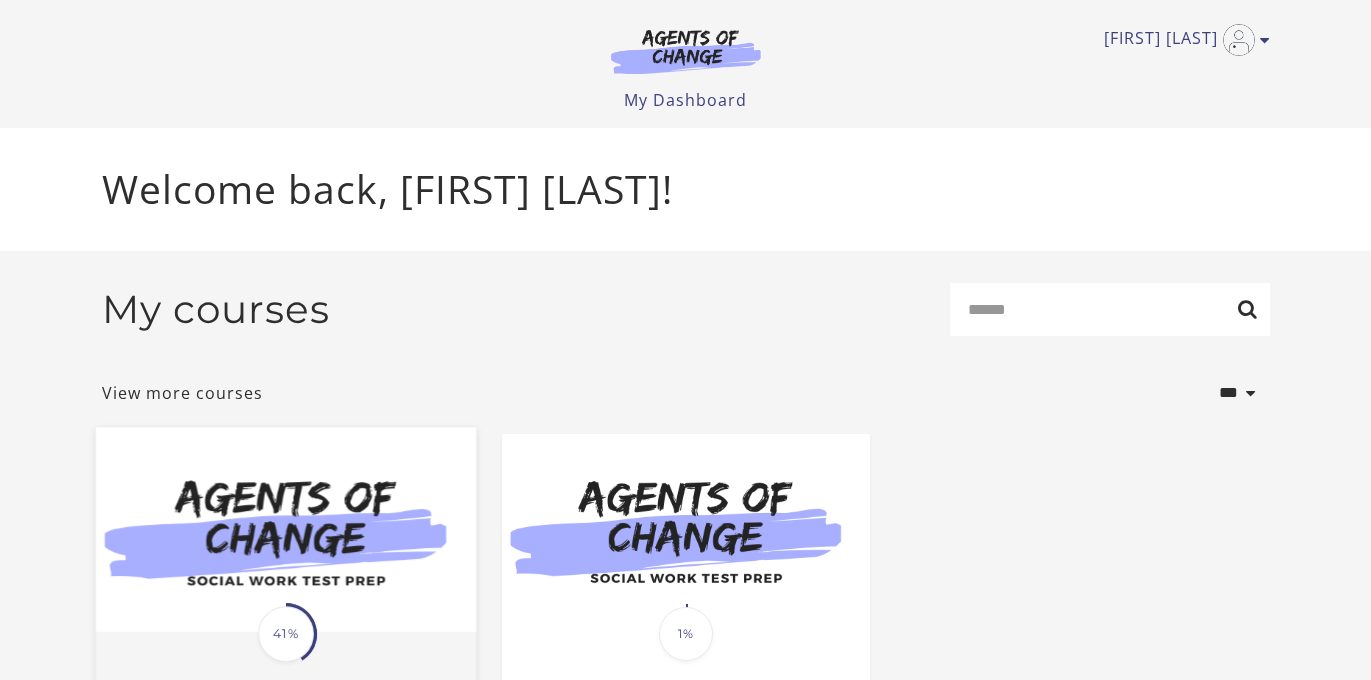 click on "41%" at bounding box center (286, 634) 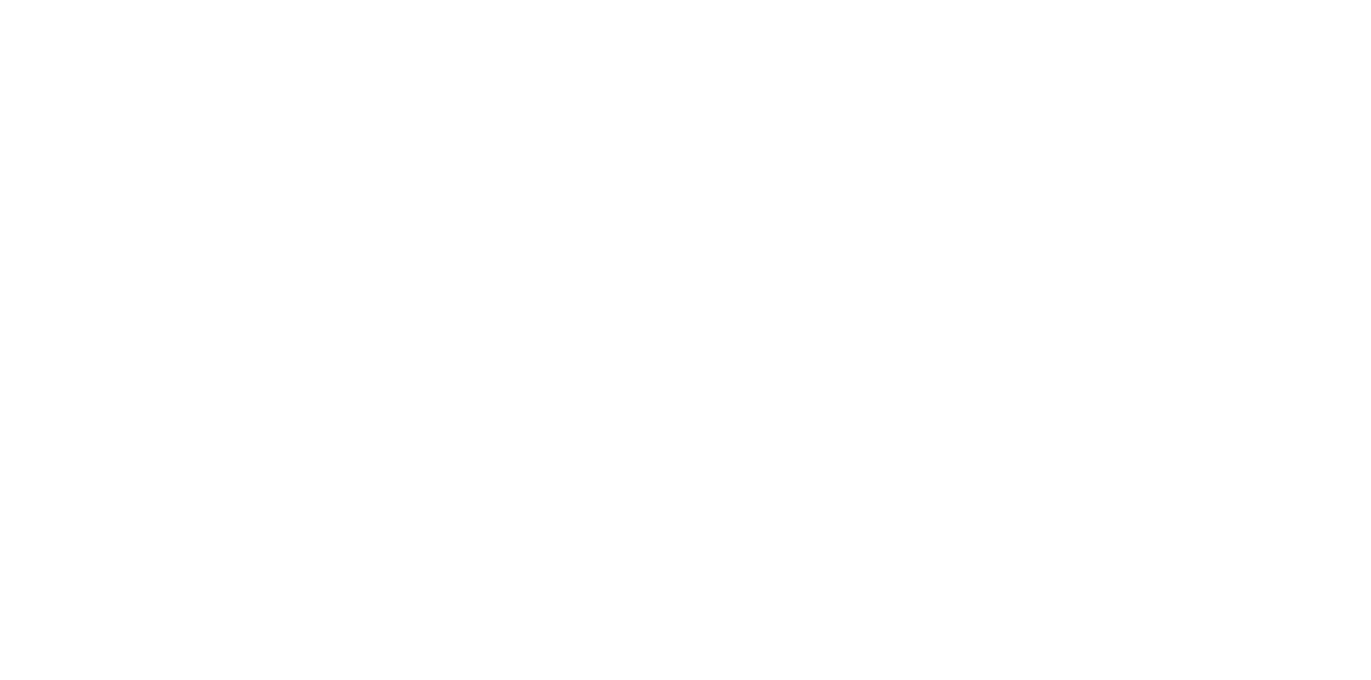 scroll, scrollTop: 0, scrollLeft: 0, axis: both 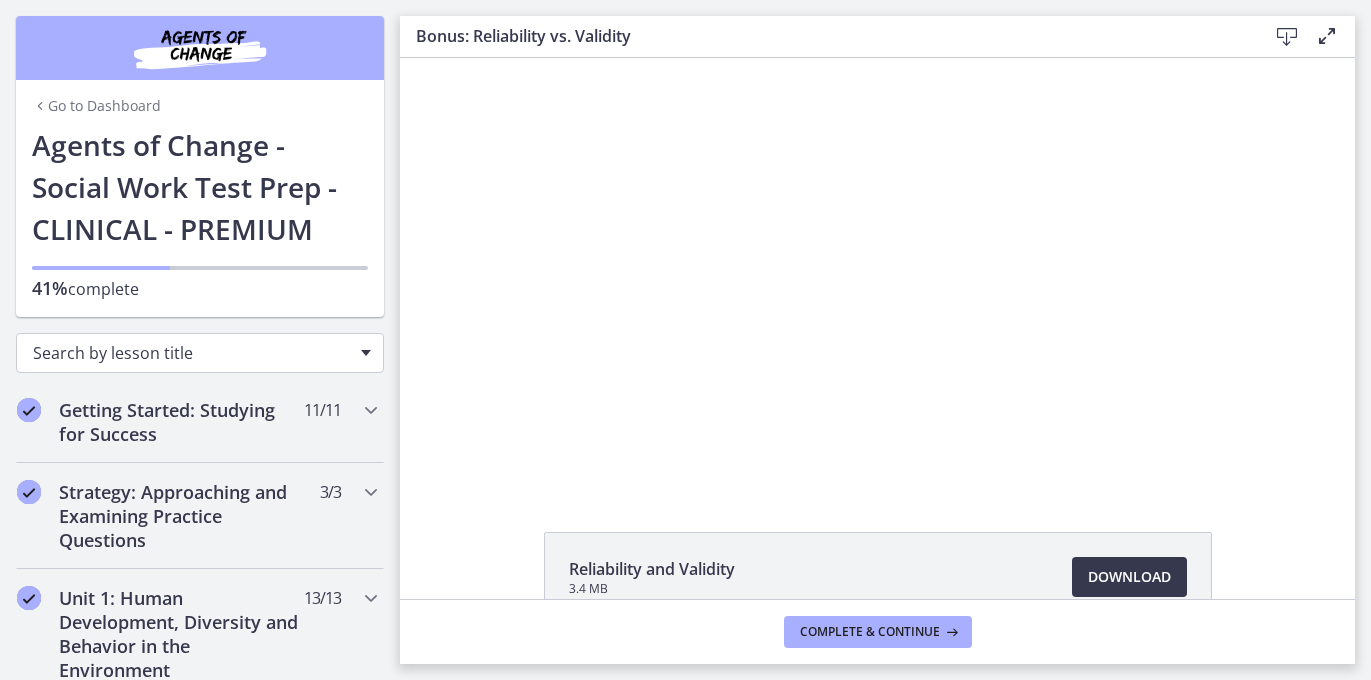 click on "Search by lesson title" at bounding box center [192, 353] 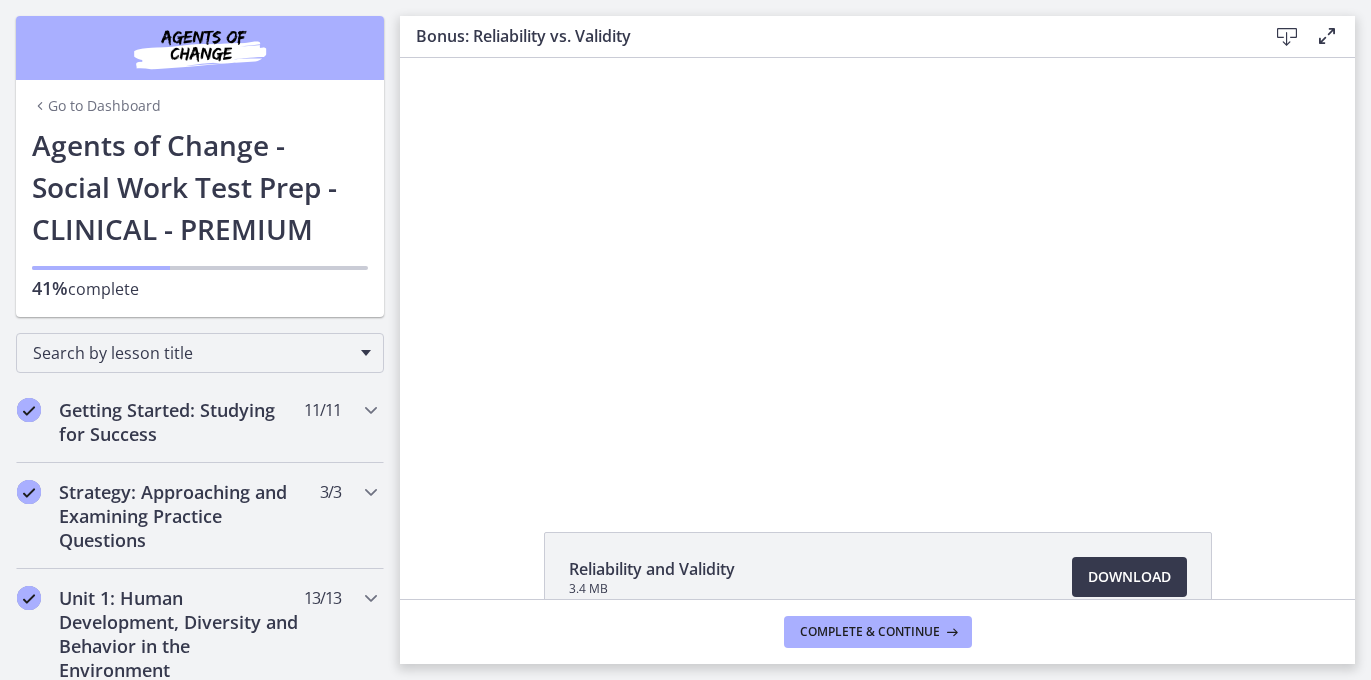 click on "41%  complete" at bounding box center [200, 288] 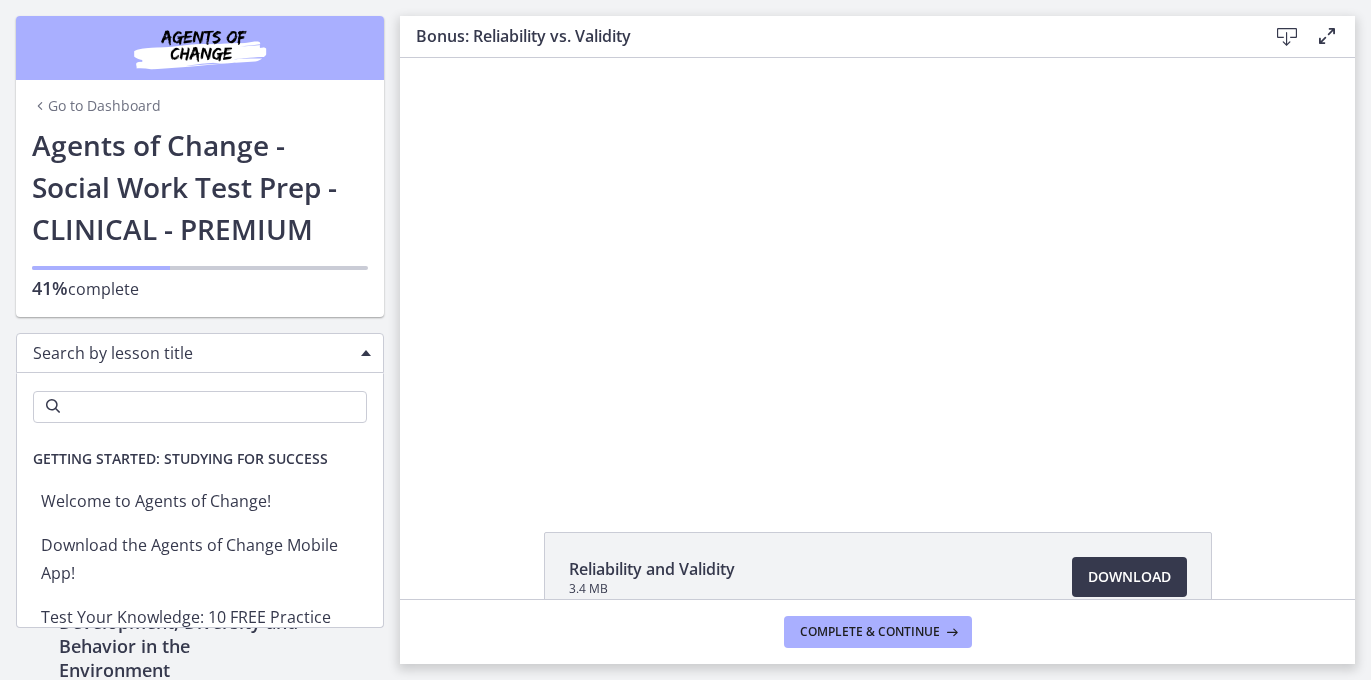 click on "Search by lesson title" at bounding box center [200, 353] 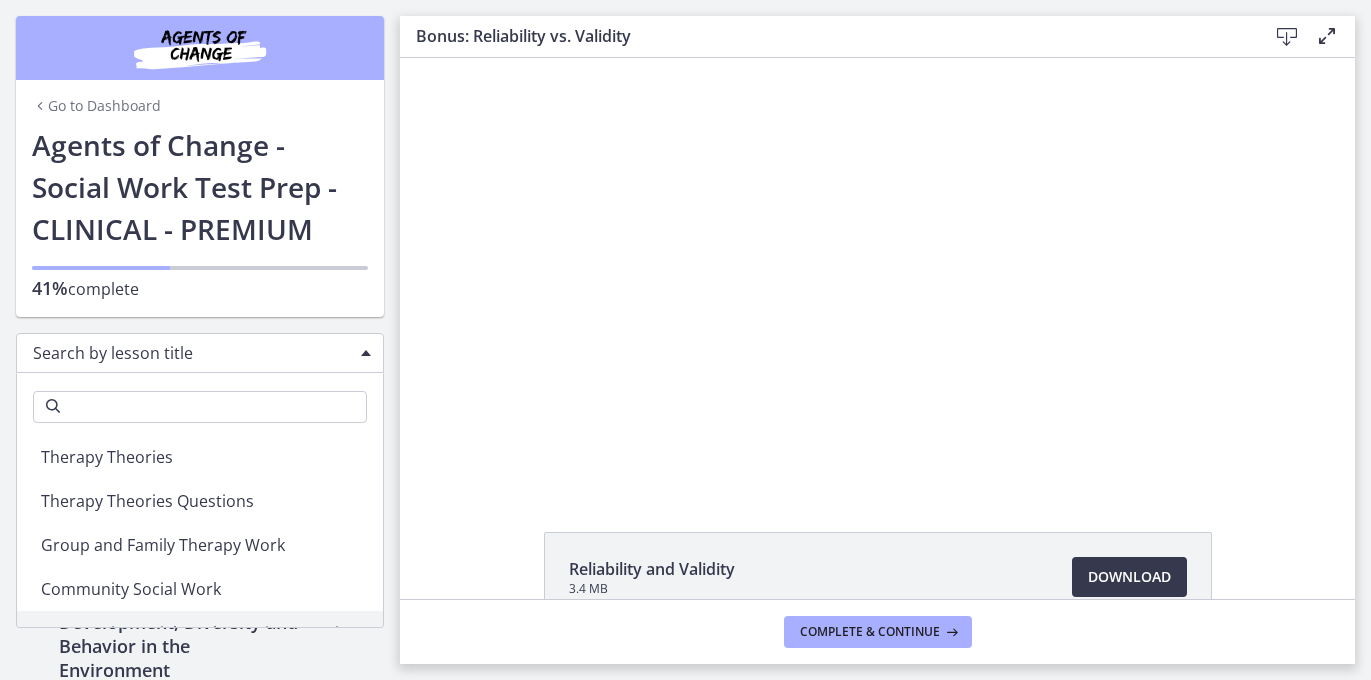 scroll, scrollTop: 2812, scrollLeft: 0, axis: vertical 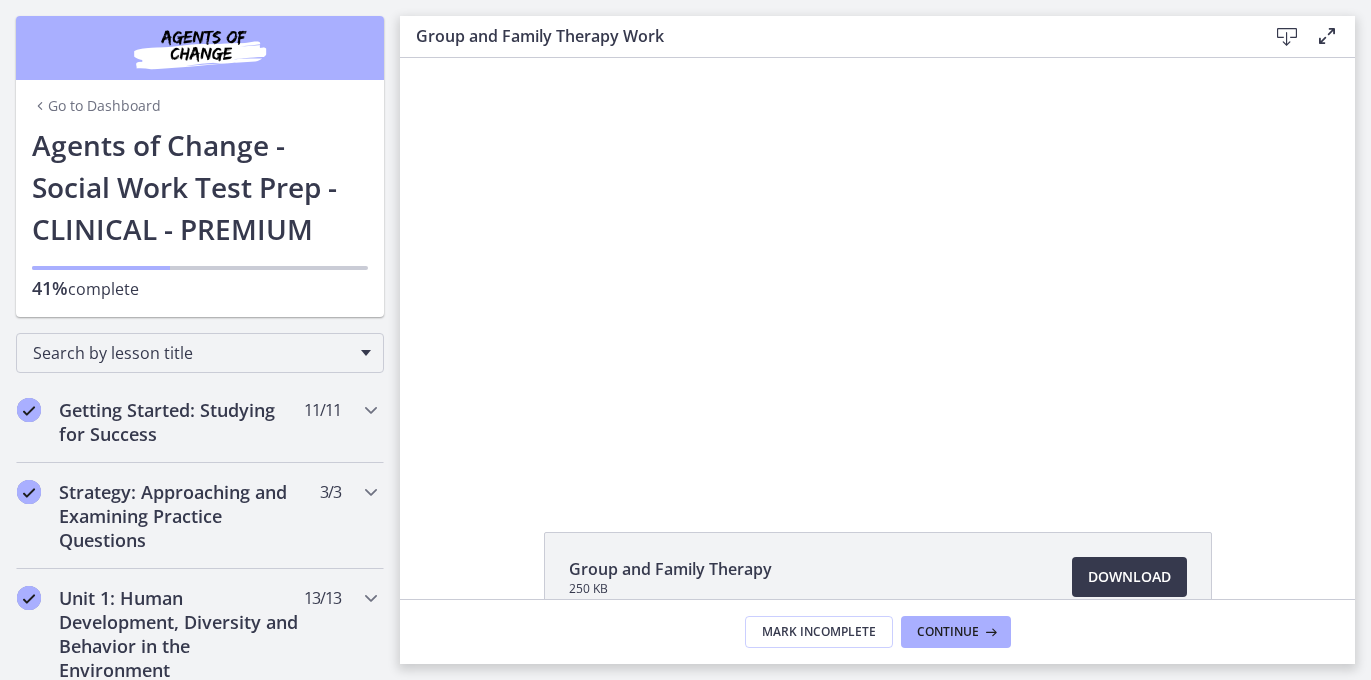 click on "Group and Family Therapy
250 KB
Download
Opens in a new window" 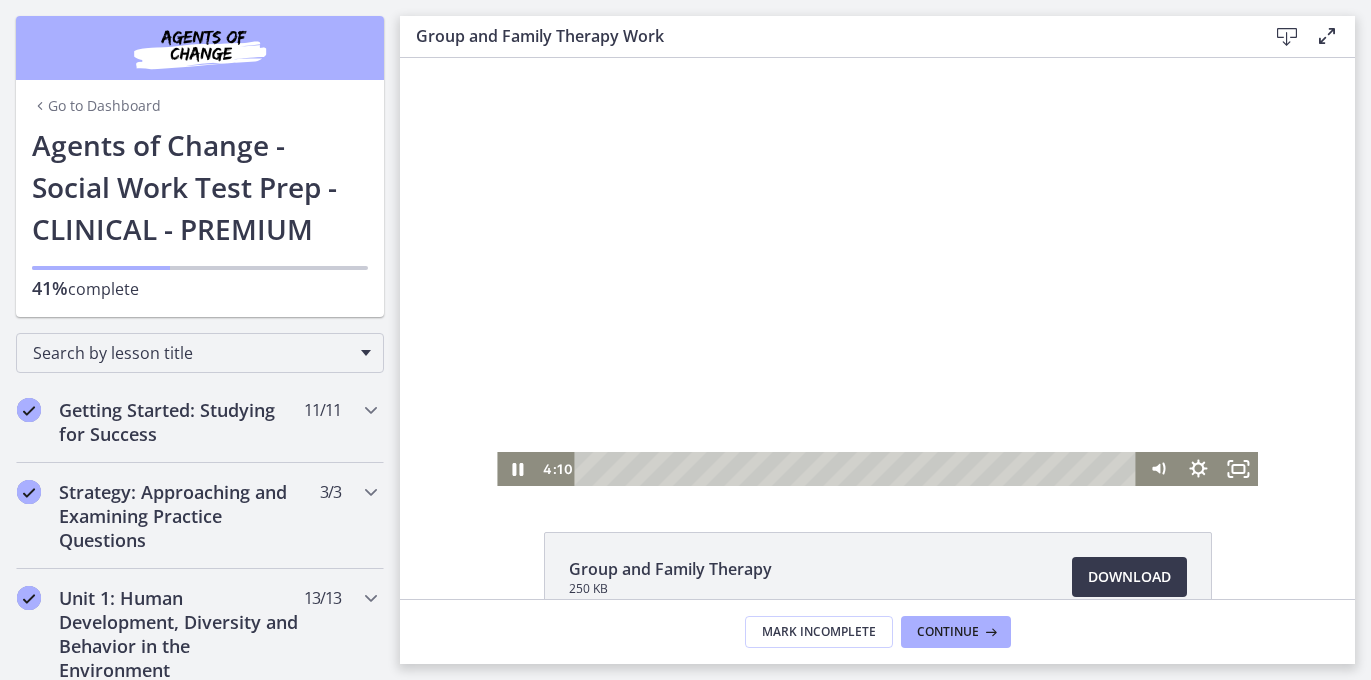 click at bounding box center [877, 272] 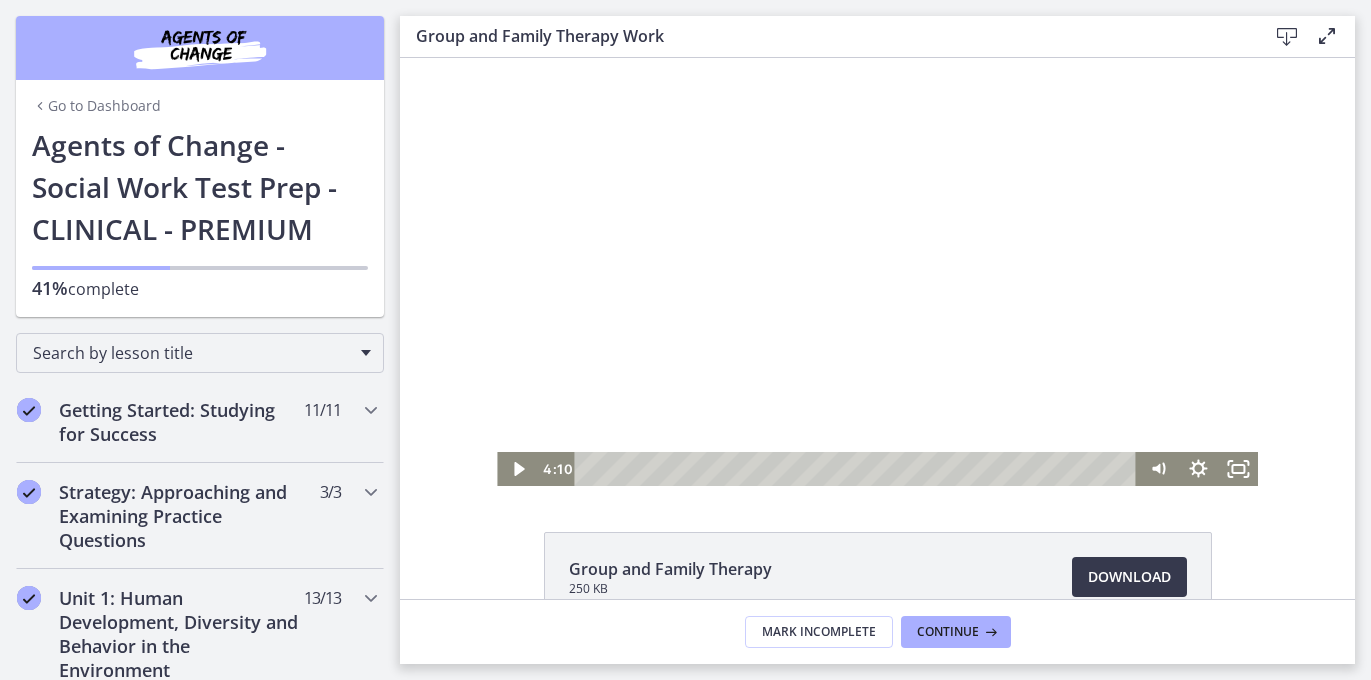 click at bounding box center (877, 272) 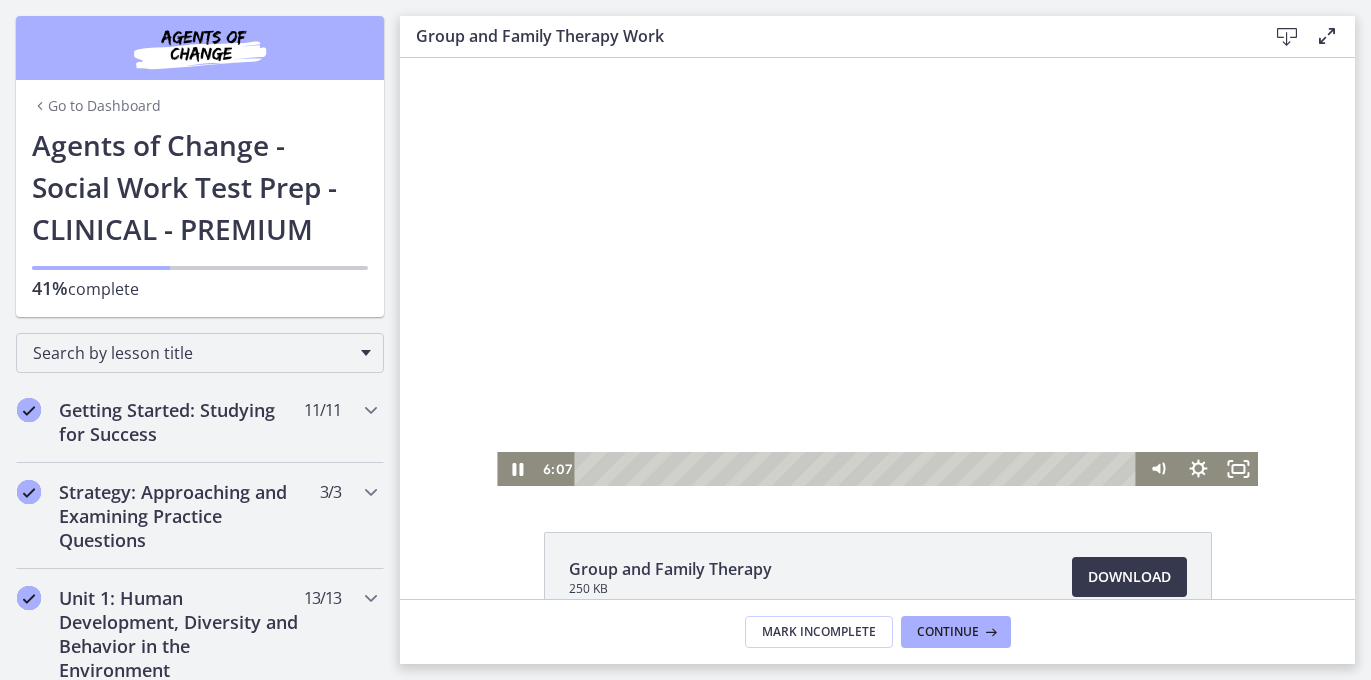 click at bounding box center [877, 272] 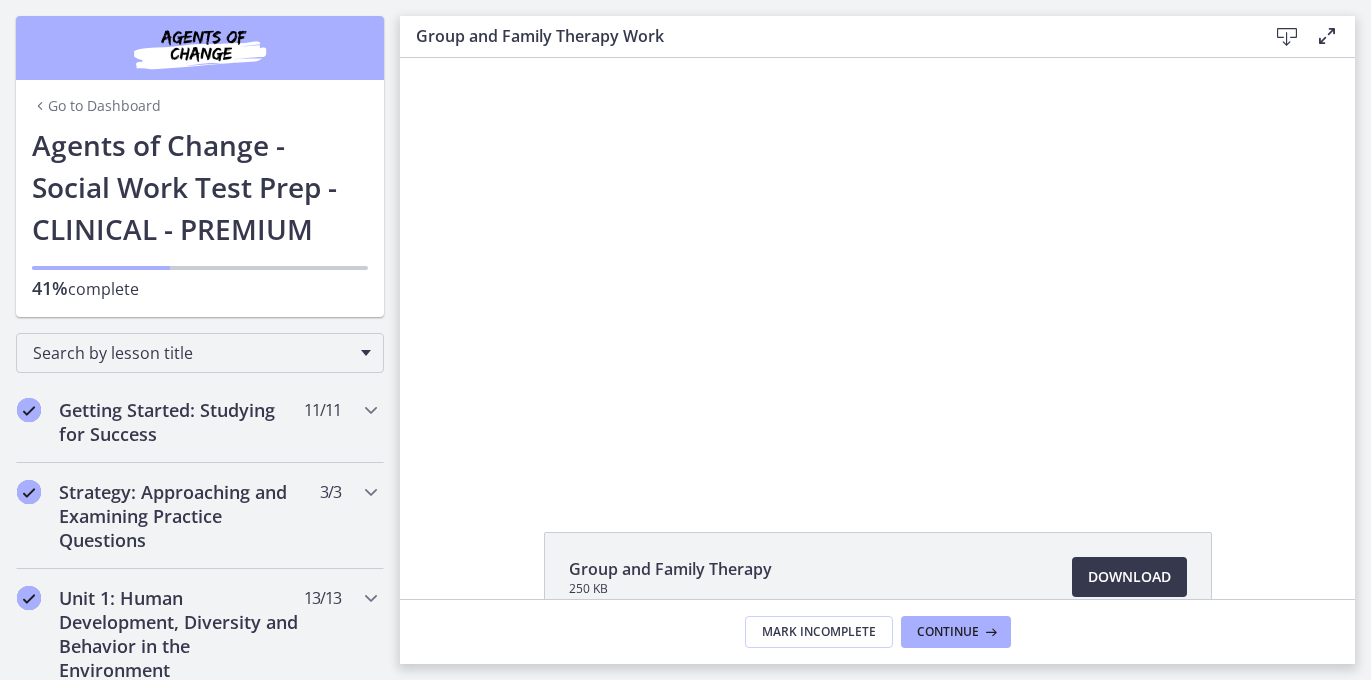 click at bounding box center (877, 272) 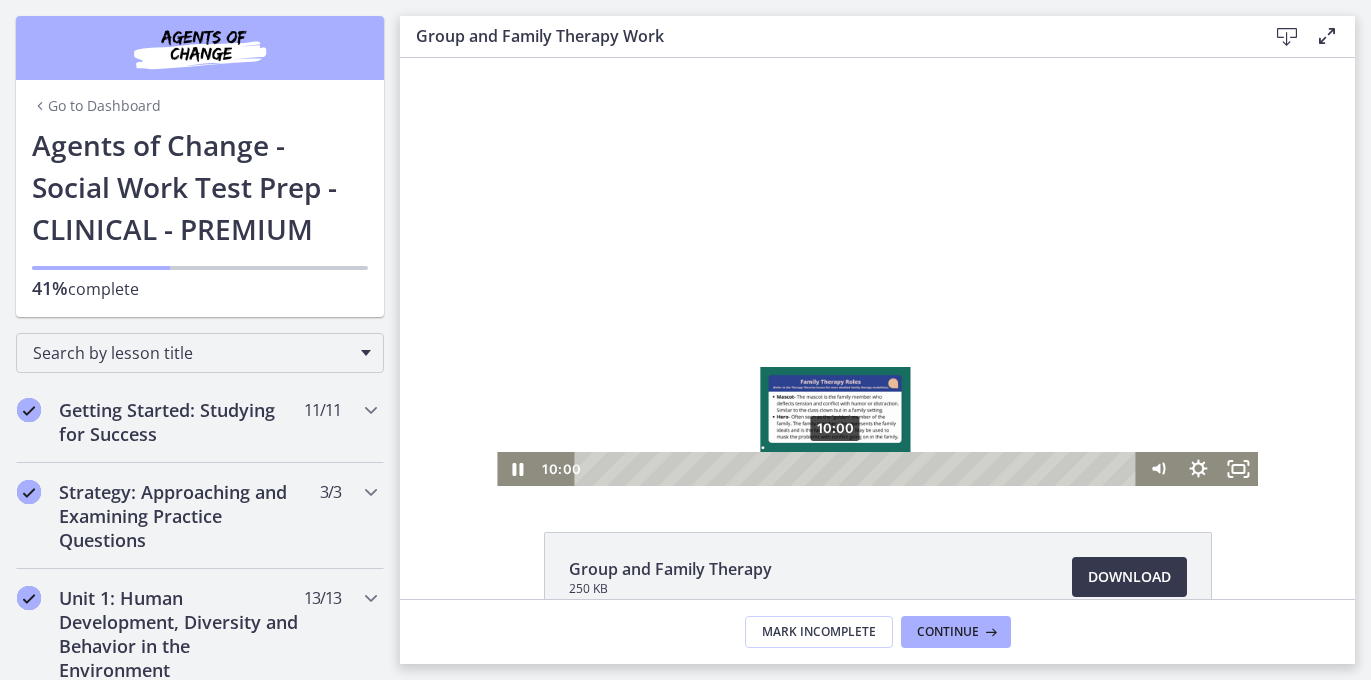 drag, startPoint x: 789, startPoint y: 470, endPoint x: 833, endPoint y: 463, distance: 44.553337 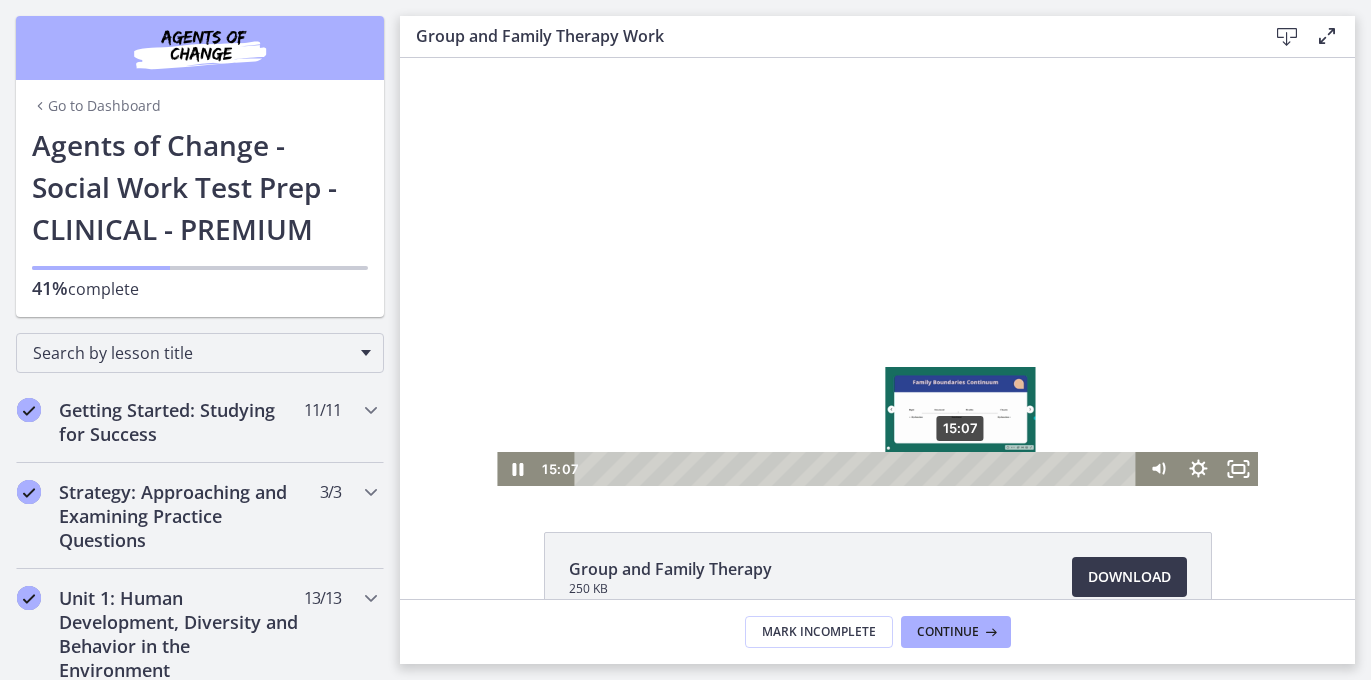 click on "15:07" at bounding box center (859, 469) 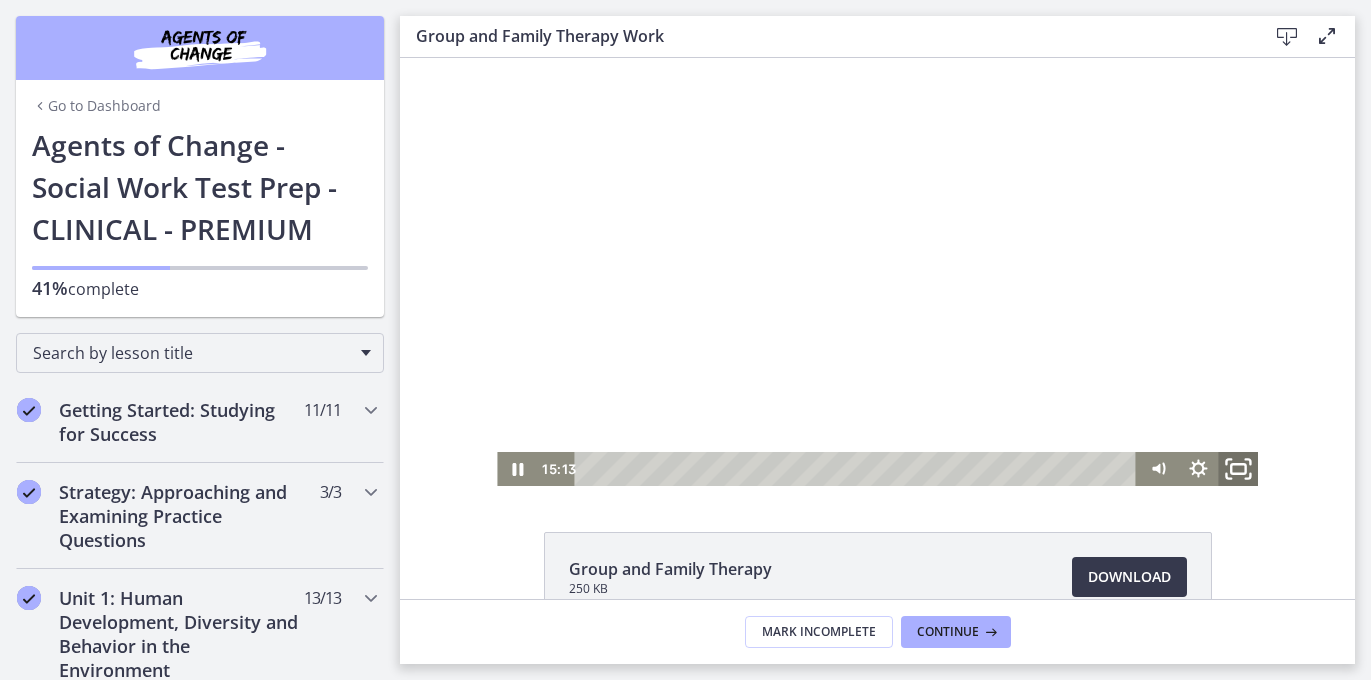 click 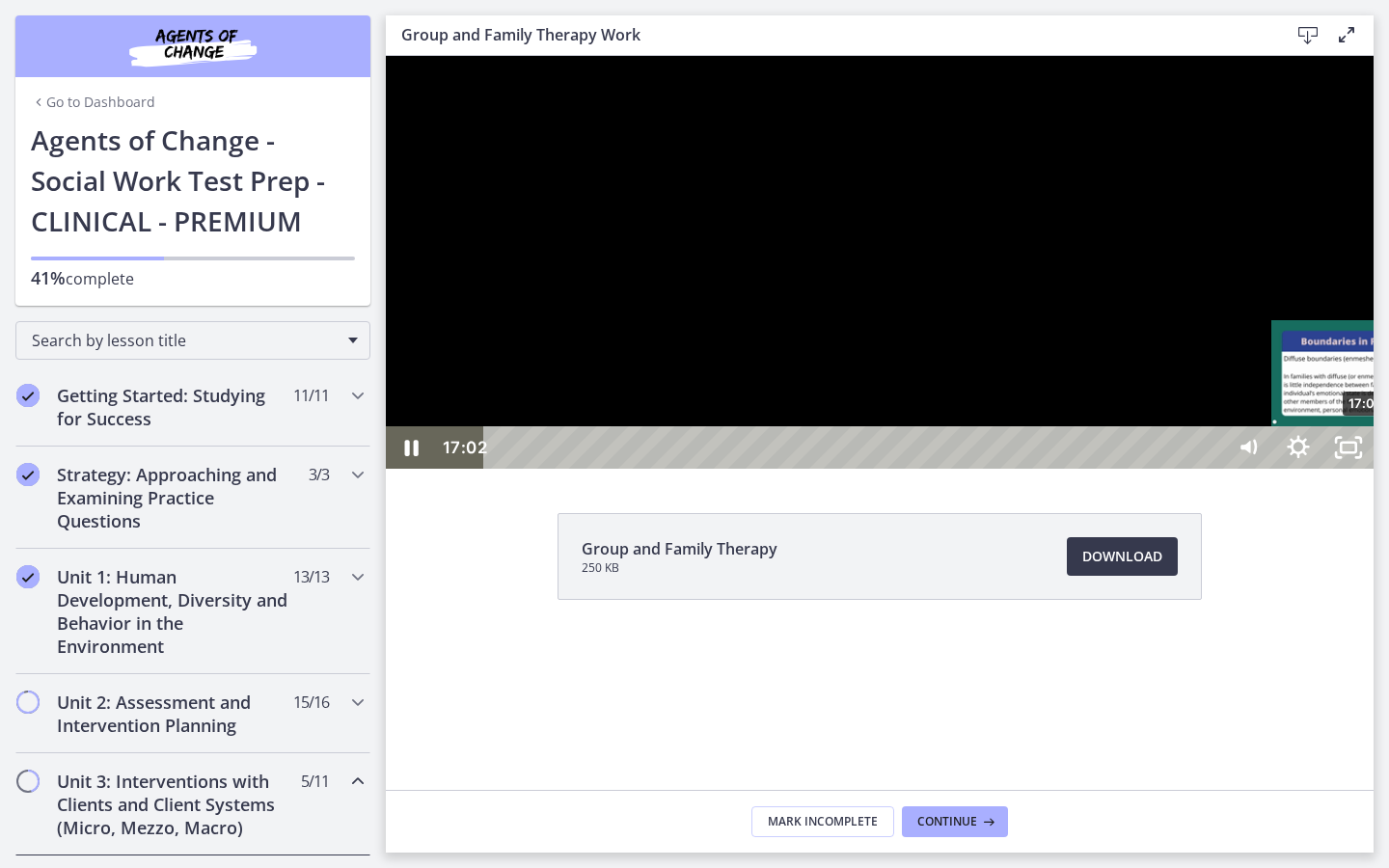 drag, startPoint x: 1401, startPoint y: 900, endPoint x: 1369, endPoint y: 901, distance: 32.01562 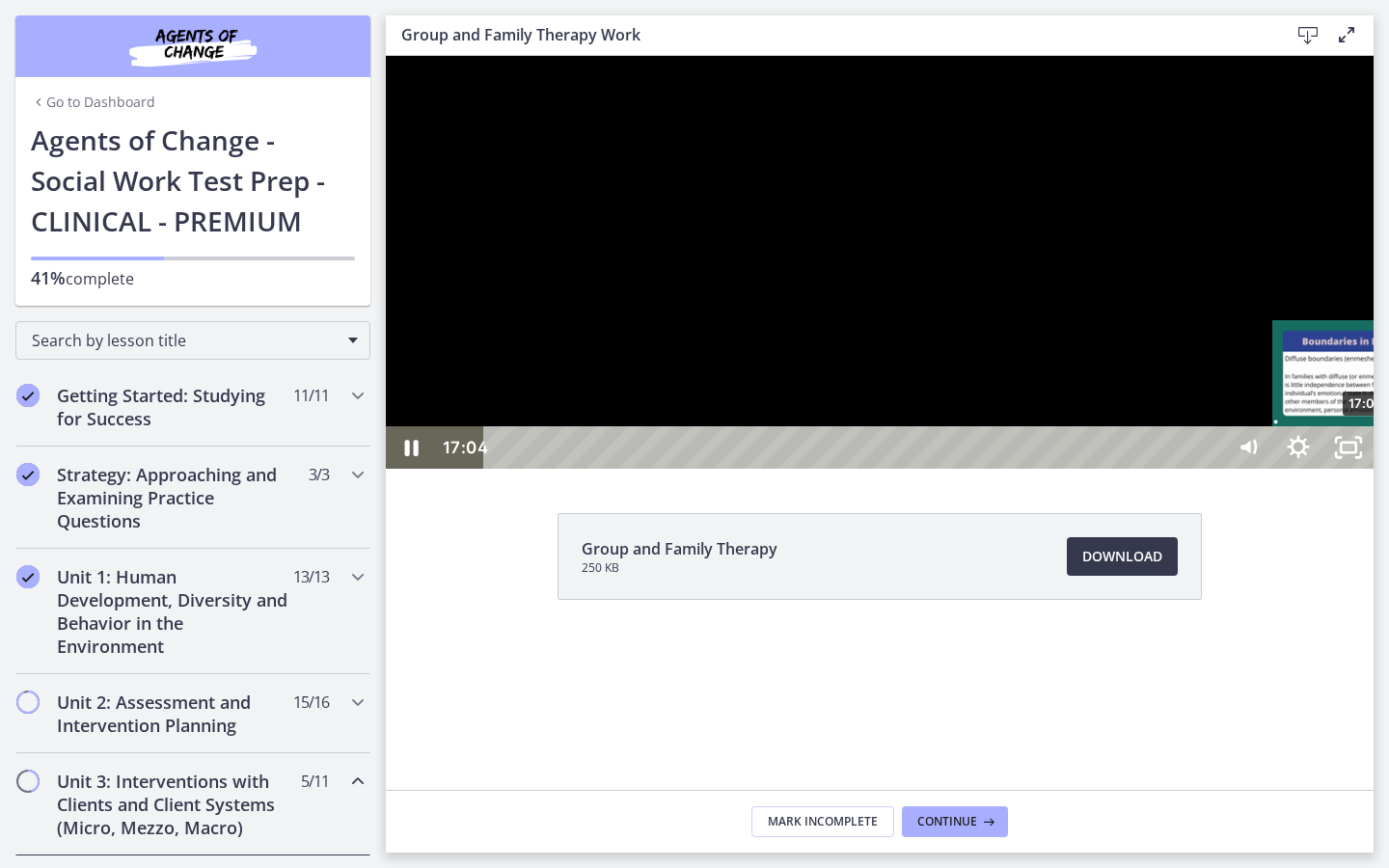 click on "17:04" at bounding box center [857, 448] 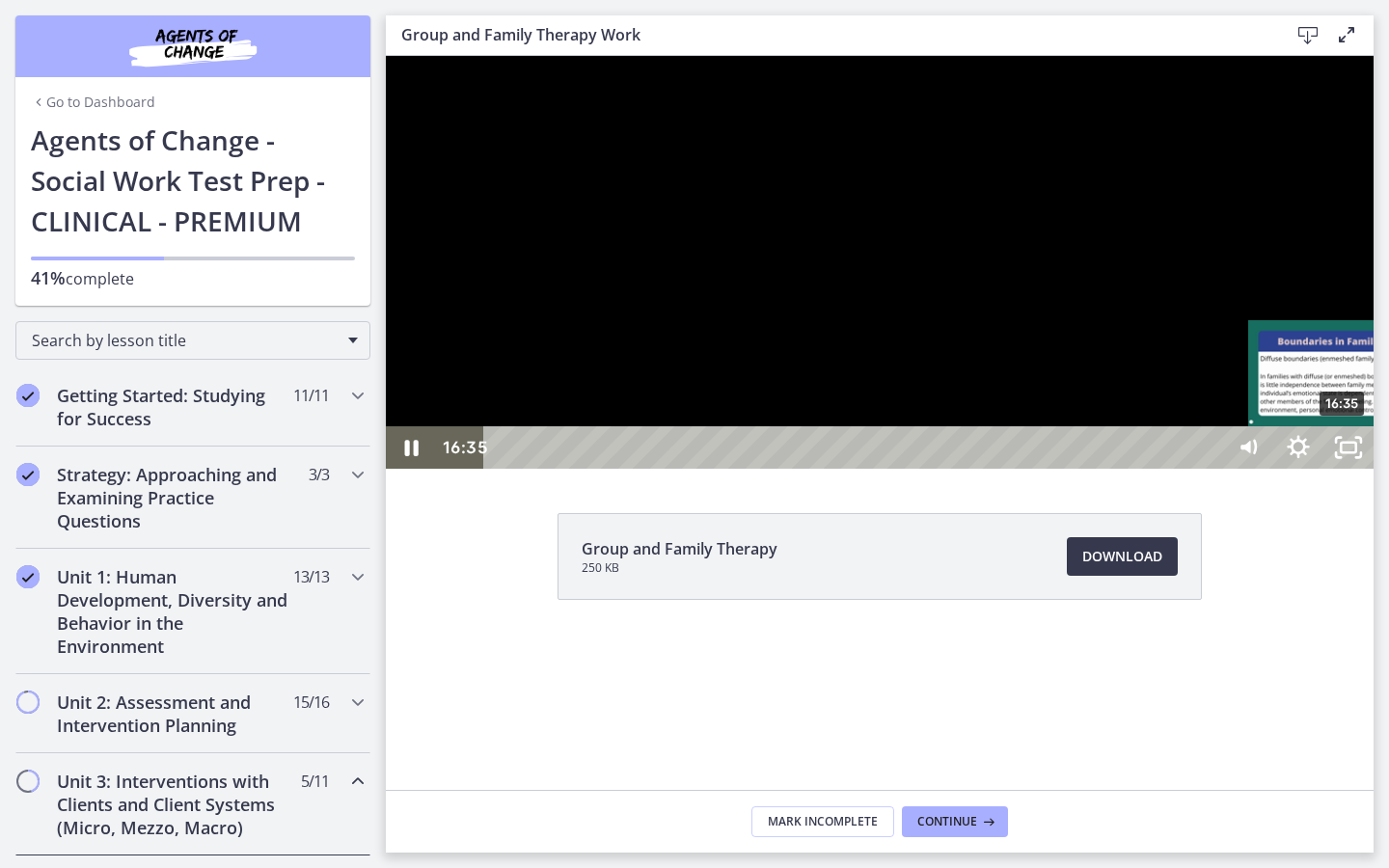 drag, startPoint x: 1364, startPoint y: 900, endPoint x: 1344, endPoint y: 899, distance: 20.024984 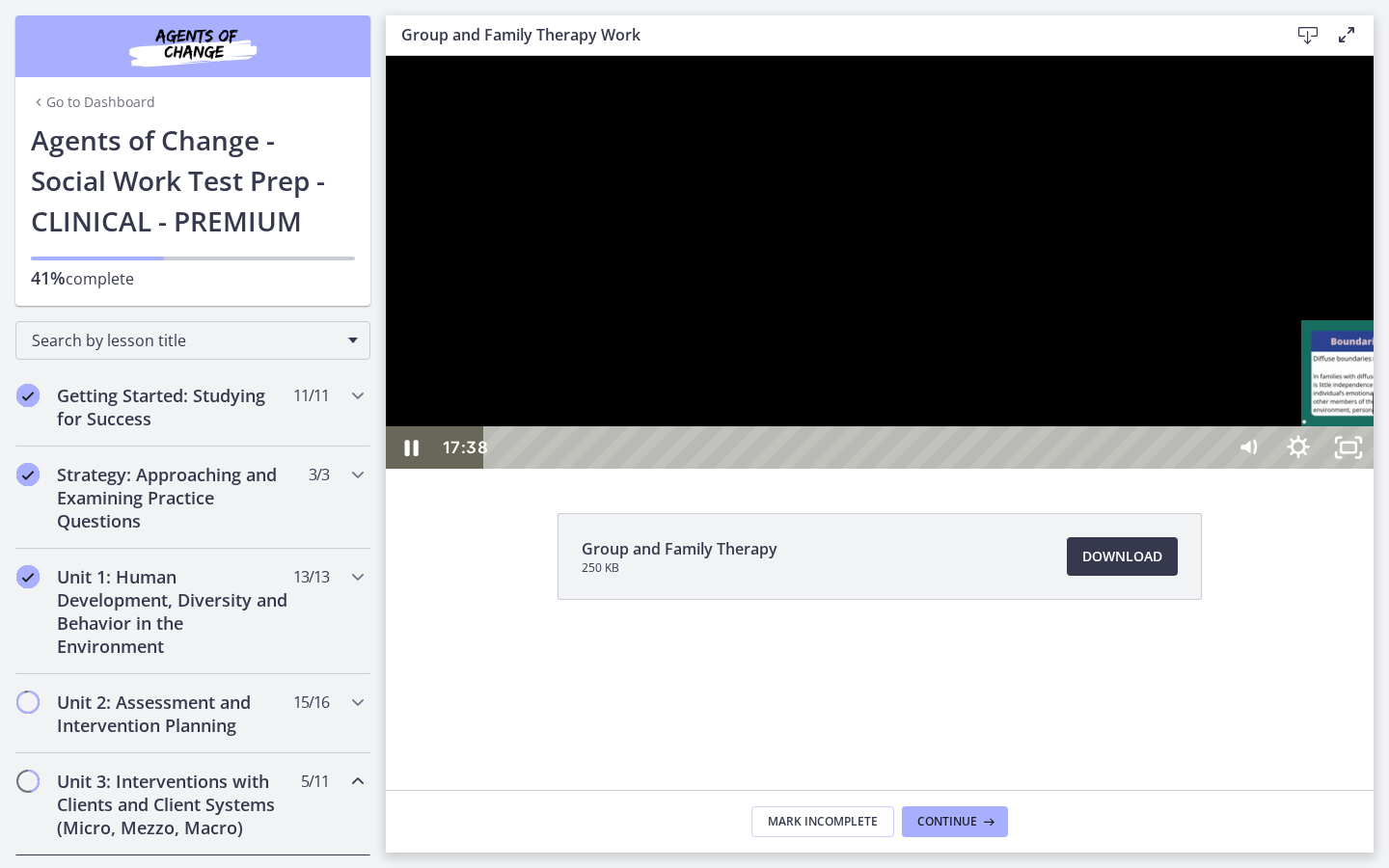drag, startPoint x: 1350, startPoint y: 903, endPoint x: 1397, endPoint y: 900, distance: 47.09565 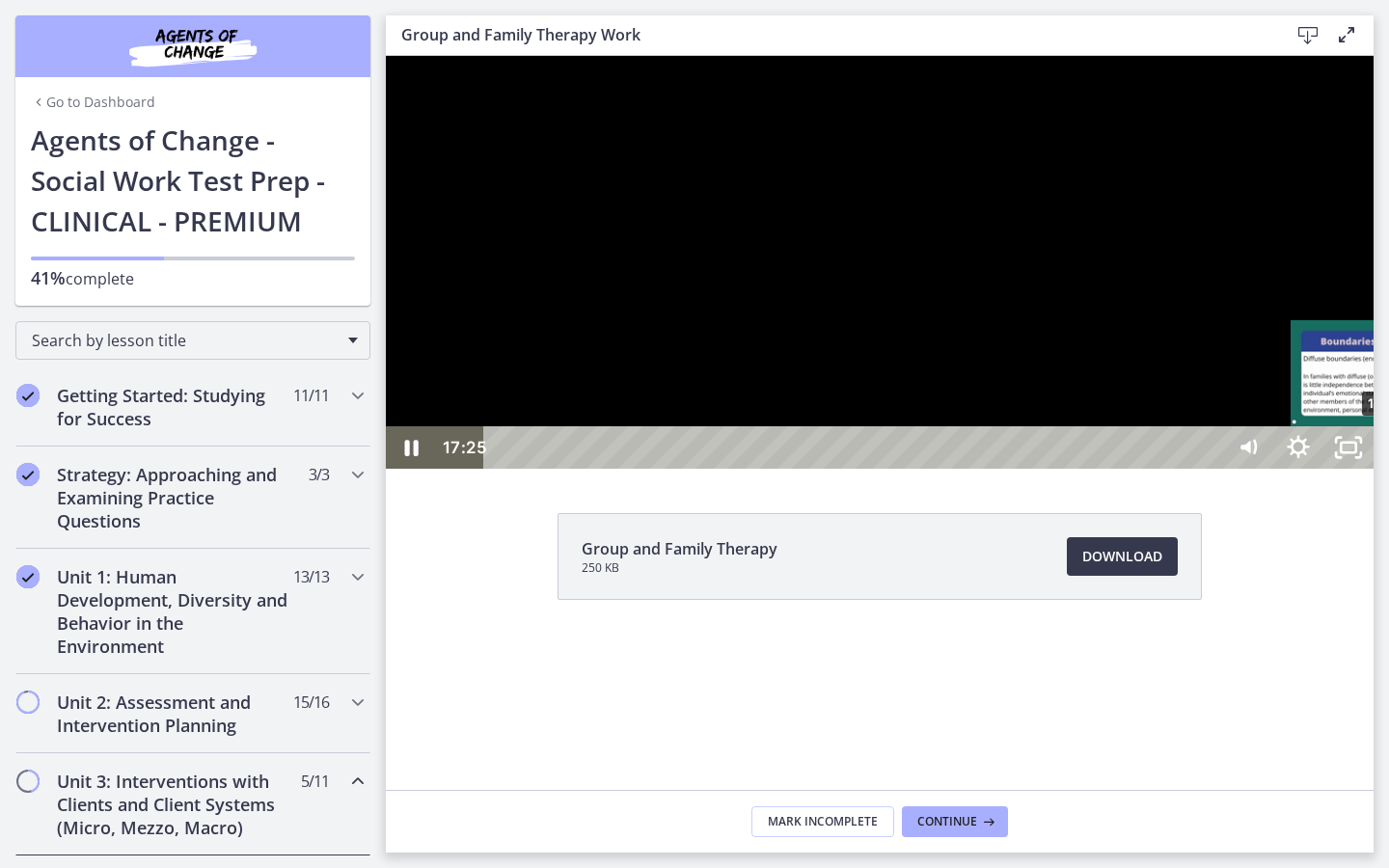 drag, startPoint x: 1397, startPoint y: 902, endPoint x: 1387, endPoint y: 901, distance: 10.049876 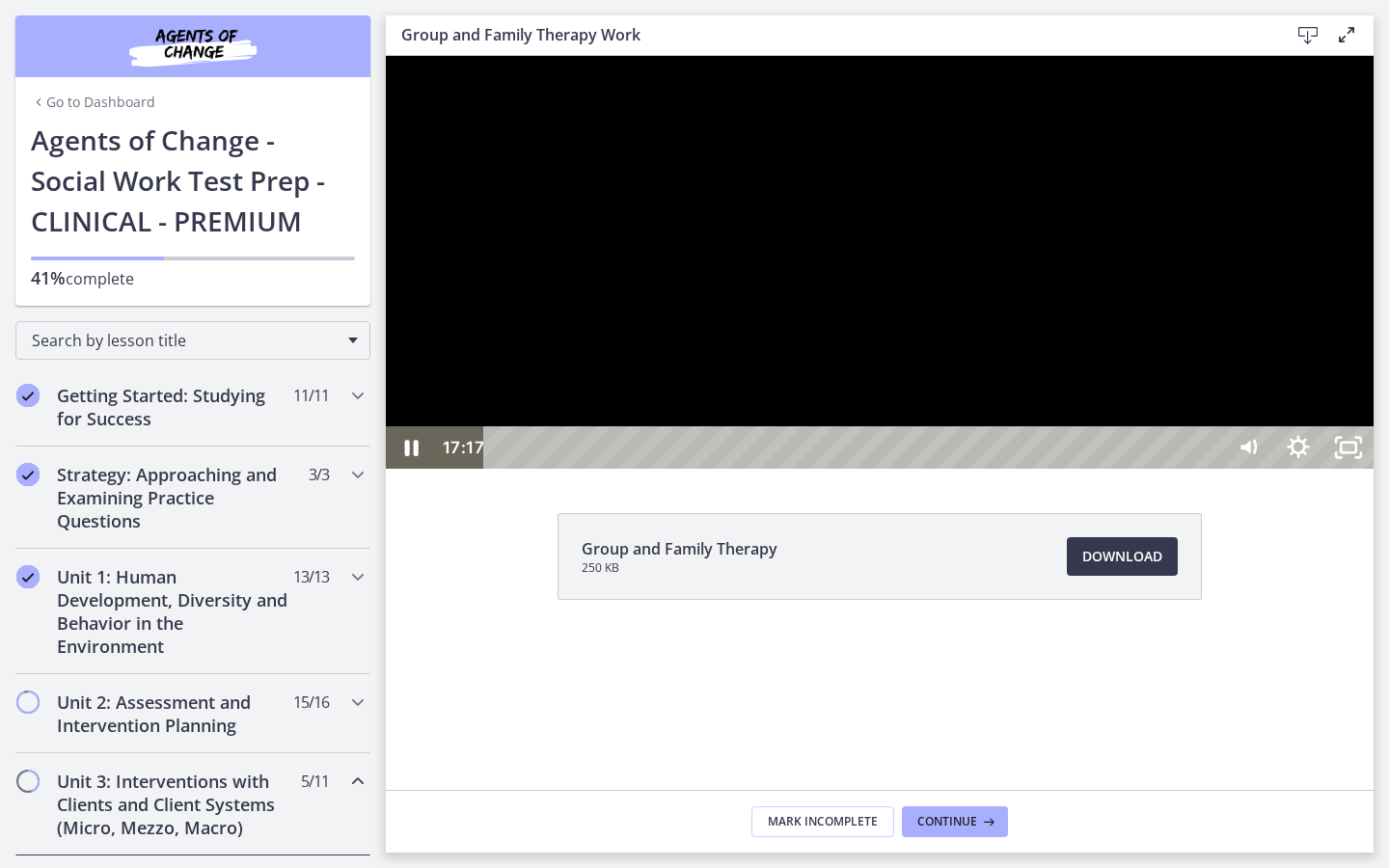 click on "Click for sound
@keyframes VOLUME_SMALL_WAVE_FLASH {
0% { opacity: 0; }
33% { opacity: 1; }
66% { opacity: 1; }
100% { opacity: 0; }
}
@keyframes VOLUME_LARGE_WAVE_FLASH {
0% { opacity: 0; }
33% { opacity: 1; }
66% { opacity: 1; }
100% { opacity: 0; }
}
.volume__small-wave {
animation: VOLUME_SMALL_WAVE_FLASH 2s infinite;
opacity: 0;
}
.volume__large-wave {
animation: VOLUME_LARGE_WAVE_FLASH 2s infinite .3s;
opacity: 0;
}
17:17 17:30" at bounding box center (880, 262) 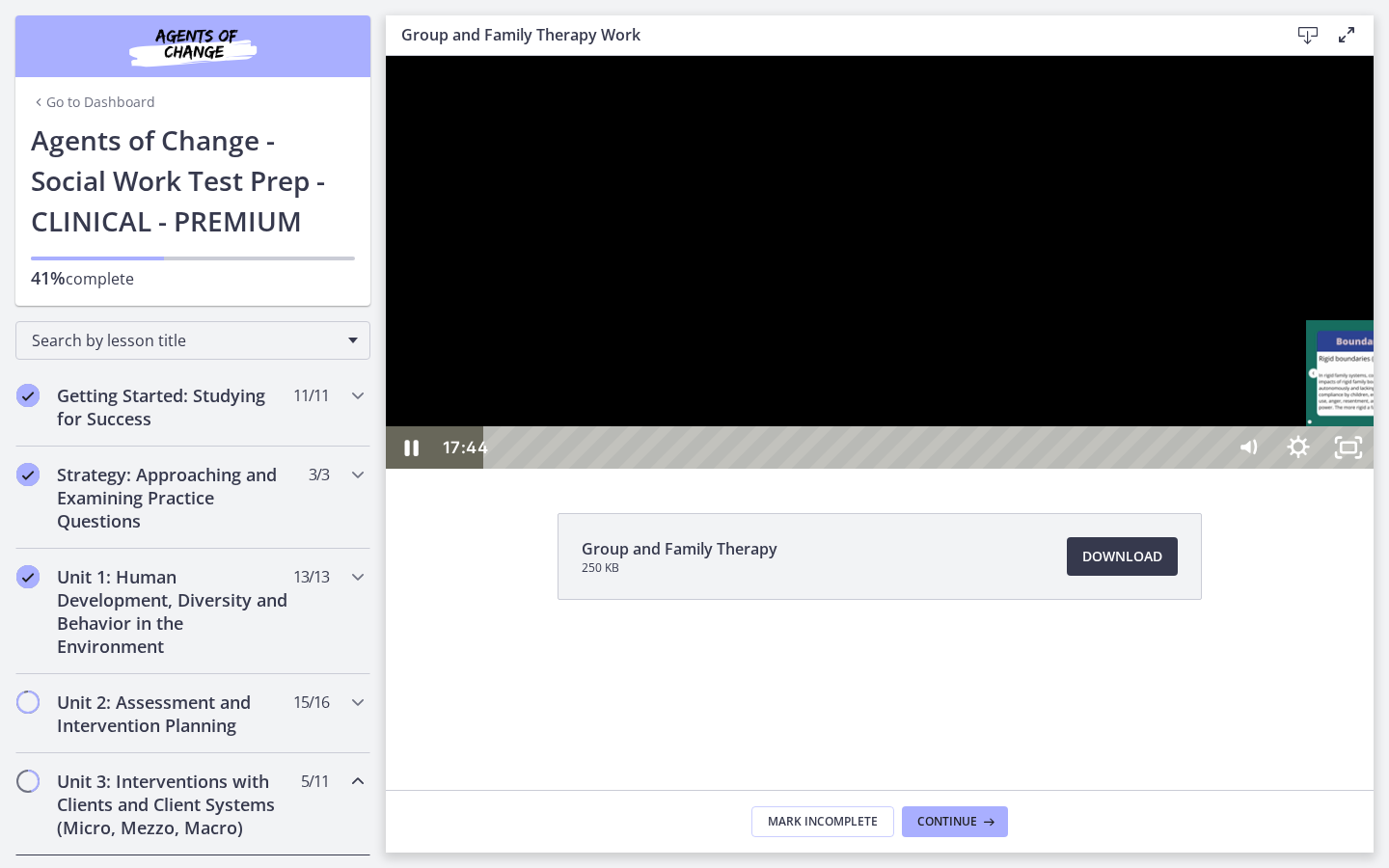 click on "17:43" at bounding box center (857, 448) 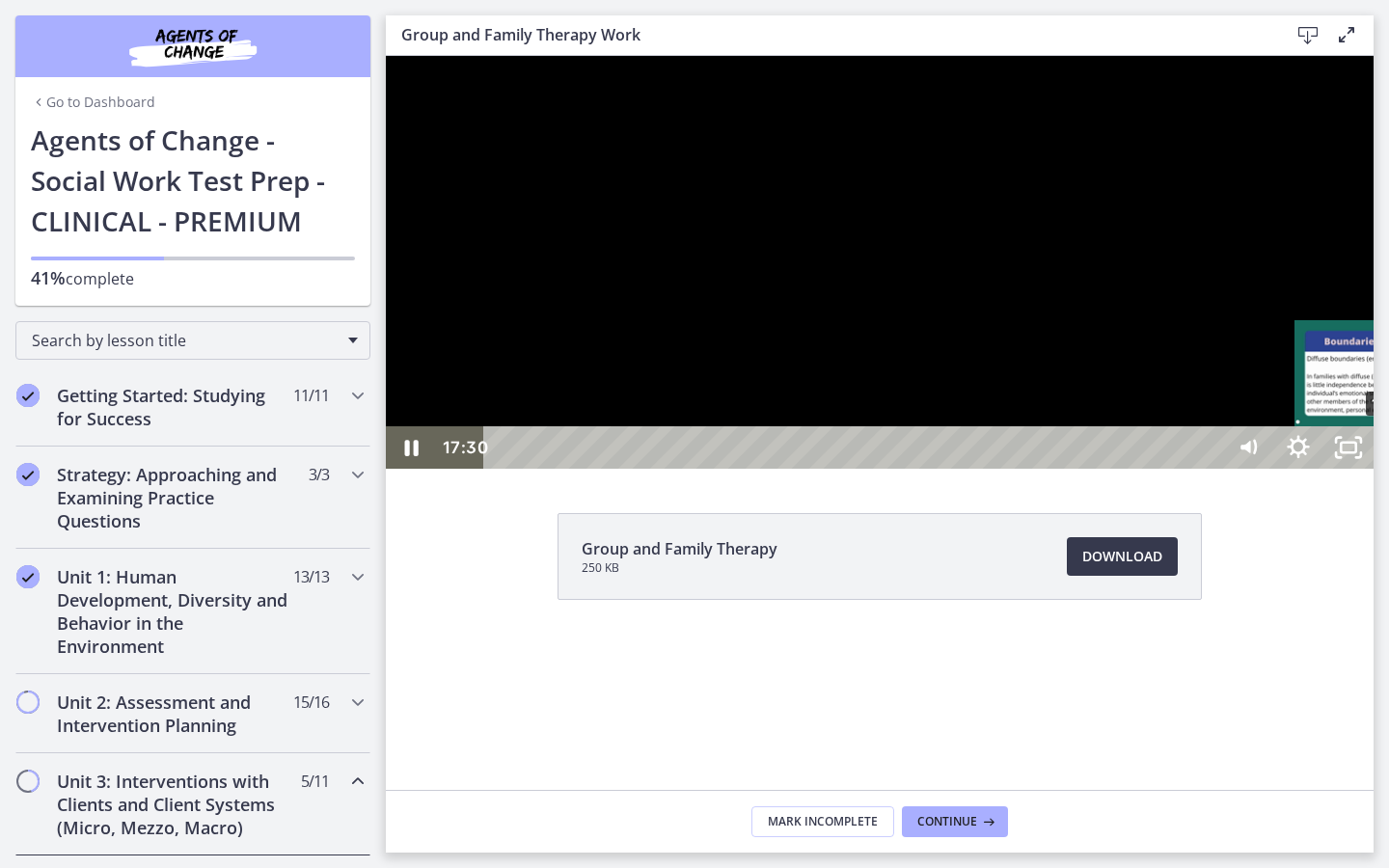 click on "17:30" at bounding box center (857, 448) 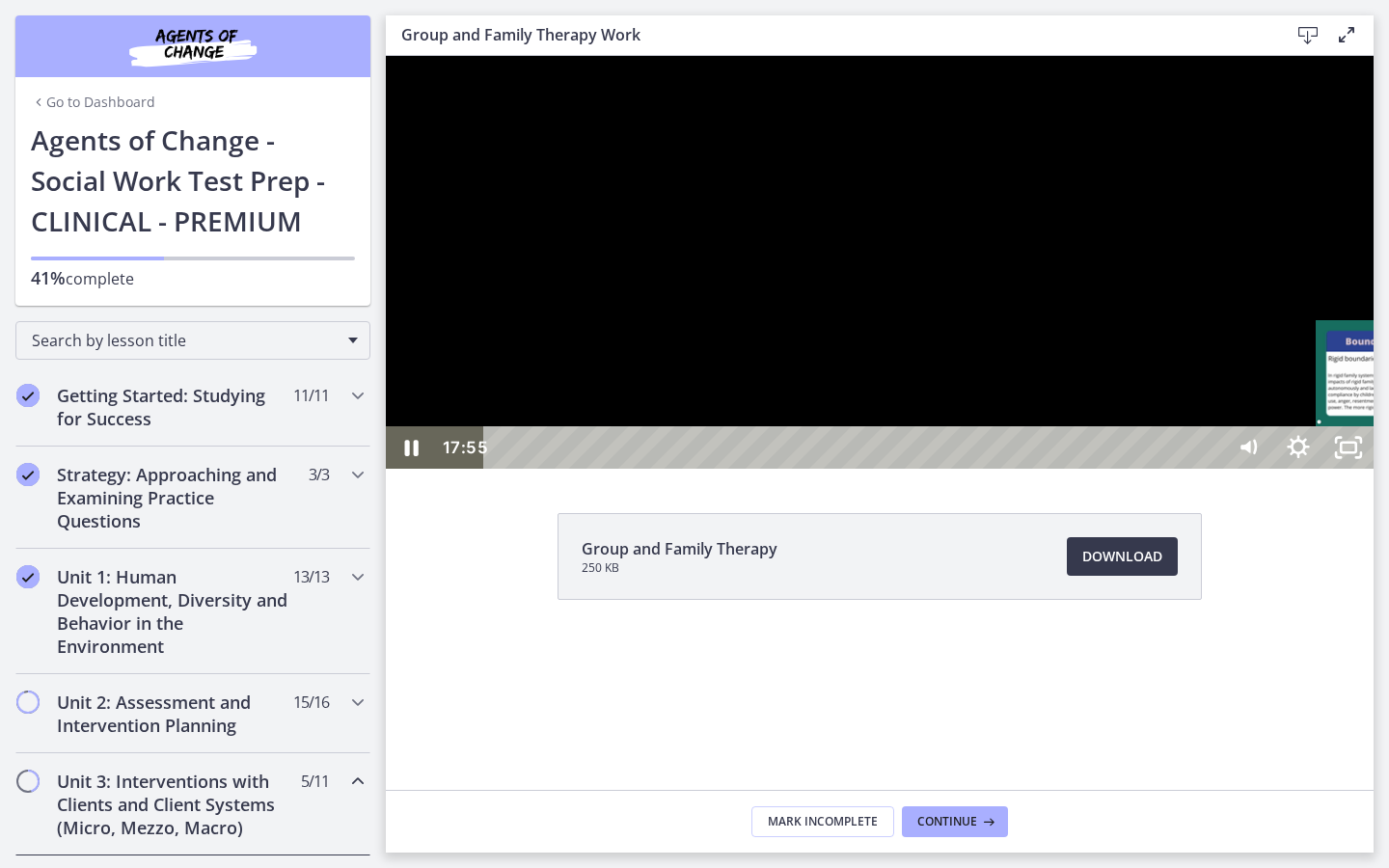 click on "17:55" at bounding box center (857, 448) 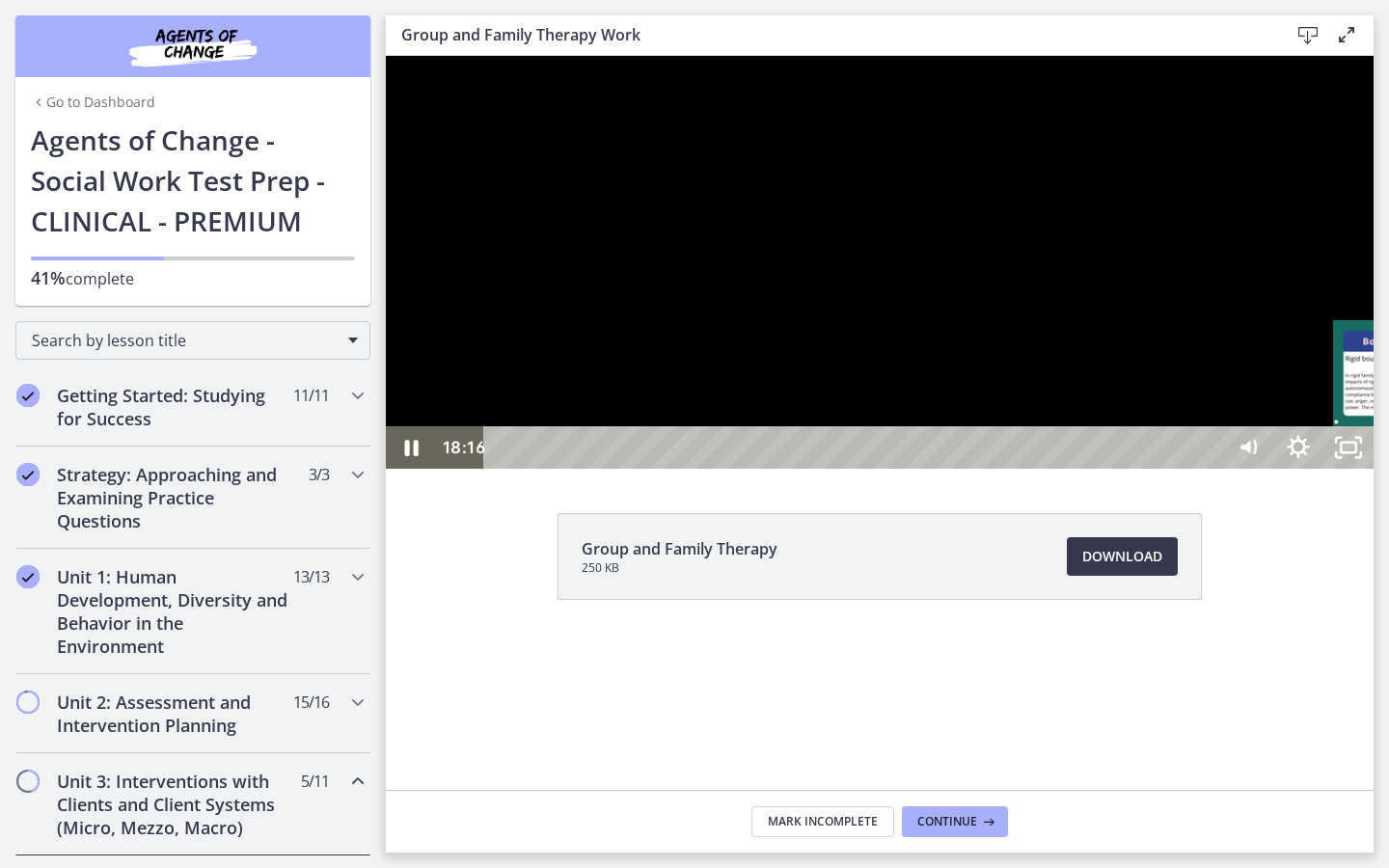 click on "18:15" at bounding box center (857, 448) 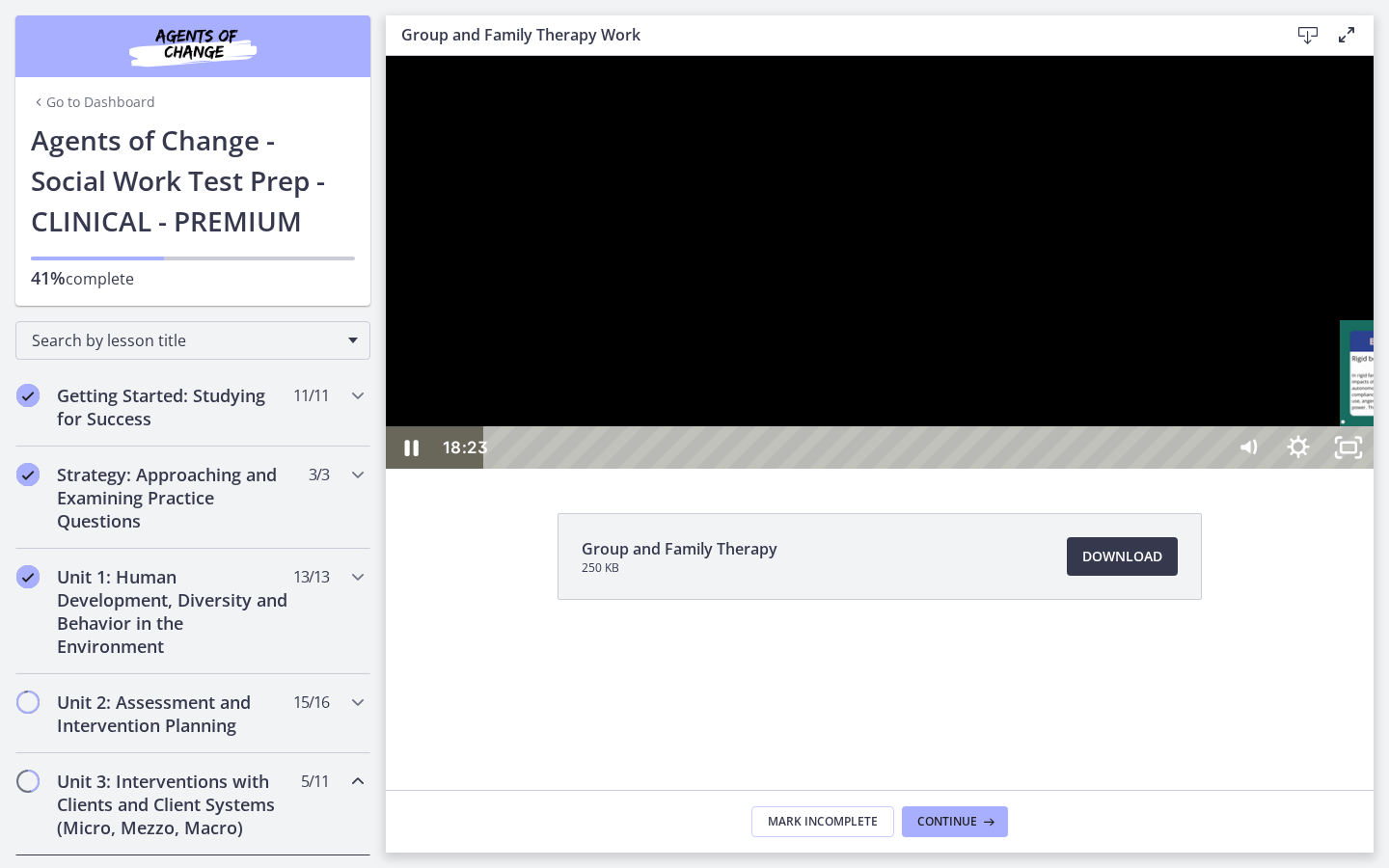 click on "18:23" at bounding box center (857, 448) 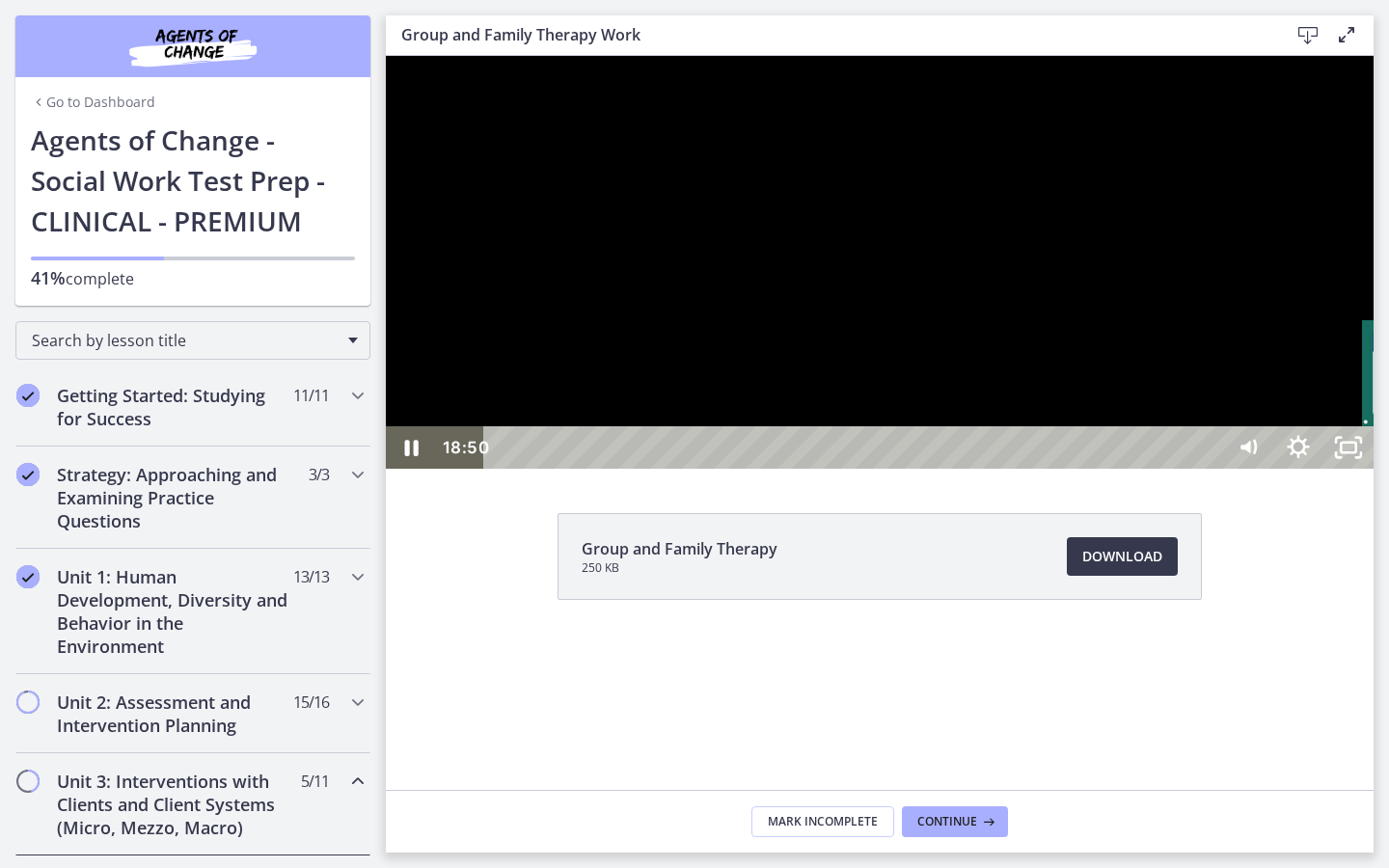 drag, startPoint x: 1447, startPoint y: 897, endPoint x: 1458, endPoint y: 905, distance: 13.601471 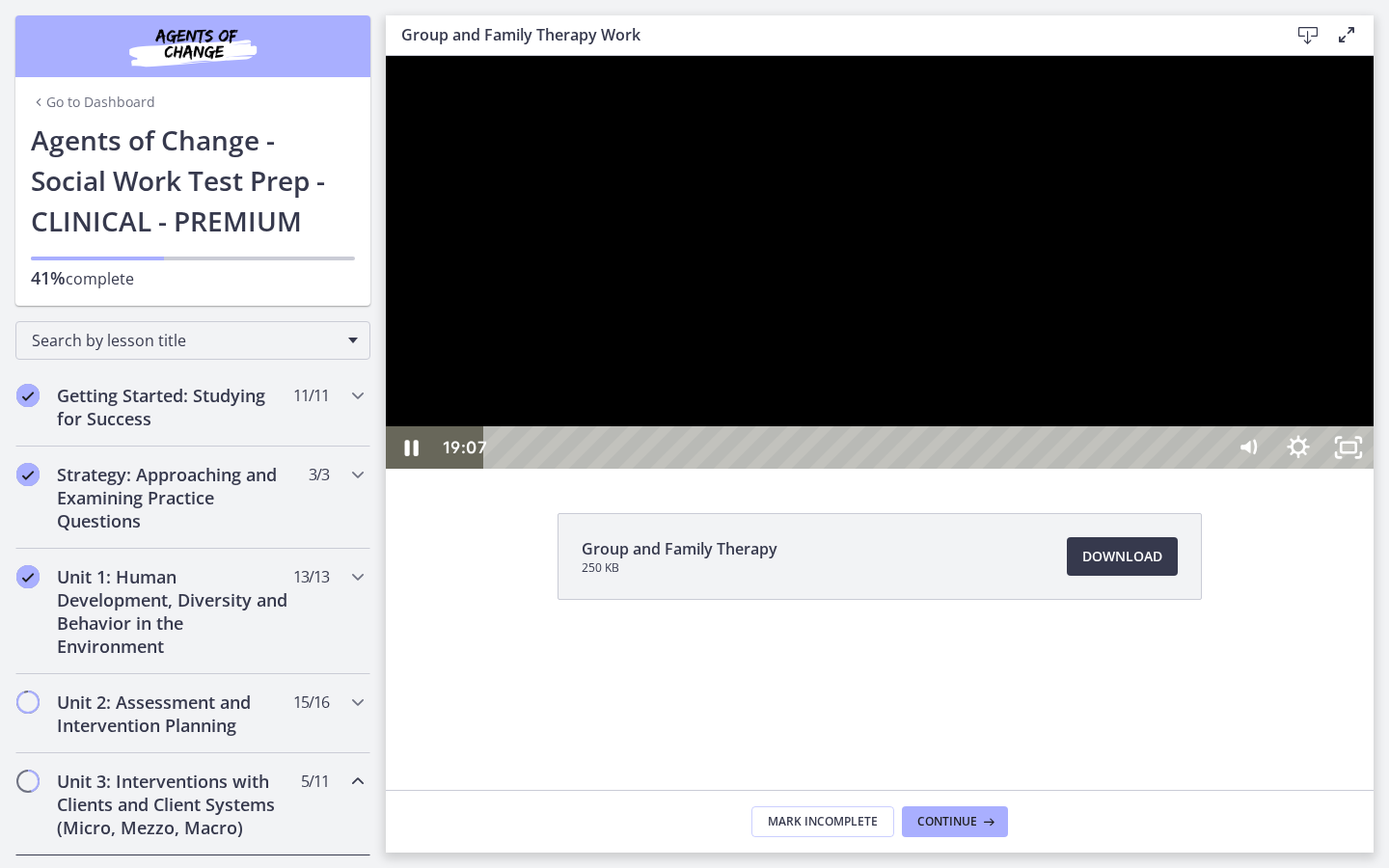 click on "19:07" at bounding box center [857, 448] 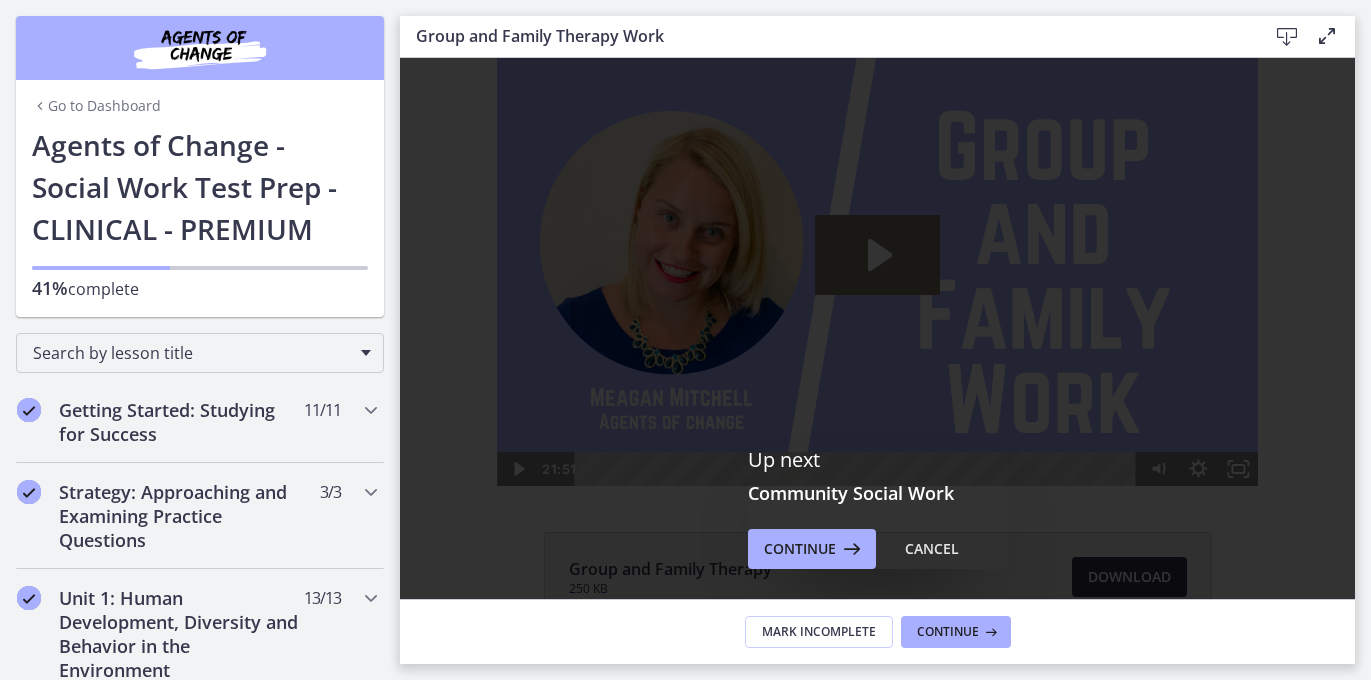 scroll, scrollTop: 0, scrollLeft: 0, axis: both 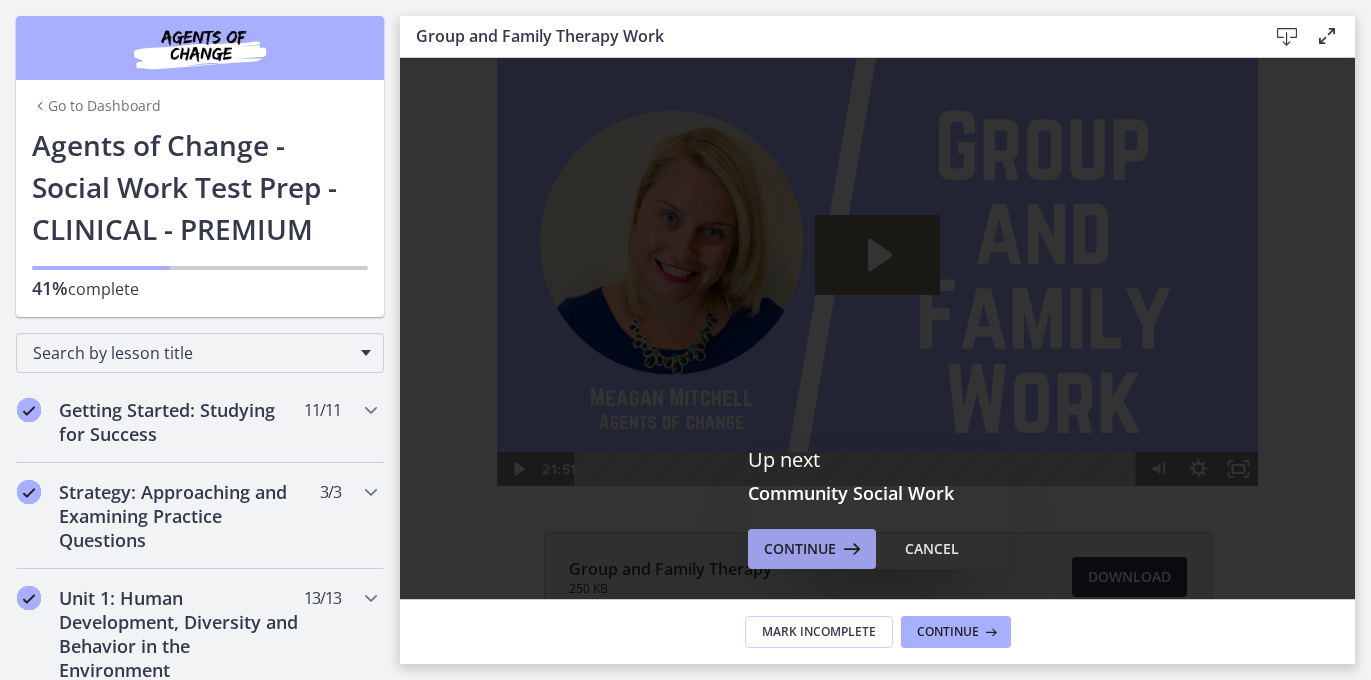 click at bounding box center (850, 549) 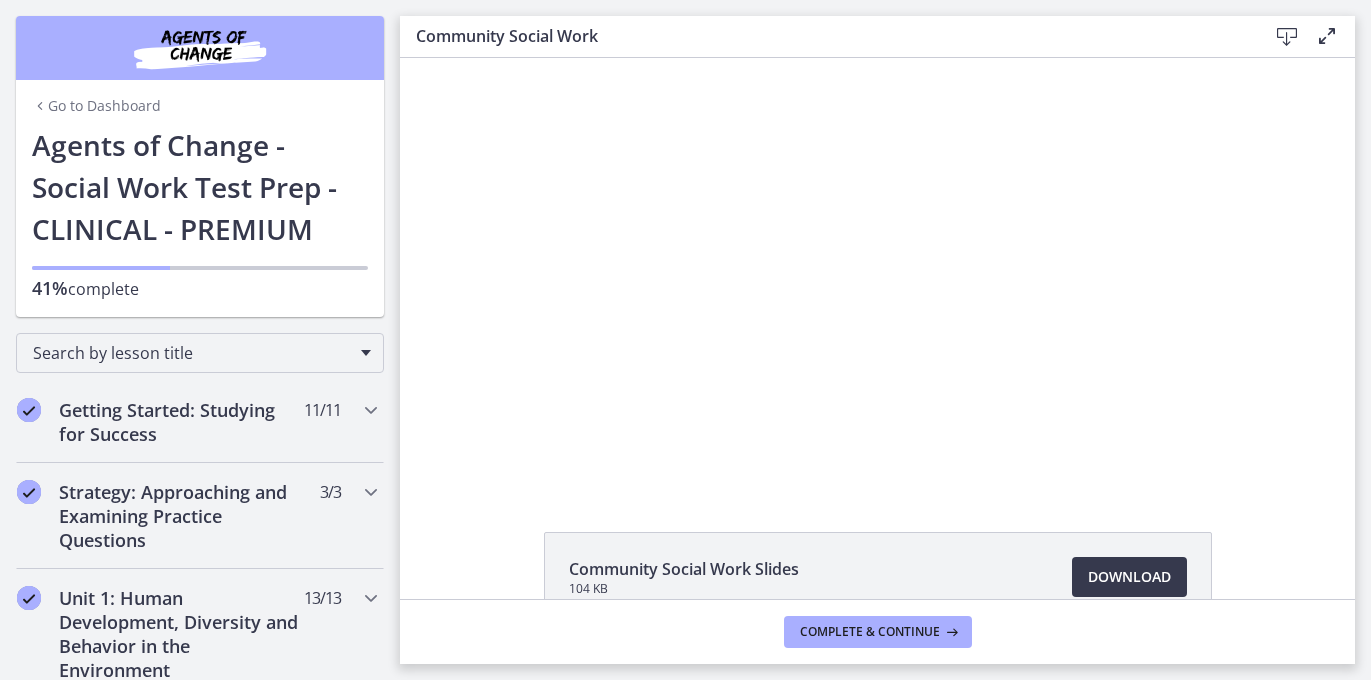 scroll, scrollTop: 0, scrollLeft: 0, axis: both 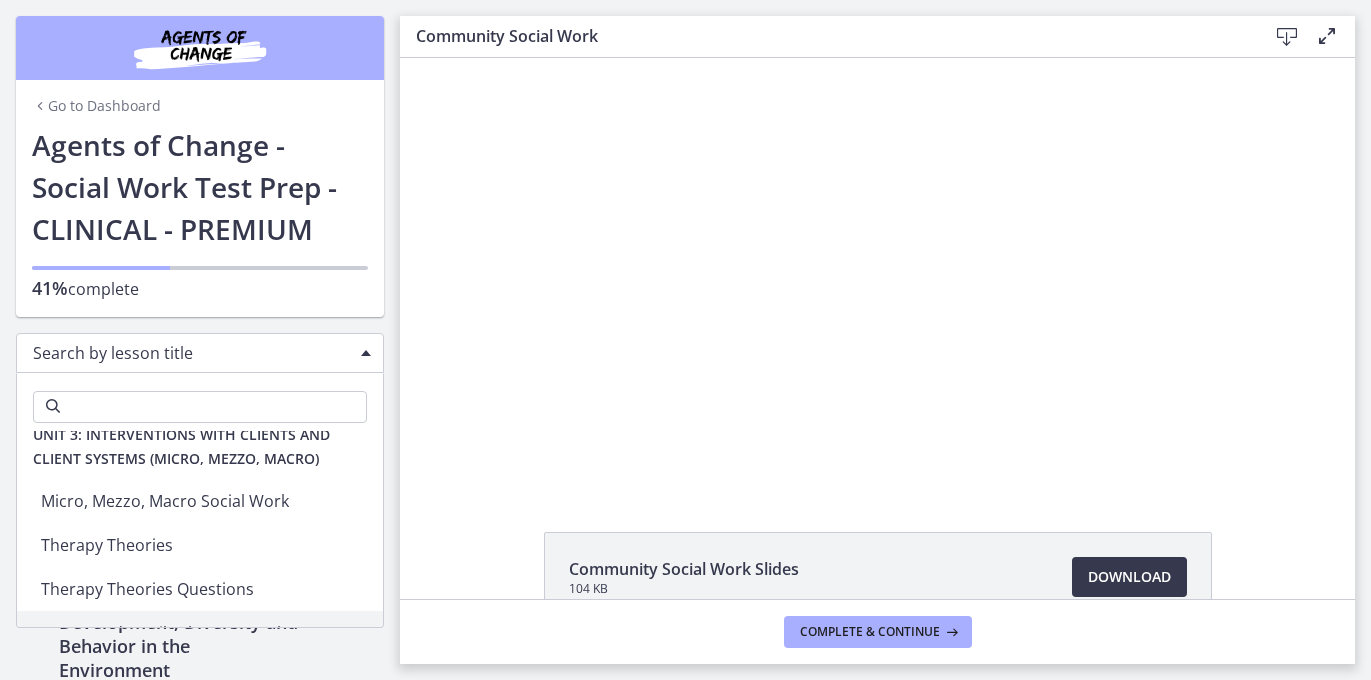 click at bounding box center (366, 353) 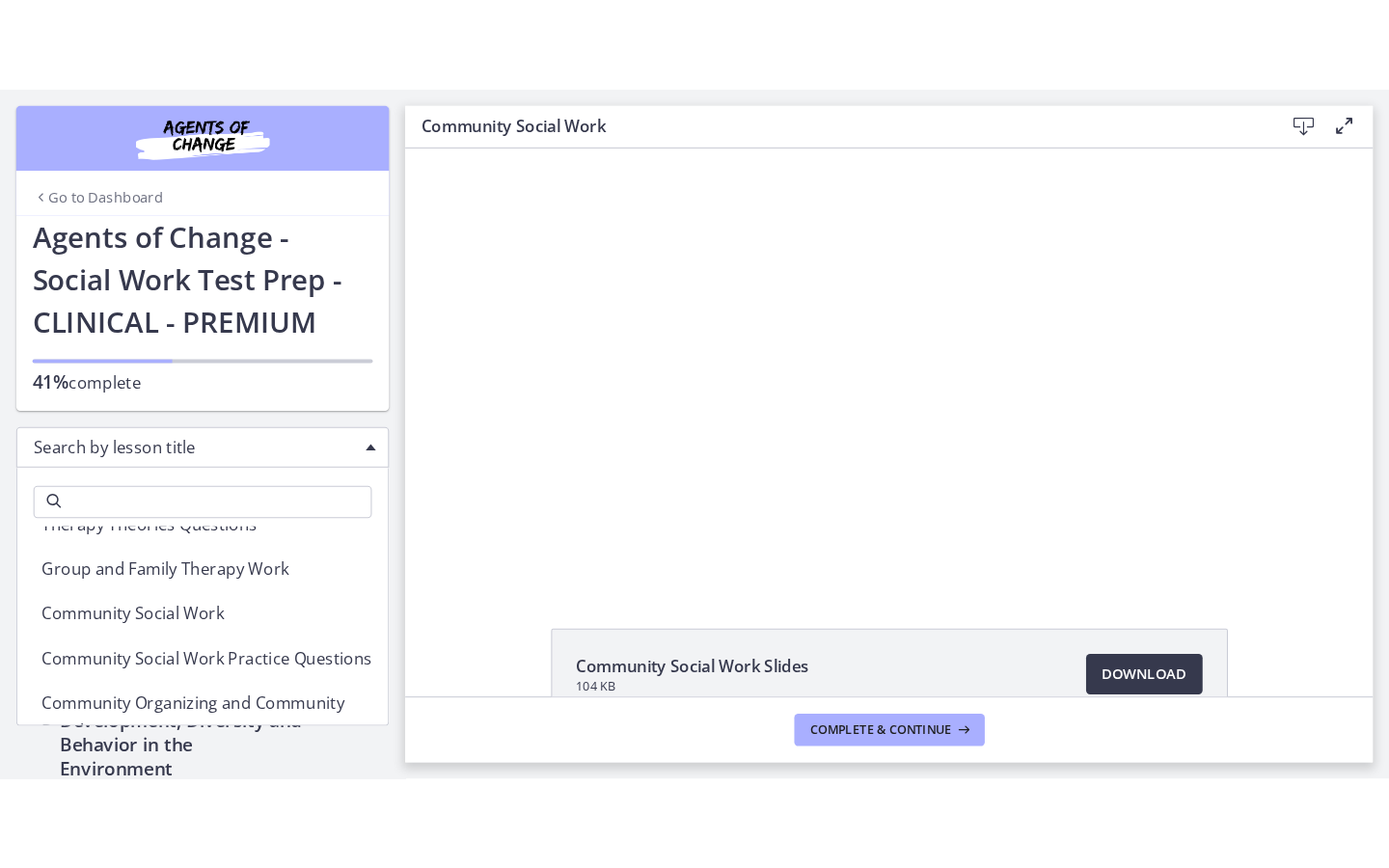 scroll, scrollTop: 2754, scrollLeft: 0, axis: vertical 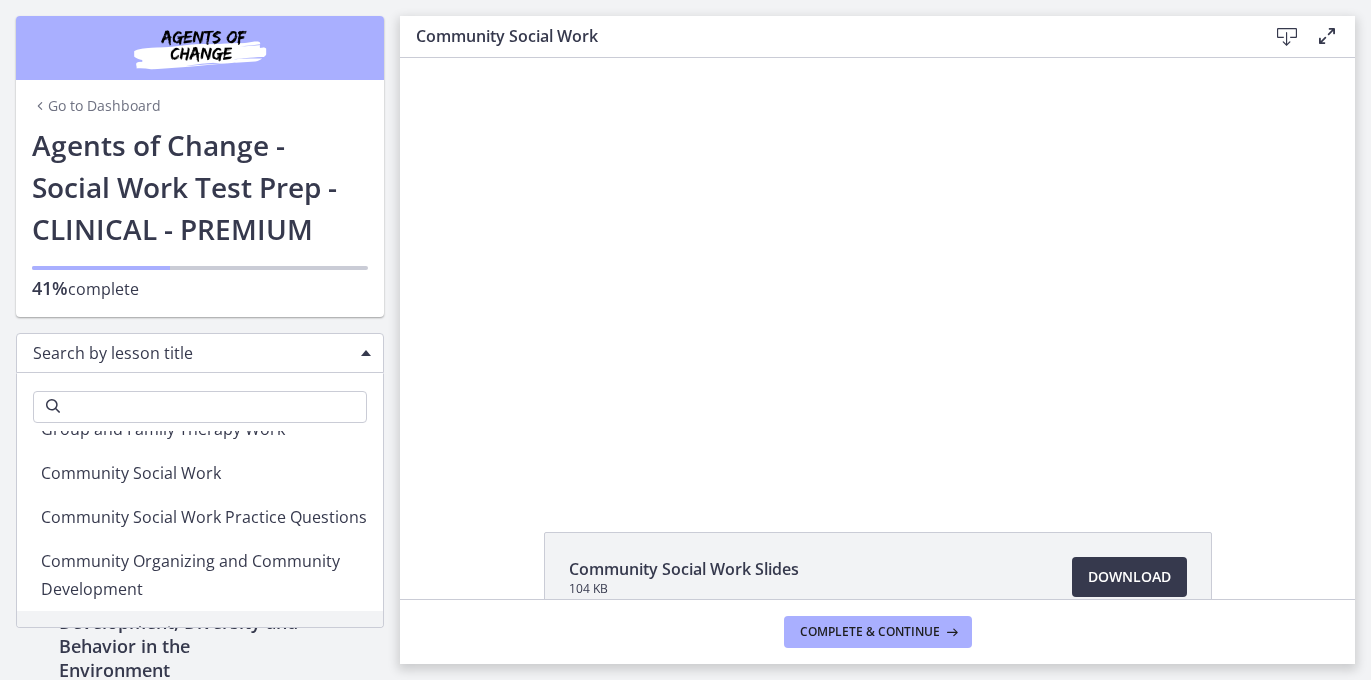 click on "Search" at bounding box center (200, 407) 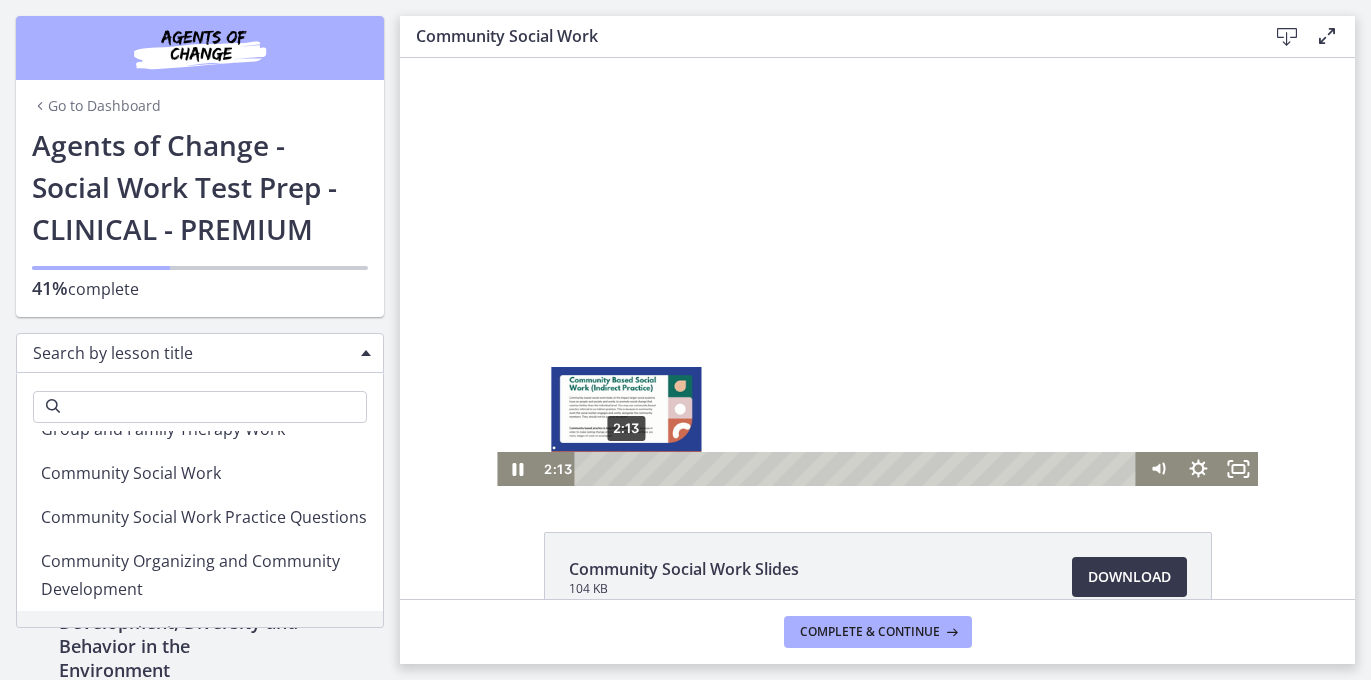 click at bounding box center (625, 468) 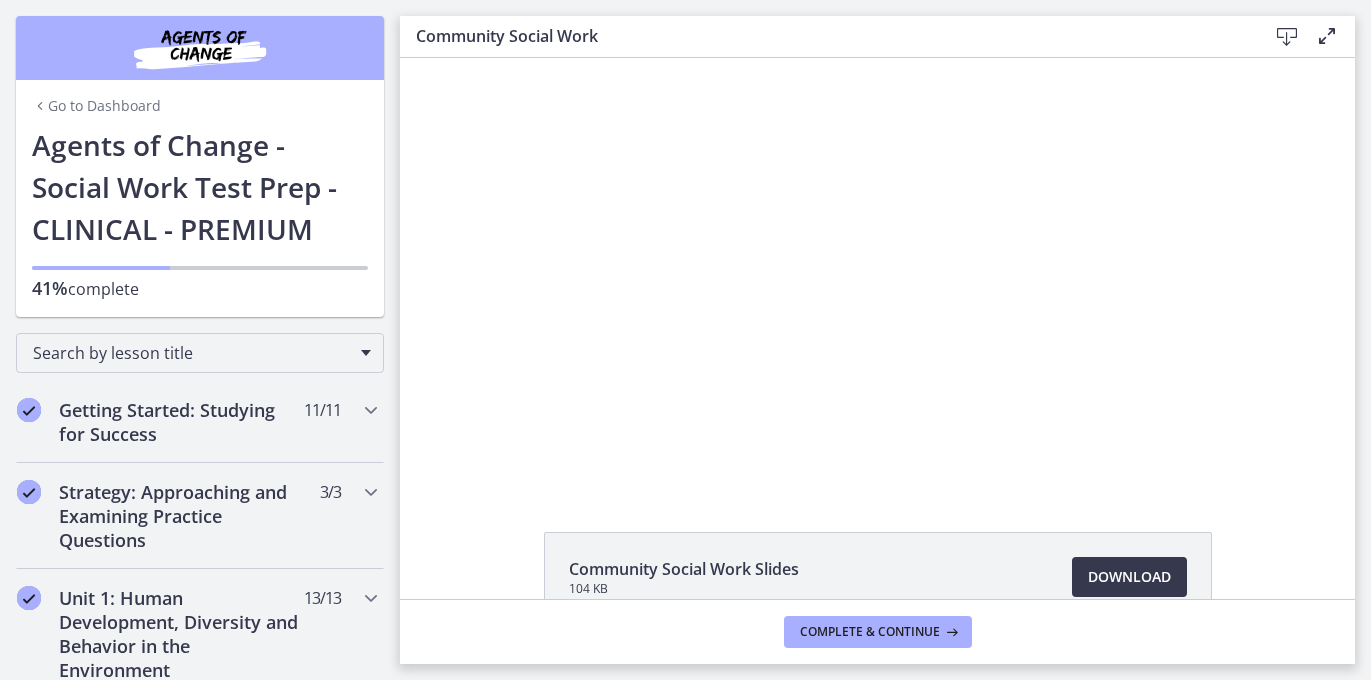 click on "Community Social Work Slides
104 KB
Download
Opens in a new window" 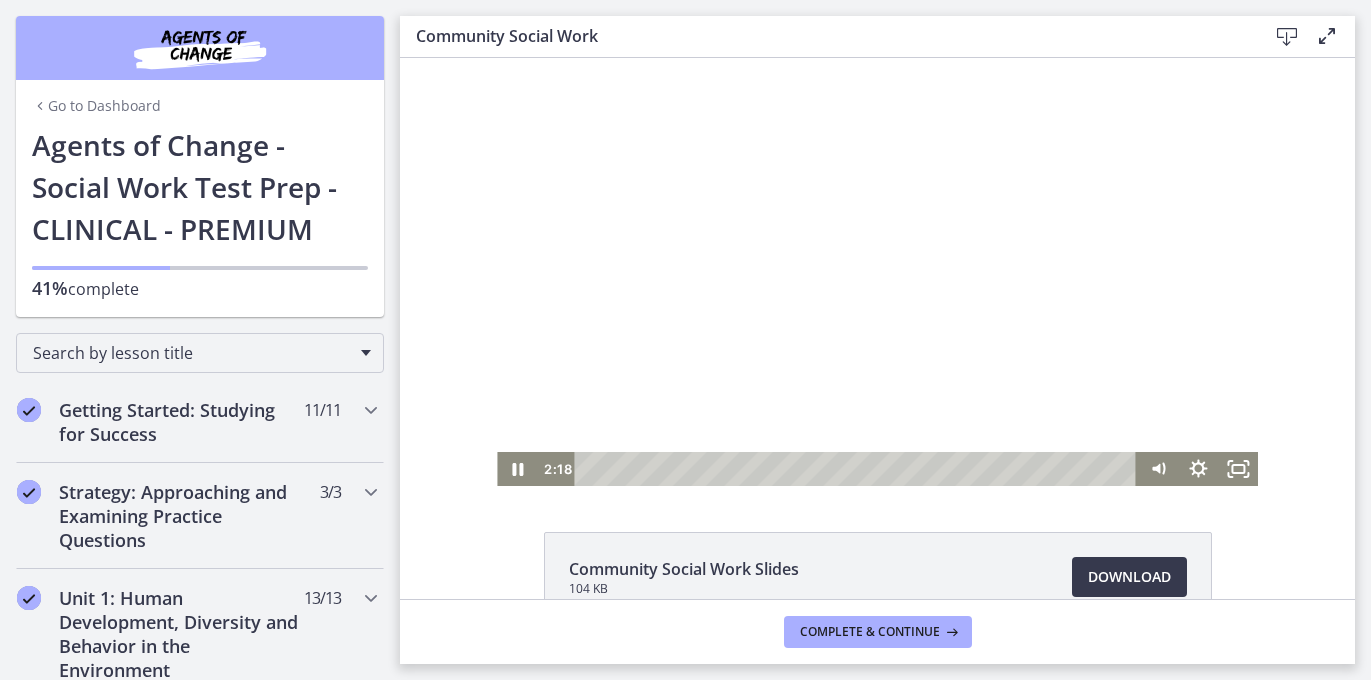 click at bounding box center (877, 272) 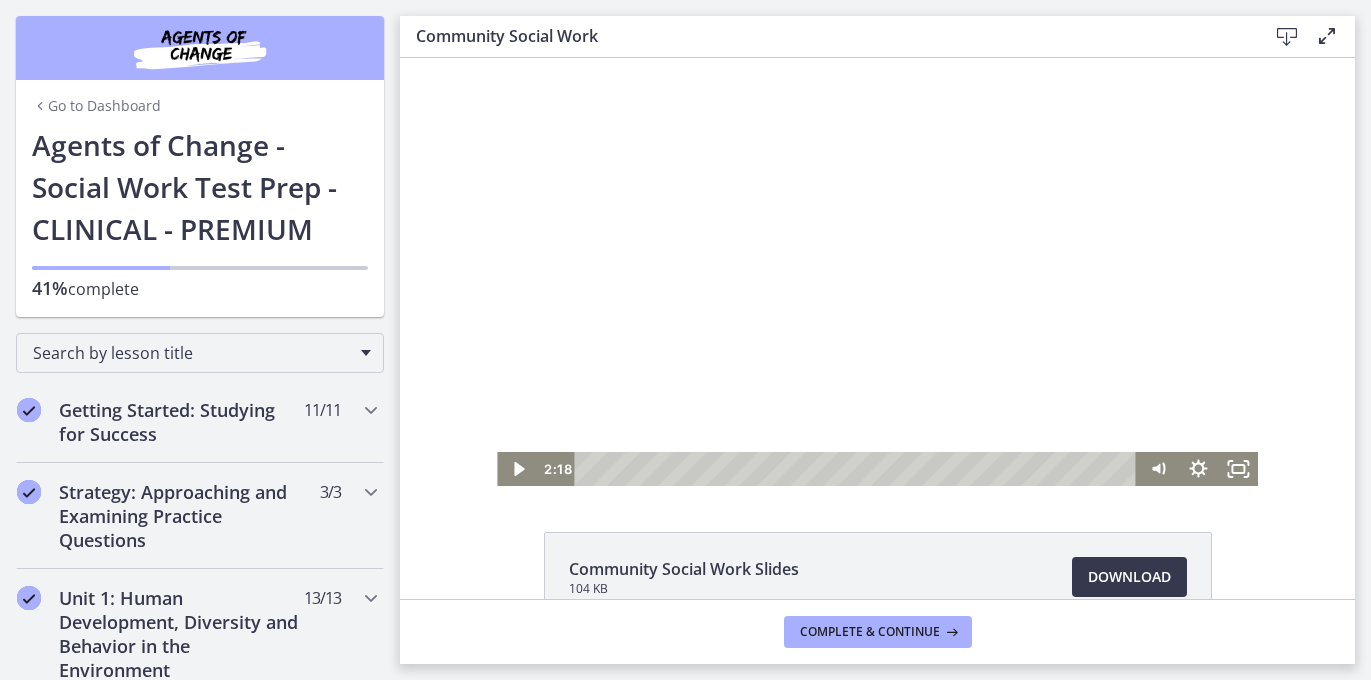 click at bounding box center (877, 272) 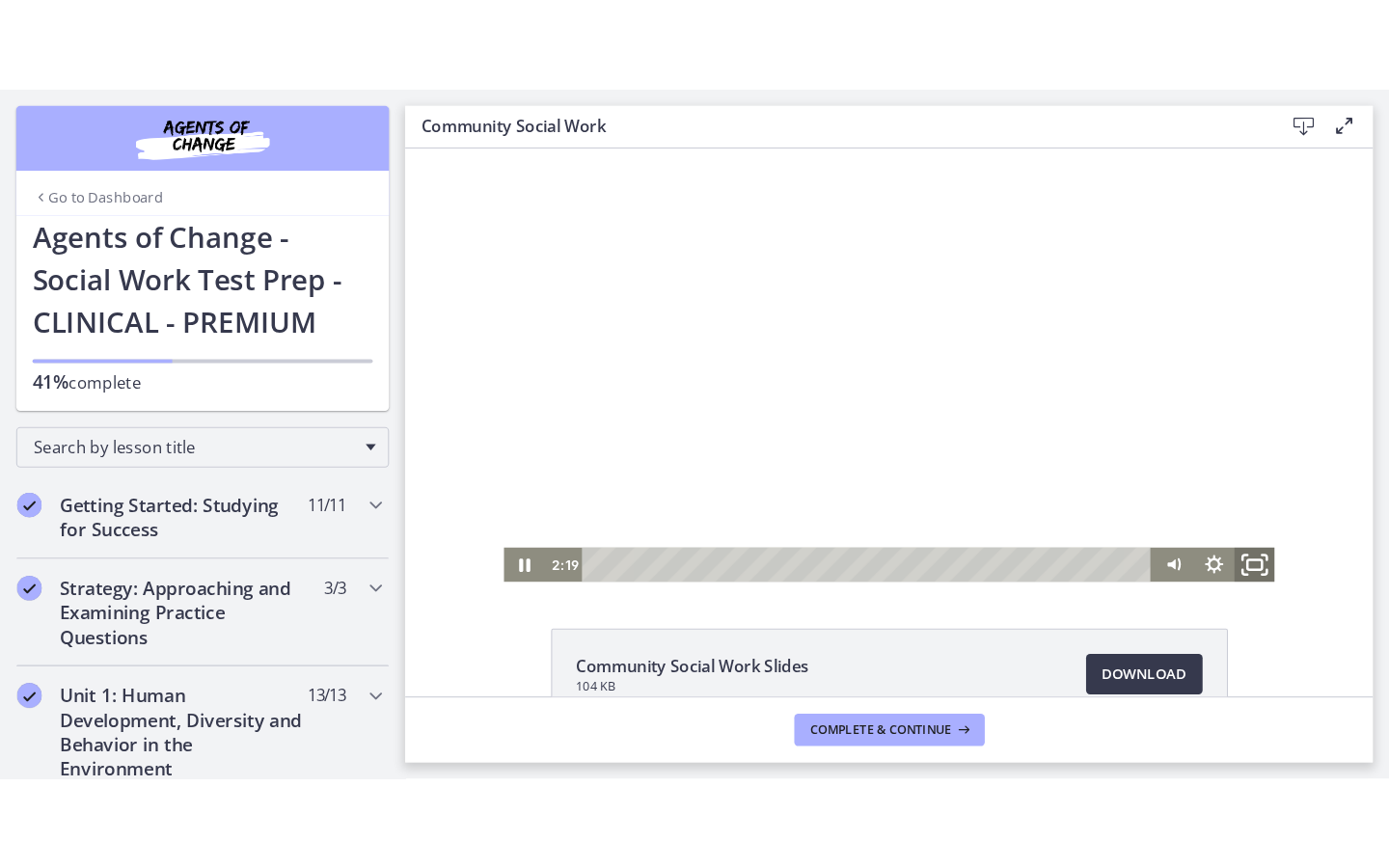 click 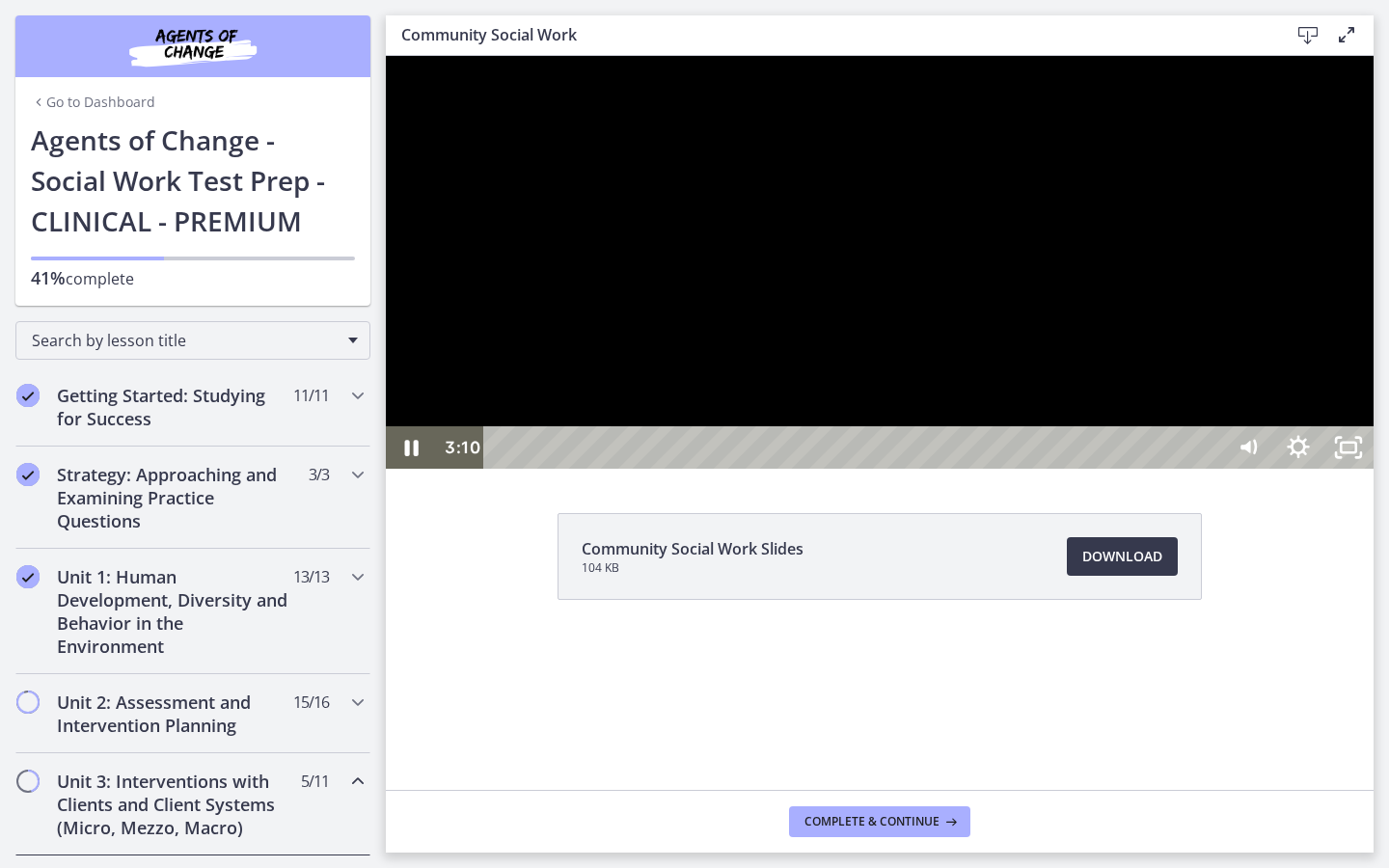 click at bounding box center [880, 262] 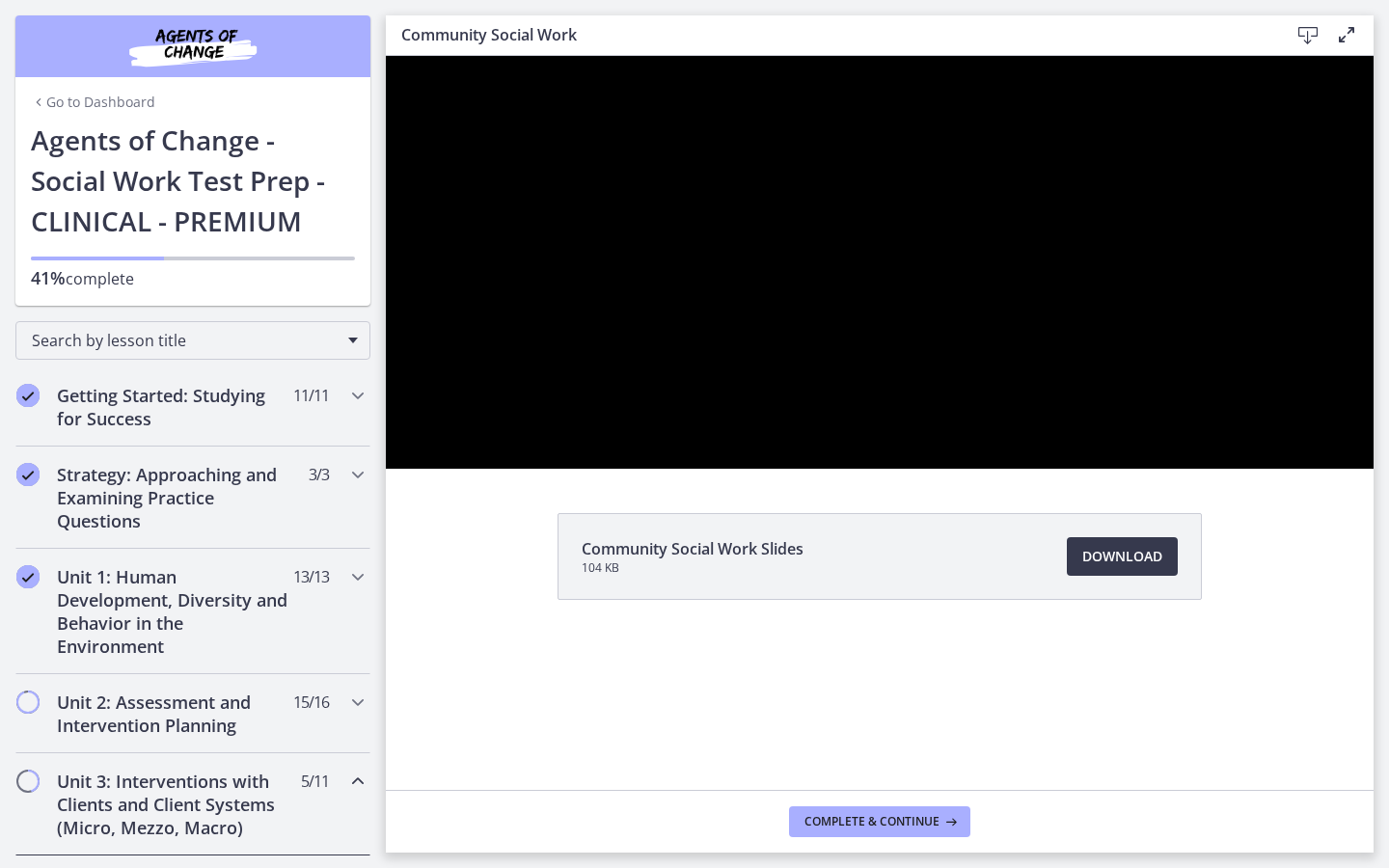 click at bounding box center (880, 262) 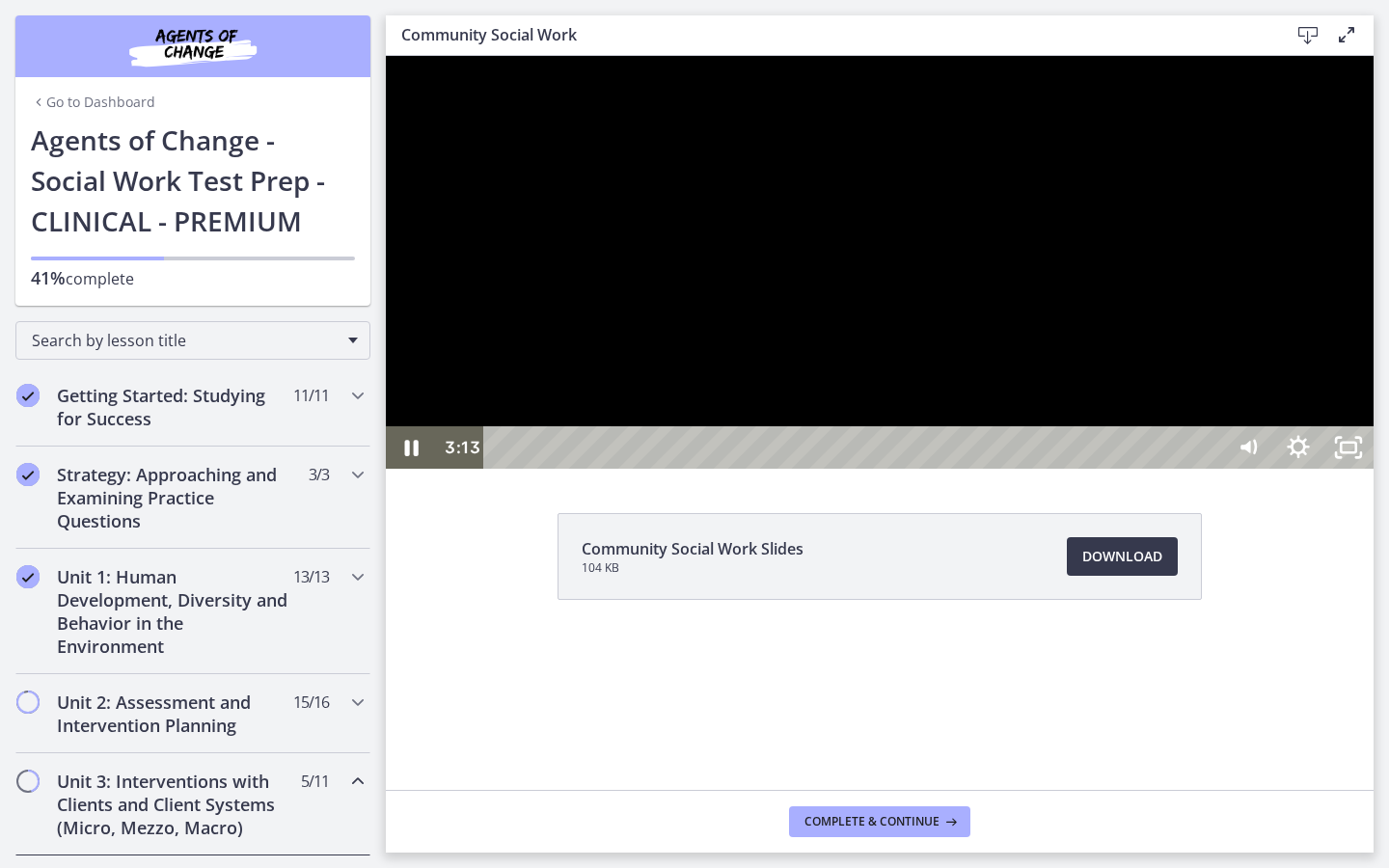 click at bounding box center (880, 262) 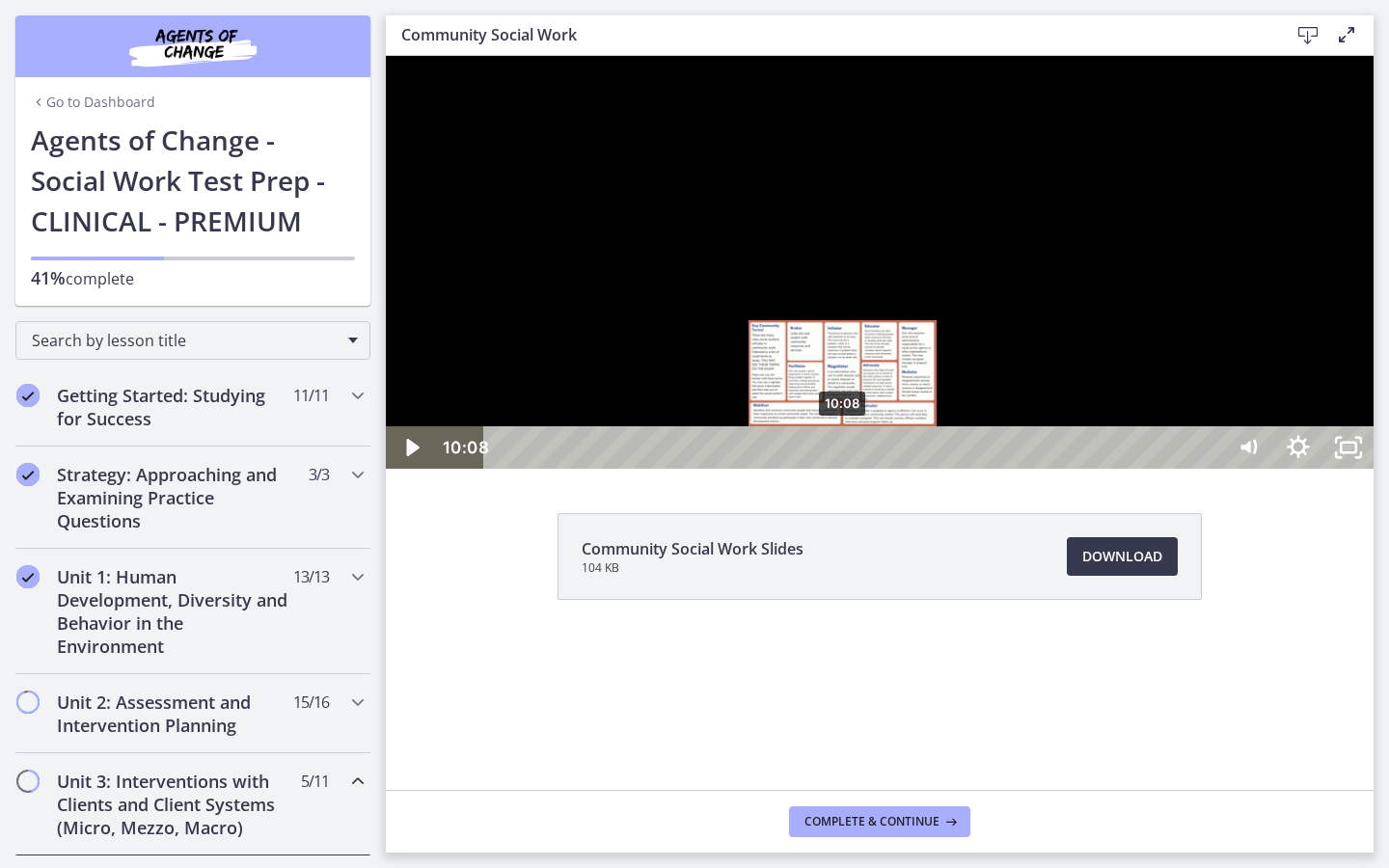 drag, startPoint x: 613, startPoint y: 906, endPoint x: 865, endPoint y: 903, distance: 252.01786 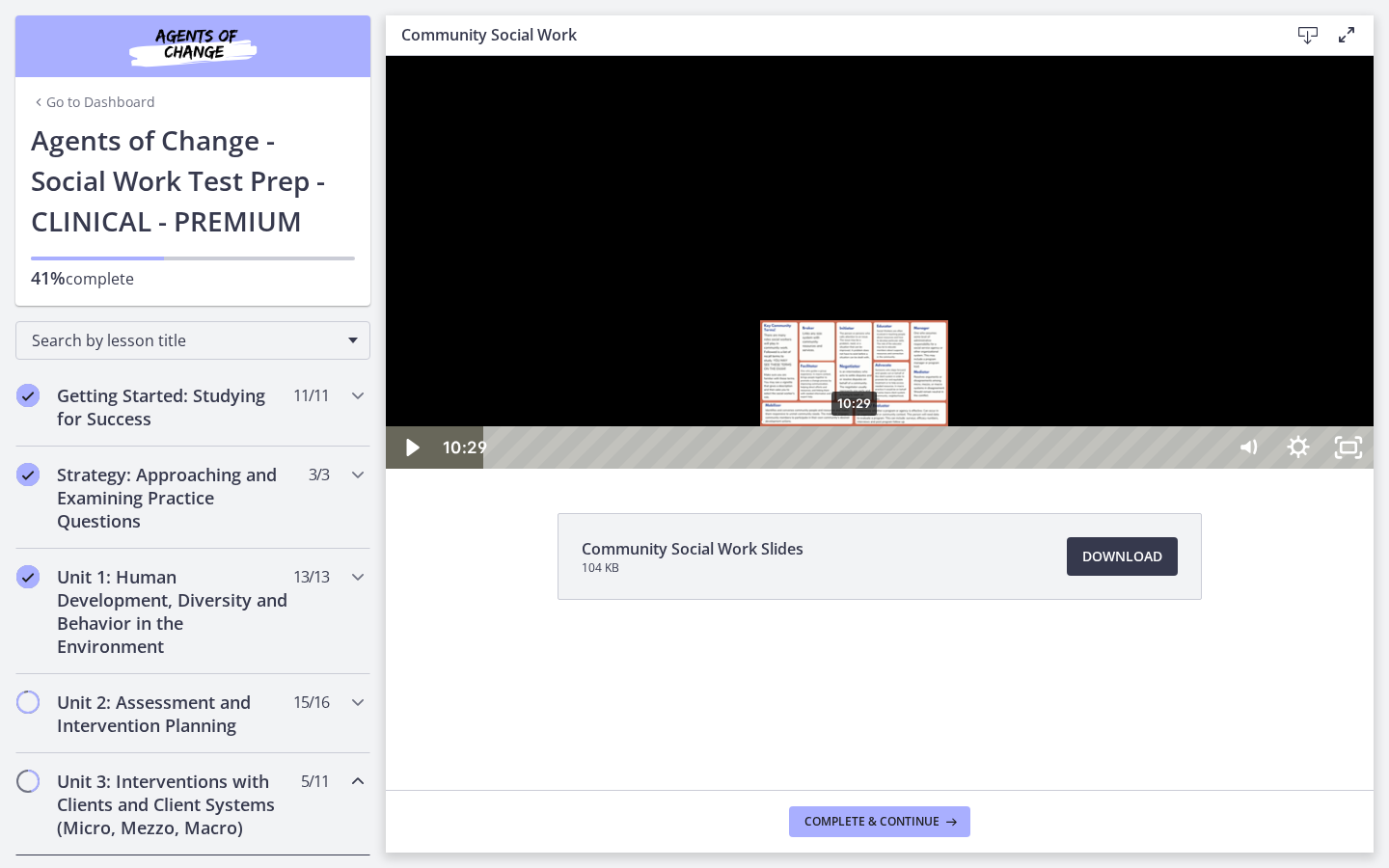 drag, startPoint x: 865, startPoint y: 903, endPoint x: 855, endPoint y: 900, distance: 10.440307 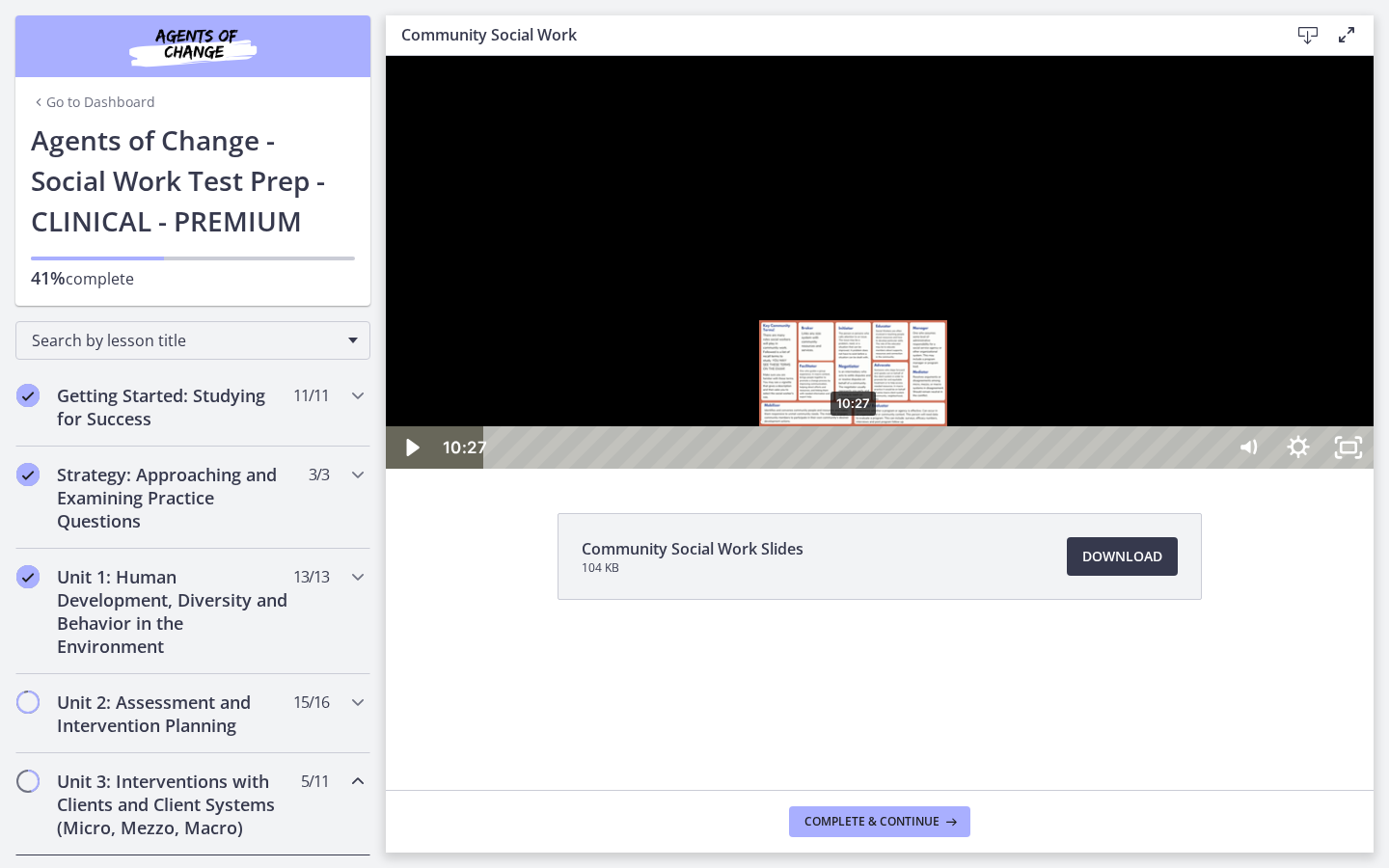 click at bounding box center [853, 448] 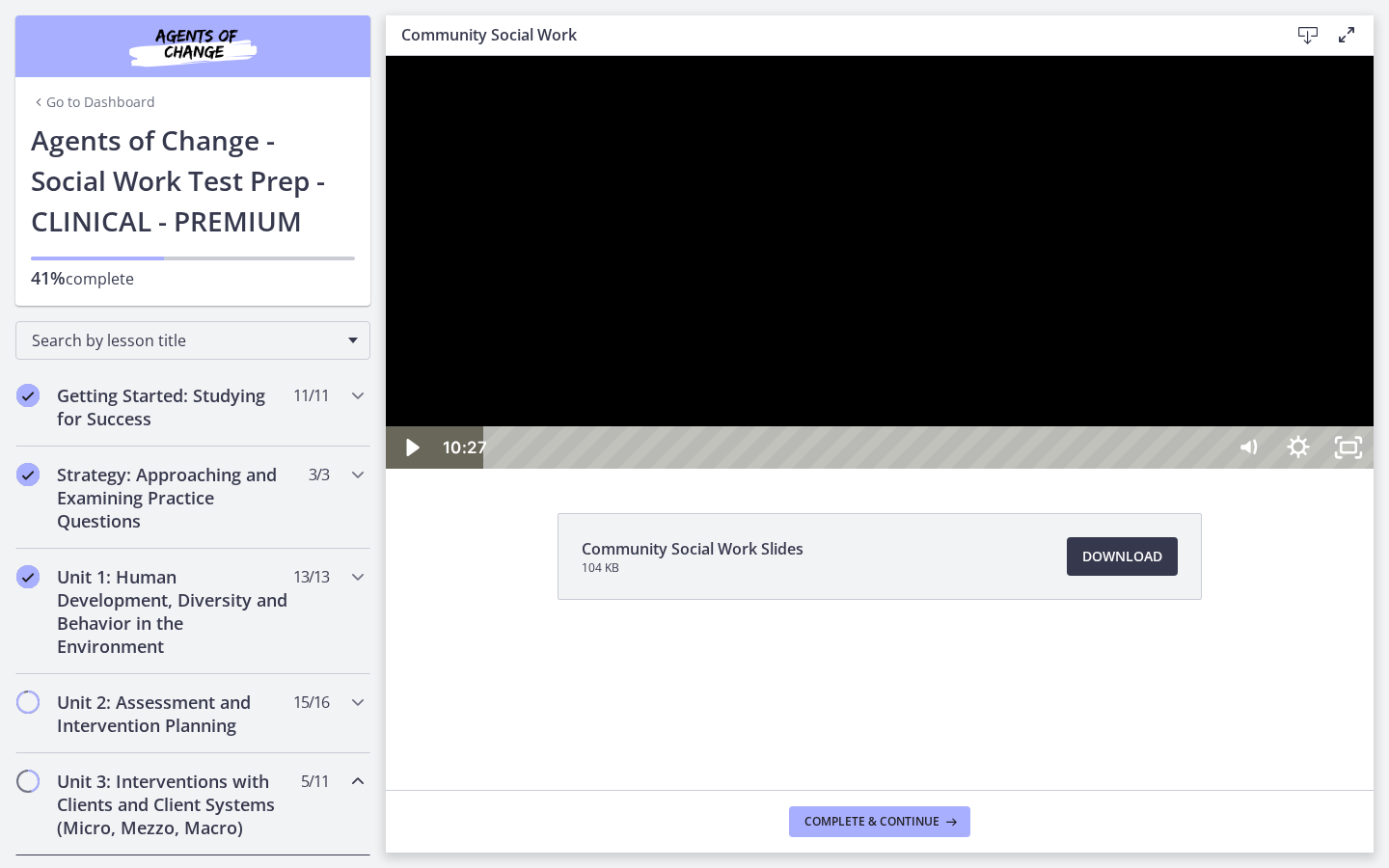 click at bounding box center (880, 262) 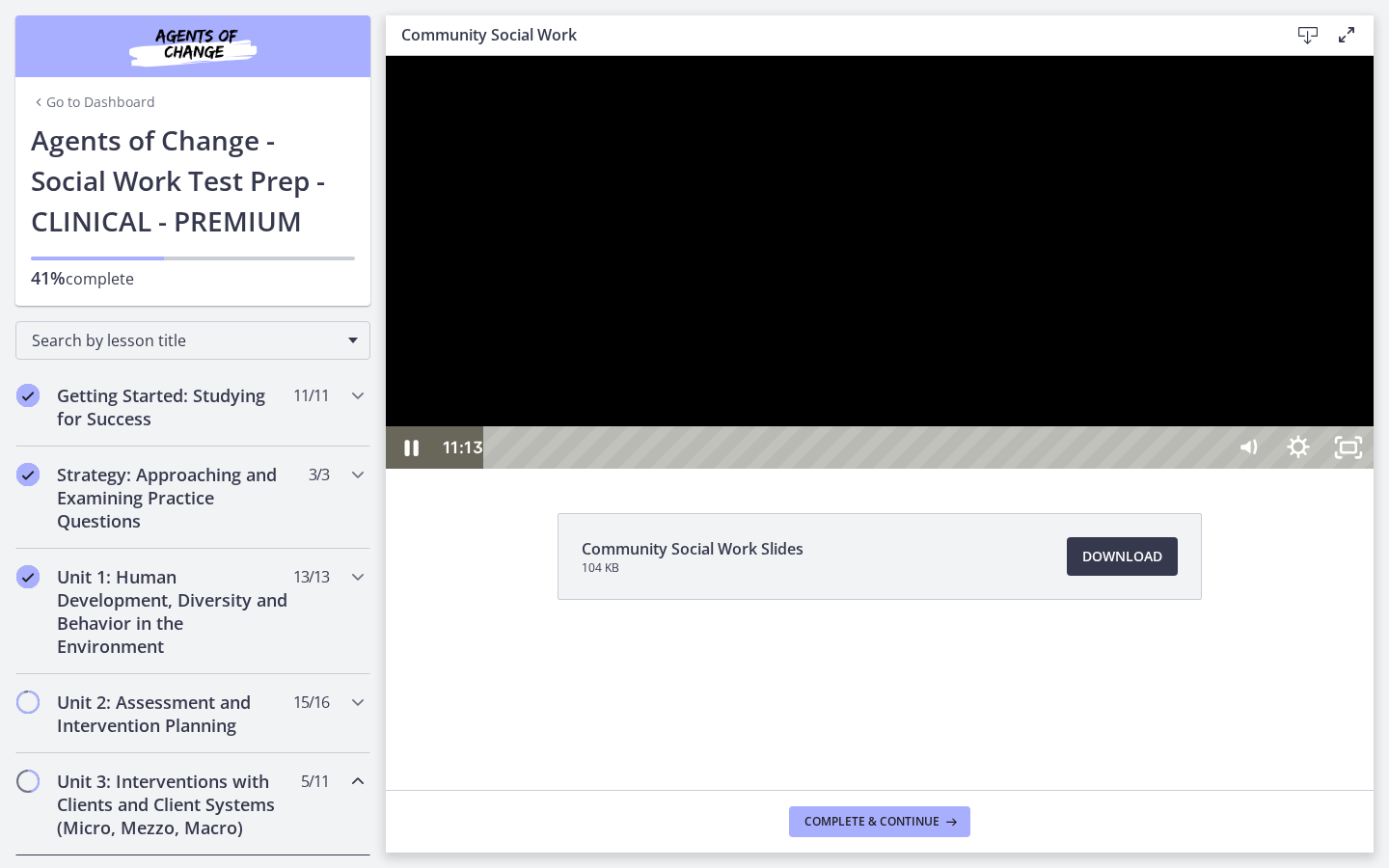 click at bounding box center (880, 262) 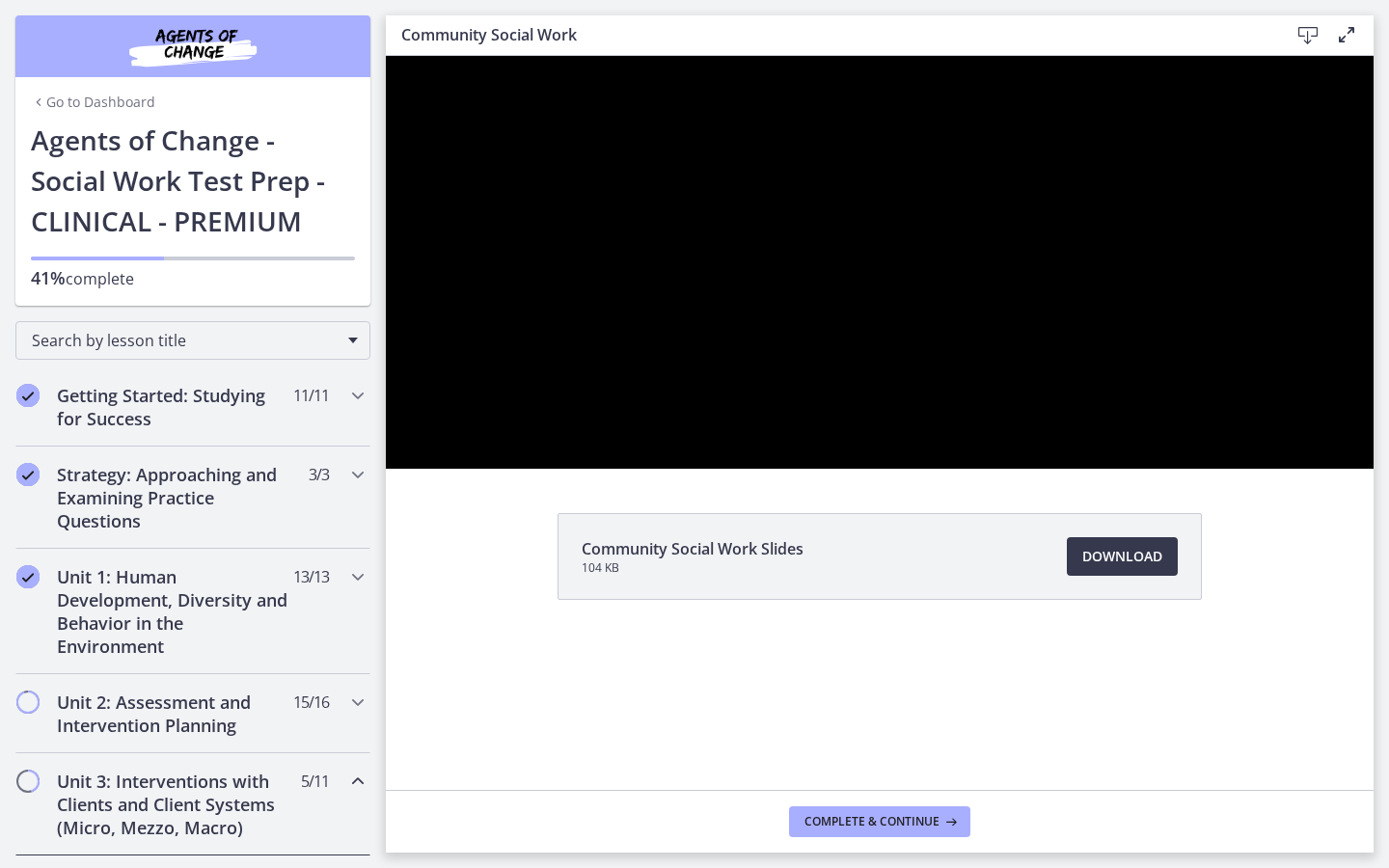 click at bounding box center (880, 262) 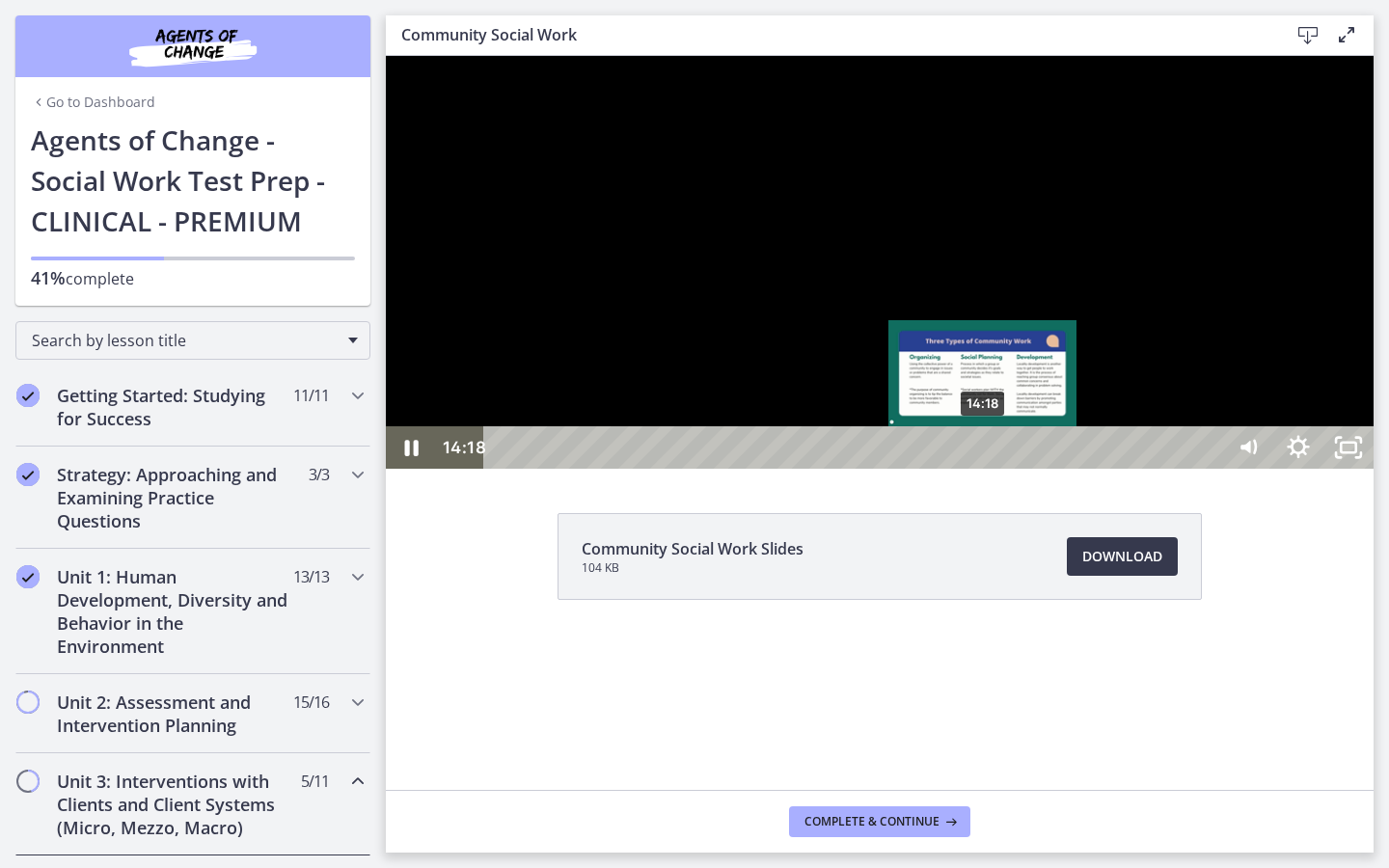 click at bounding box center [982, 448] 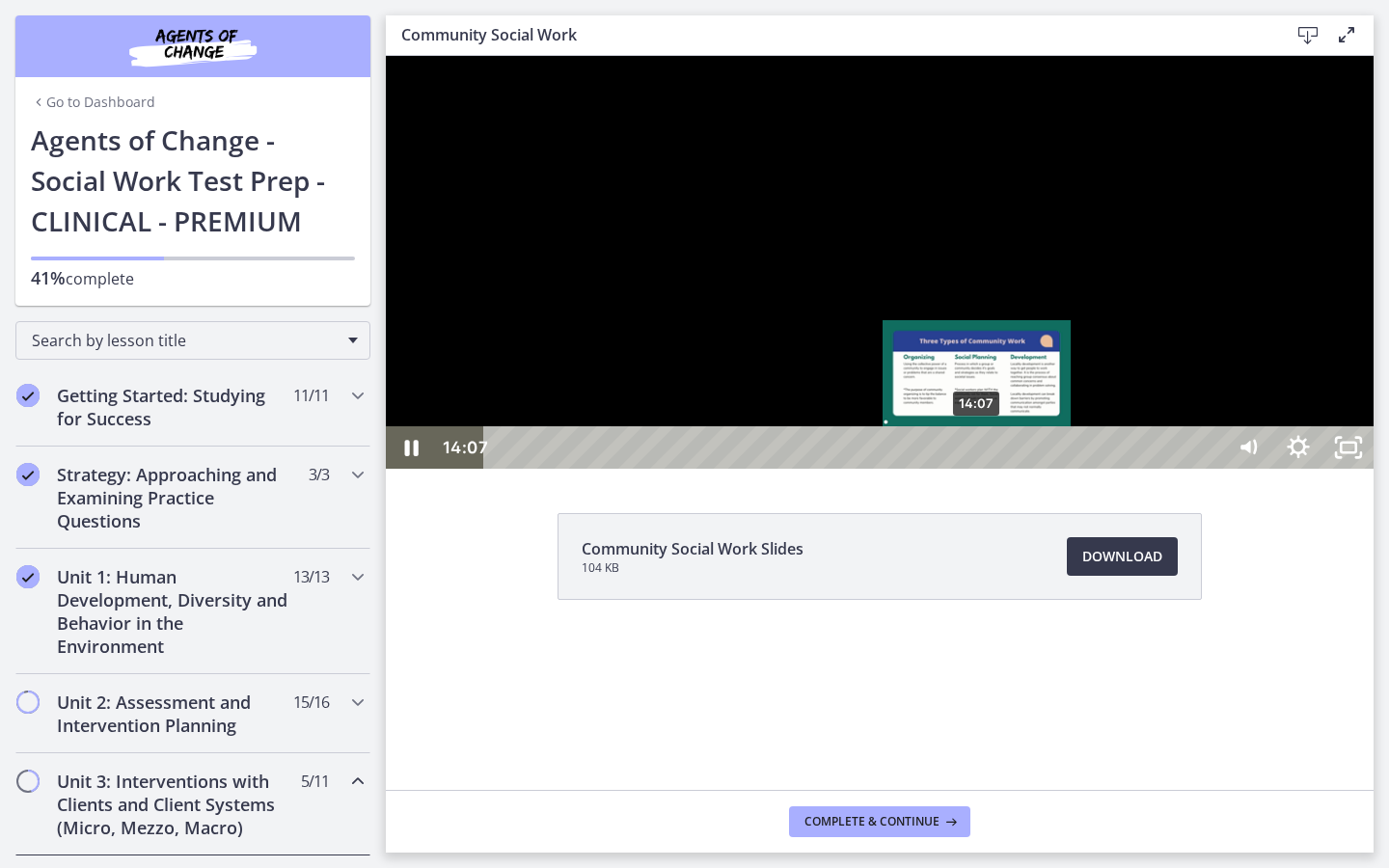 click at bounding box center (976, 448) 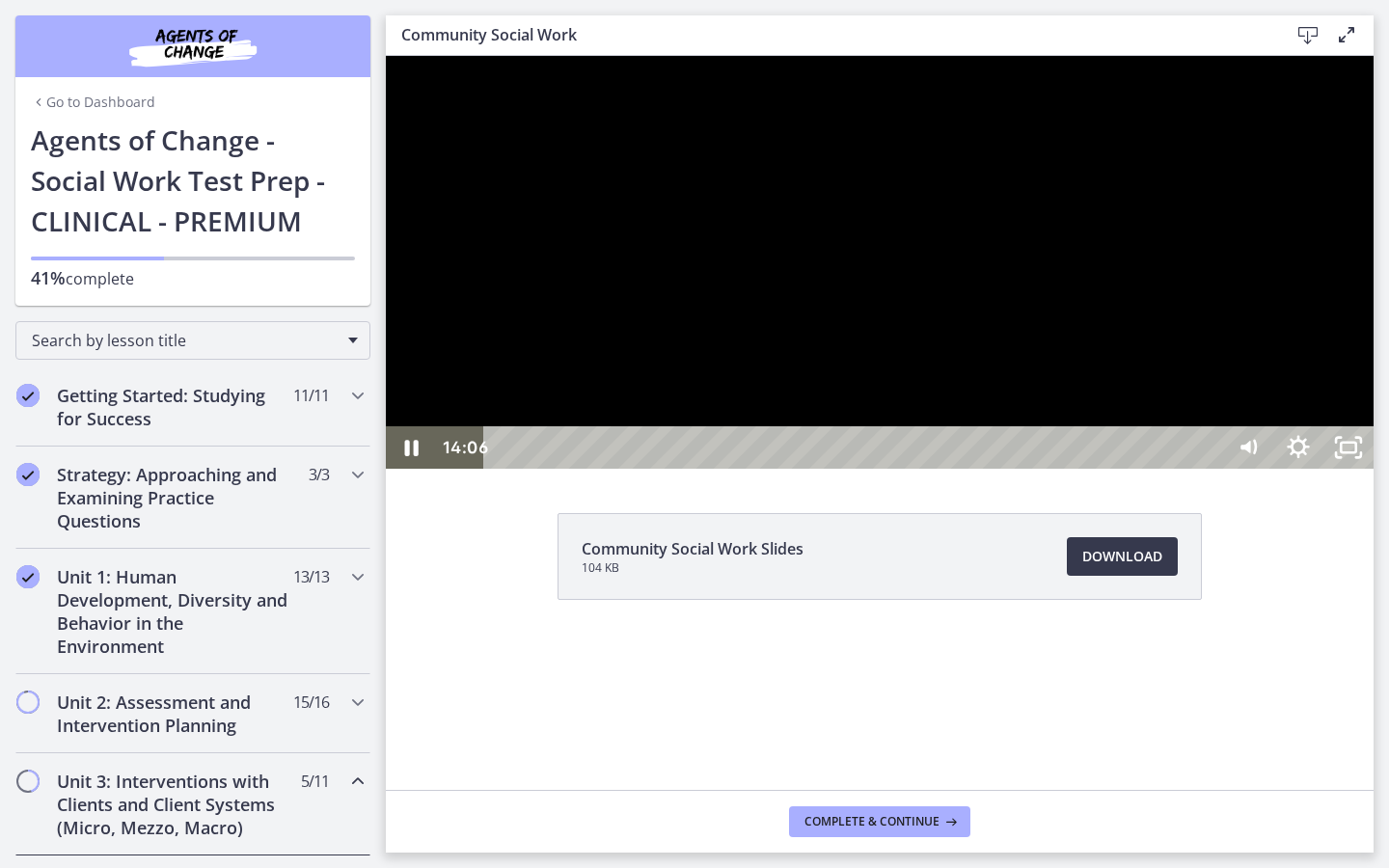 click at bounding box center (880, 262) 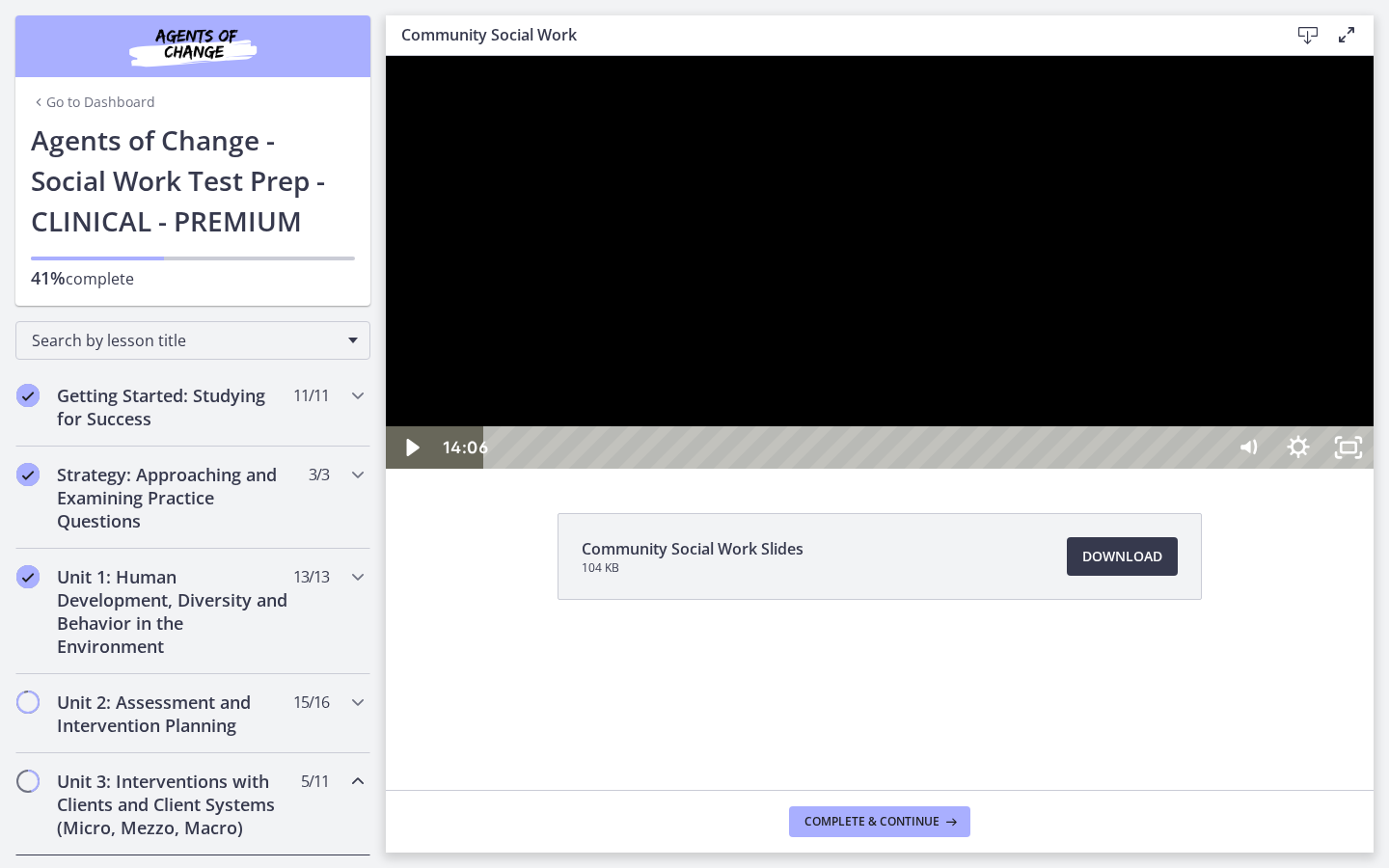 click at bounding box center [880, 262] 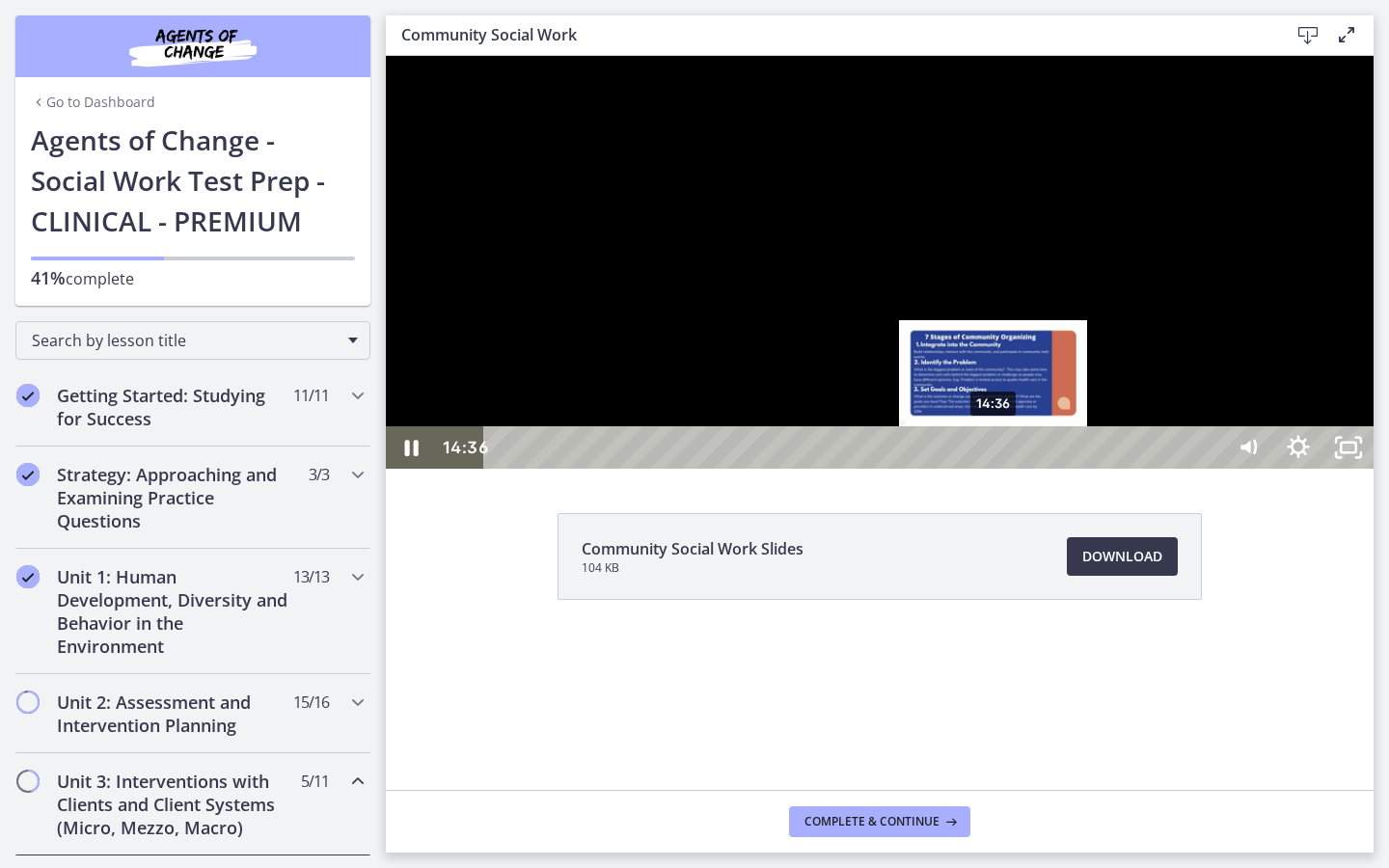 drag, startPoint x: 981, startPoint y: 901, endPoint x: 994, endPoint y: 901, distance: 13 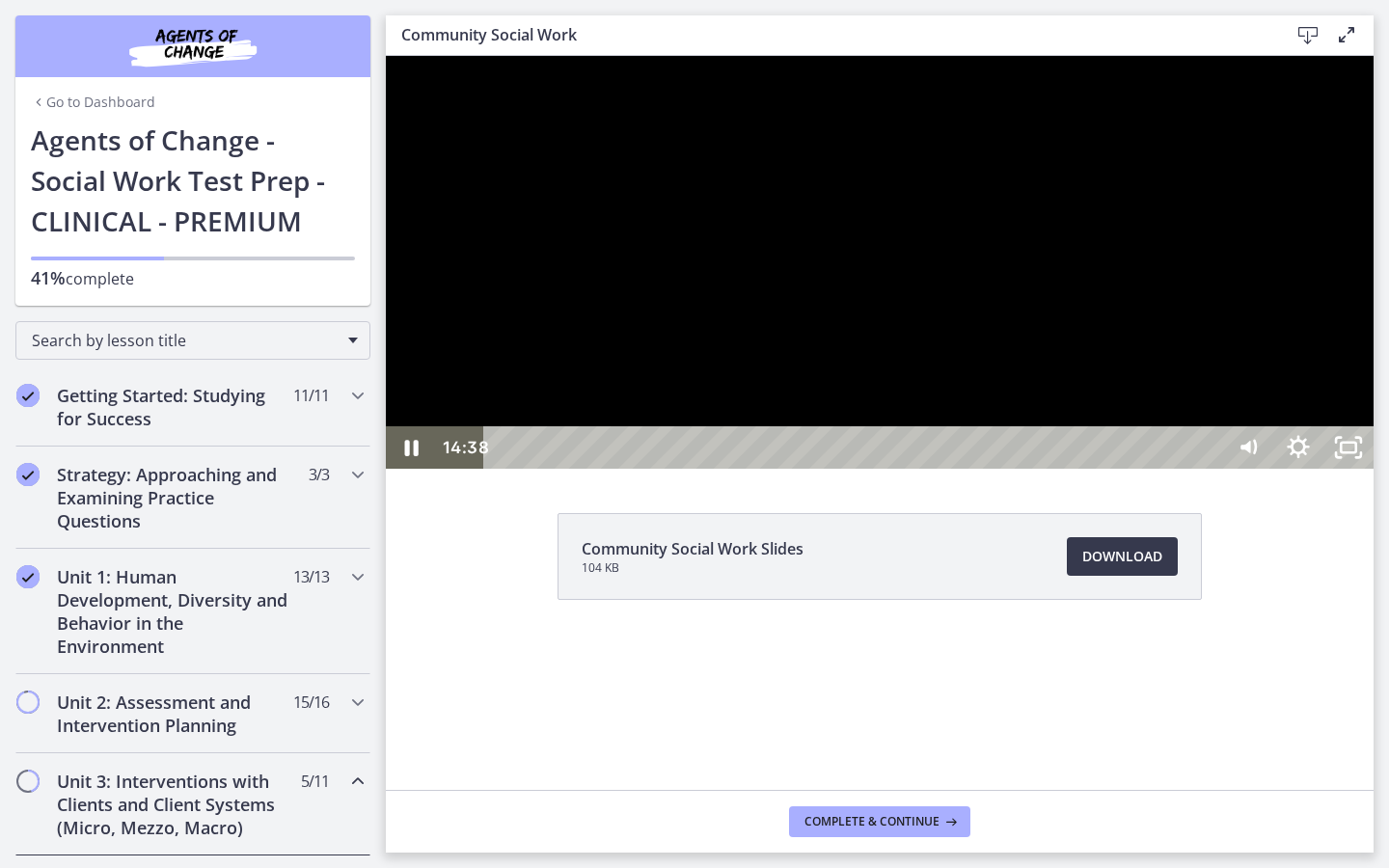 click at bounding box center [880, 262] 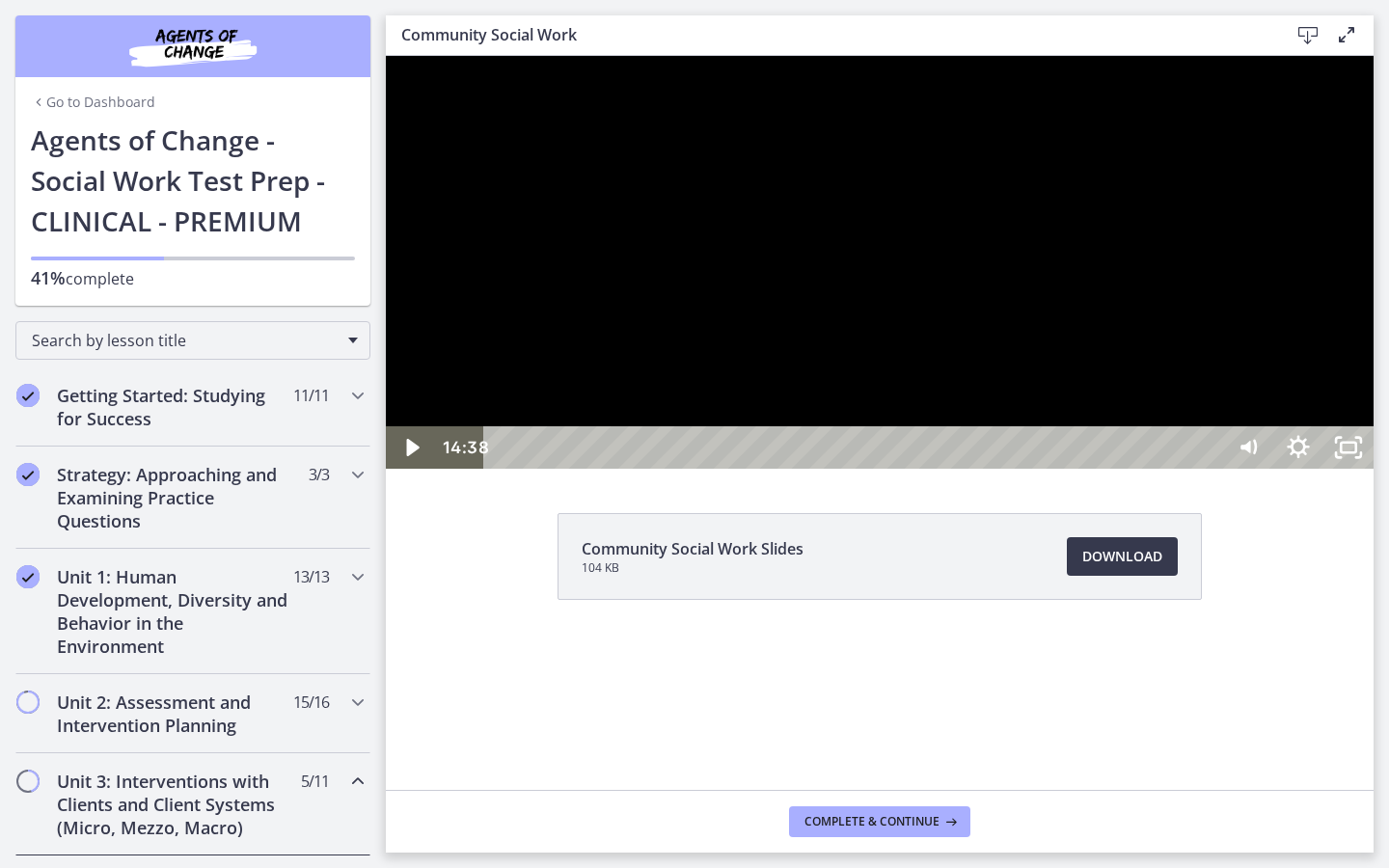 click at bounding box center (880, 262) 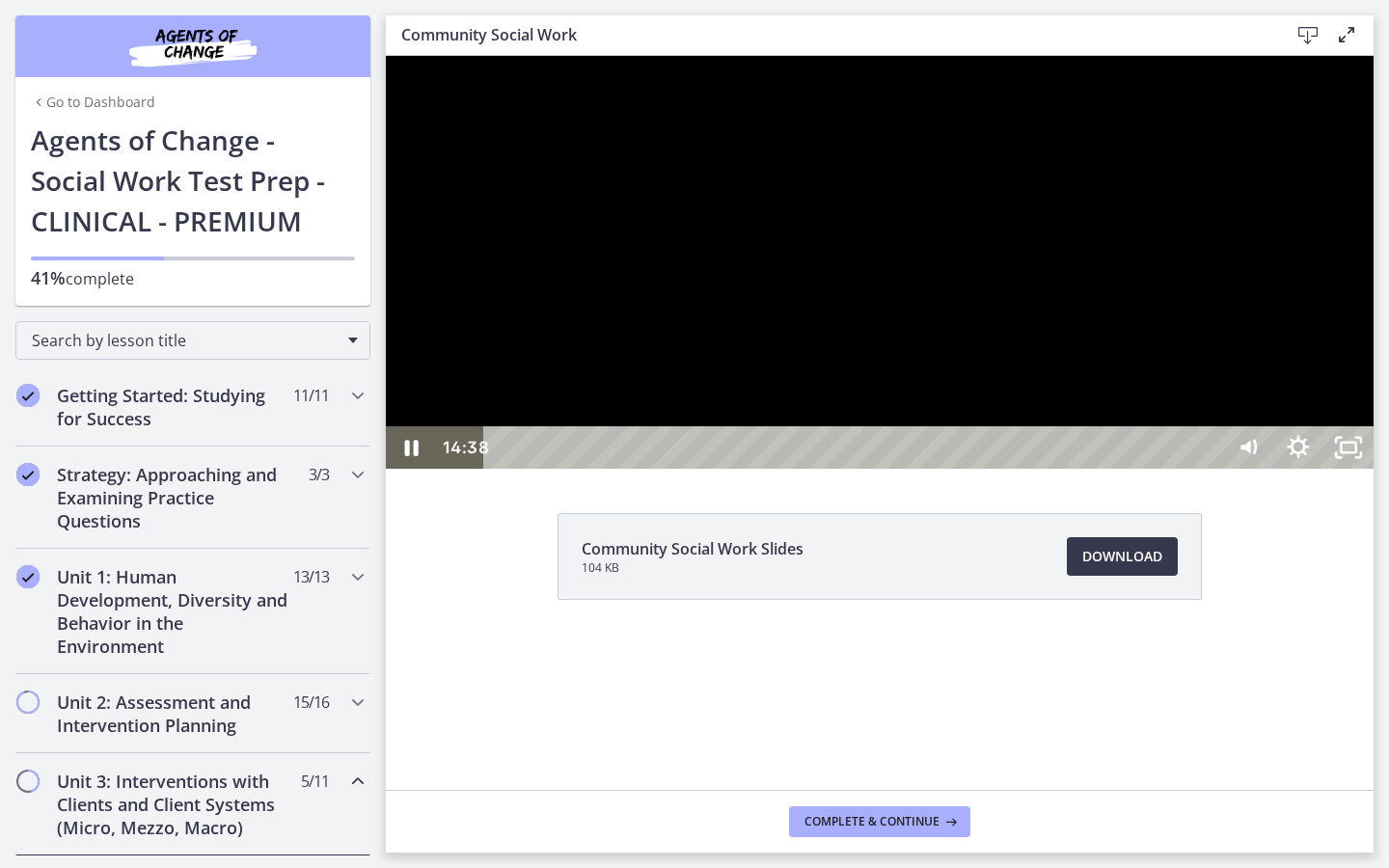 click at bounding box center [880, 262] 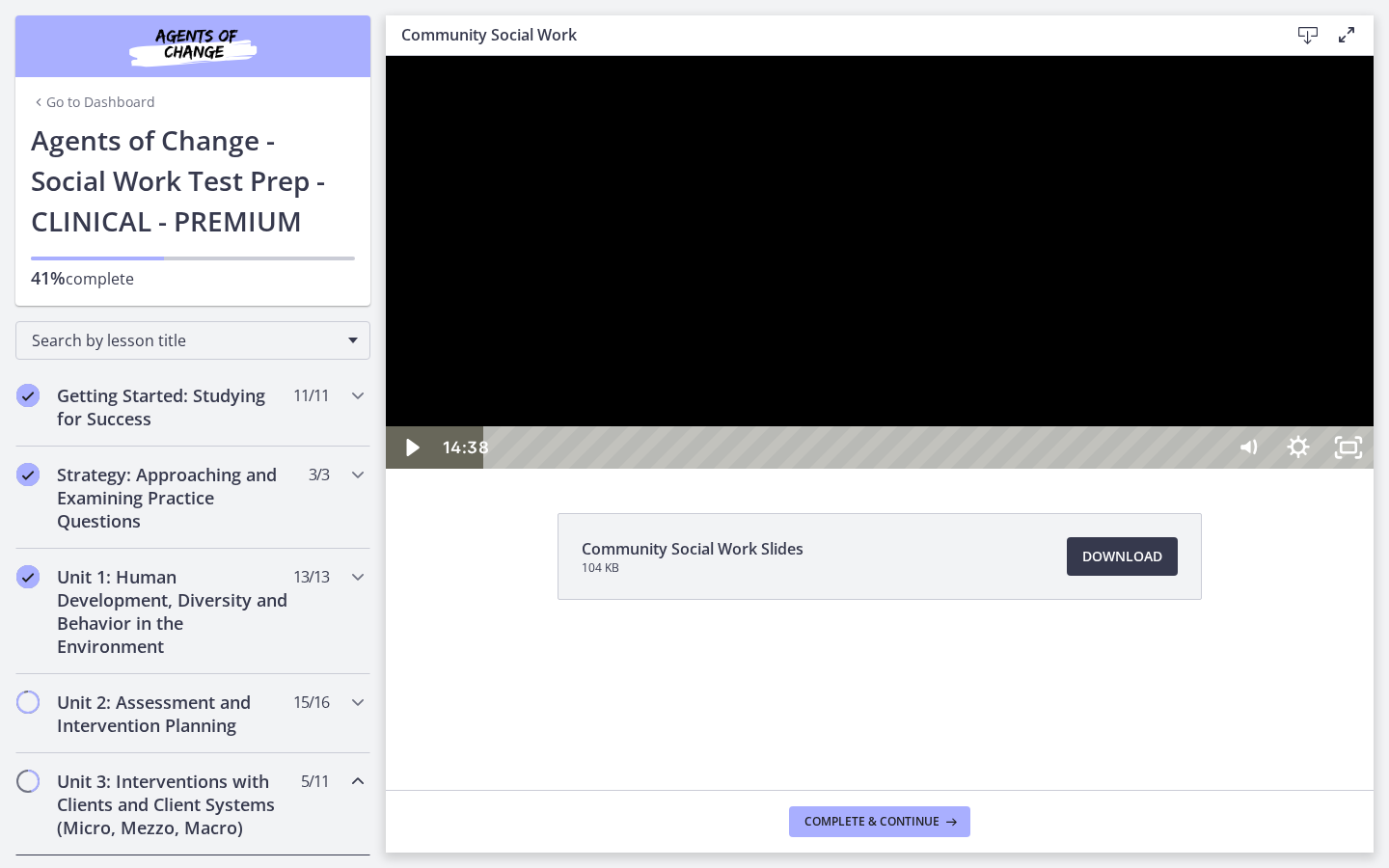 click at bounding box center [880, 262] 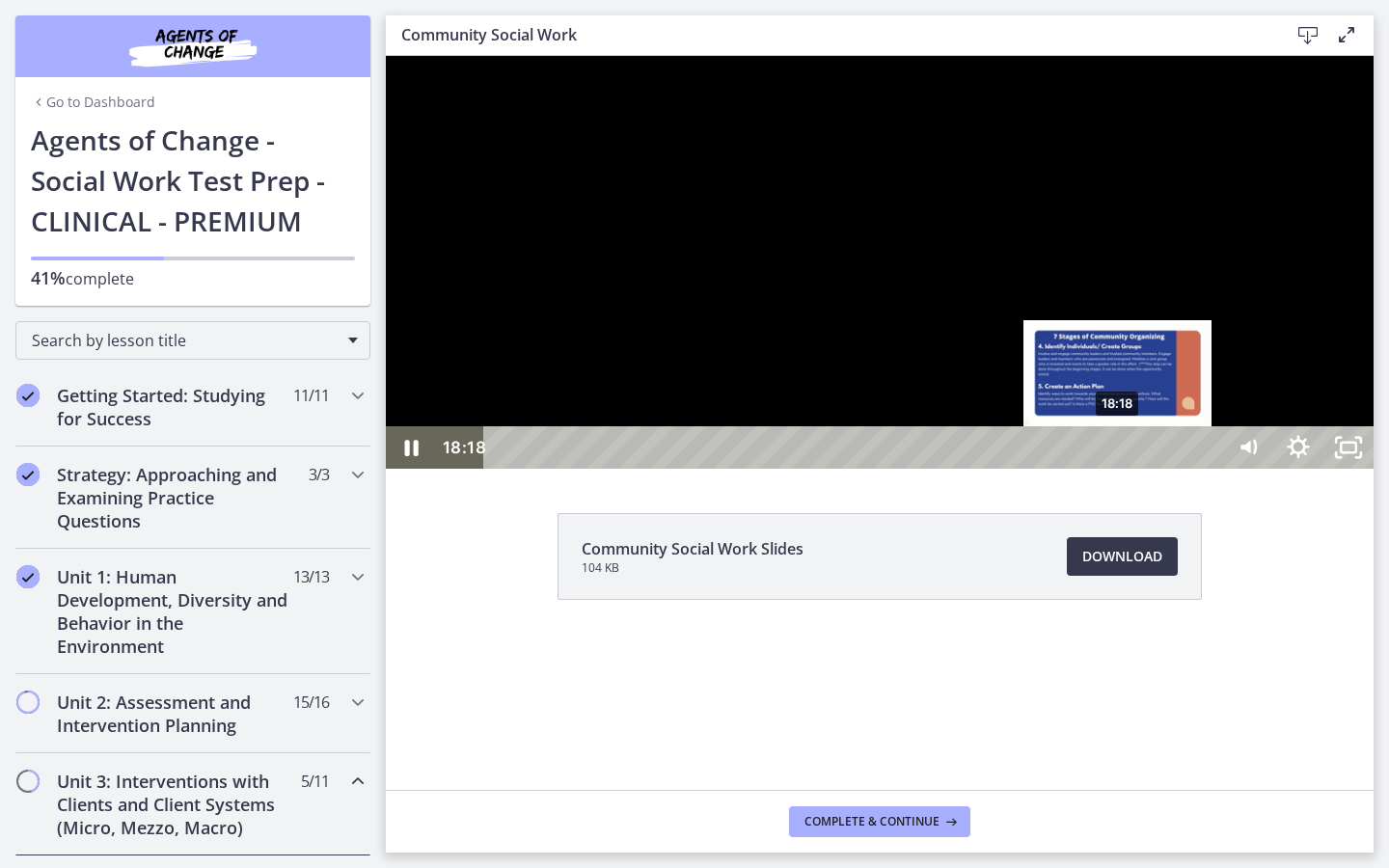 drag, startPoint x: 1076, startPoint y: 901, endPoint x: 1119, endPoint y: 898, distance: 43.104524 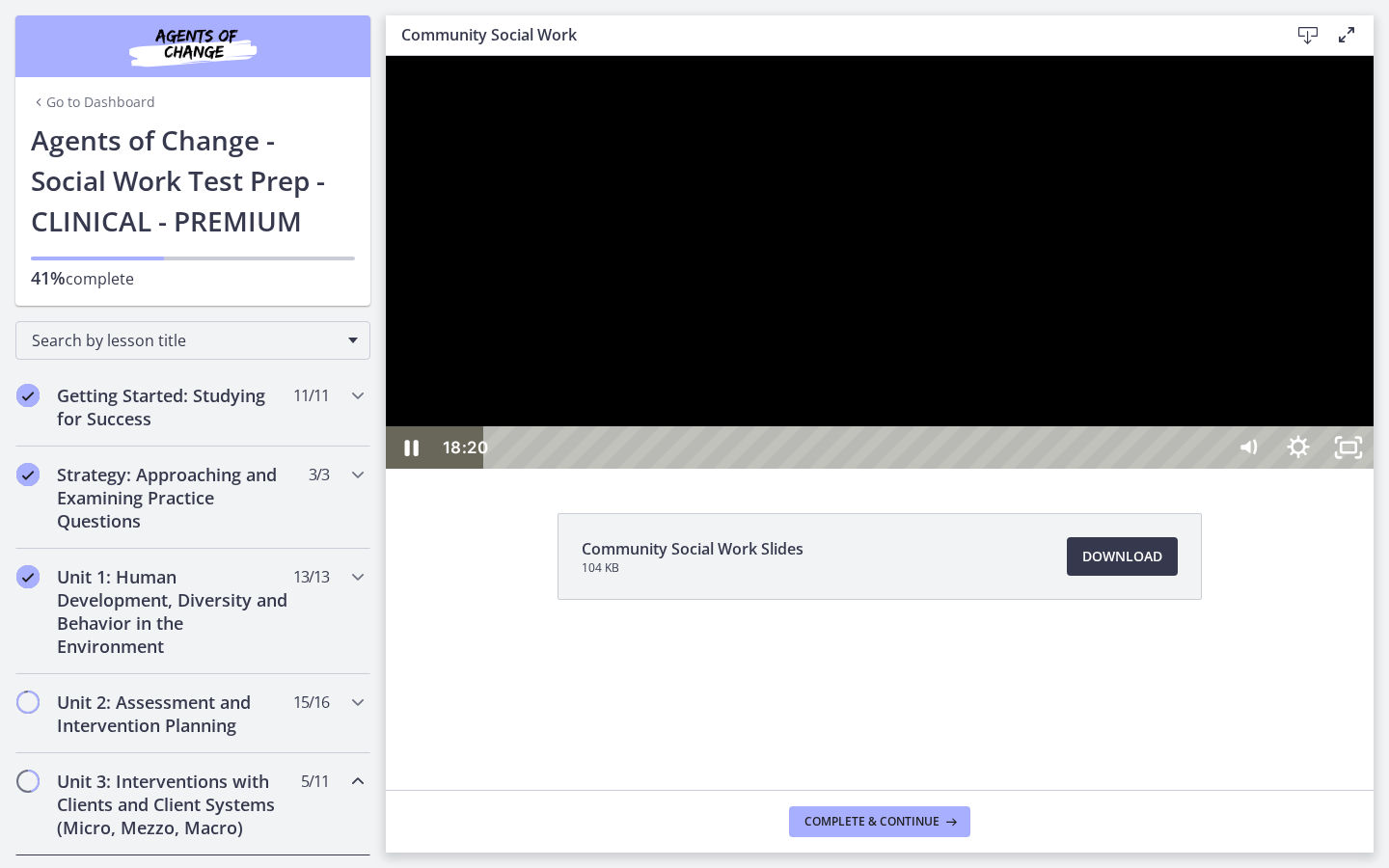 click at bounding box center [880, 262] 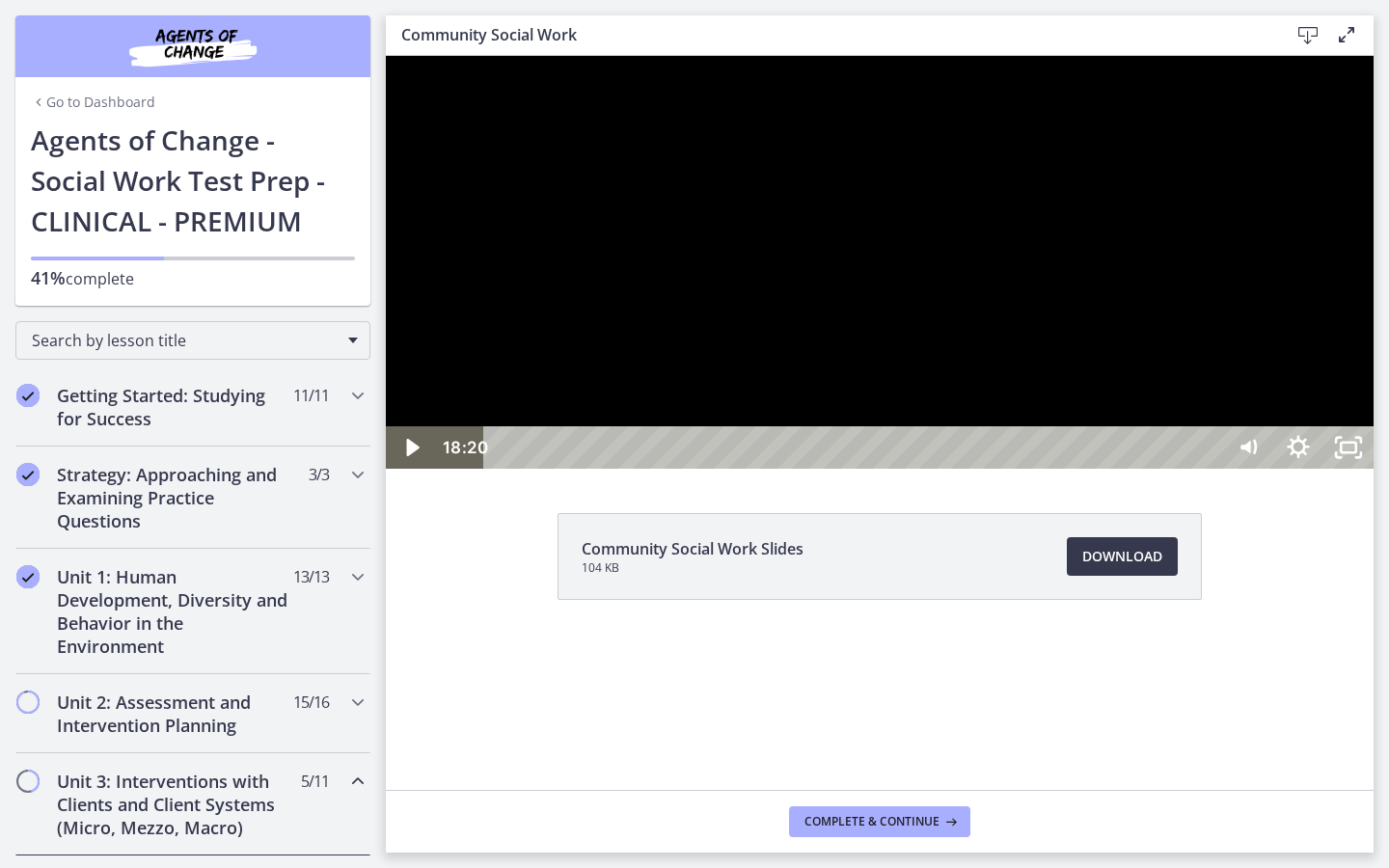 click at bounding box center (880, 262) 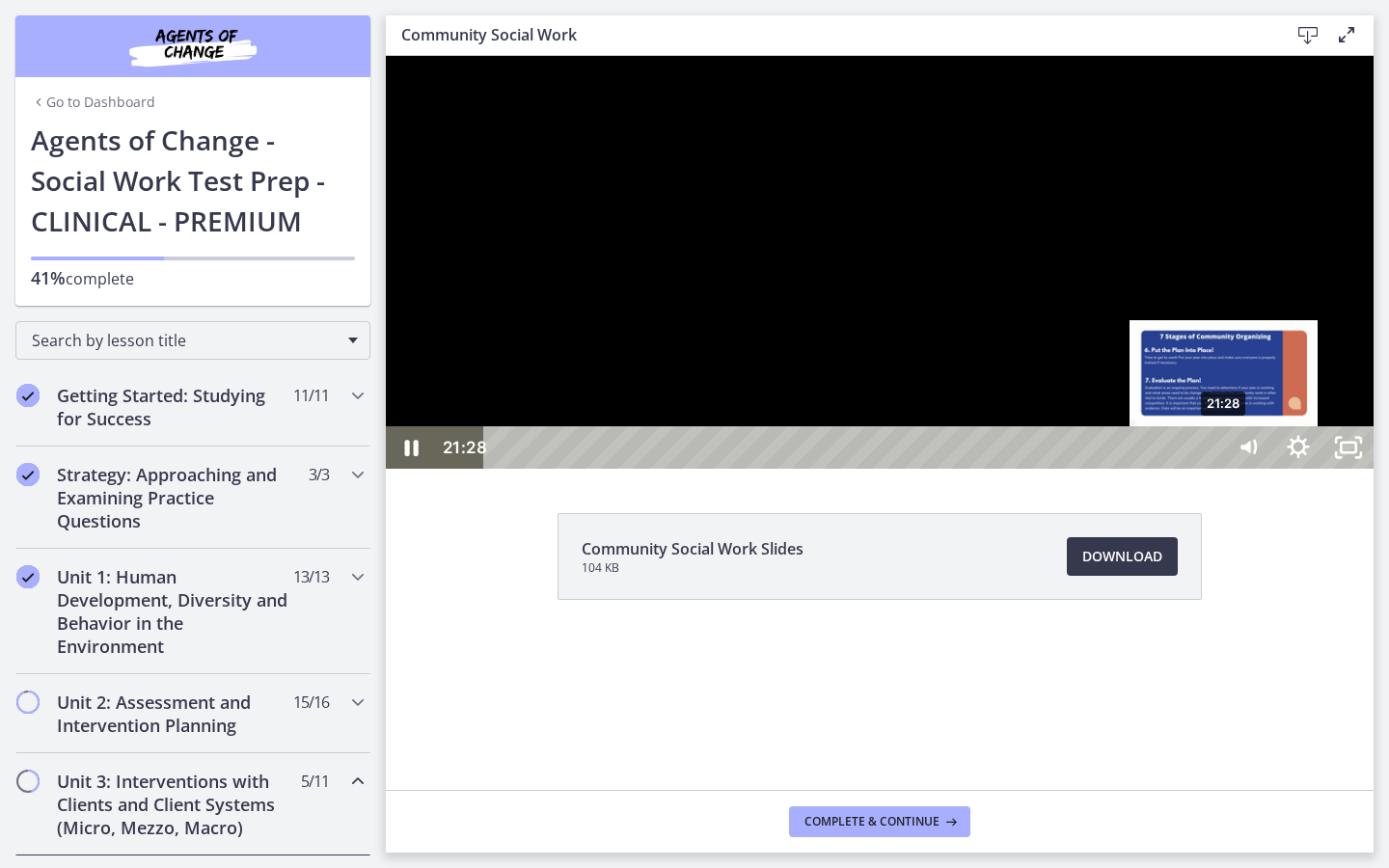 click on "21:28" at bounding box center (857, 448) 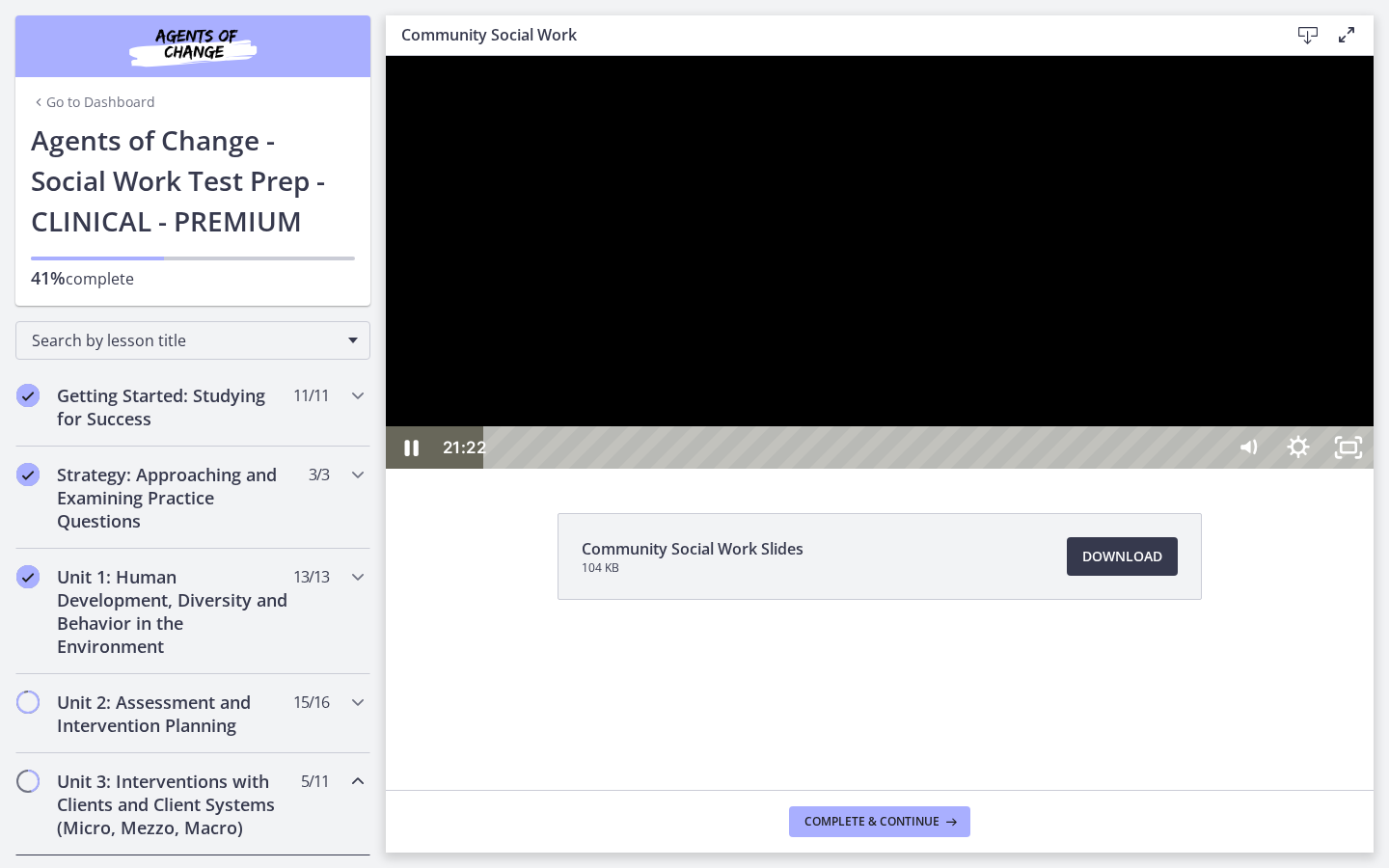 click at bounding box center (880, 262) 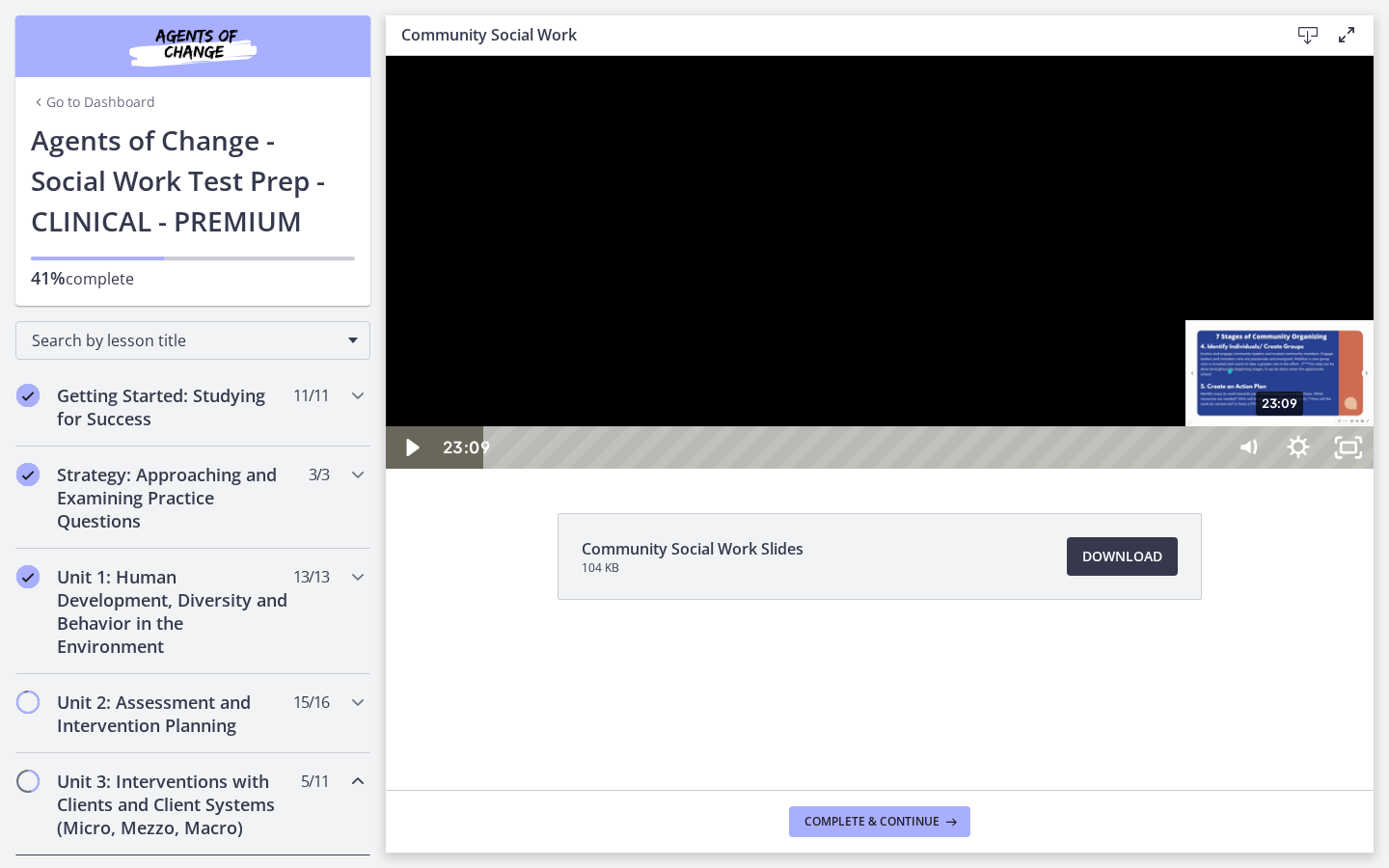 click on "23:09" at bounding box center [857, 448] 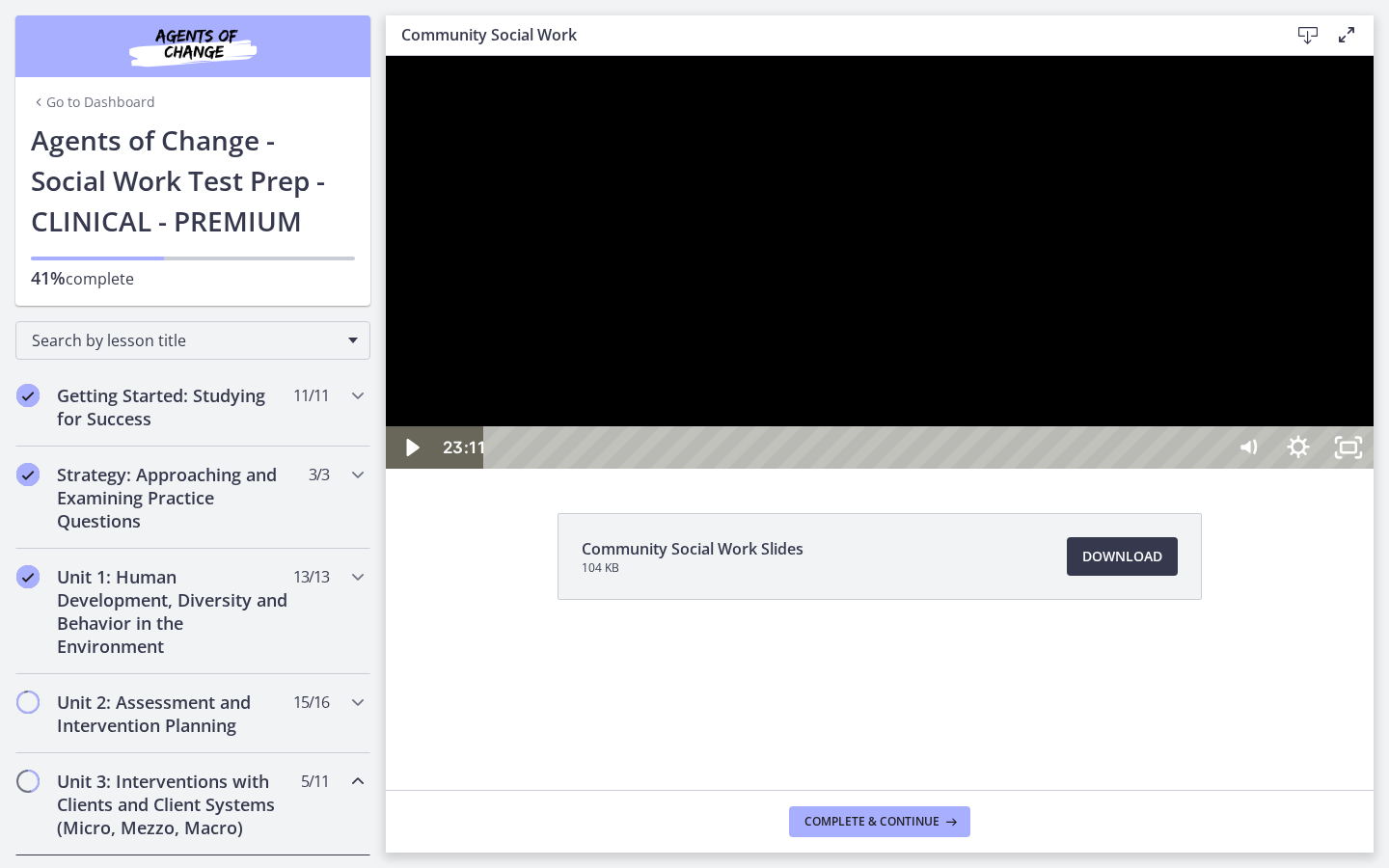 click at bounding box center (880, 262) 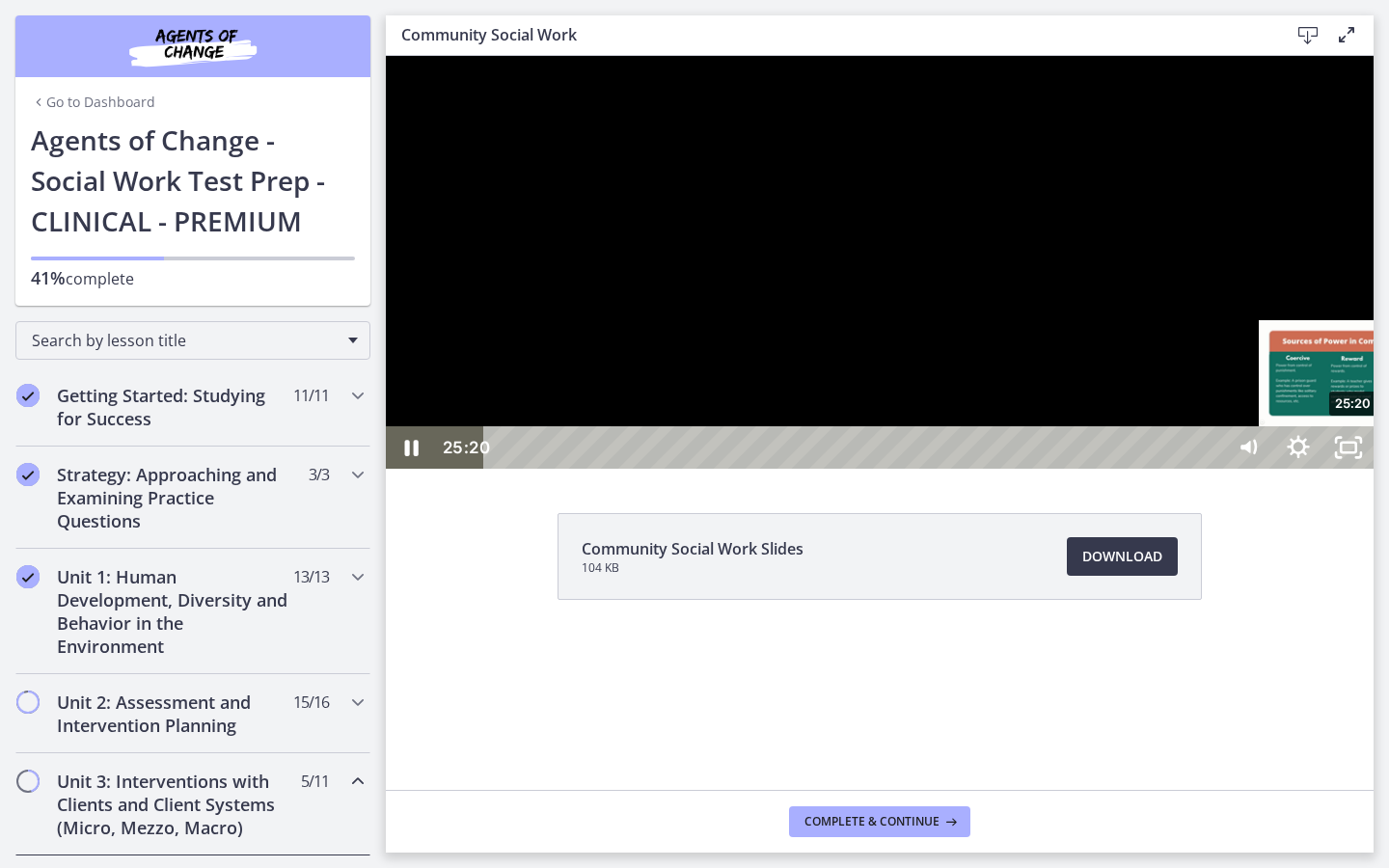 drag, startPoint x: 1290, startPoint y: 901, endPoint x: 1355, endPoint y: 897, distance: 65.122961 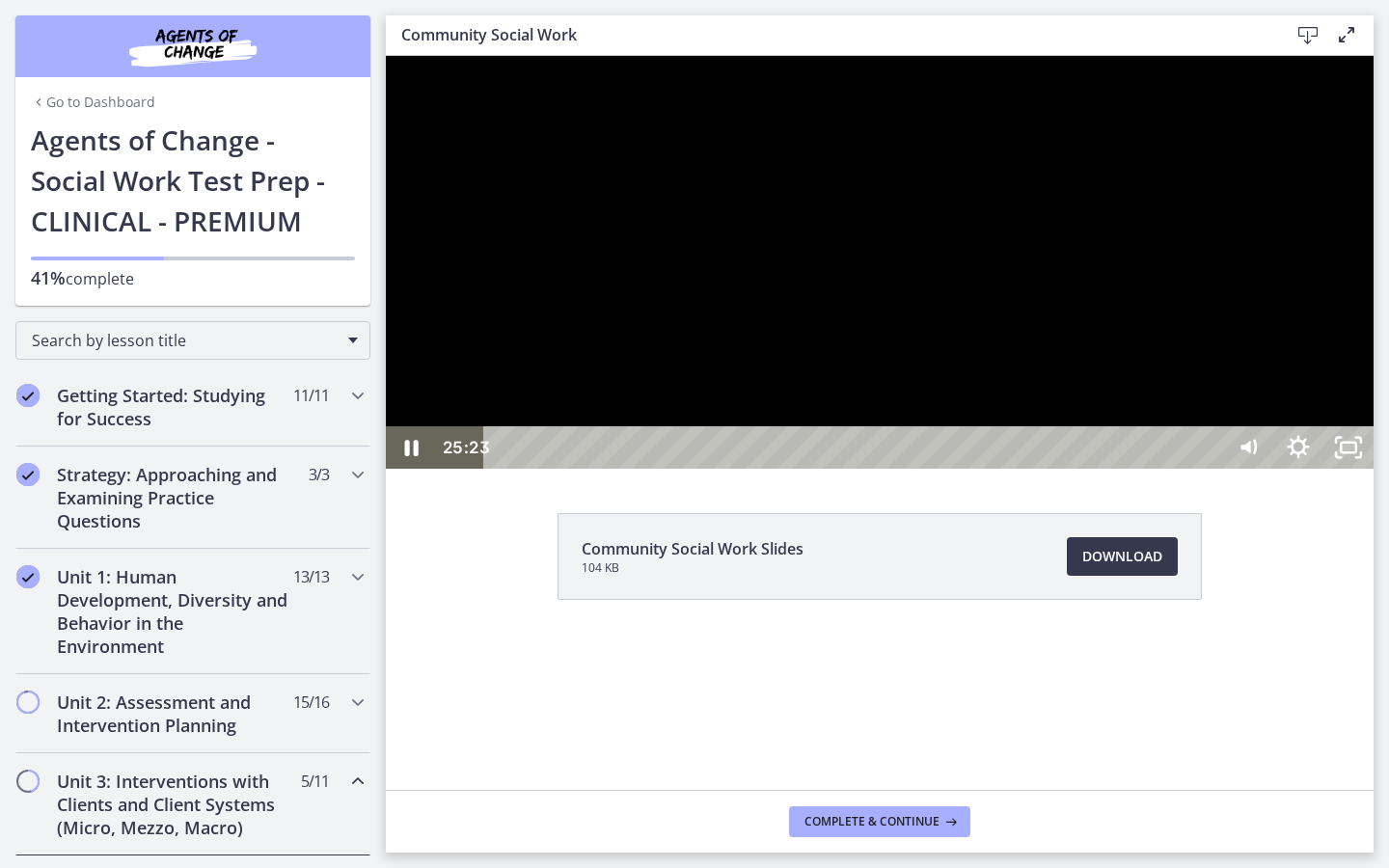 click at bounding box center [880, 262] 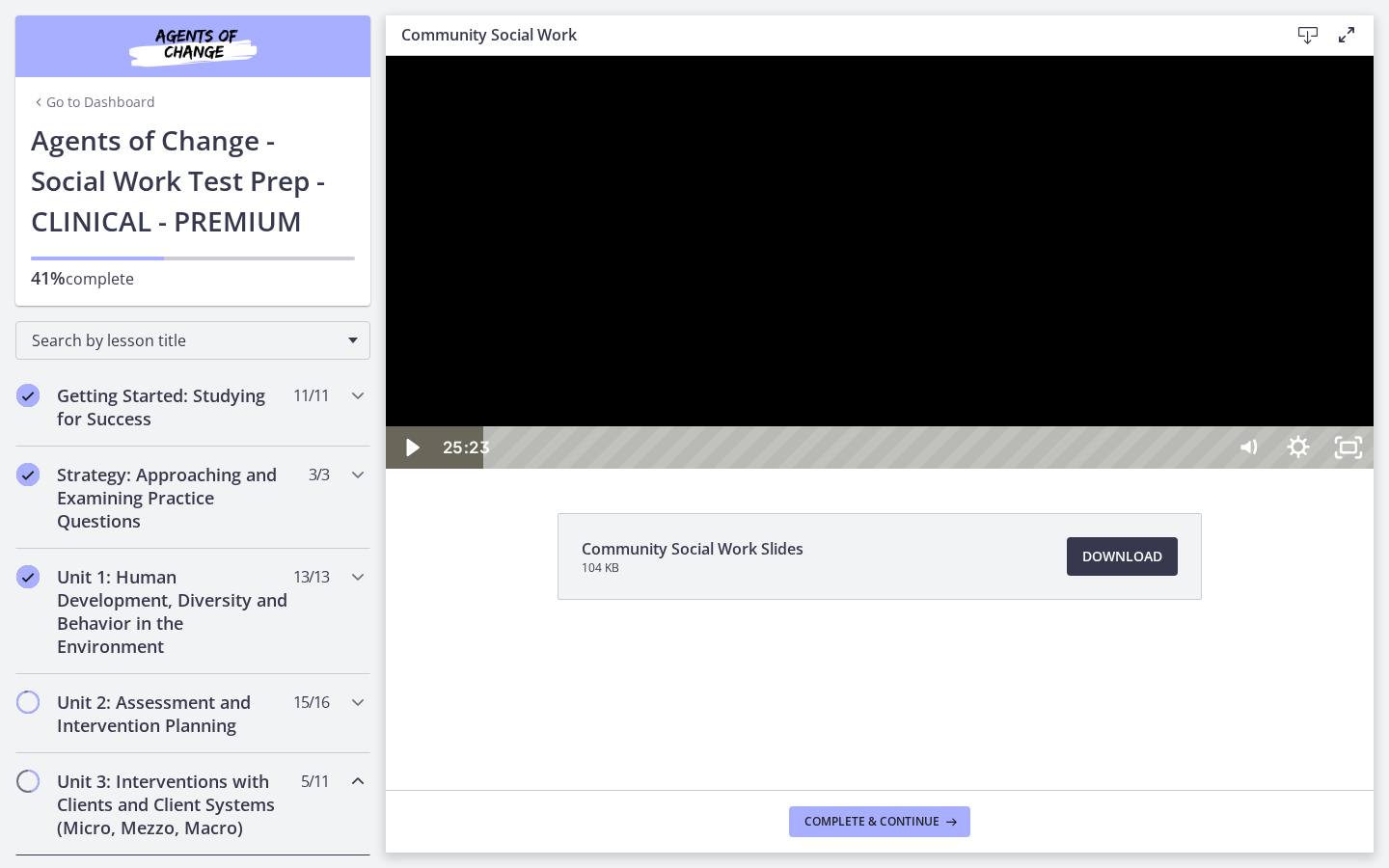 click at bounding box center (880, 262) 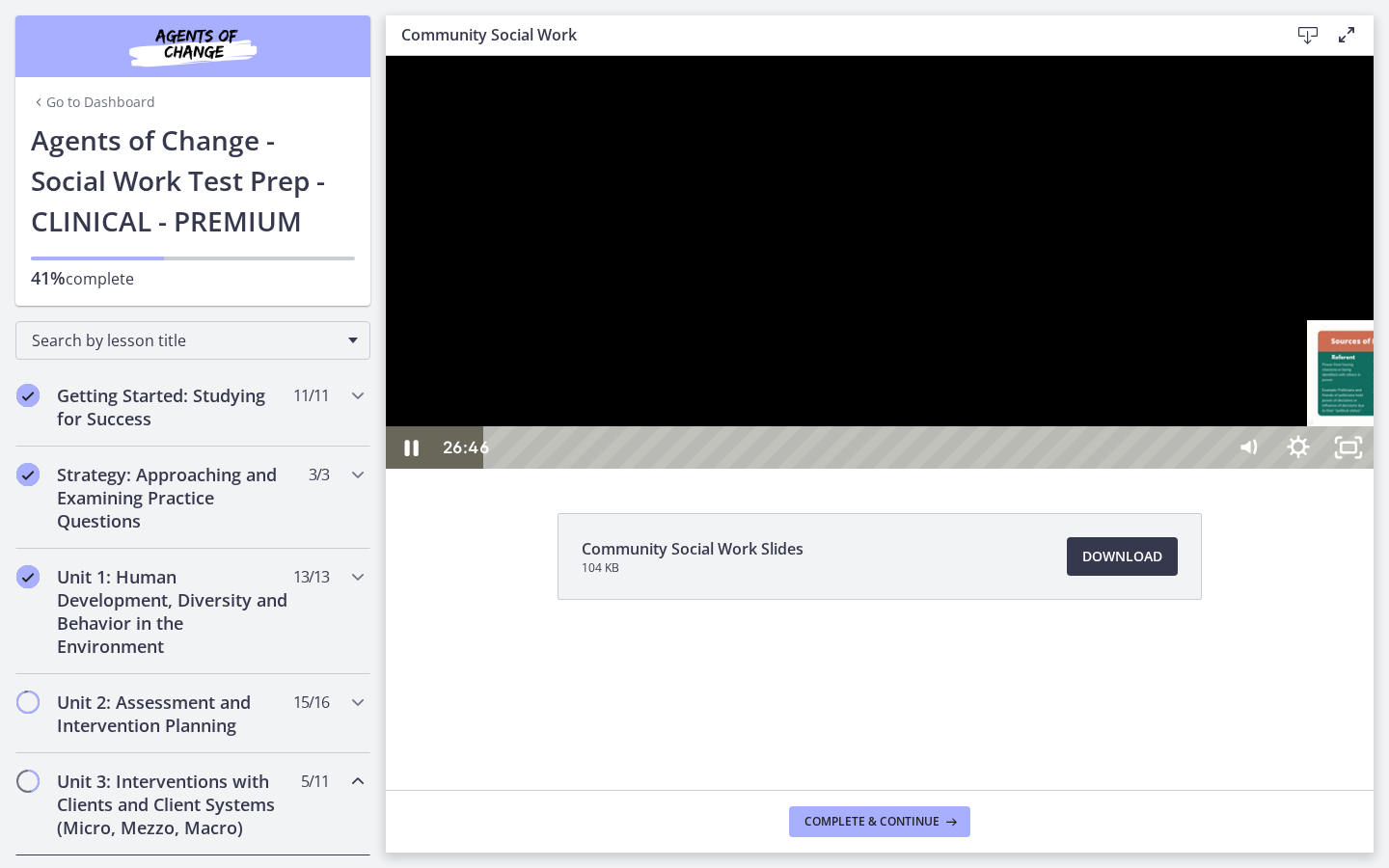 drag, startPoint x: 1368, startPoint y: 901, endPoint x: 1403, endPoint y: 899, distance: 35.057096 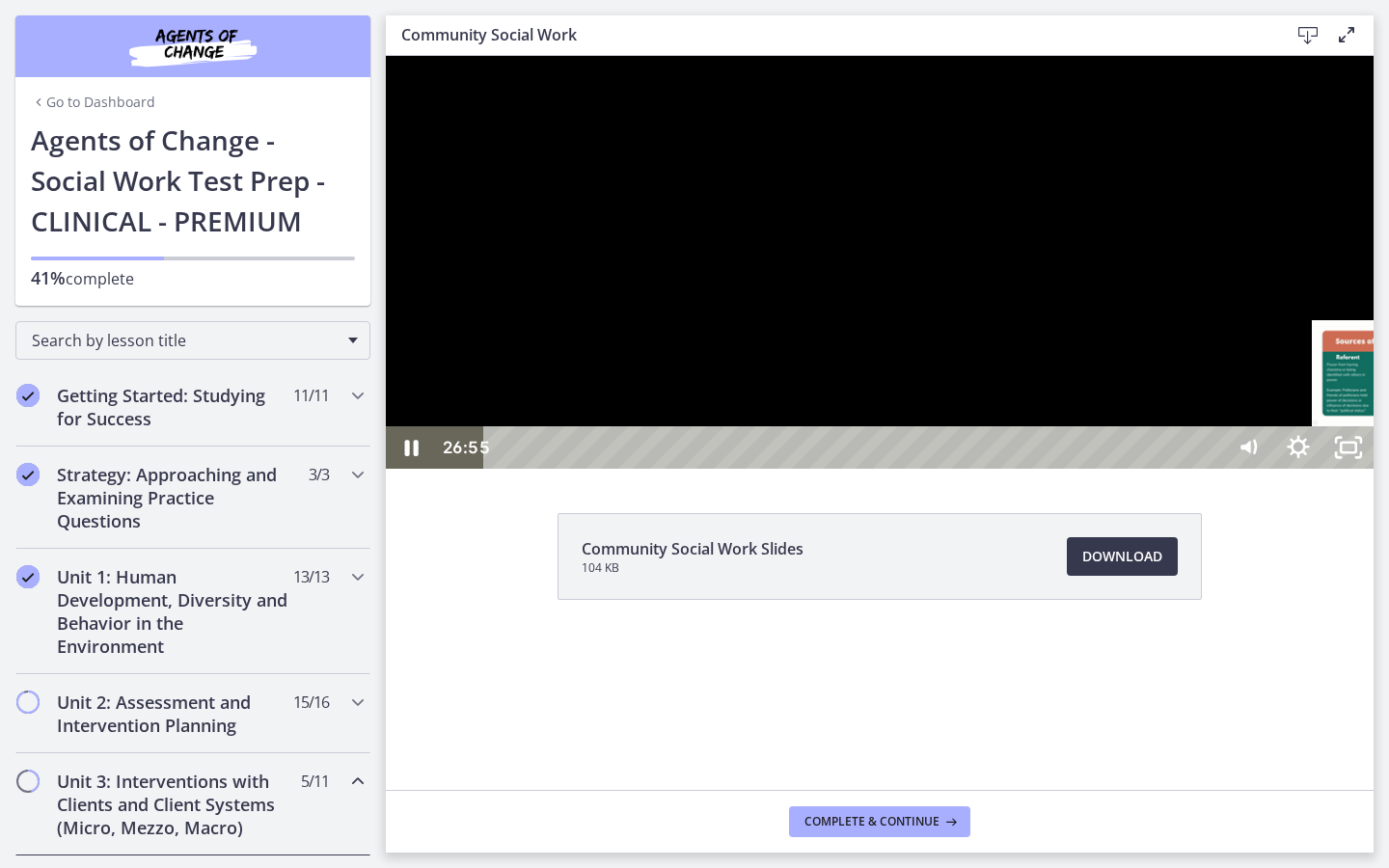 click on "26:55" at bounding box center [857, 448] 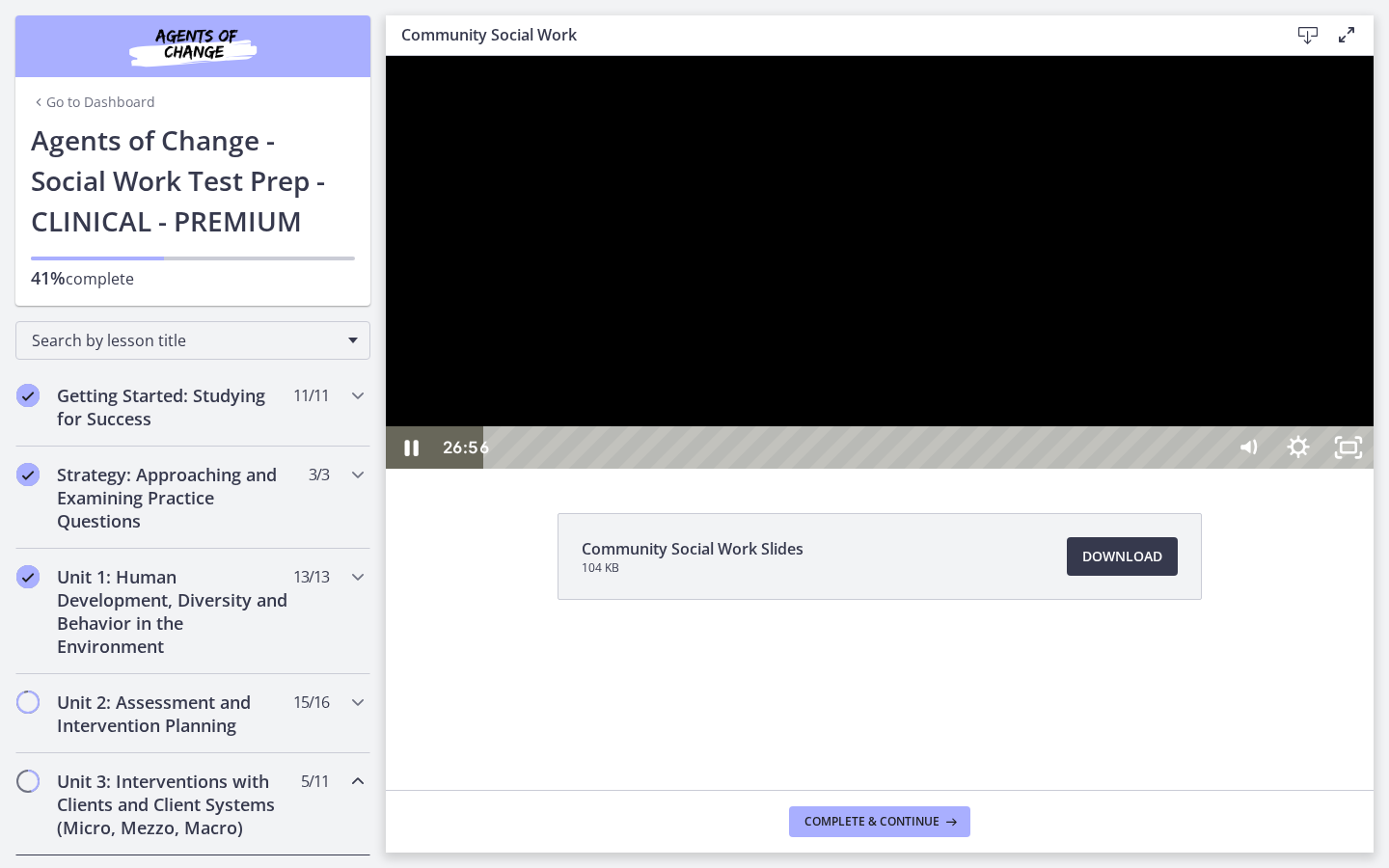 click at bounding box center [880, 262] 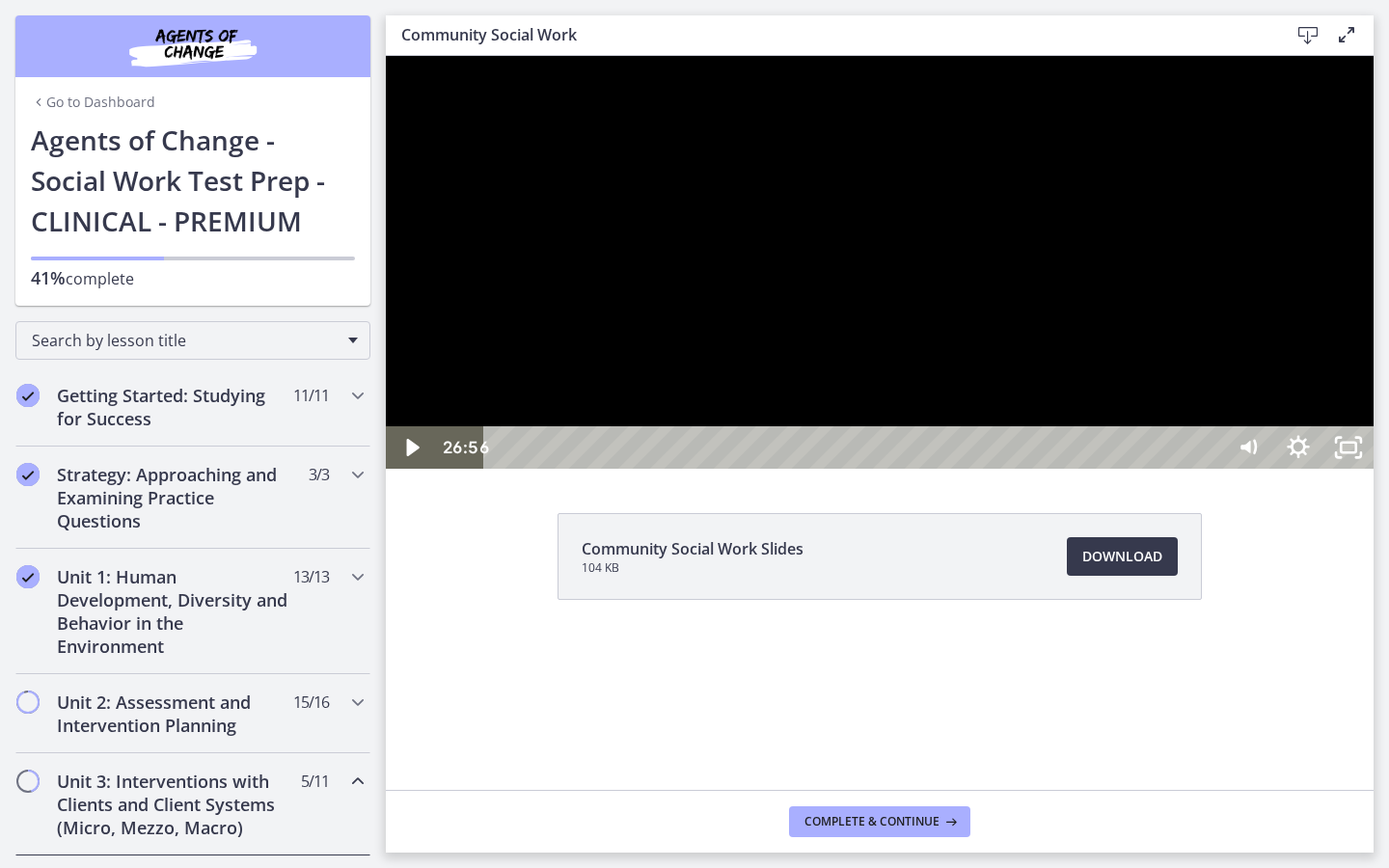 click at bounding box center (880, 262) 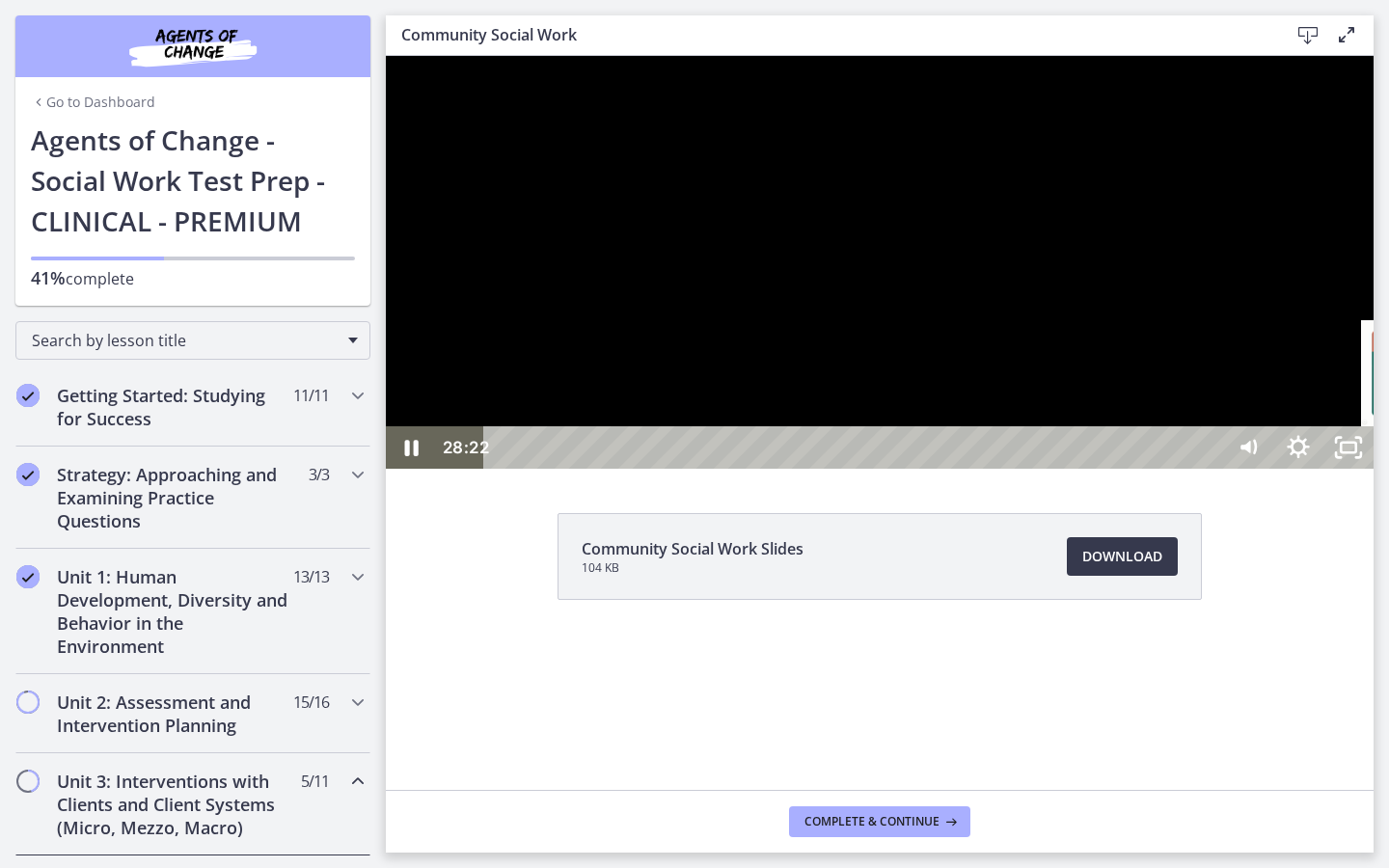 drag, startPoint x: 1410, startPoint y: 901, endPoint x: 1460, endPoint y: 899, distance: 50.03998 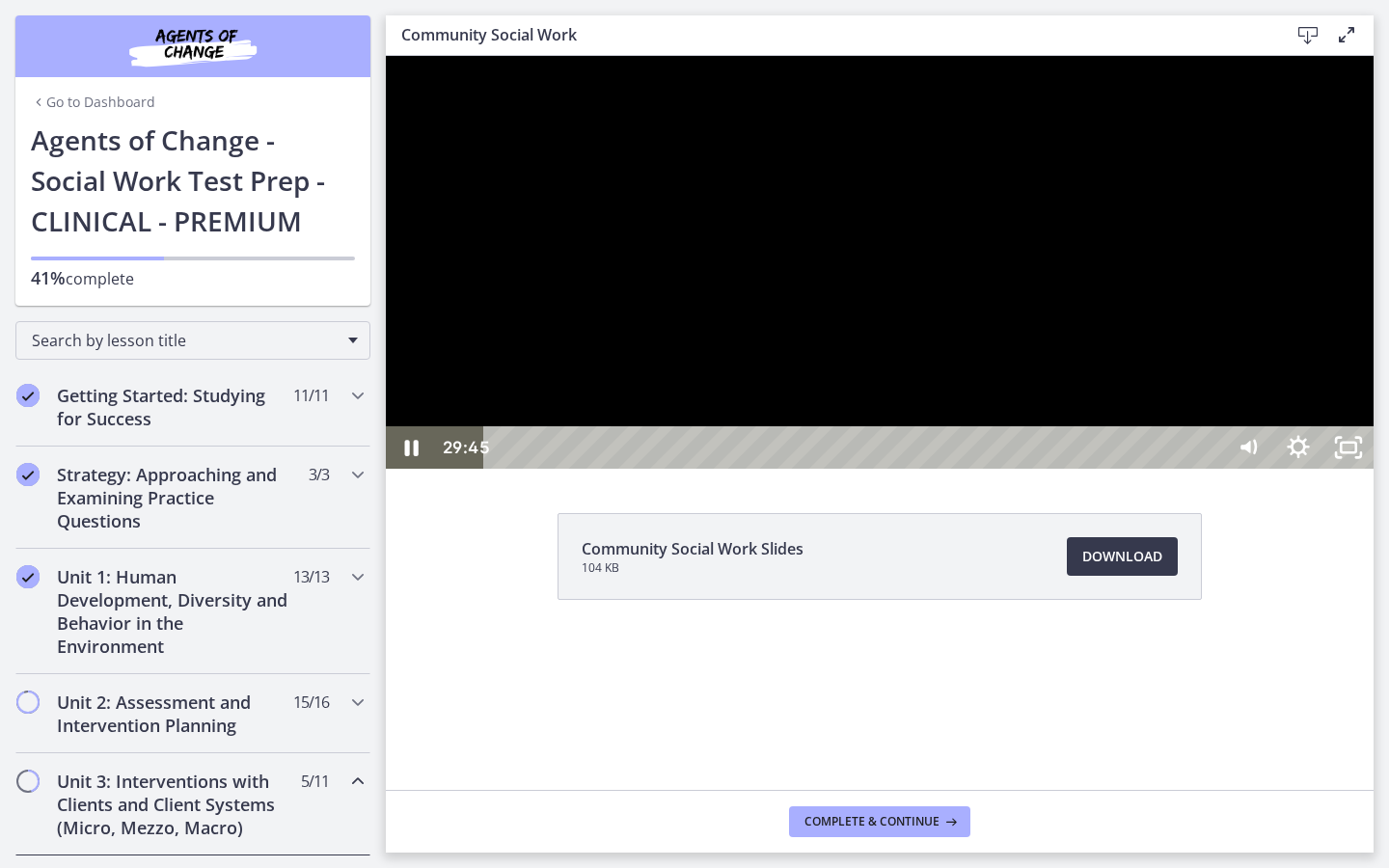 drag, startPoint x: 1465, startPoint y: 902, endPoint x: 1505, endPoint y: 896, distance: 40.4475 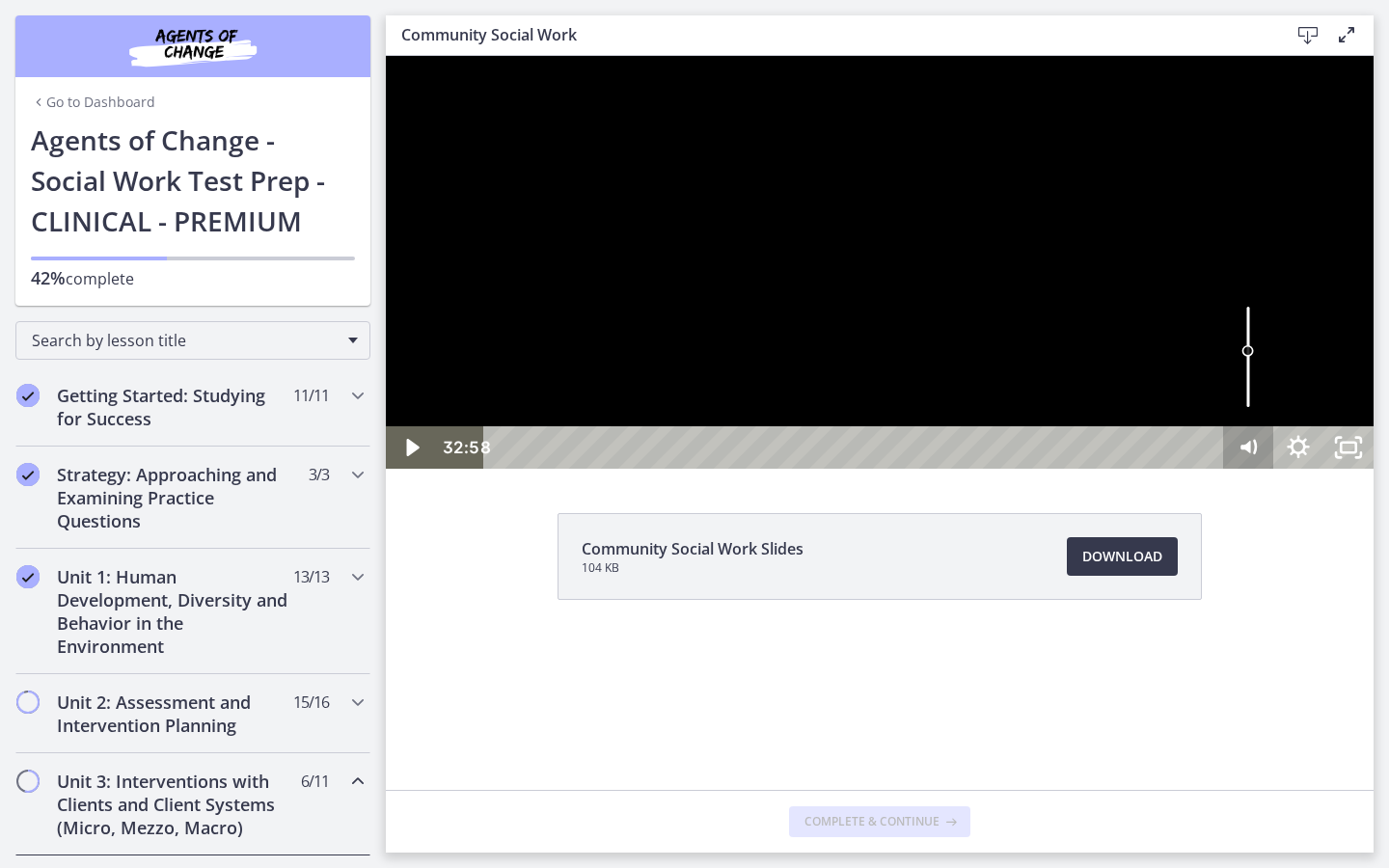 drag, startPoint x: 1572, startPoint y: 897, endPoint x: 1646, endPoint y: 885, distance: 74.966659 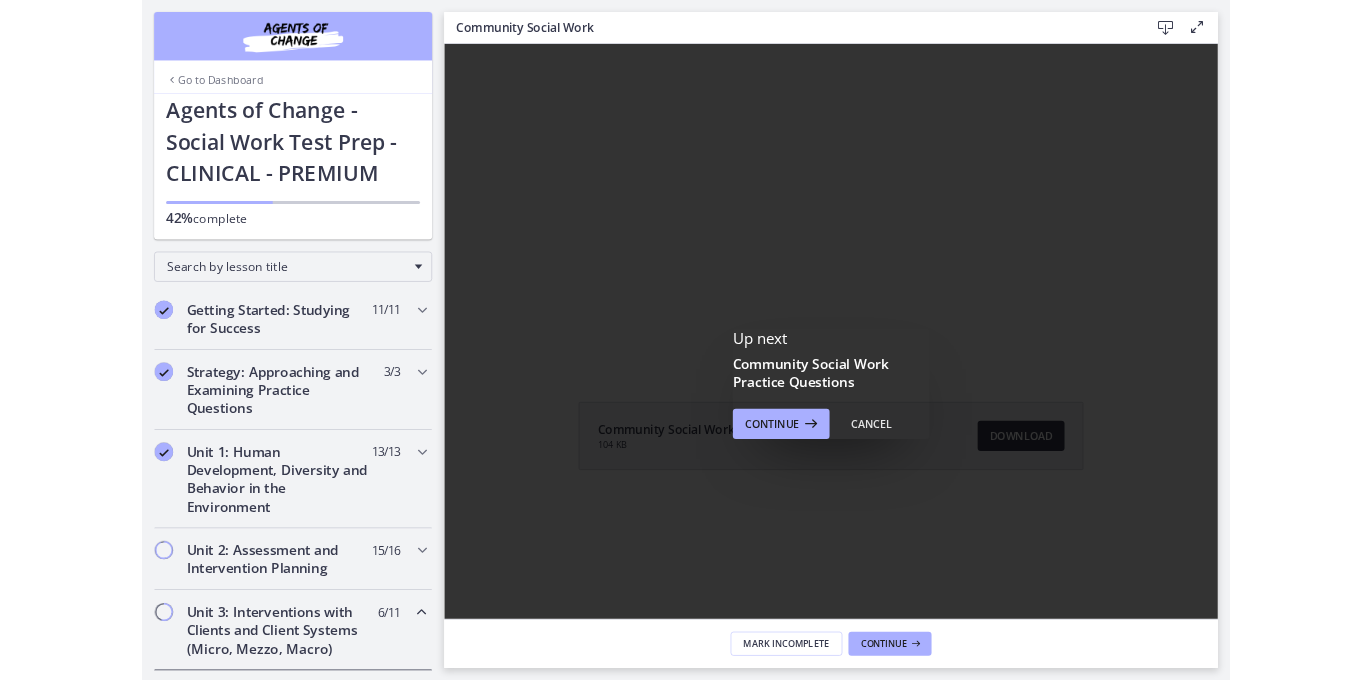 scroll, scrollTop: 0, scrollLeft: 0, axis: both 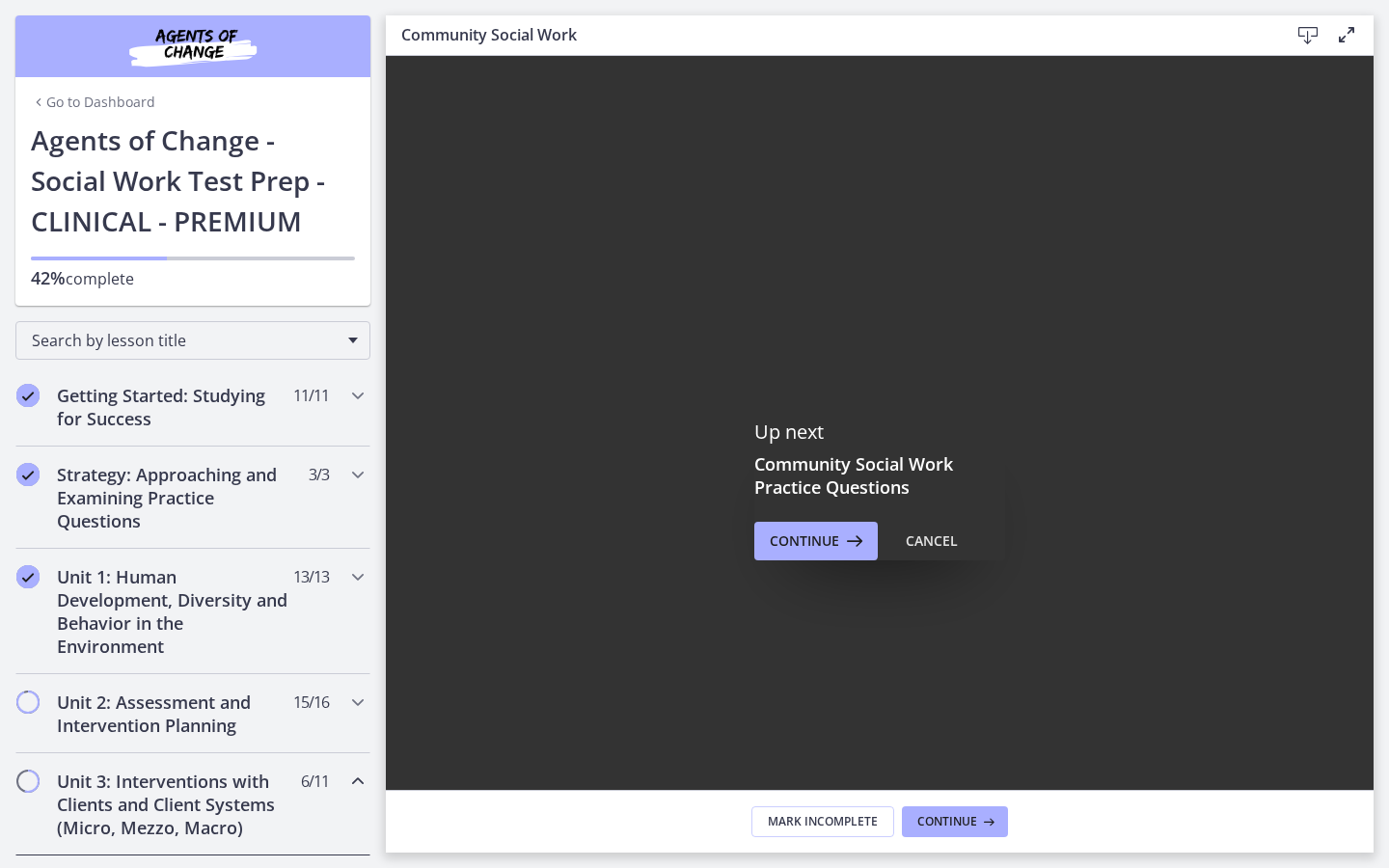 click at bounding box center (880, 447) 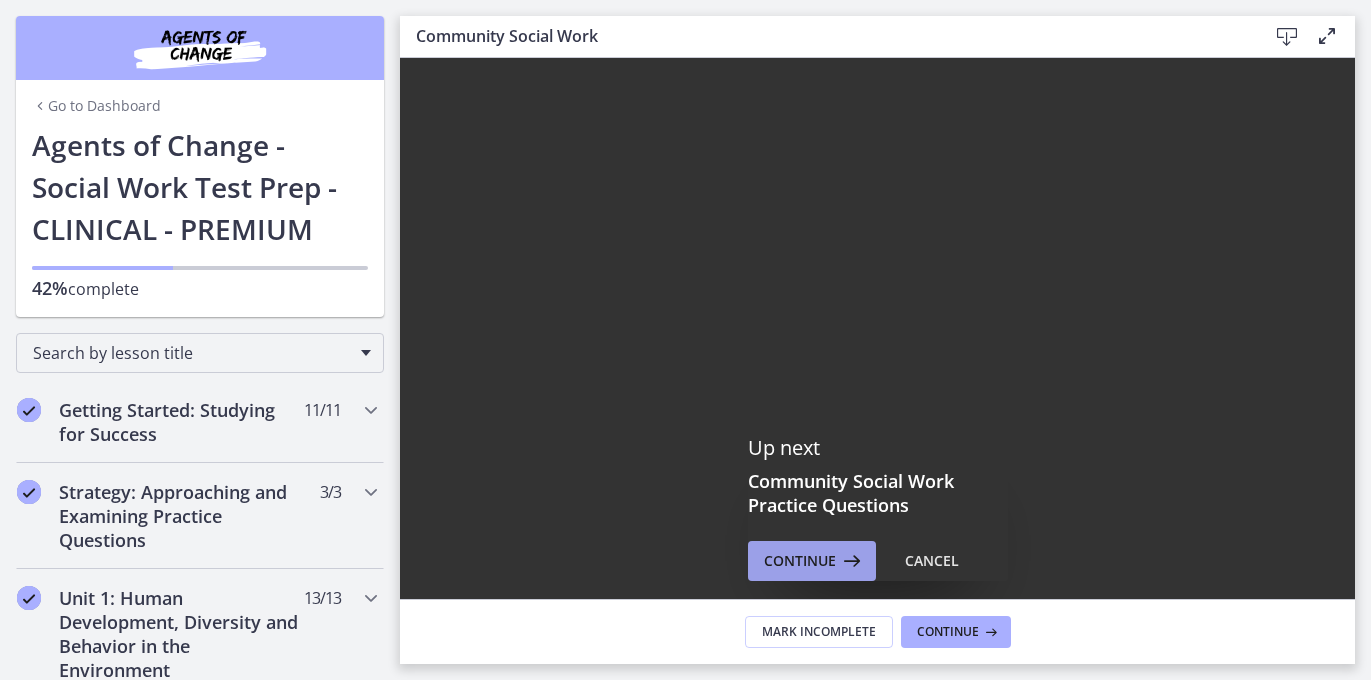 click on "Continue" at bounding box center [800, 561] 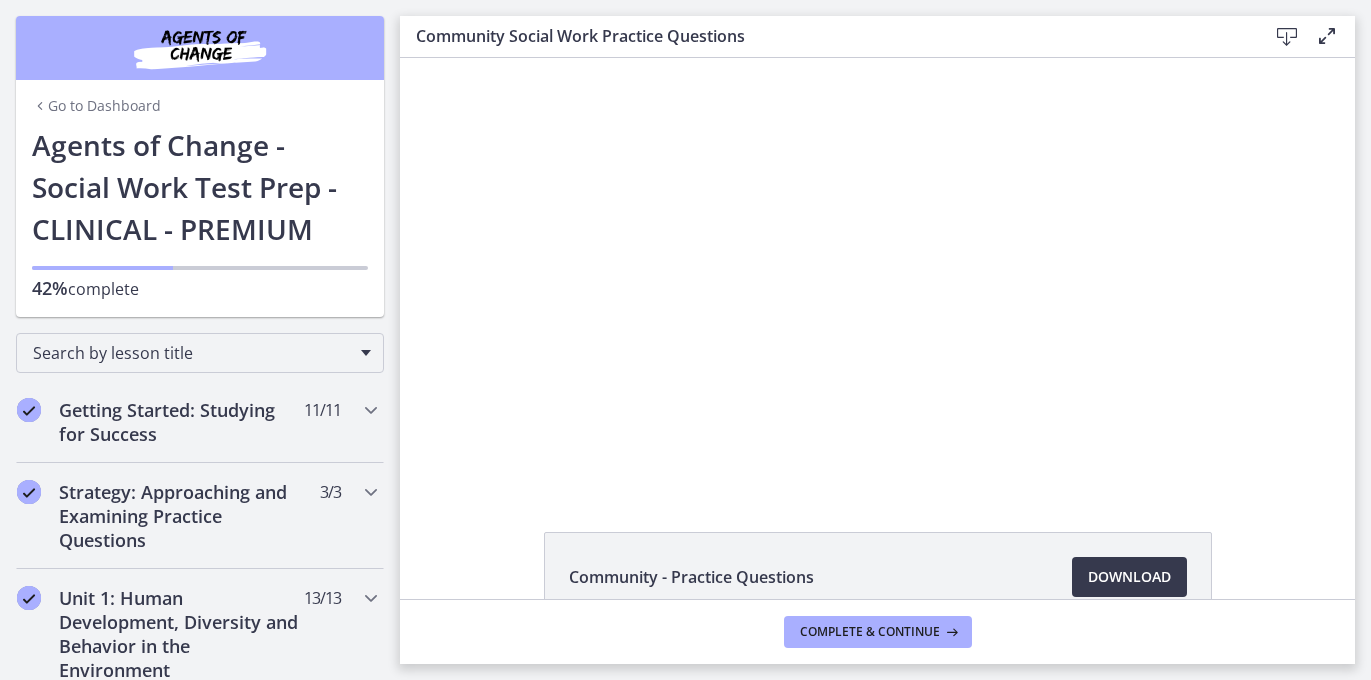 scroll, scrollTop: 0, scrollLeft: 0, axis: both 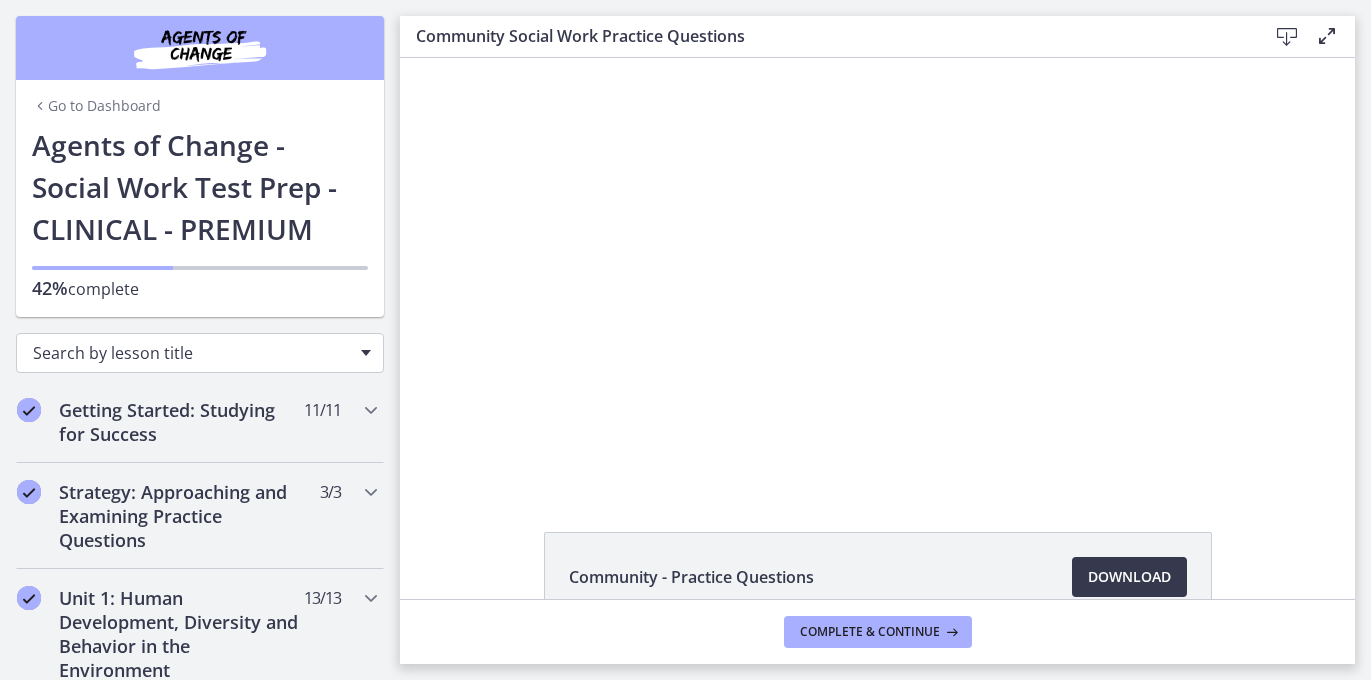 click at bounding box center [366, 353] 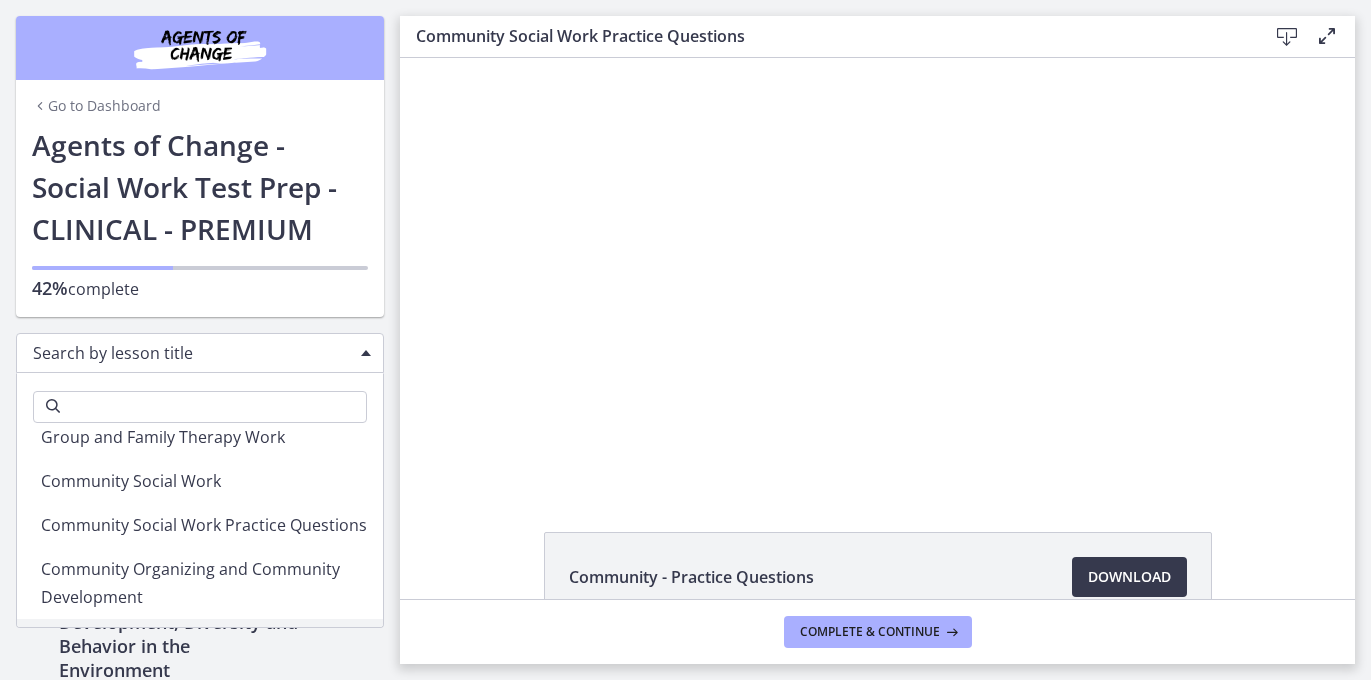 scroll, scrollTop: 2856, scrollLeft: 0, axis: vertical 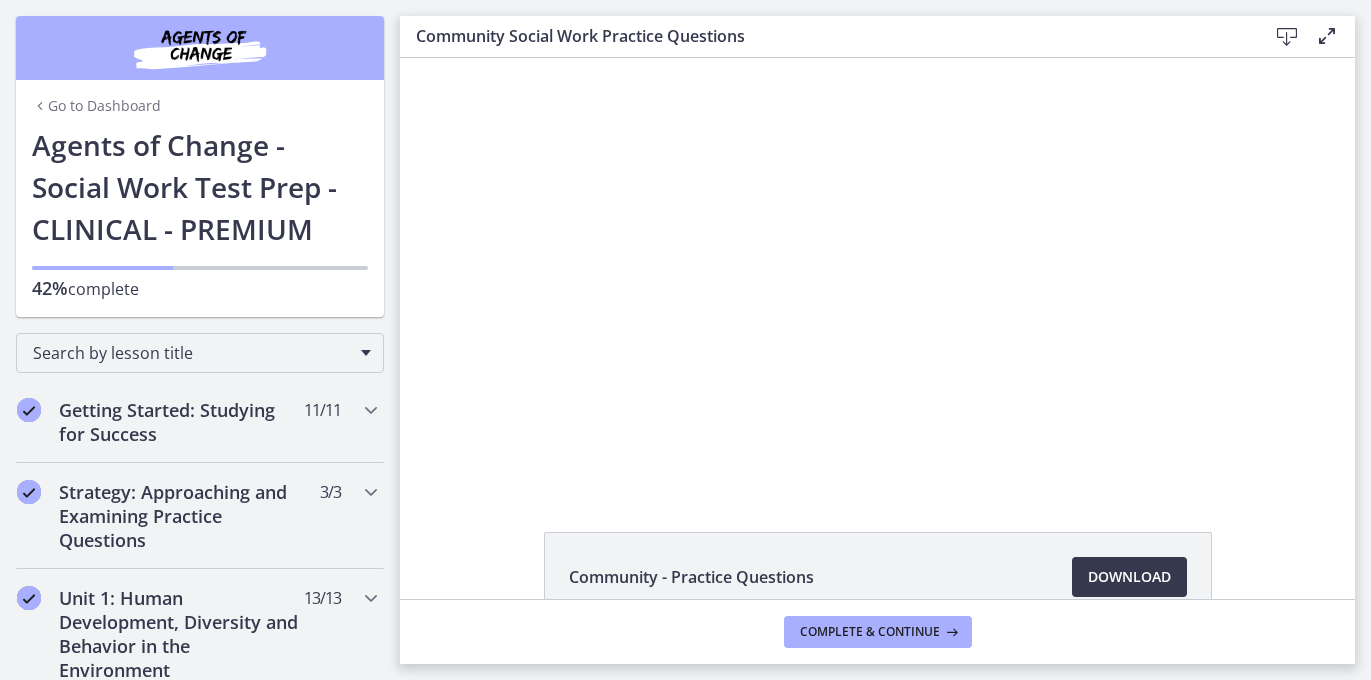 click at bounding box center [1327, 36] 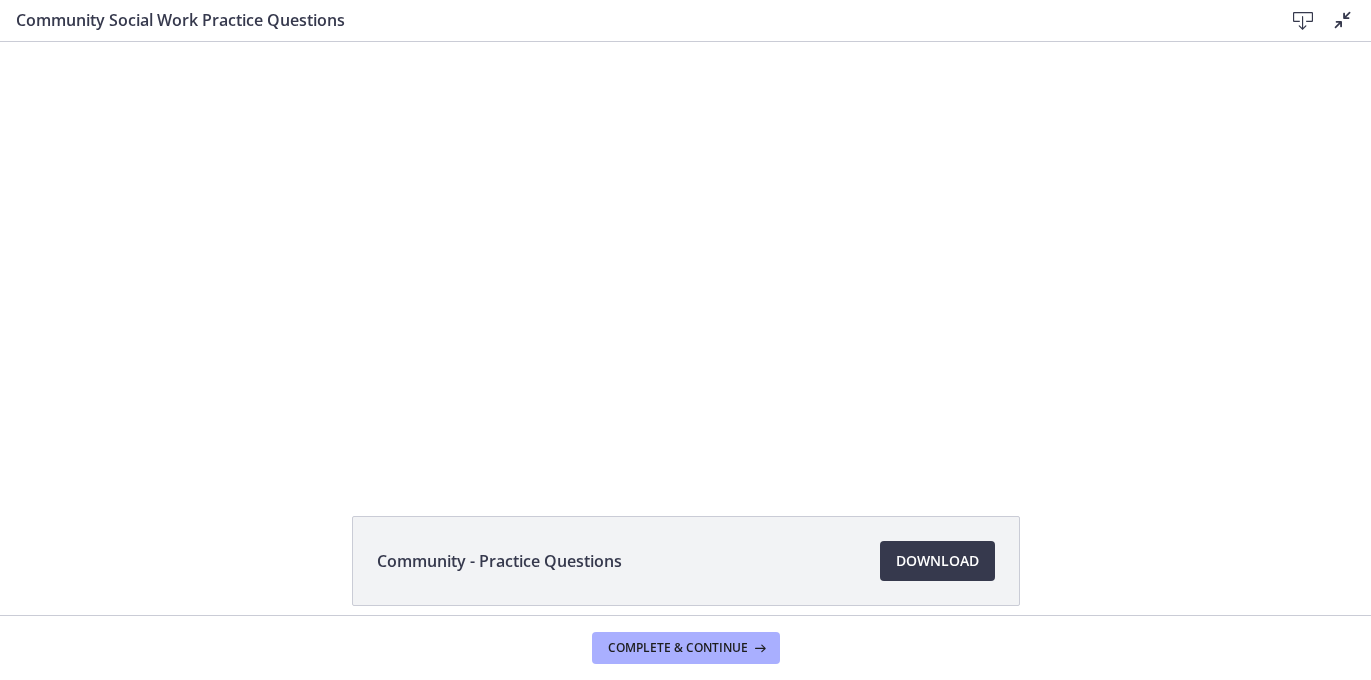 click on "Click for sound
@keyframes VOLUME_SMALL_WAVE_FLASH {
0% { opacity: 0; }
33% { opacity: 1; }
66% { opacity: 1; }
100% { opacity: 0; }
}
@keyframes VOLUME_LARGE_WAVE_FLASH {
0% { opacity: 0; }
33% { opacity: 1; }
66% { opacity: 1; }
100% { opacity: 0; }
}
.volume__small-wave {
animation: VOLUME_SMALL_WAVE_FLASH 2s infinite;
opacity: 0;
}
.volume__large-wave {
animation: VOLUME_LARGE_WAVE_FLASH 2s infinite .3s;
opacity: 0;
}
0:58 3:44" at bounding box center [685, 256] 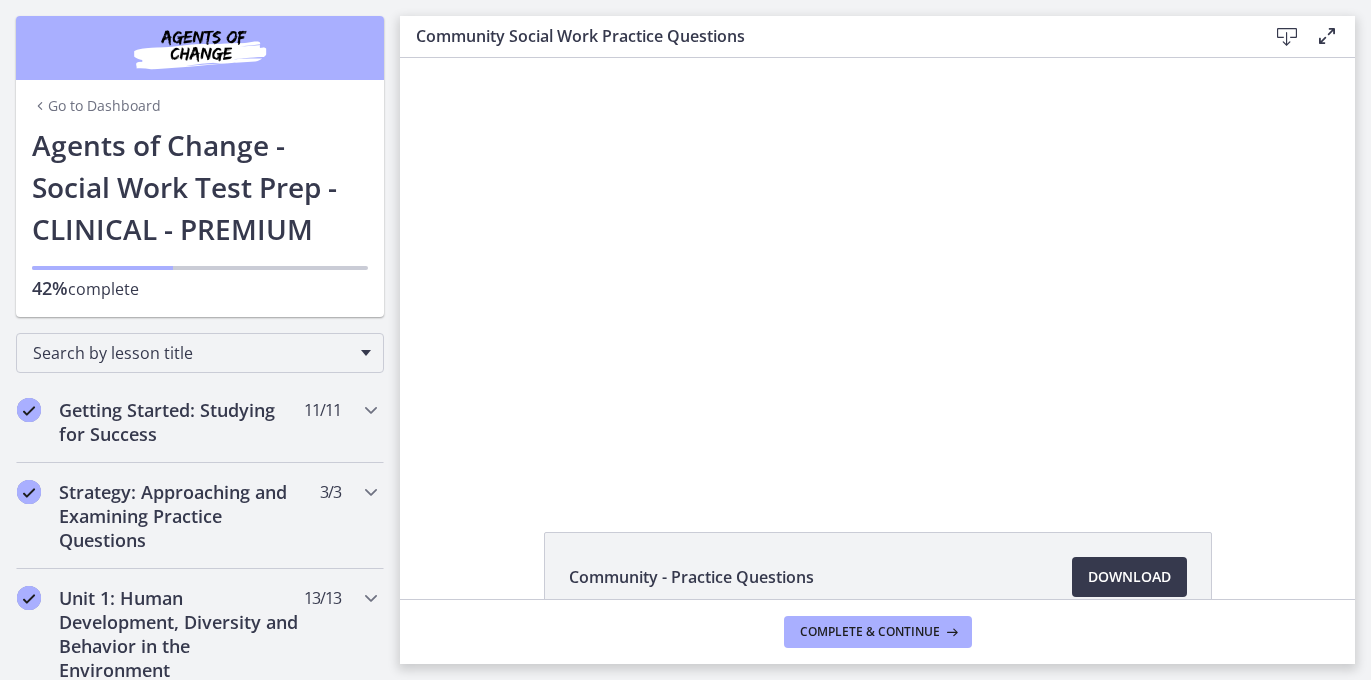 click at bounding box center [1327, 36] 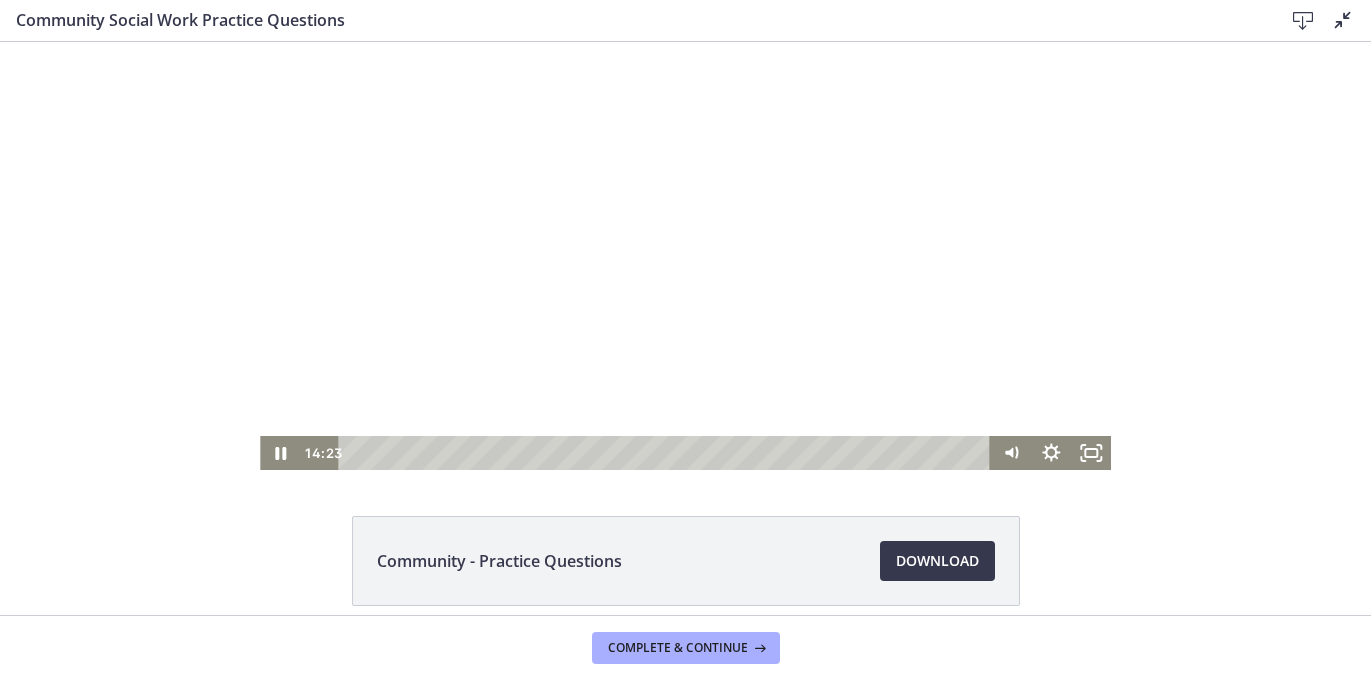 click on "14:22" at bounding box center (667, 453) 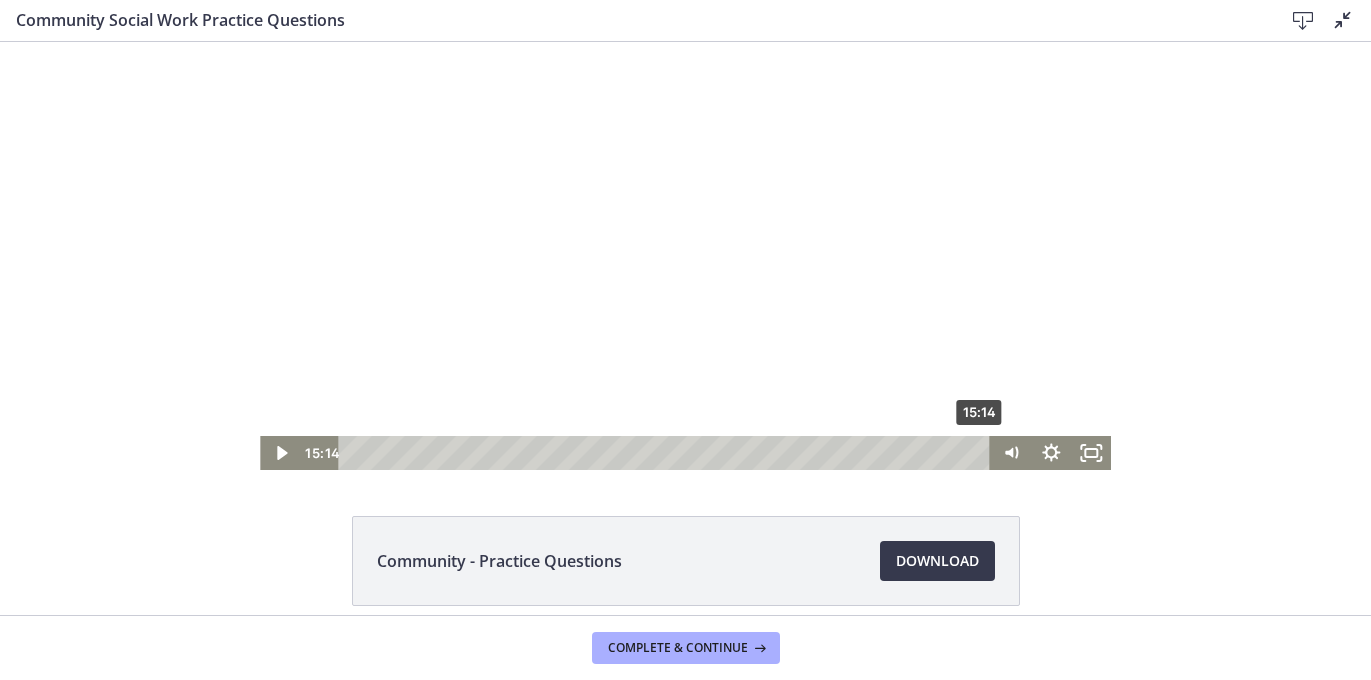 click on "15:14" at bounding box center (667, 453) 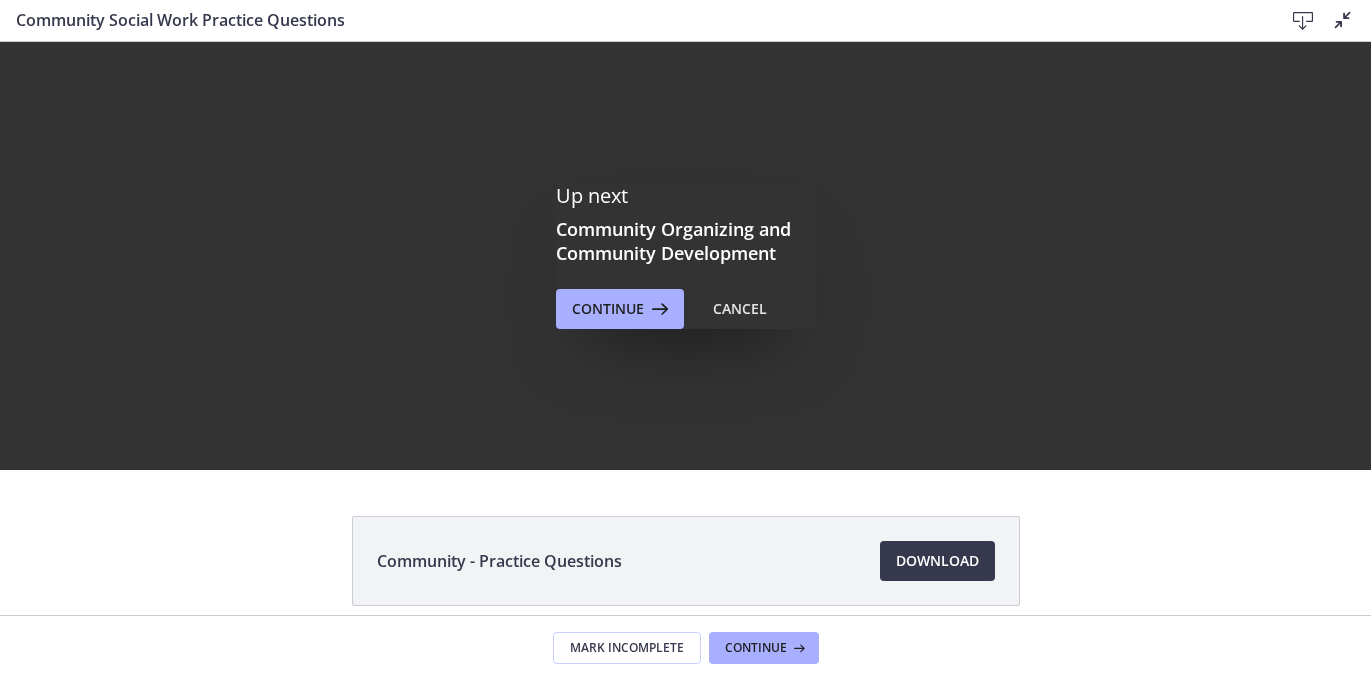 scroll, scrollTop: 0, scrollLeft: 0, axis: both 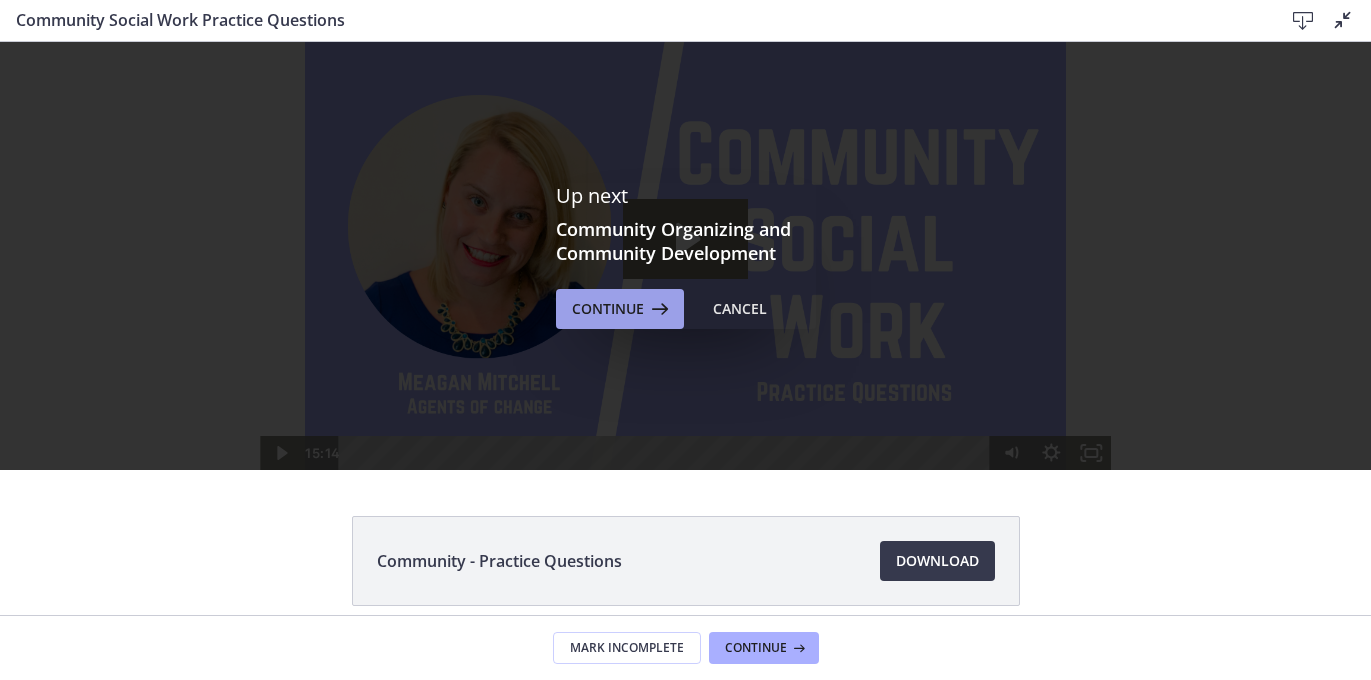 click on "Continue" at bounding box center (608, 309) 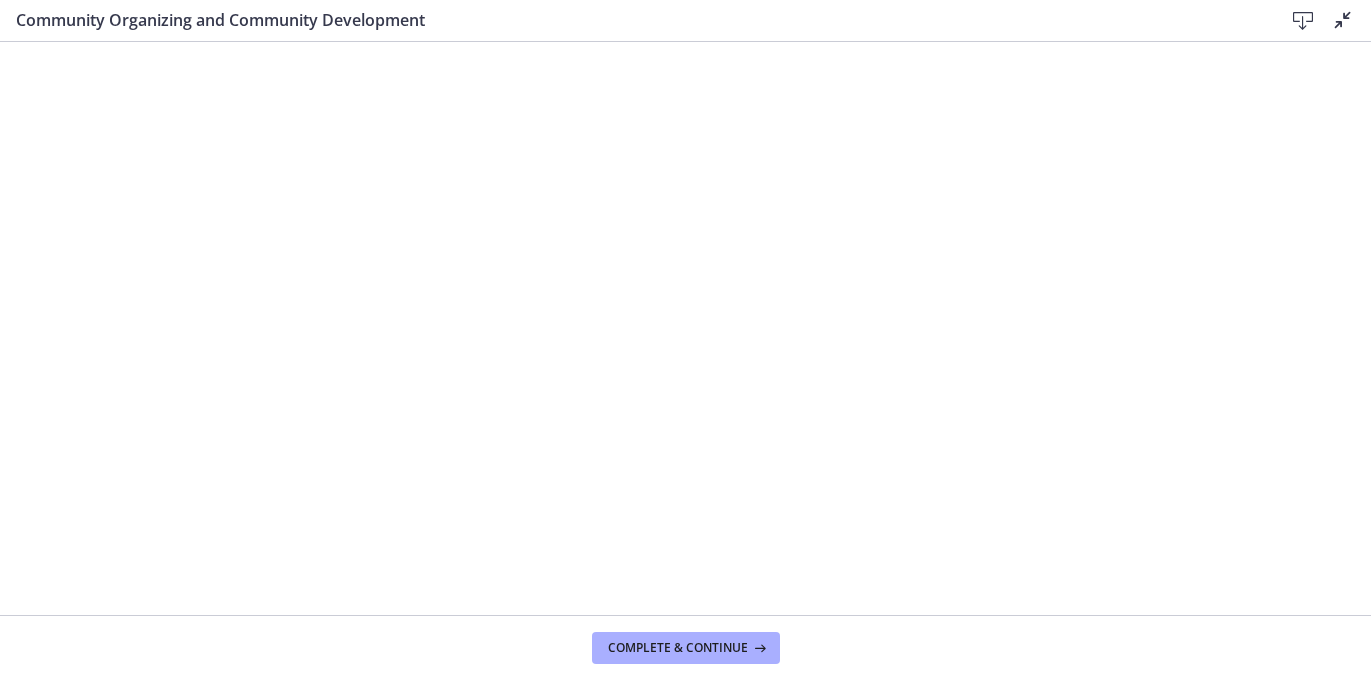 click at bounding box center (1343, 20) 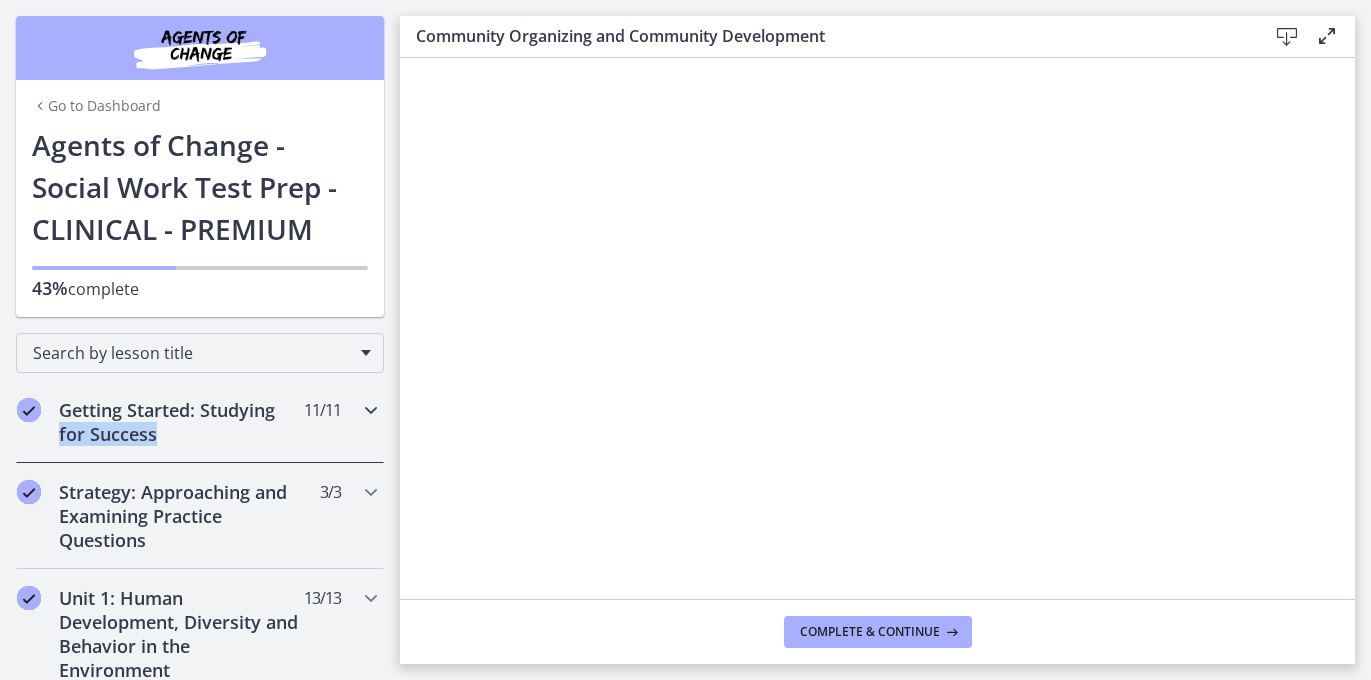 drag, startPoint x: 344, startPoint y: 430, endPoint x: 346, endPoint y: 409, distance: 21.095022 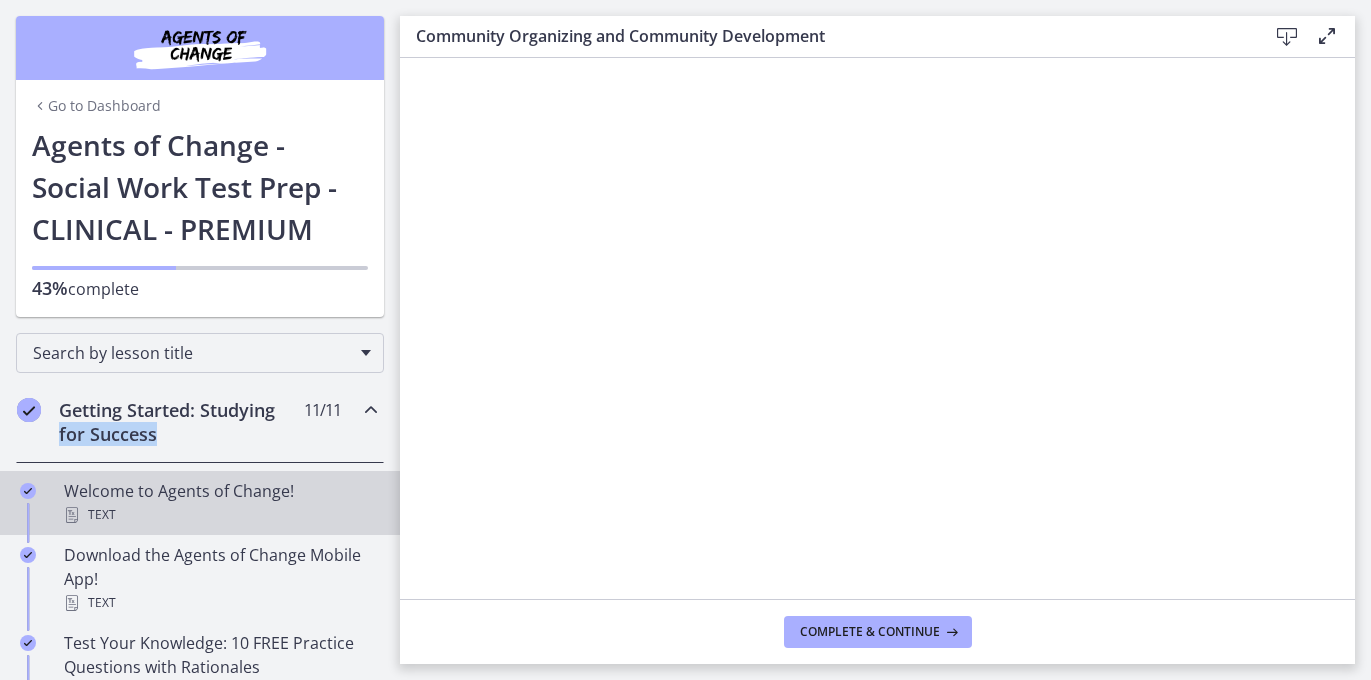 click on "Welcome to Agents of Change!
Text" at bounding box center (220, 503) 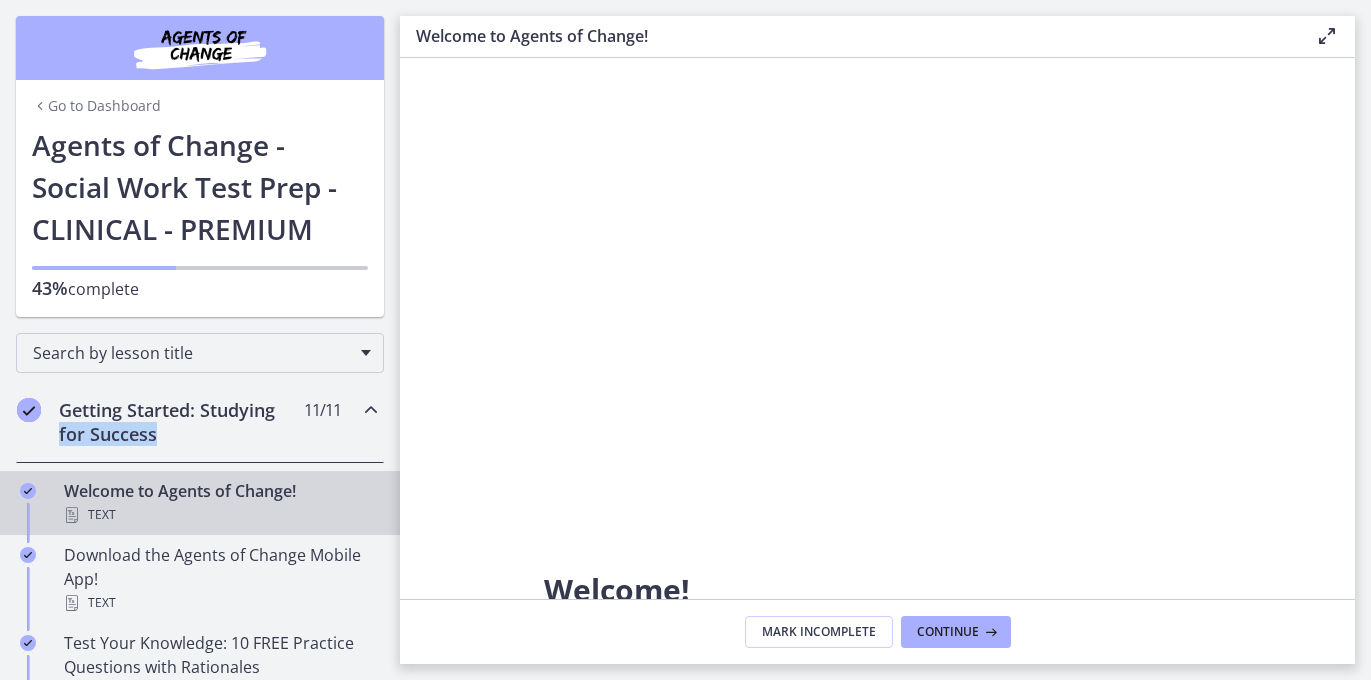 scroll, scrollTop: 0, scrollLeft: 0, axis: both 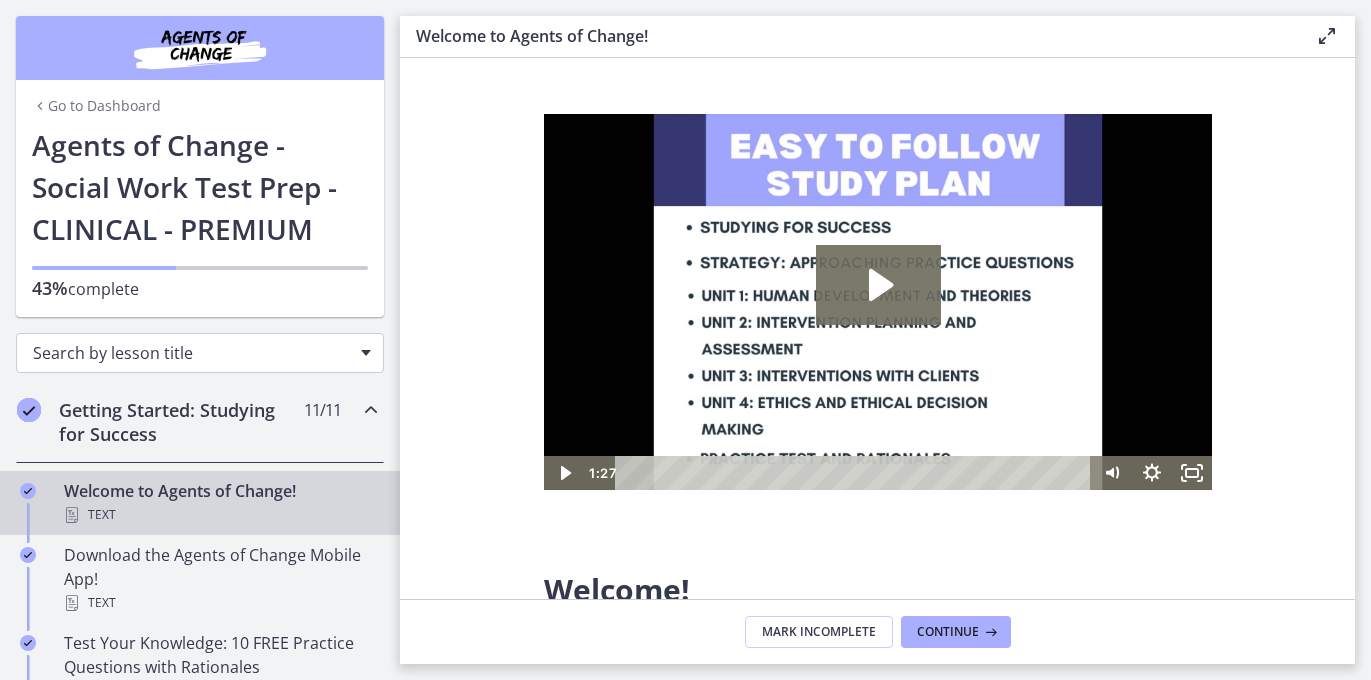 click on "Search by lesson title" at bounding box center [192, 353] 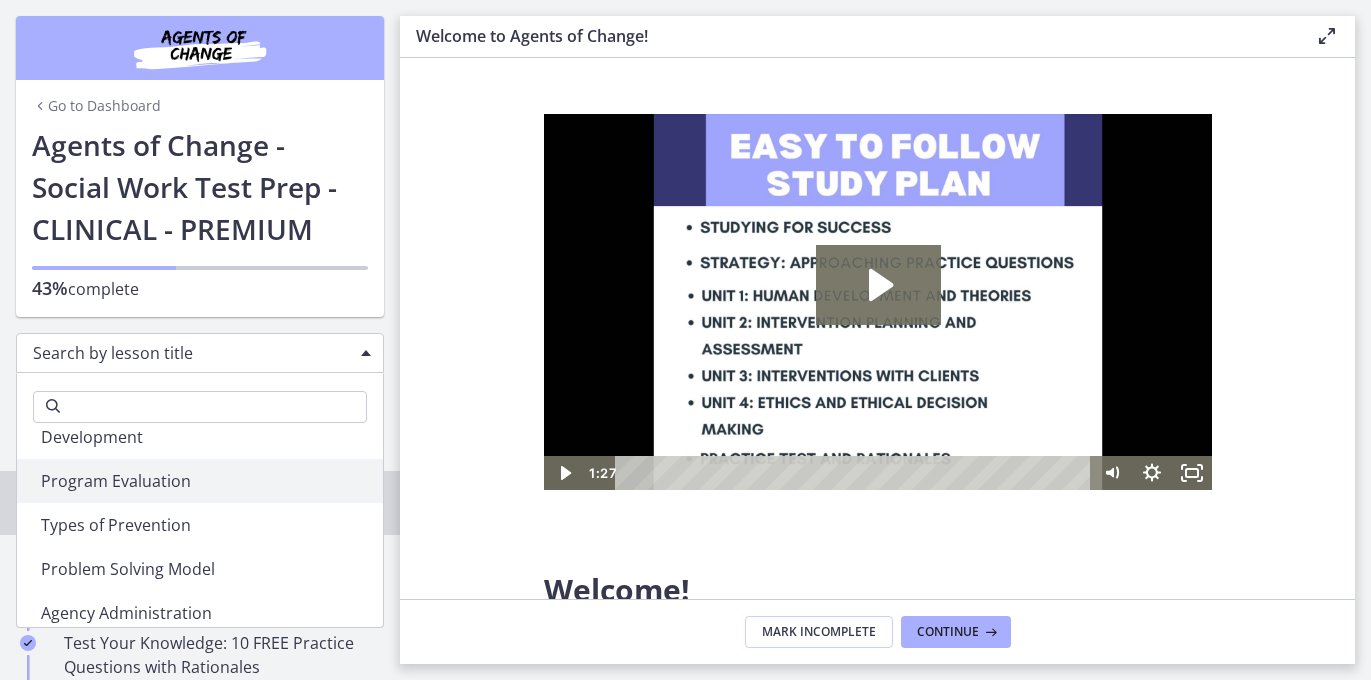 scroll, scrollTop: 2936, scrollLeft: 0, axis: vertical 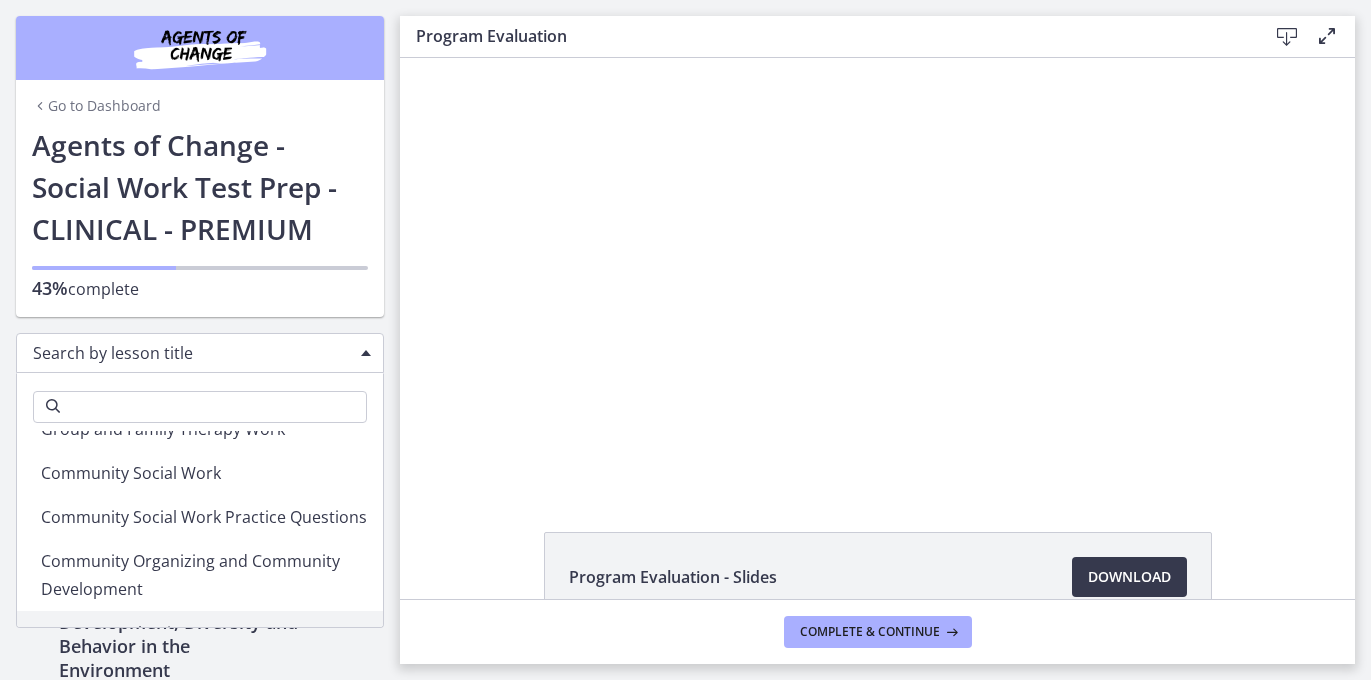 click on "Search by lesson title" at bounding box center [192, 353] 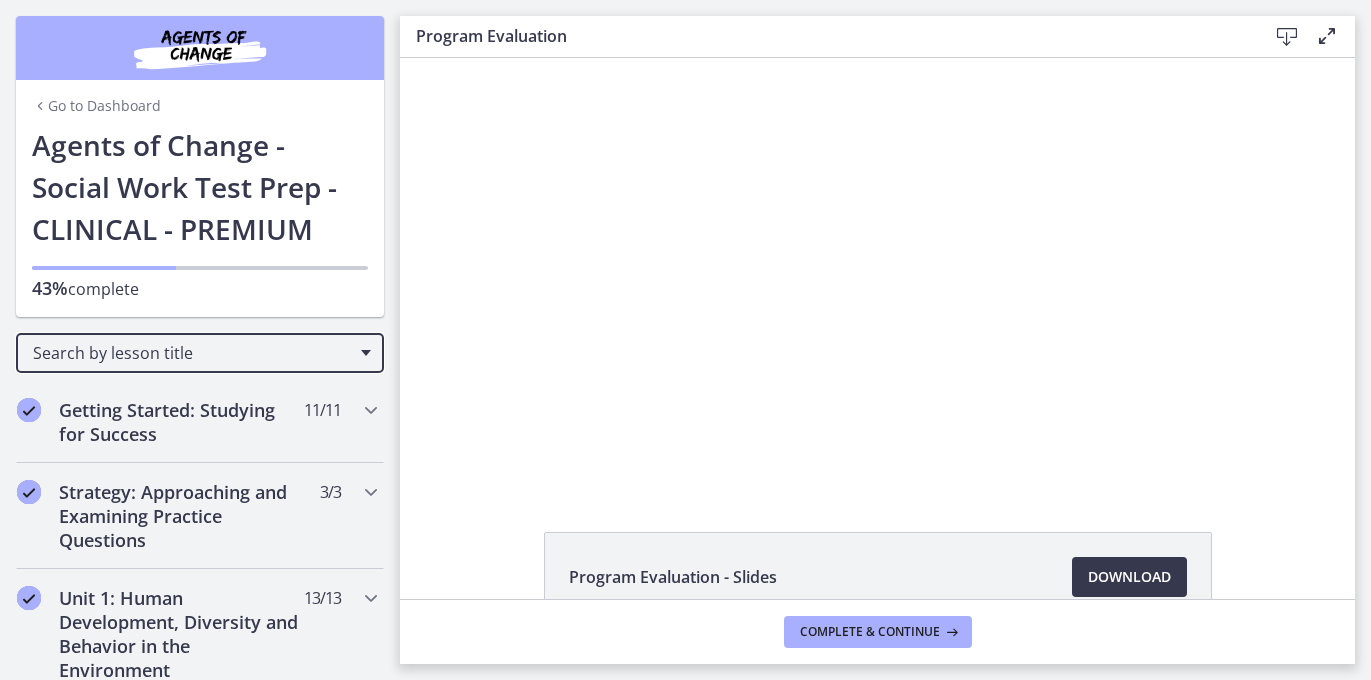scroll, scrollTop: 0, scrollLeft: 0, axis: both 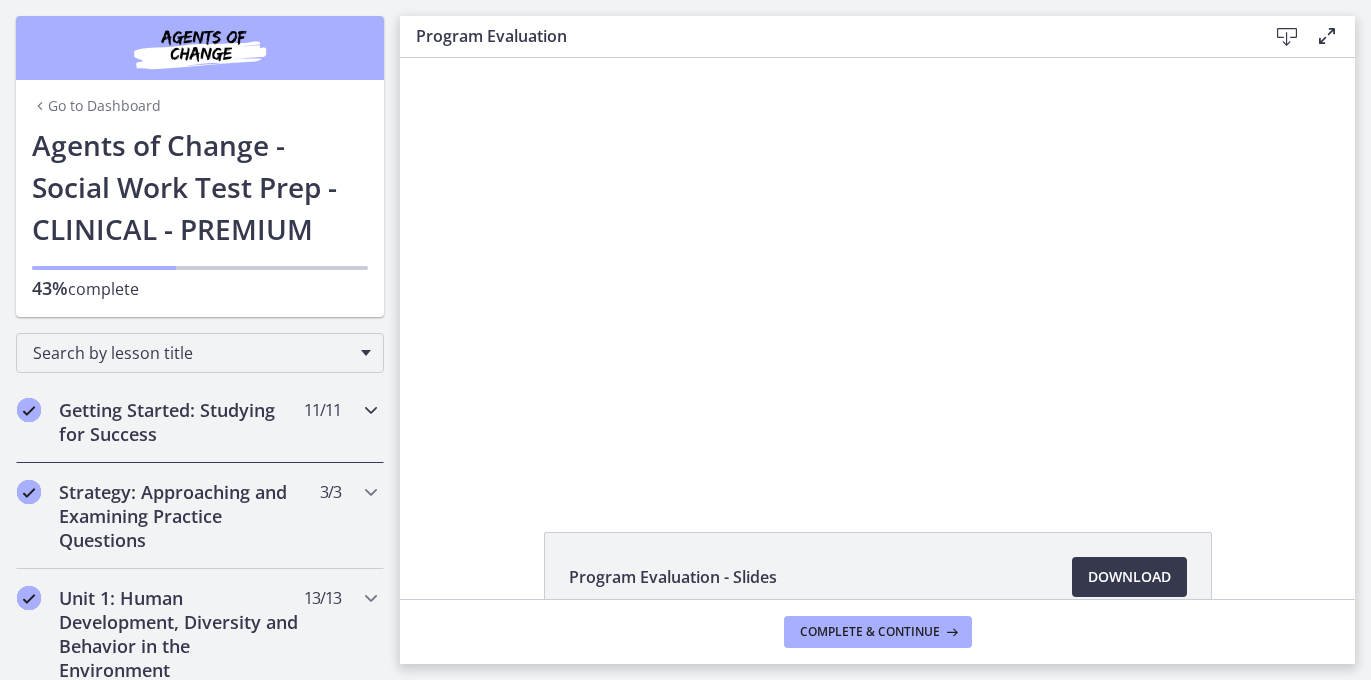 click on "Getting Started: Studying for Success
11  /  11
Completed" at bounding box center (200, 422) 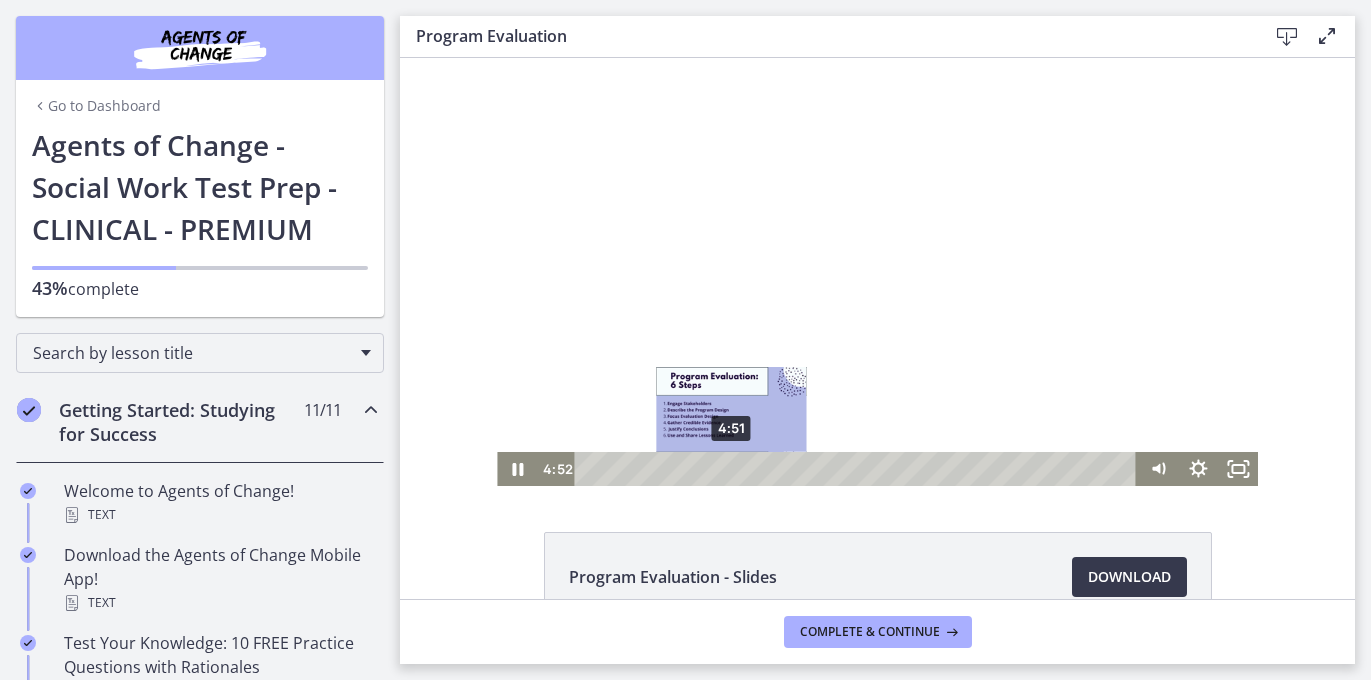 drag, startPoint x: 757, startPoint y: 467, endPoint x: 729, endPoint y: 468, distance: 28.01785 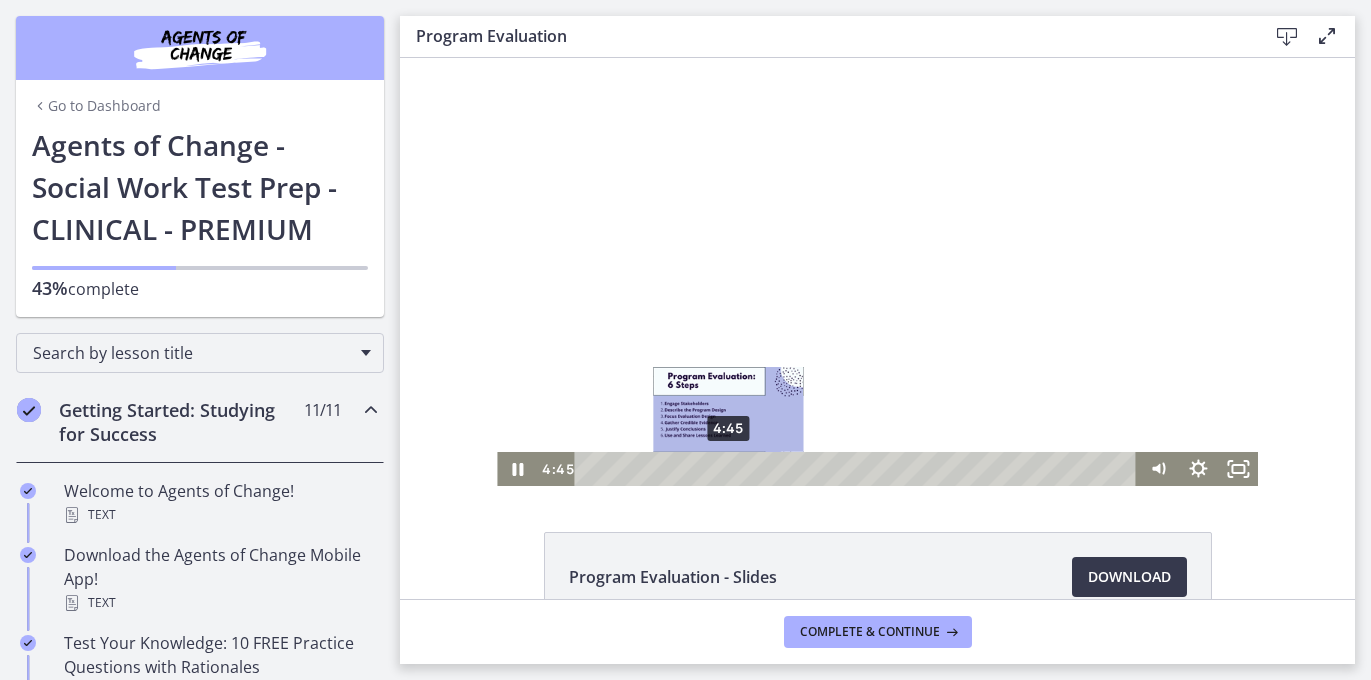 click at bounding box center (728, 468) 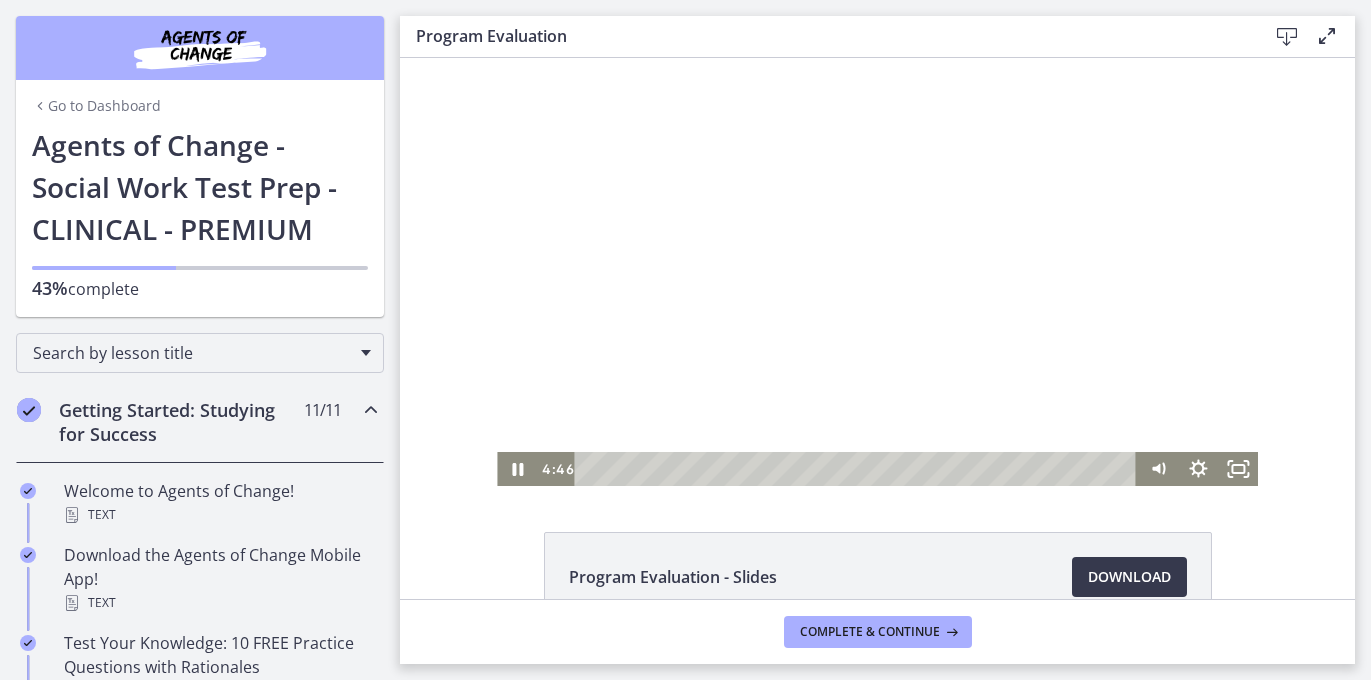 click at bounding box center [877, 272] 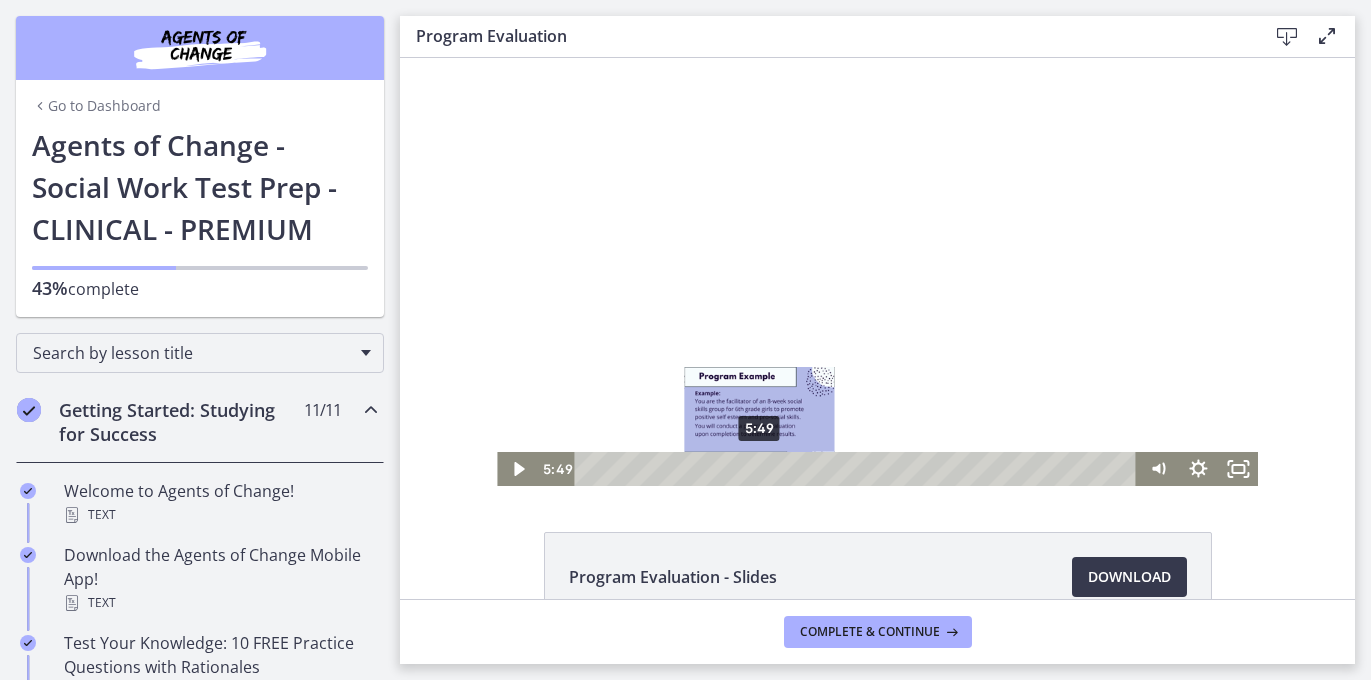 drag, startPoint x: 731, startPoint y: 469, endPoint x: 760, endPoint y: 464, distance: 29.427877 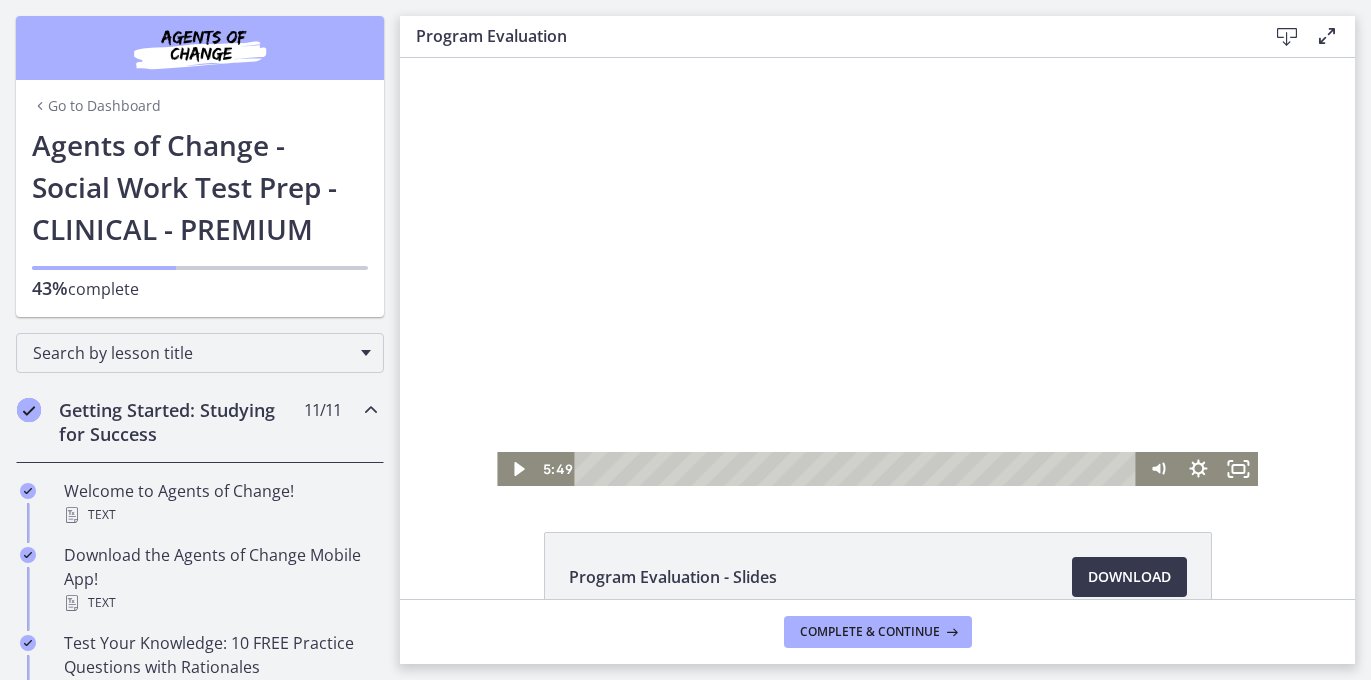 click at bounding box center (877, 272) 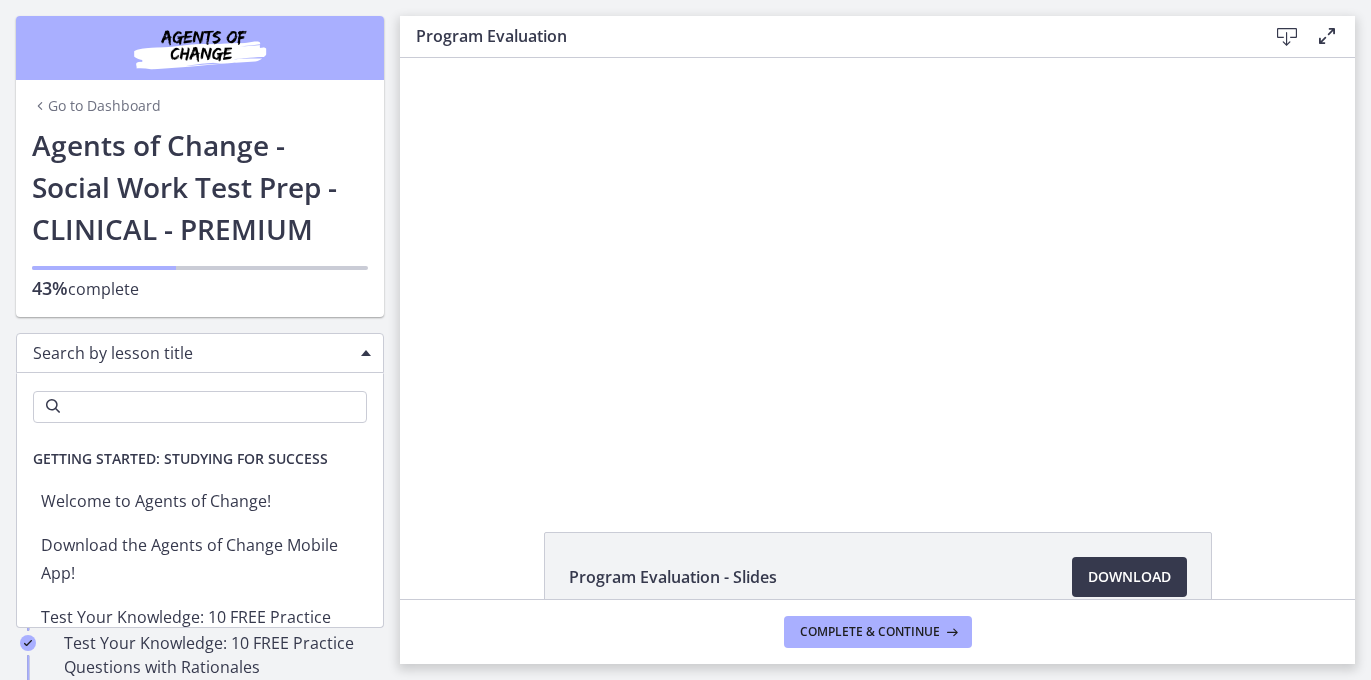 click on "Search by lesson title" at bounding box center [200, 353] 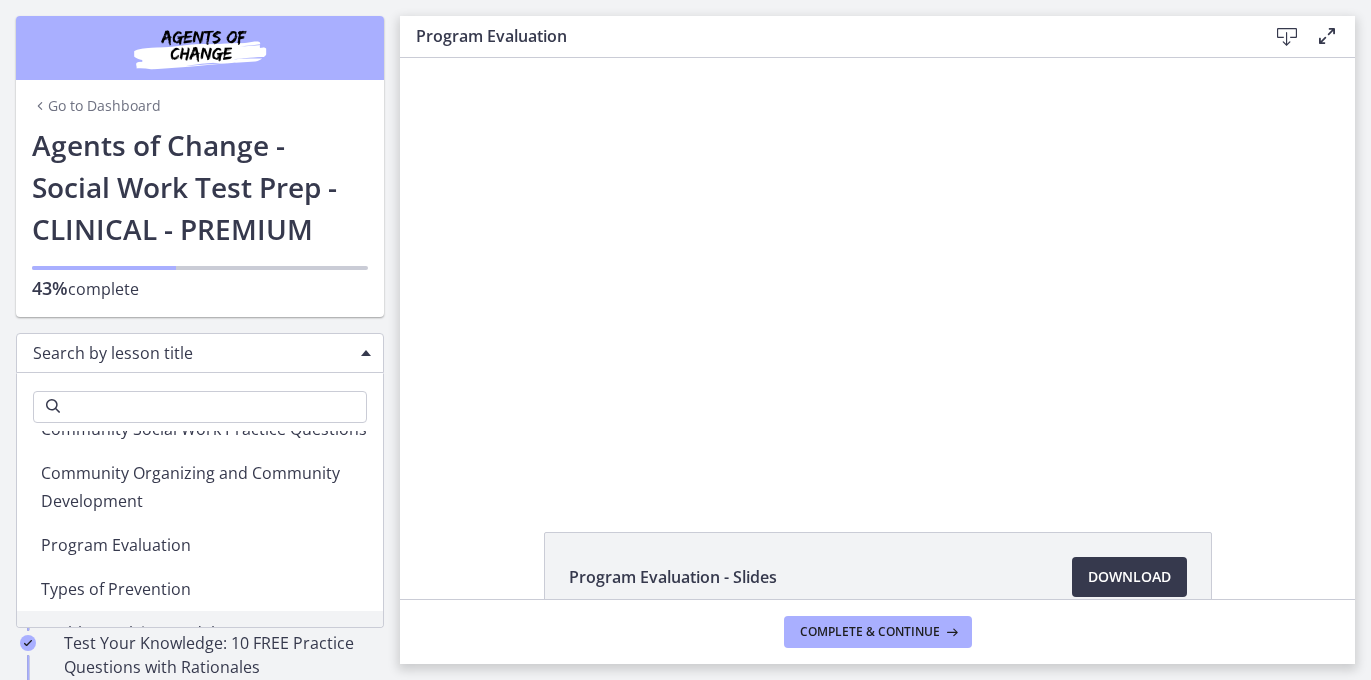 scroll, scrollTop: 2988, scrollLeft: 0, axis: vertical 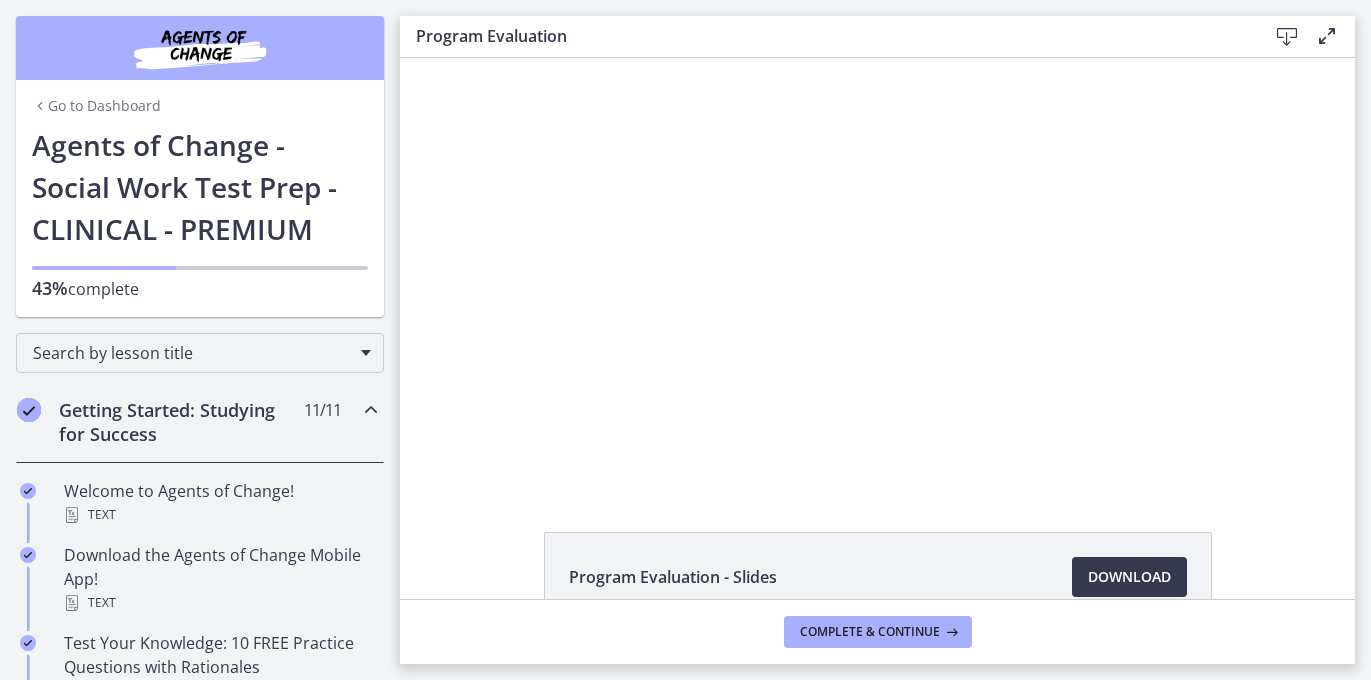 click on "Program Evaluation - Slides
Download
Opens in a new window" 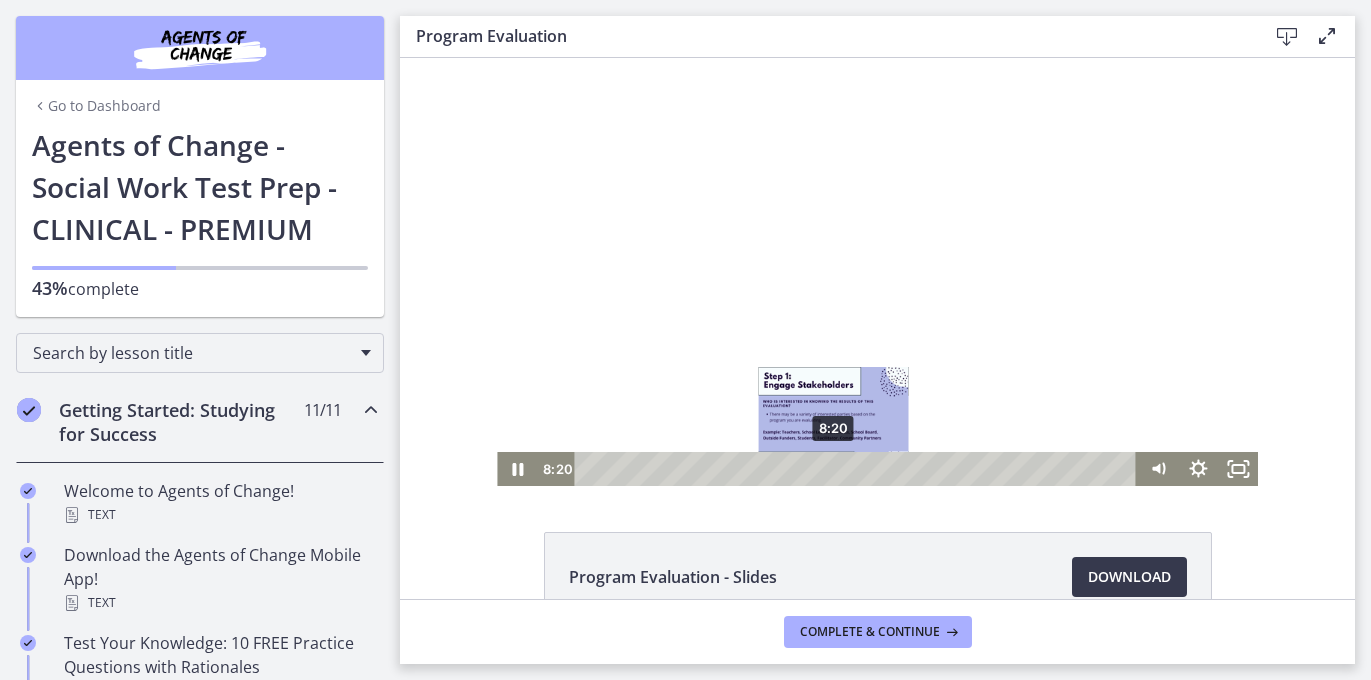 click on "8:20" at bounding box center [859, 469] 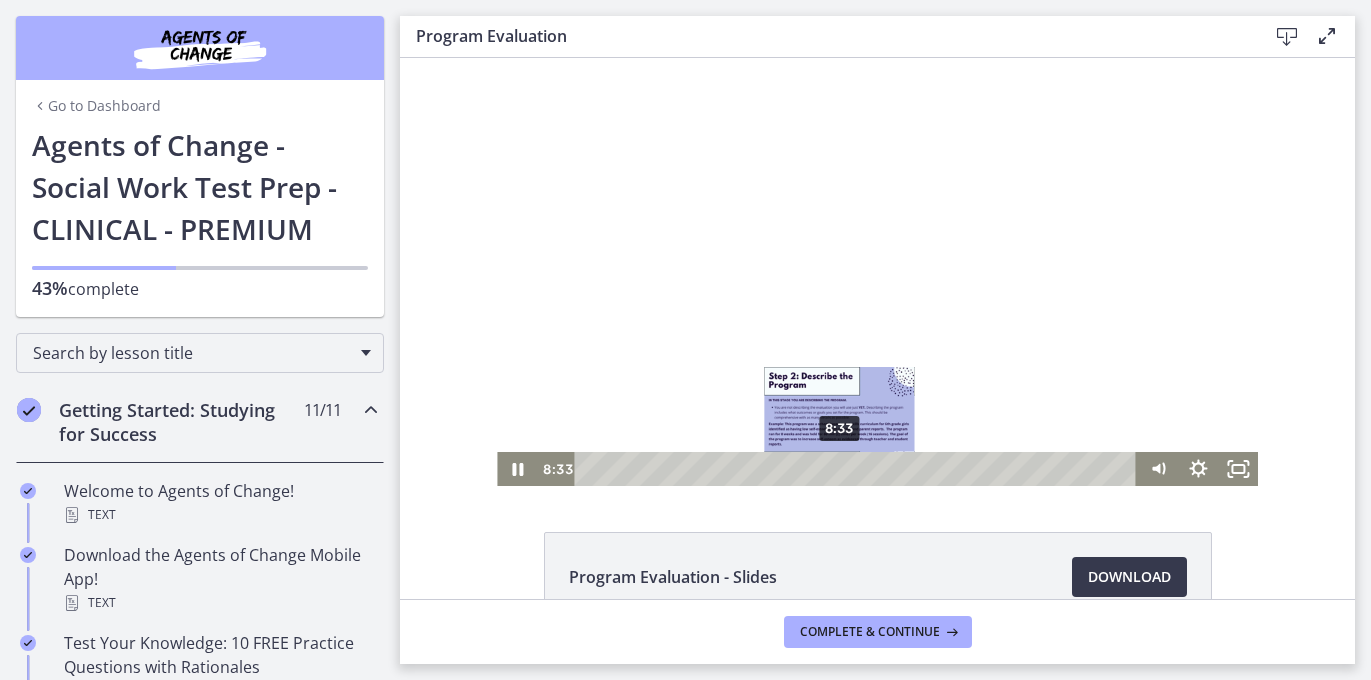 click at bounding box center (838, 468) 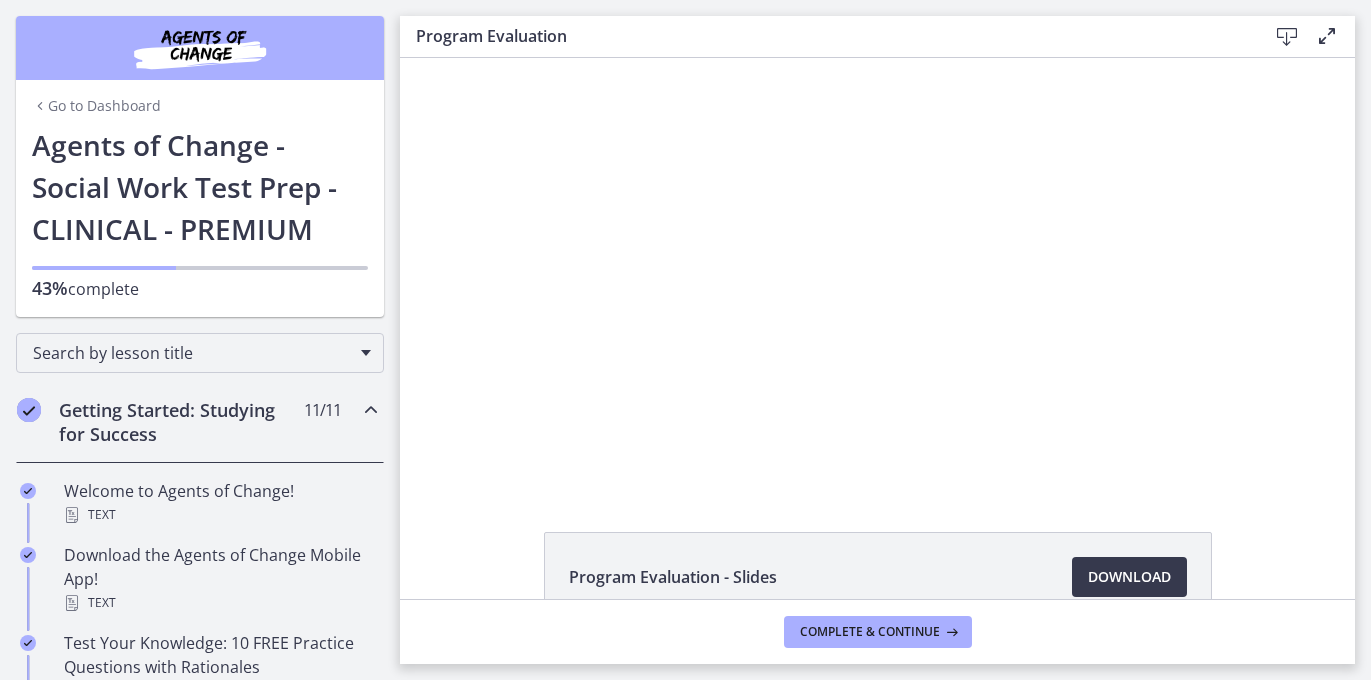 click at bounding box center [877, 272] 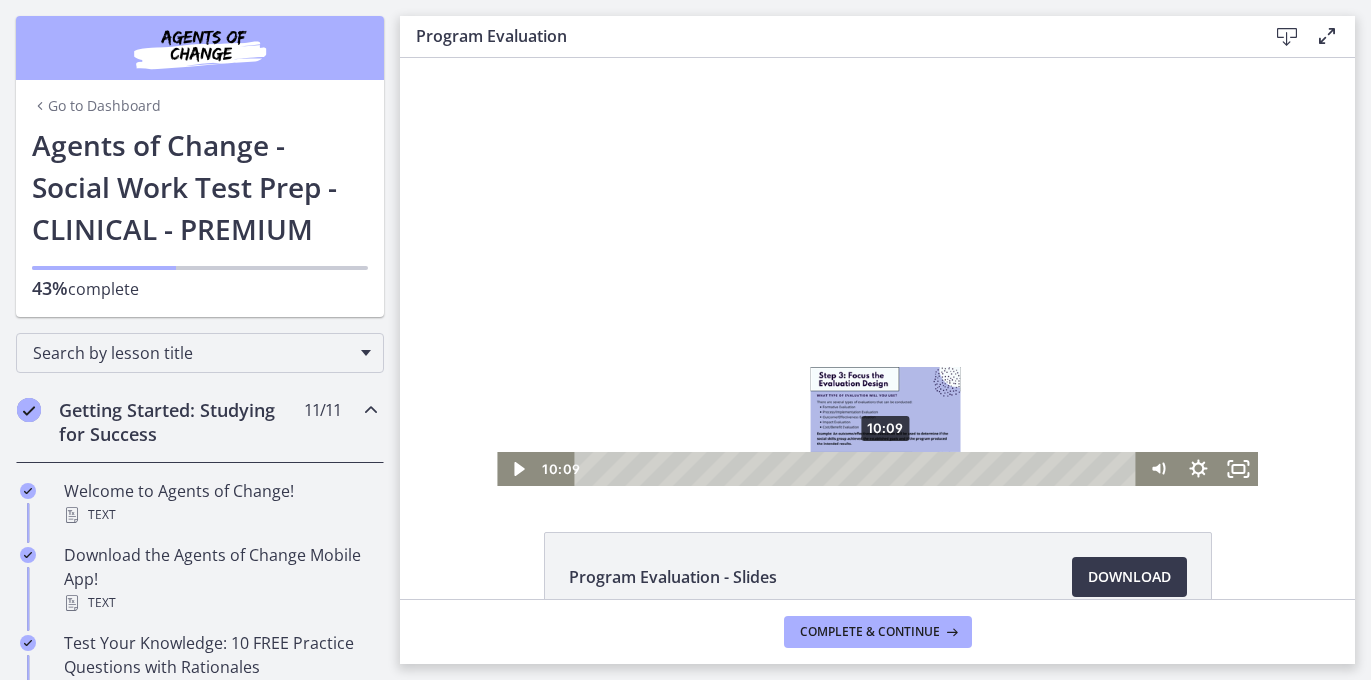 drag, startPoint x: 907, startPoint y: 470, endPoint x: 886, endPoint y: 468, distance: 21.095022 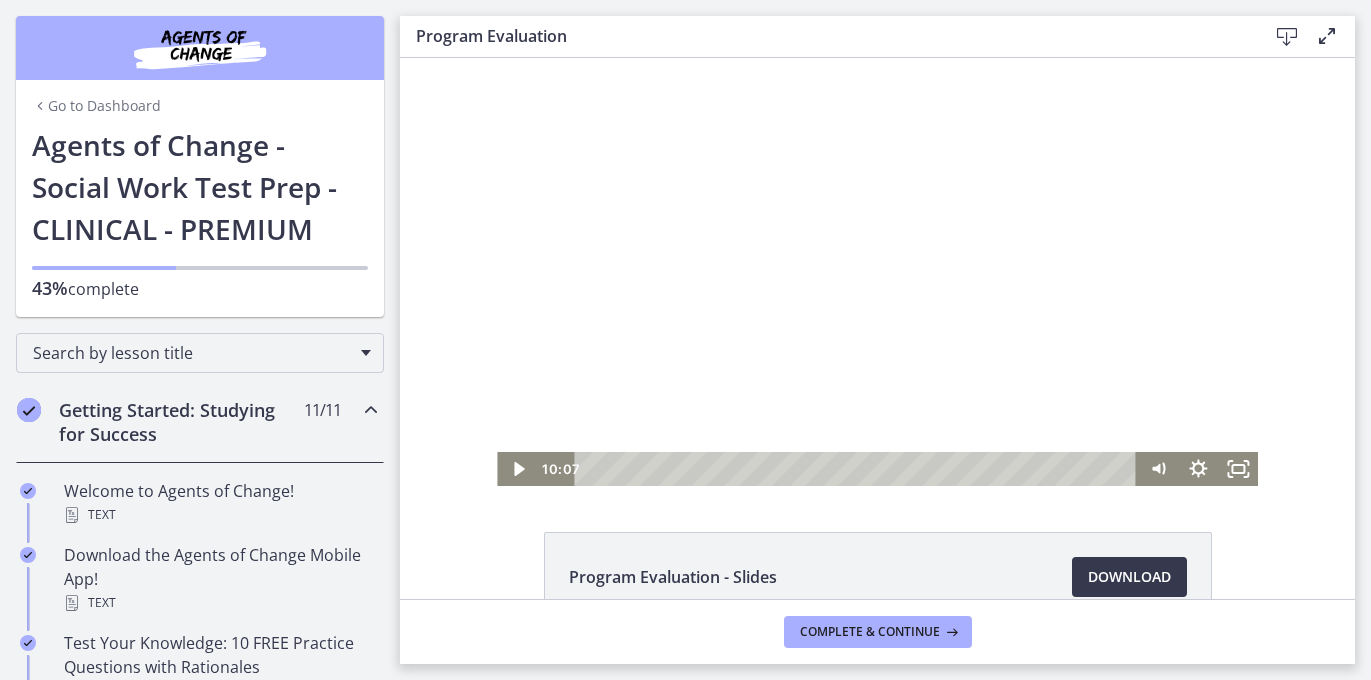 click at bounding box center [877, 272] 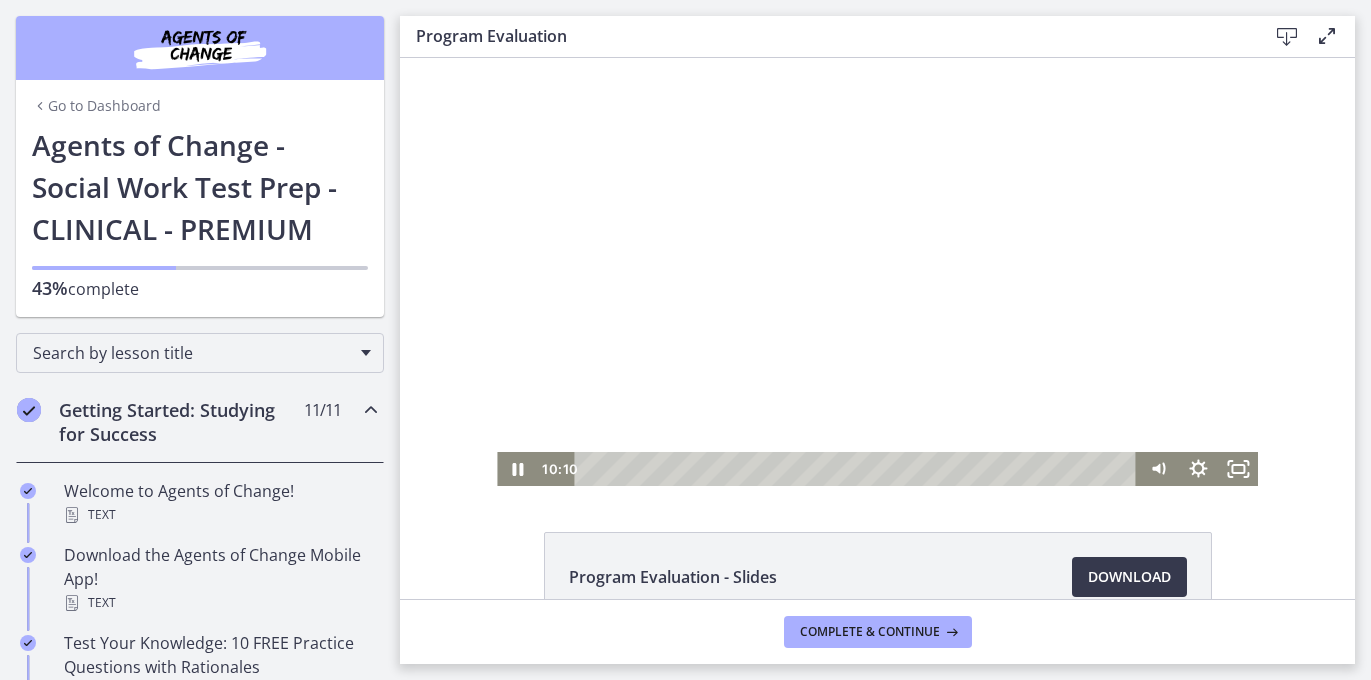 click at bounding box center [877, 272] 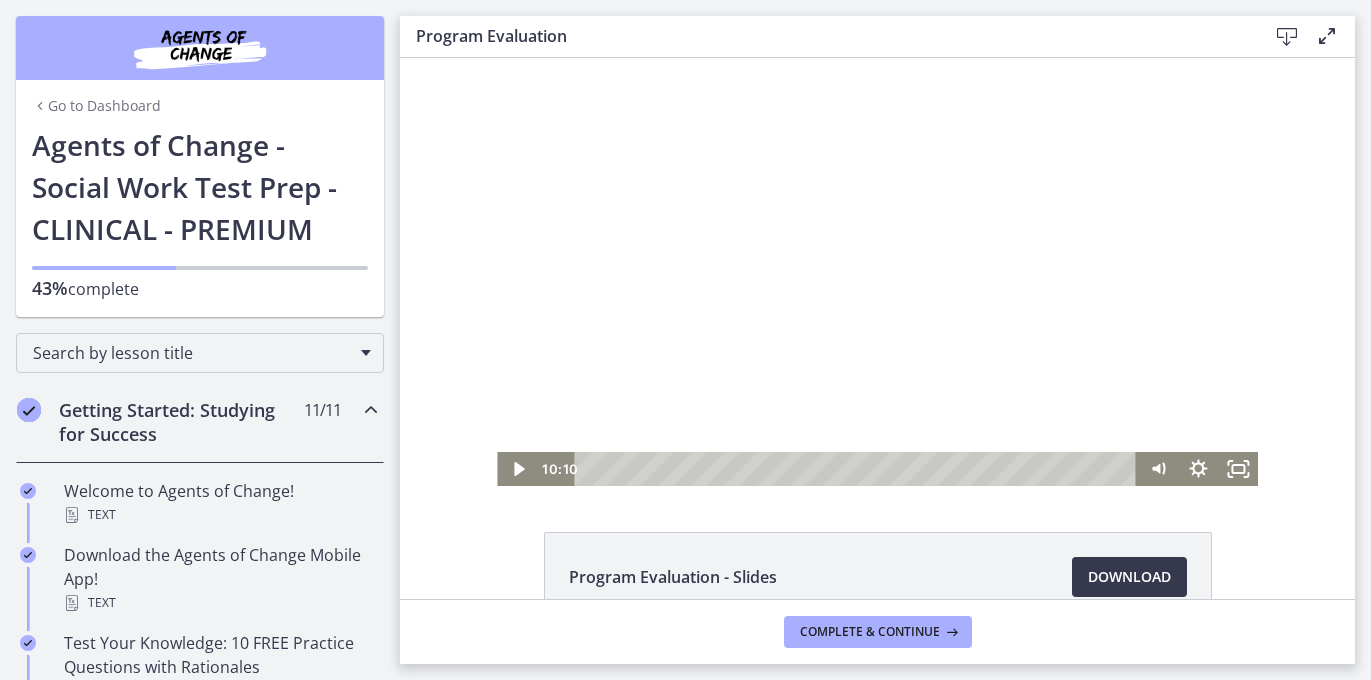 click at bounding box center (877, 272) 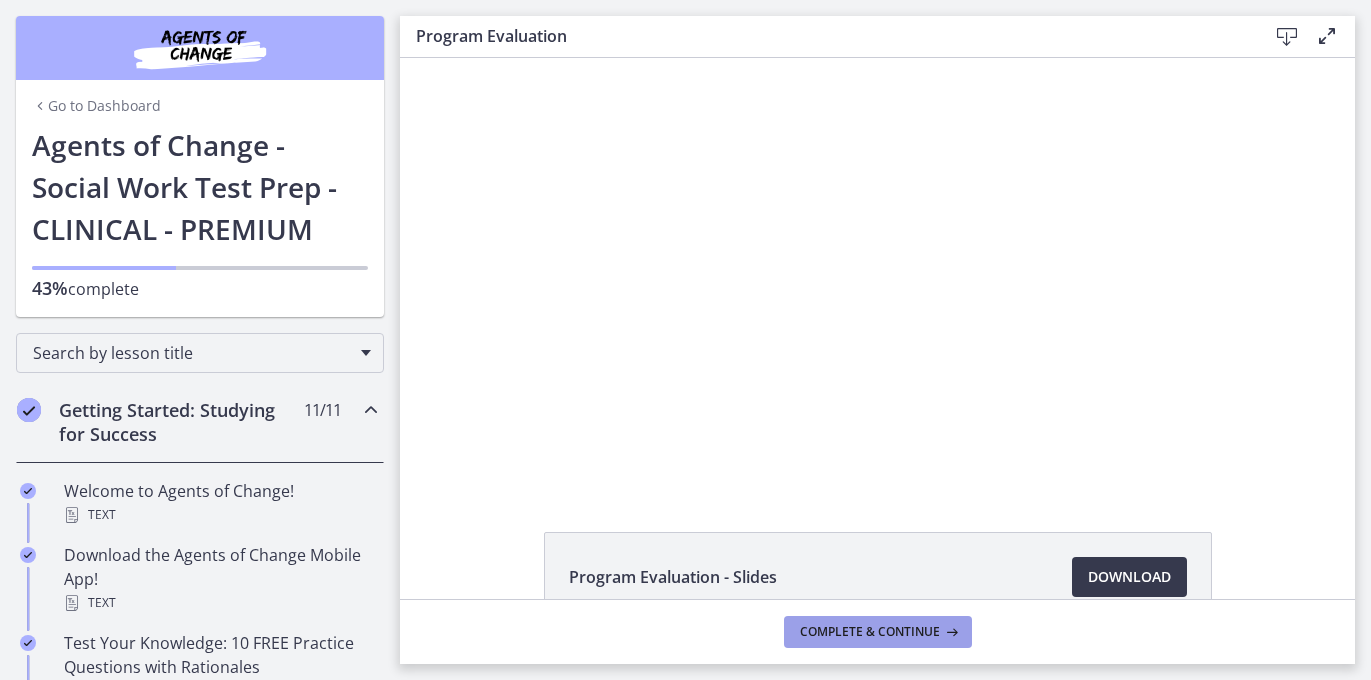 click on "Complete & continue" at bounding box center (870, 632) 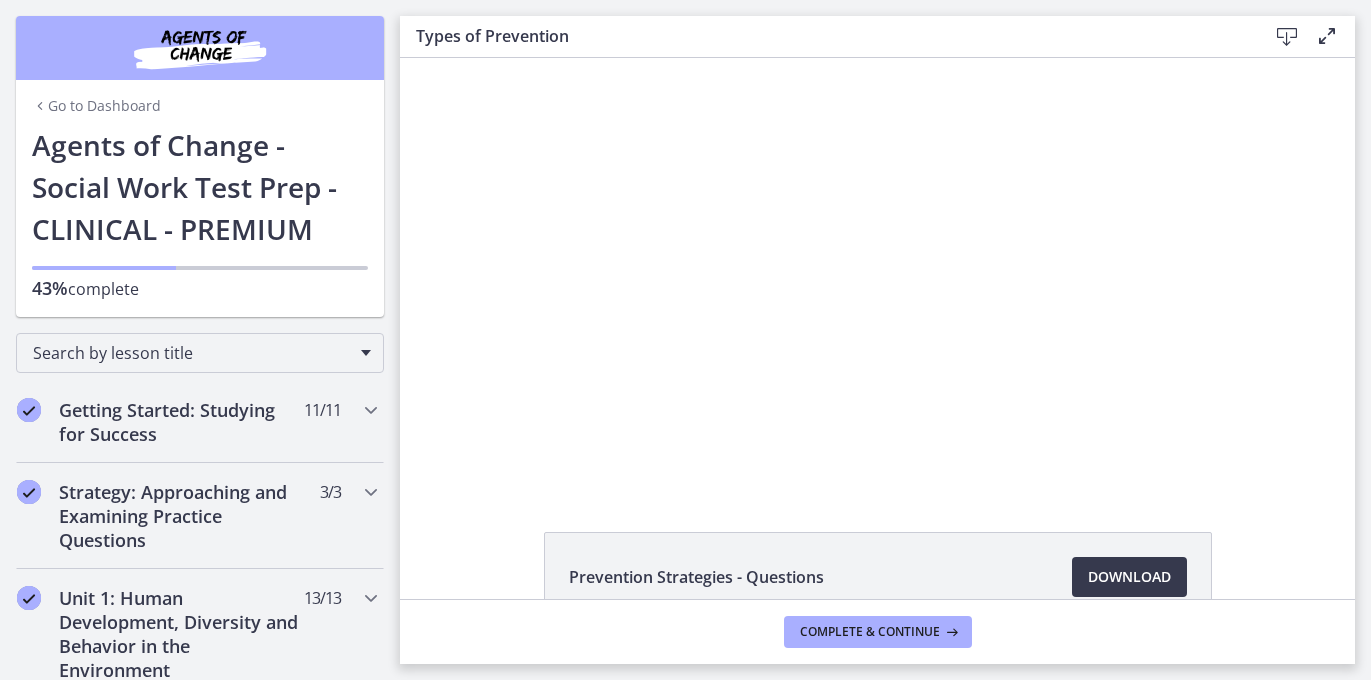 scroll, scrollTop: 0, scrollLeft: 0, axis: both 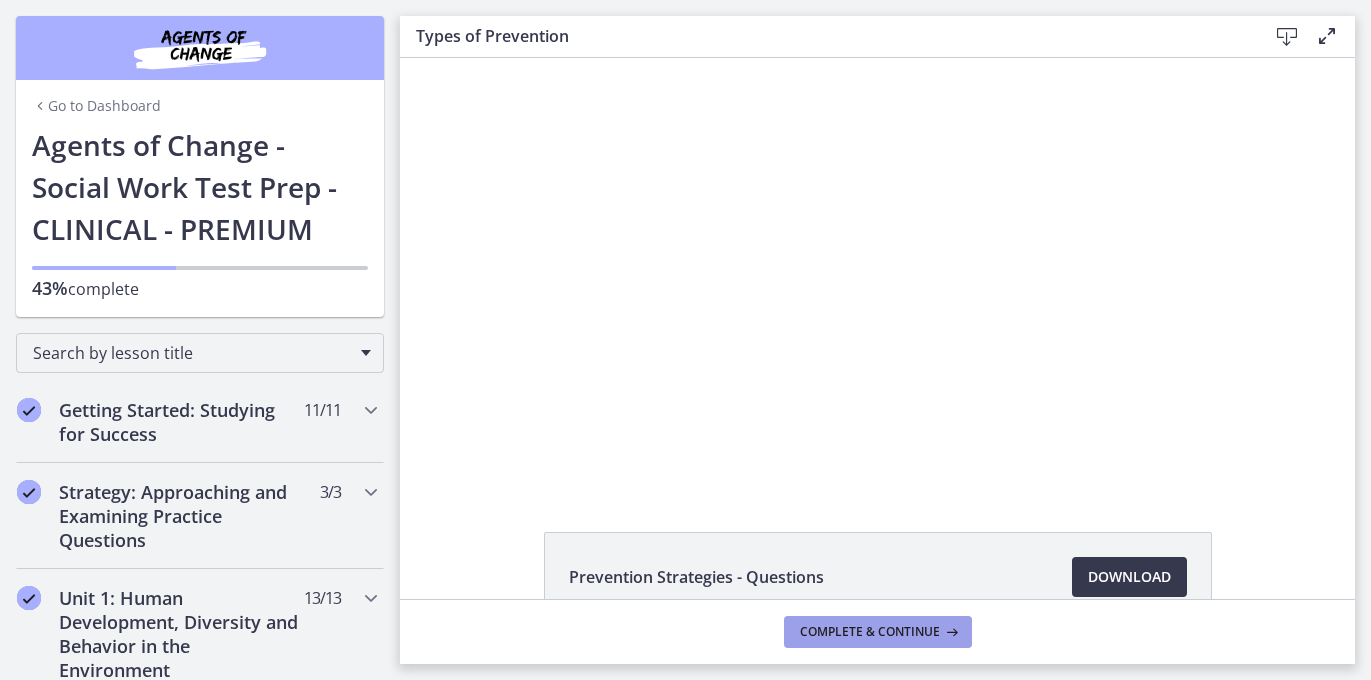 click on "Complete & continue" at bounding box center (870, 632) 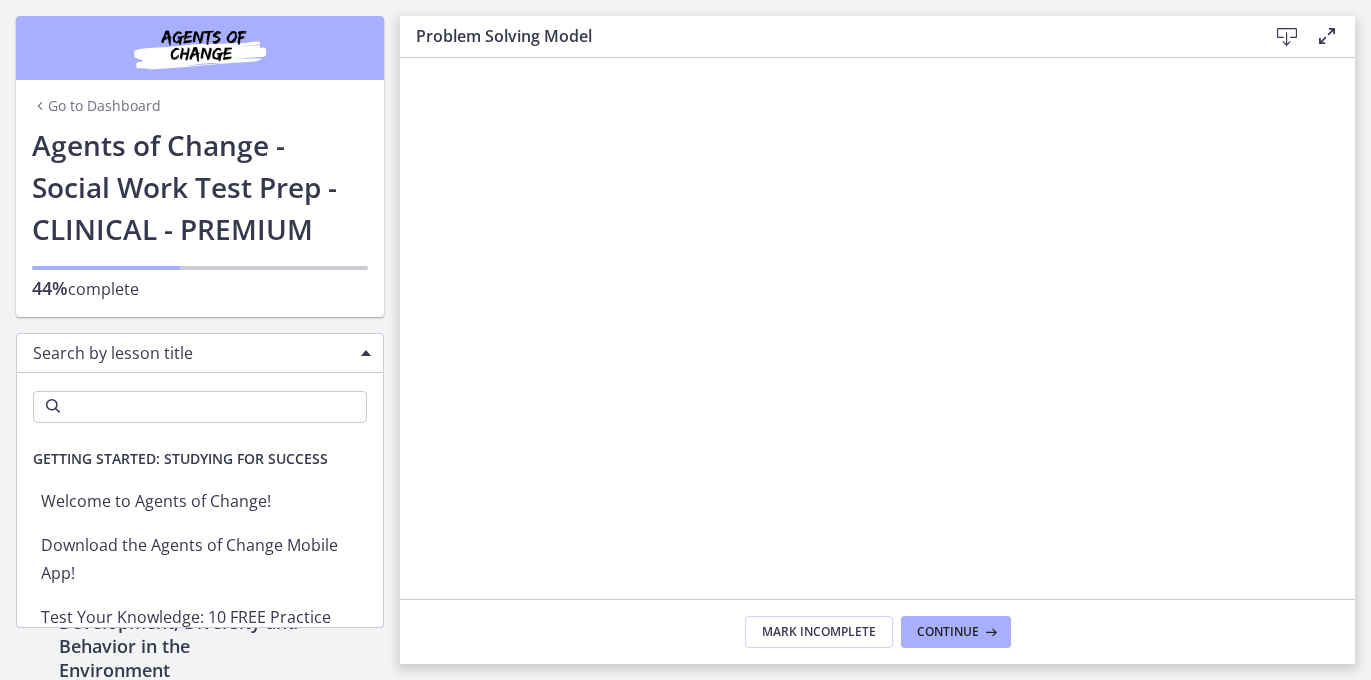 click on "Search by lesson title" at bounding box center (200, 353) 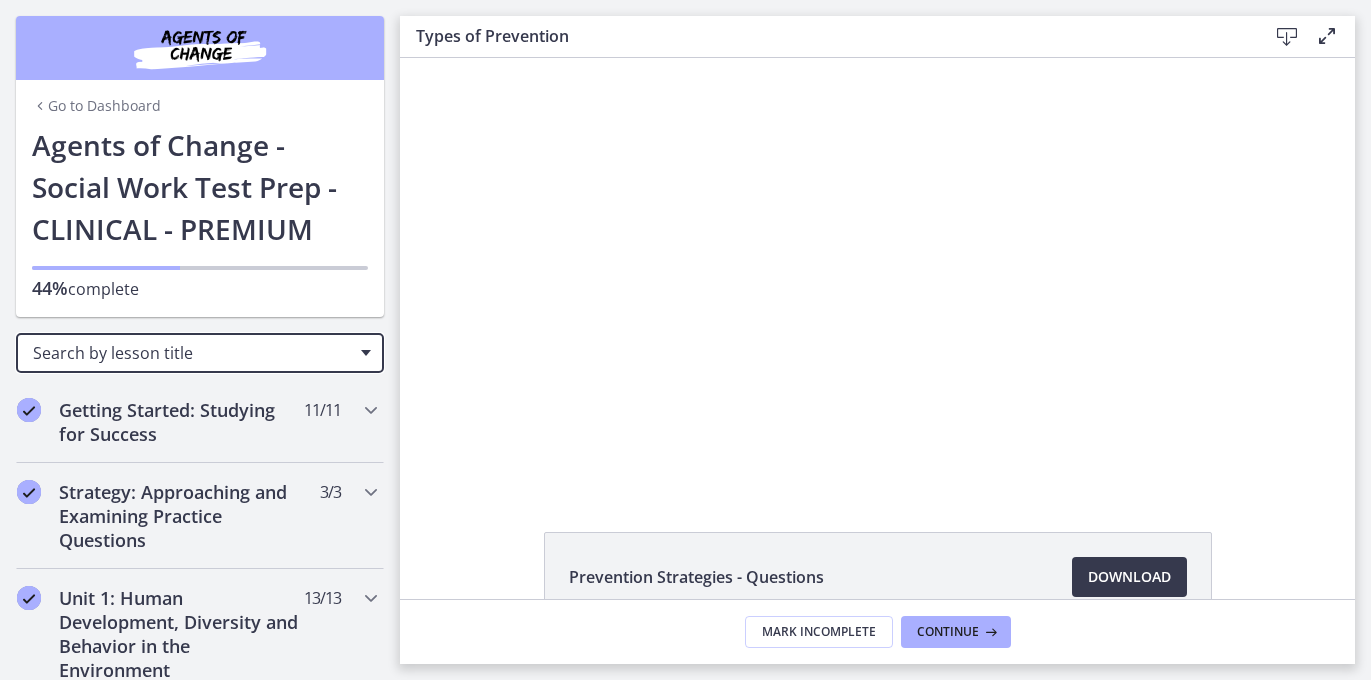 scroll, scrollTop: 0, scrollLeft: 0, axis: both 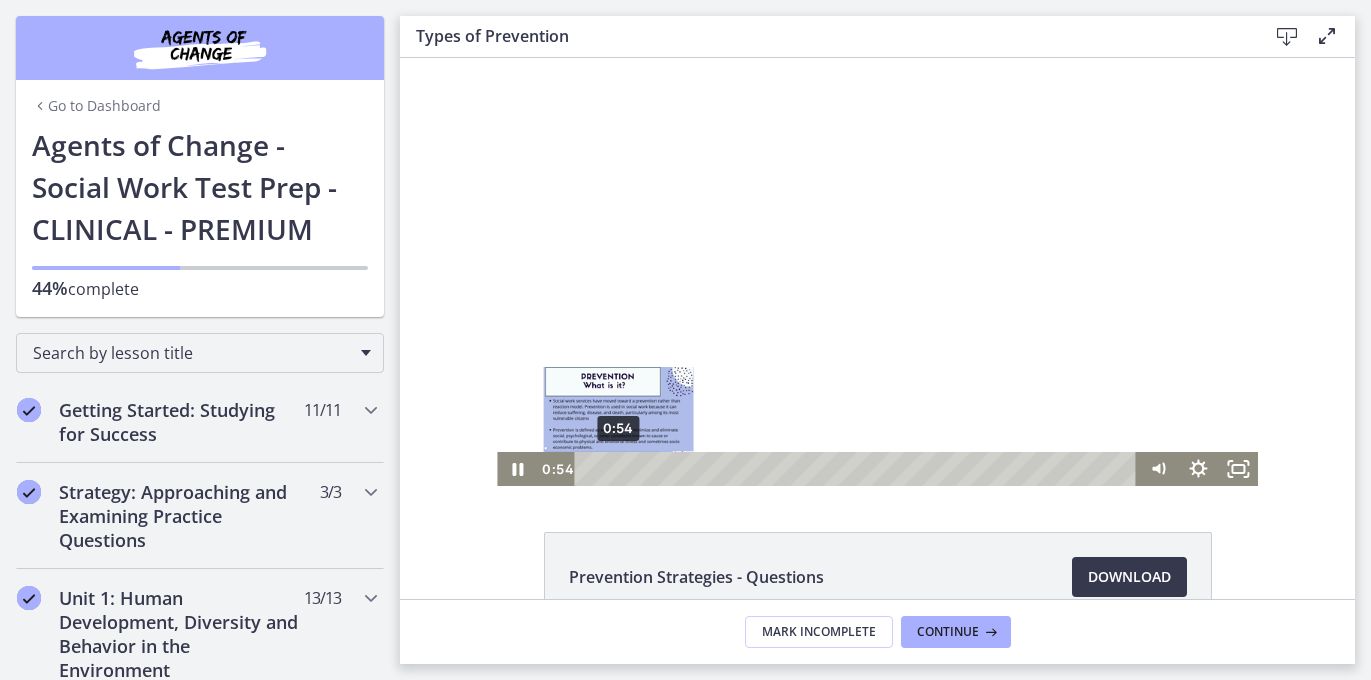 click on "0:54" at bounding box center [859, 469] 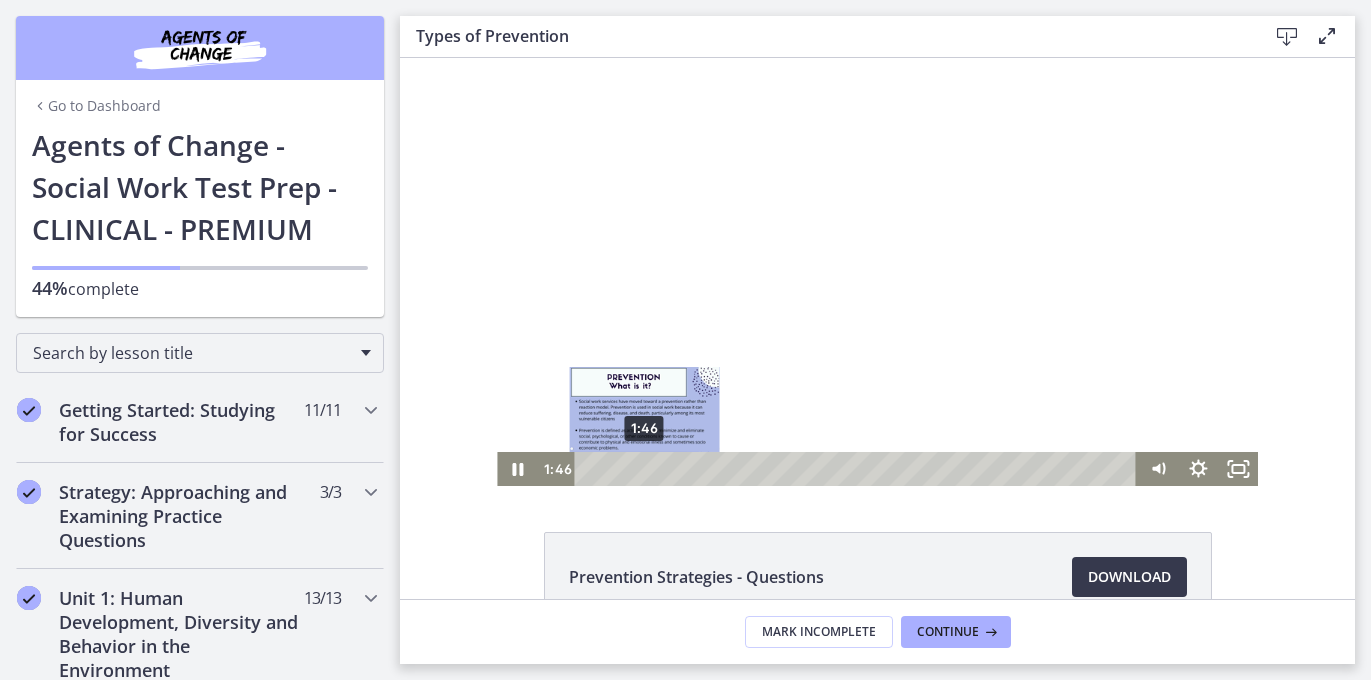 drag, startPoint x: 625, startPoint y: 471, endPoint x: 645, endPoint y: 472, distance: 20.024984 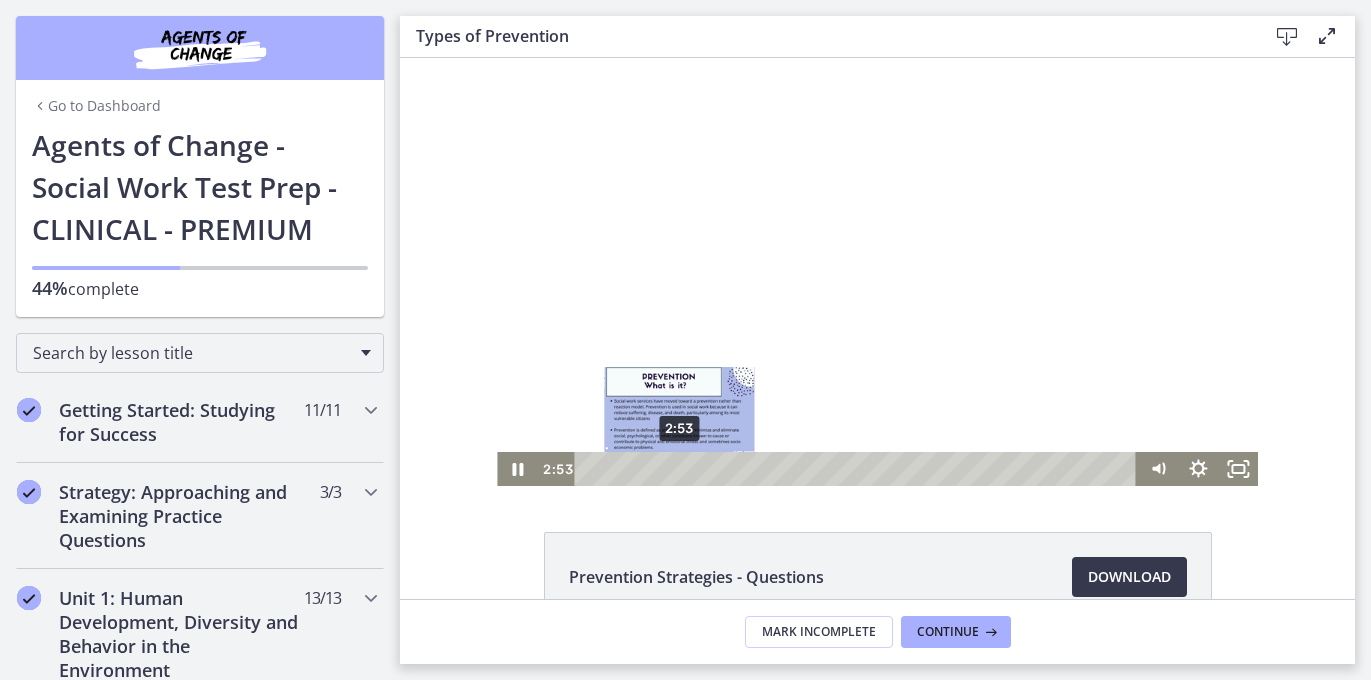 drag, startPoint x: 645, startPoint y: 472, endPoint x: 680, endPoint y: 472, distance: 35 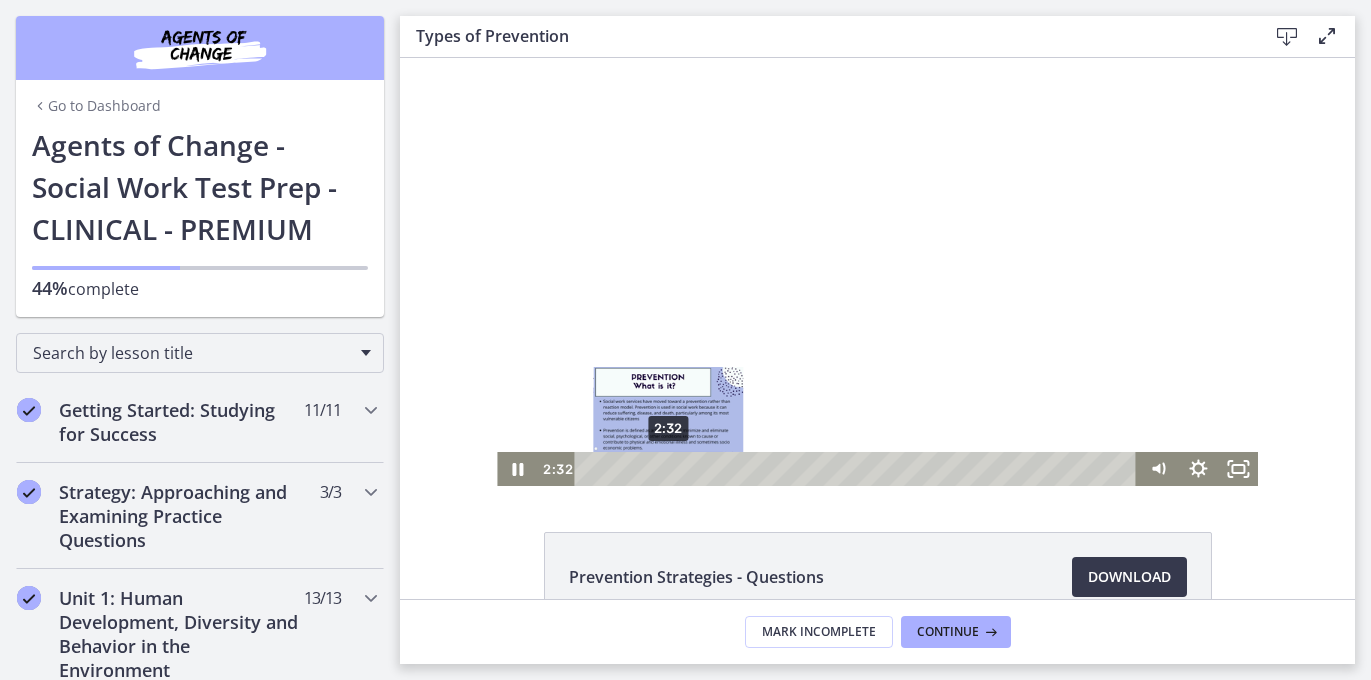 click at bounding box center (668, 468) 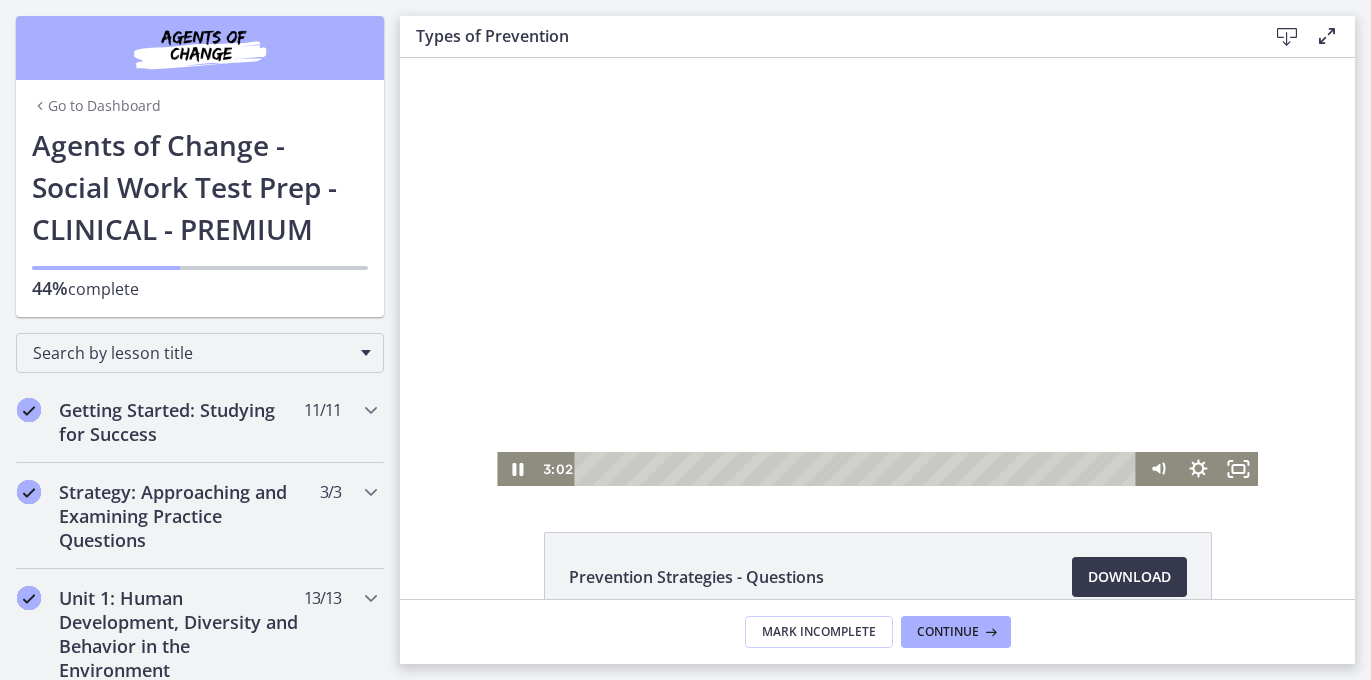 click at bounding box center (877, 272) 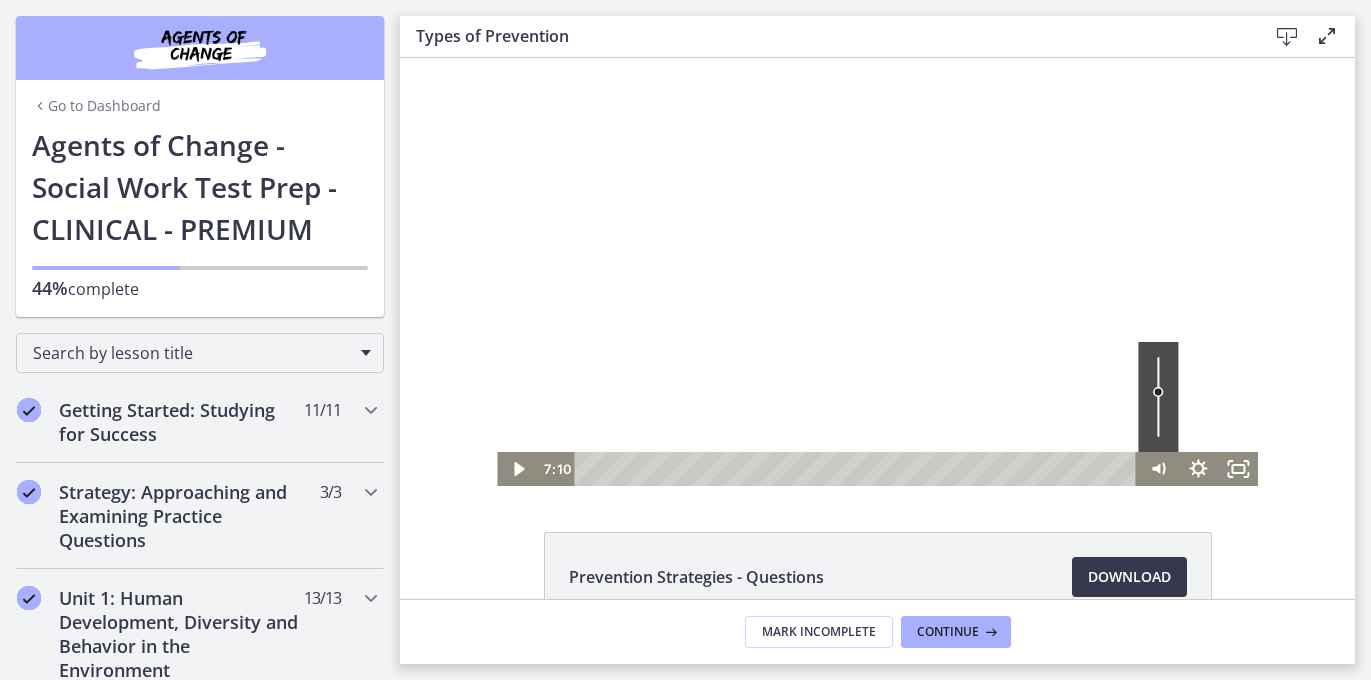 drag, startPoint x: 689, startPoint y: 471, endPoint x: 814, endPoint y: 449, distance: 126.921234 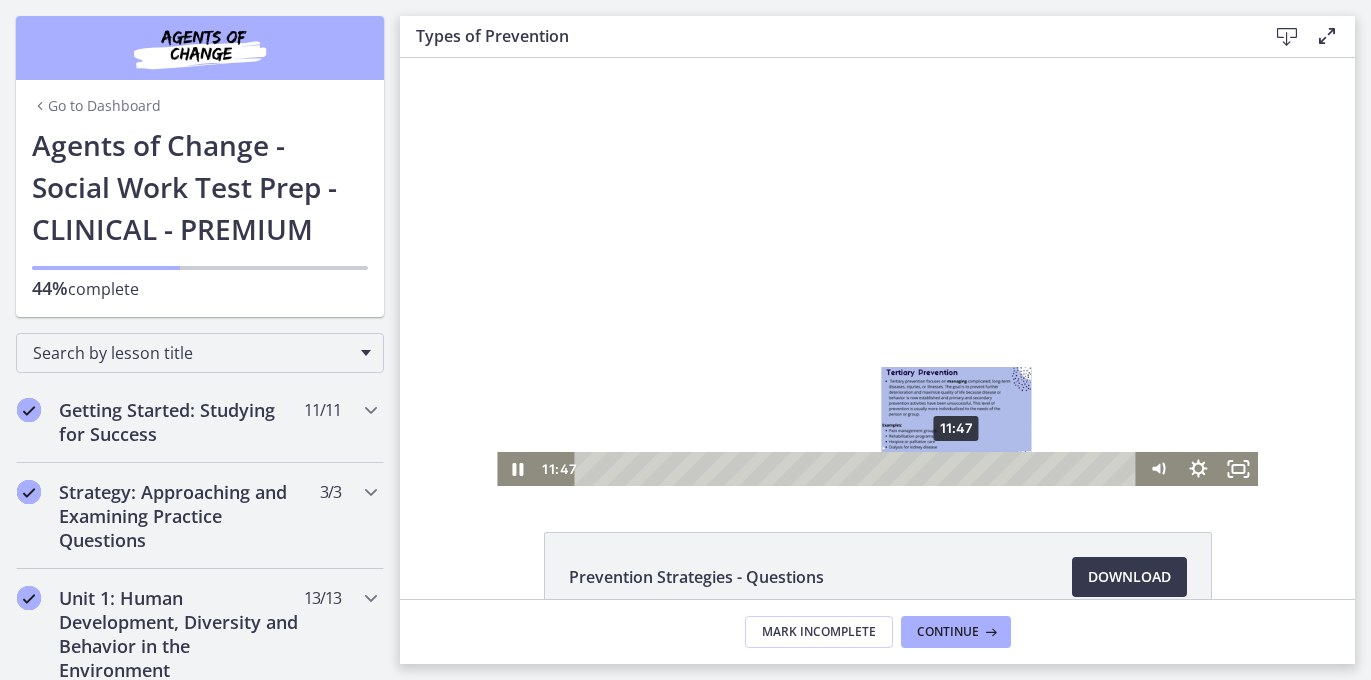 click on "11:47" at bounding box center [859, 469] 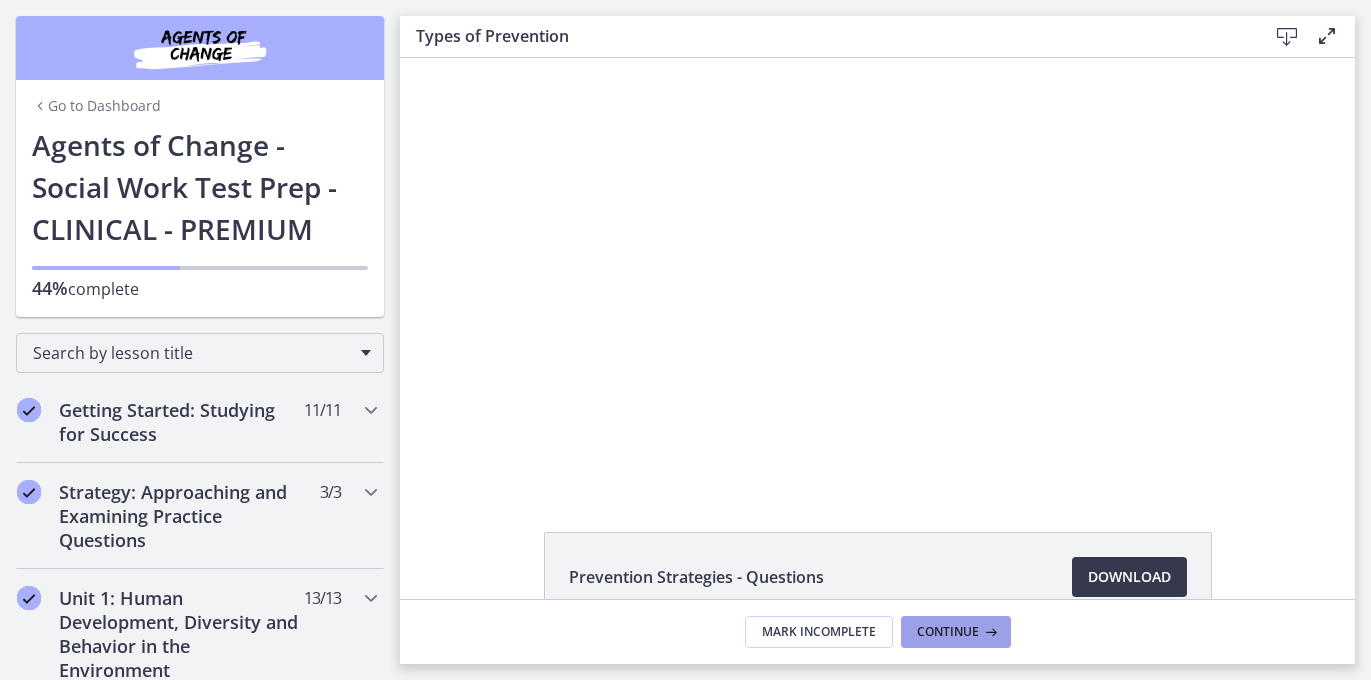click on "Continue" at bounding box center [956, 632] 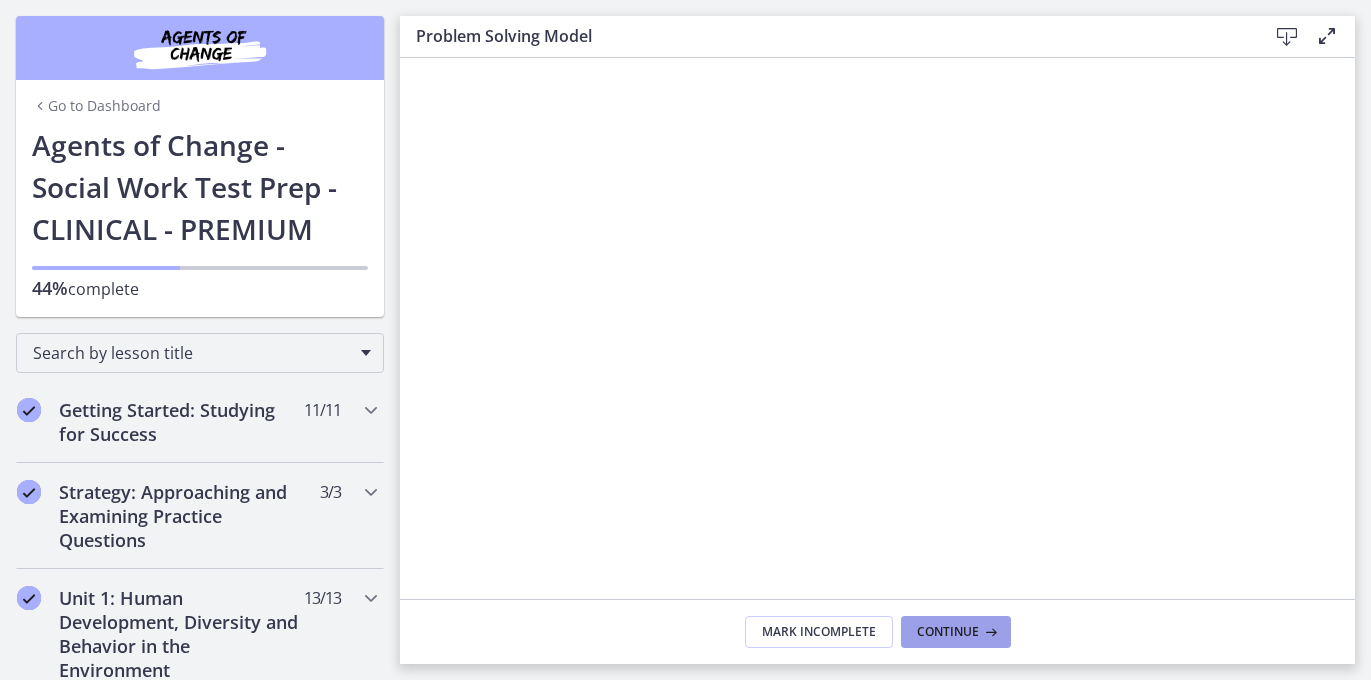 click at bounding box center (989, 632) 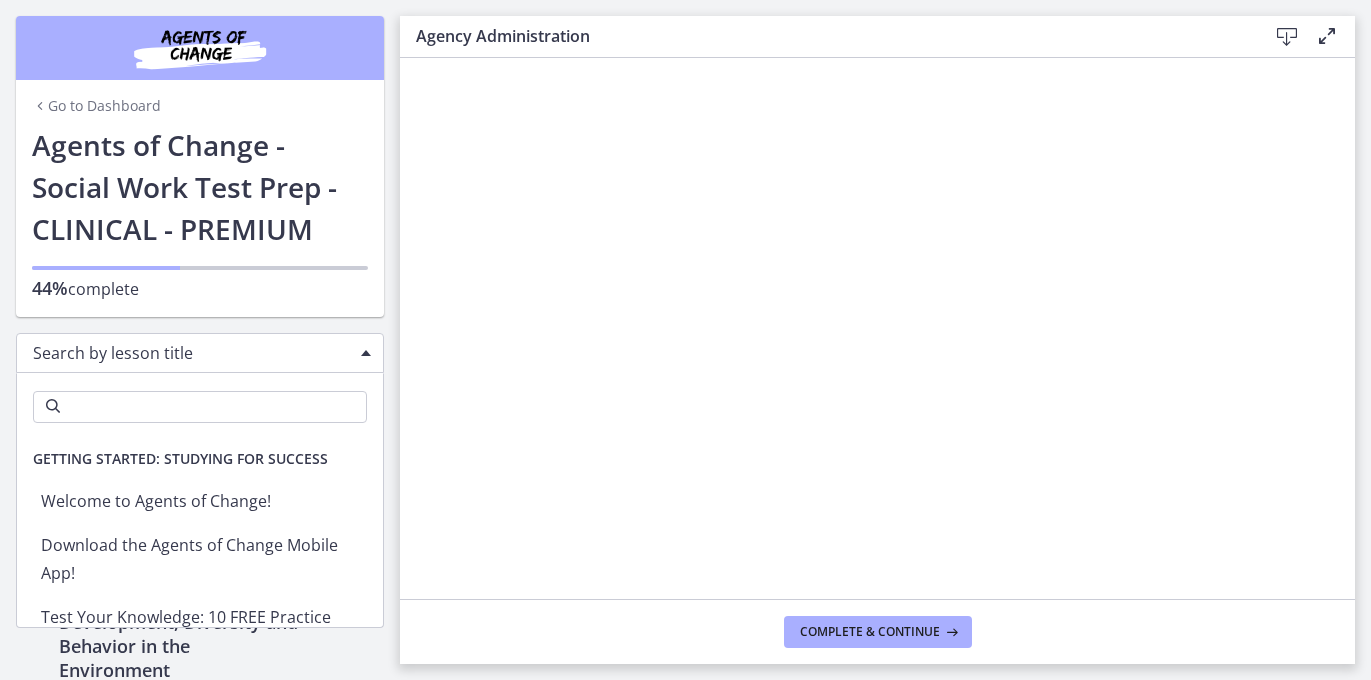 click on "Search by lesson title" at bounding box center [200, 353] 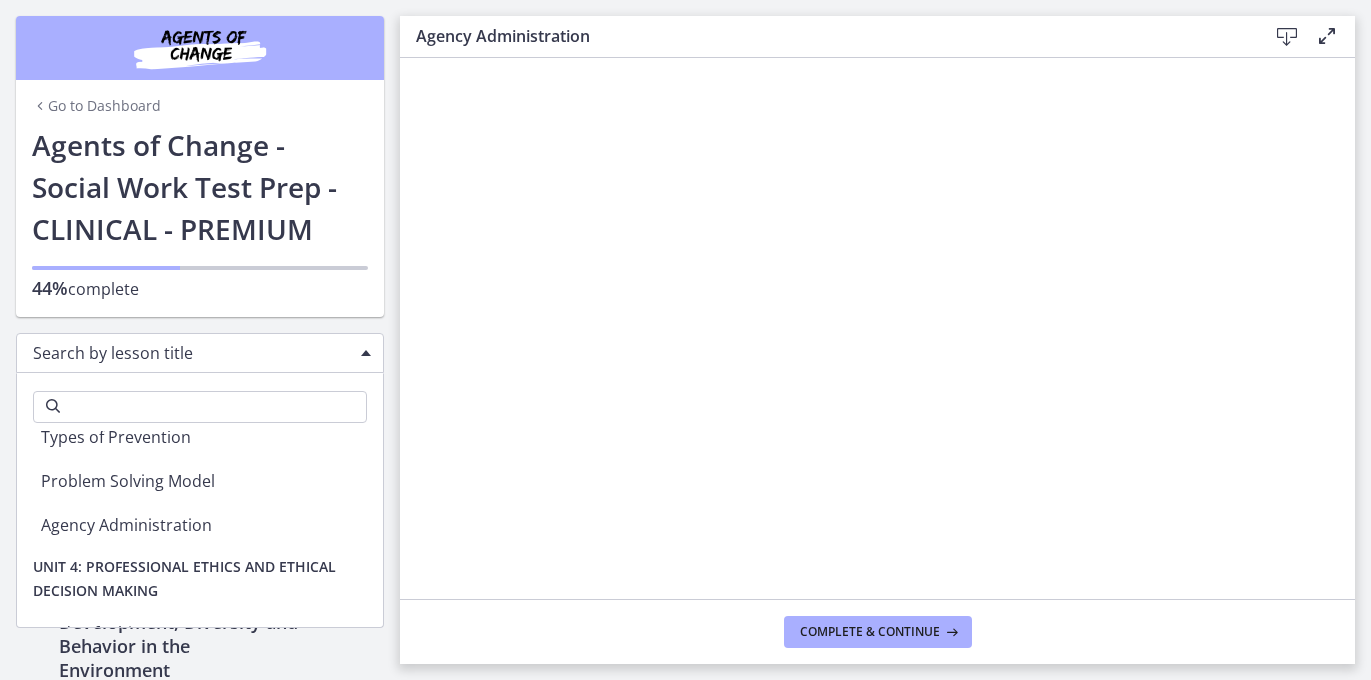 scroll, scrollTop: 3140, scrollLeft: 0, axis: vertical 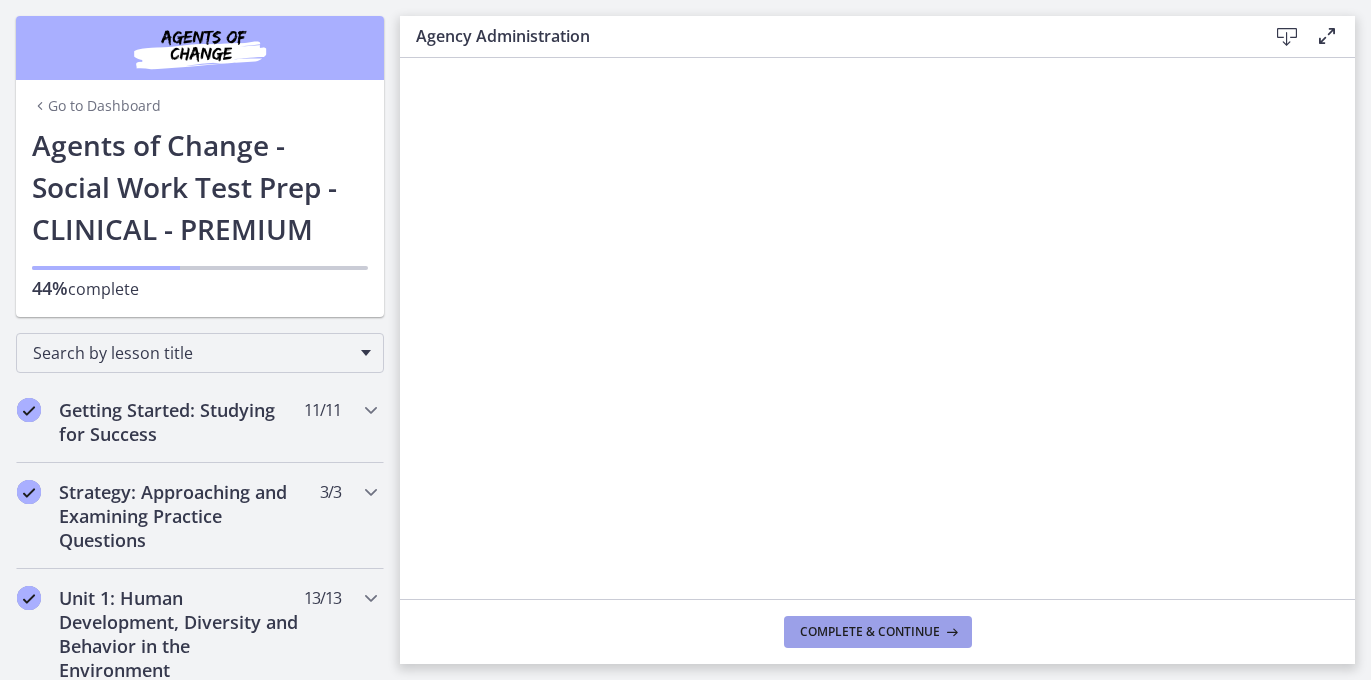 click on "Complete & continue" at bounding box center [878, 632] 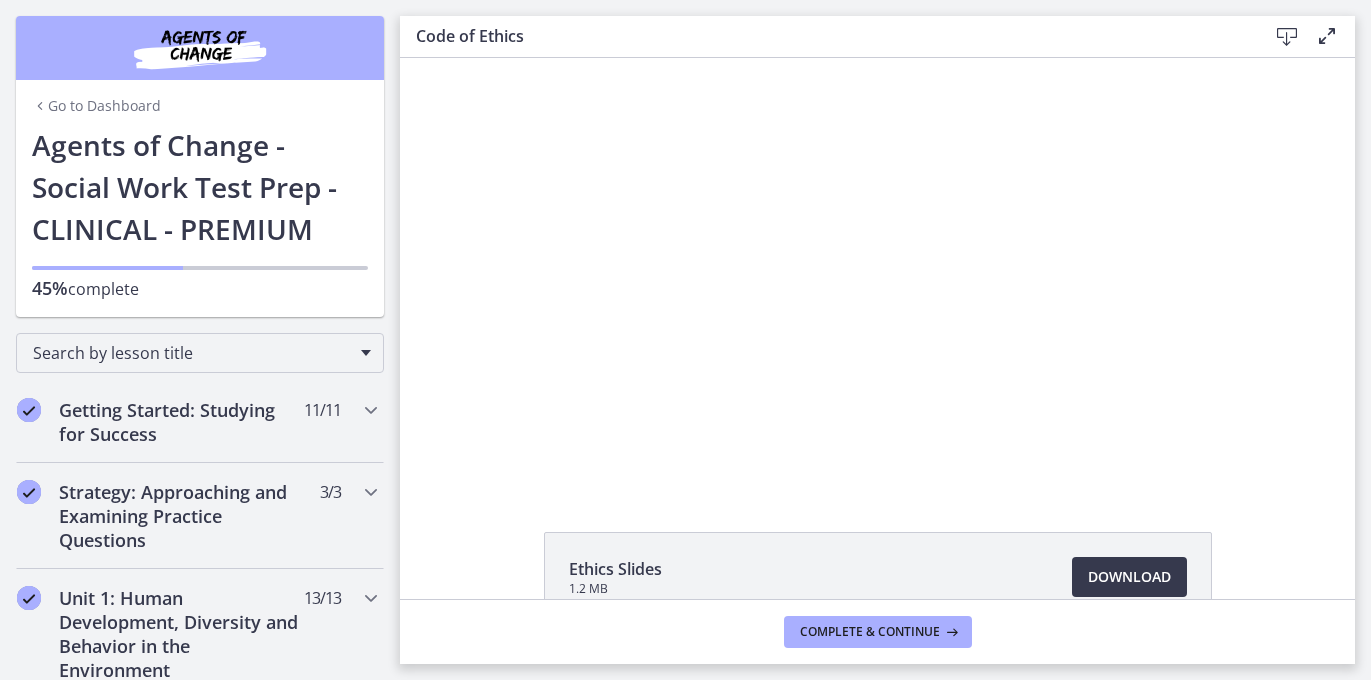 scroll, scrollTop: 0, scrollLeft: 0, axis: both 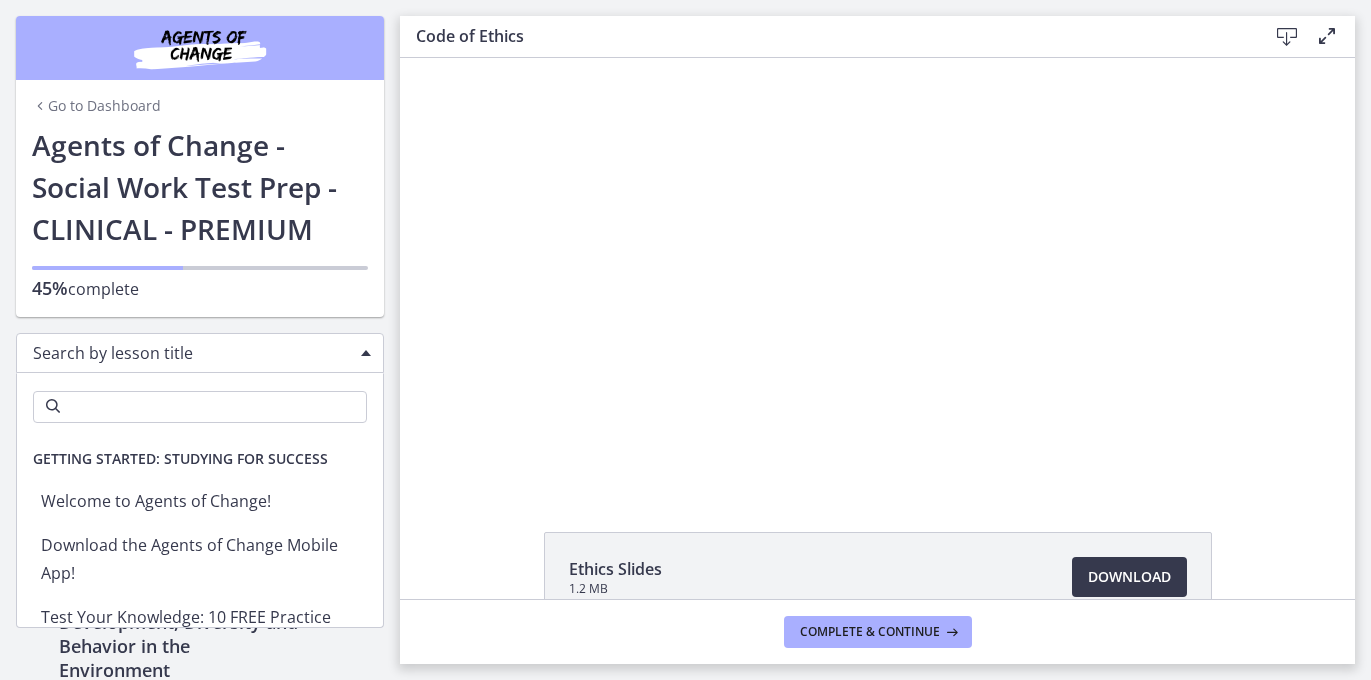 click on "Search by lesson title" at bounding box center [192, 353] 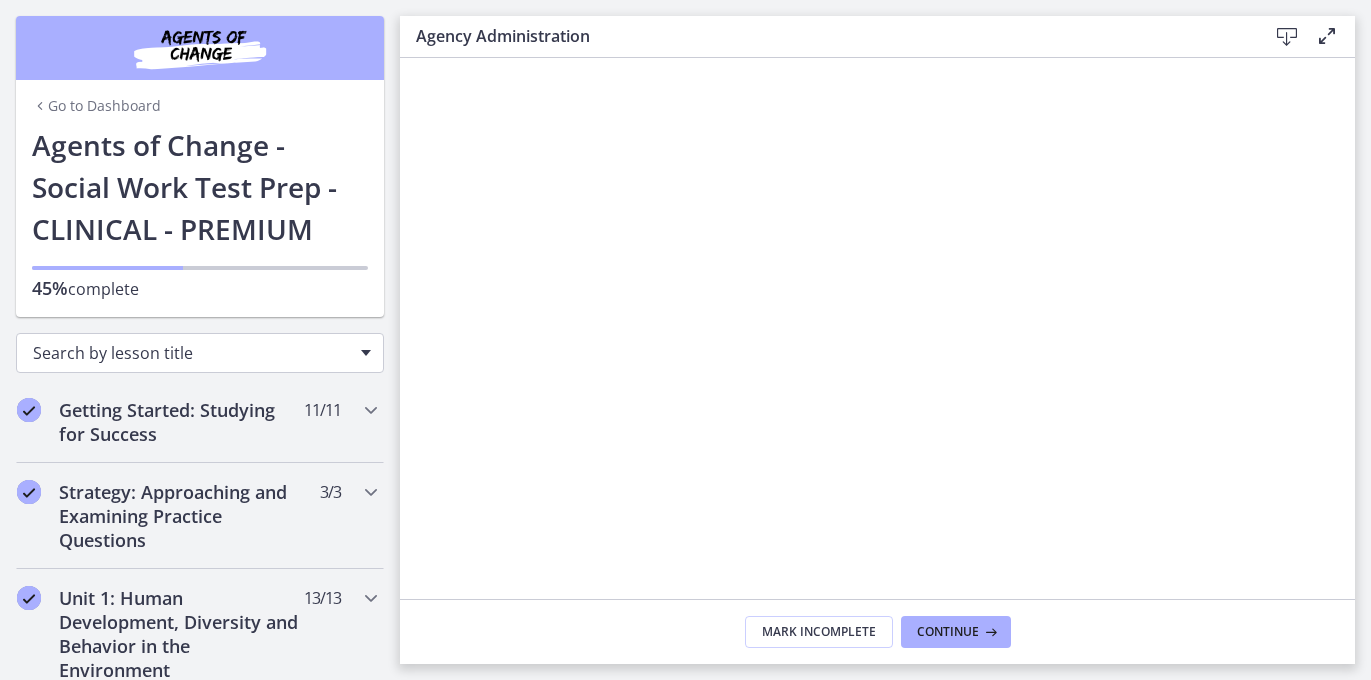 click on "Search by lesson title" at bounding box center [200, 353] 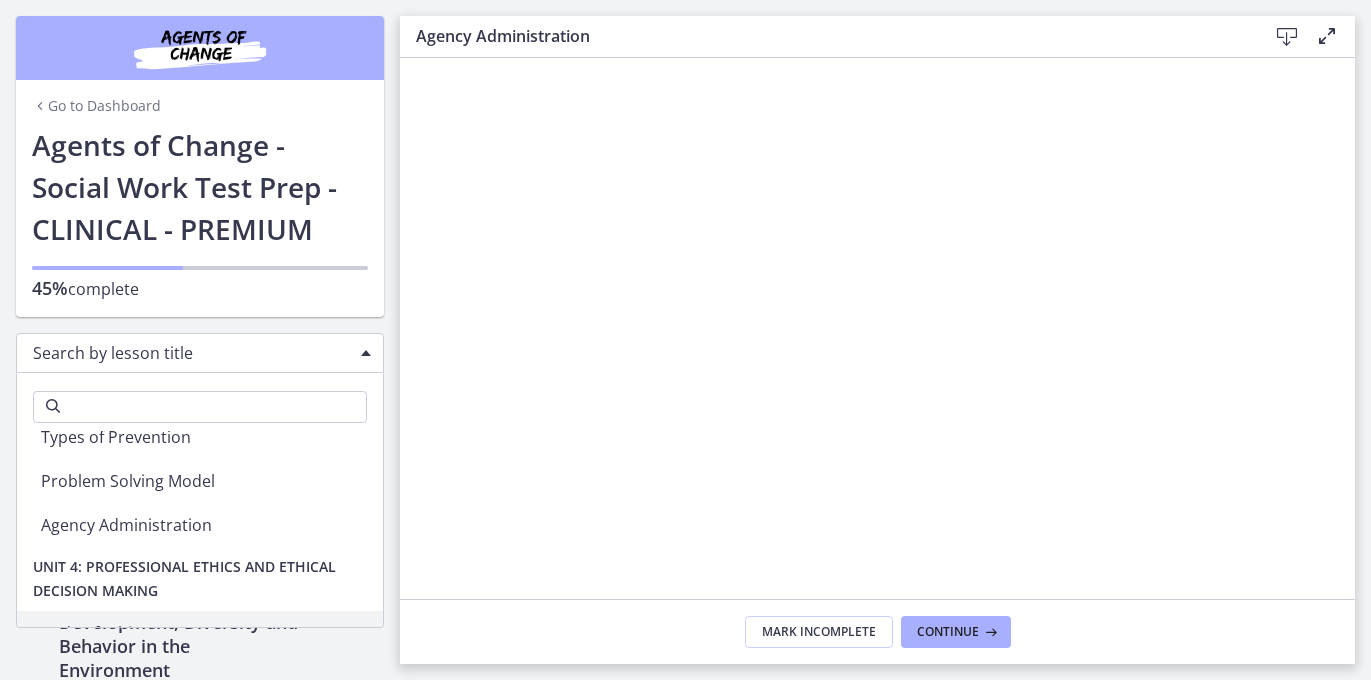 scroll, scrollTop: 3140, scrollLeft: 0, axis: vertical 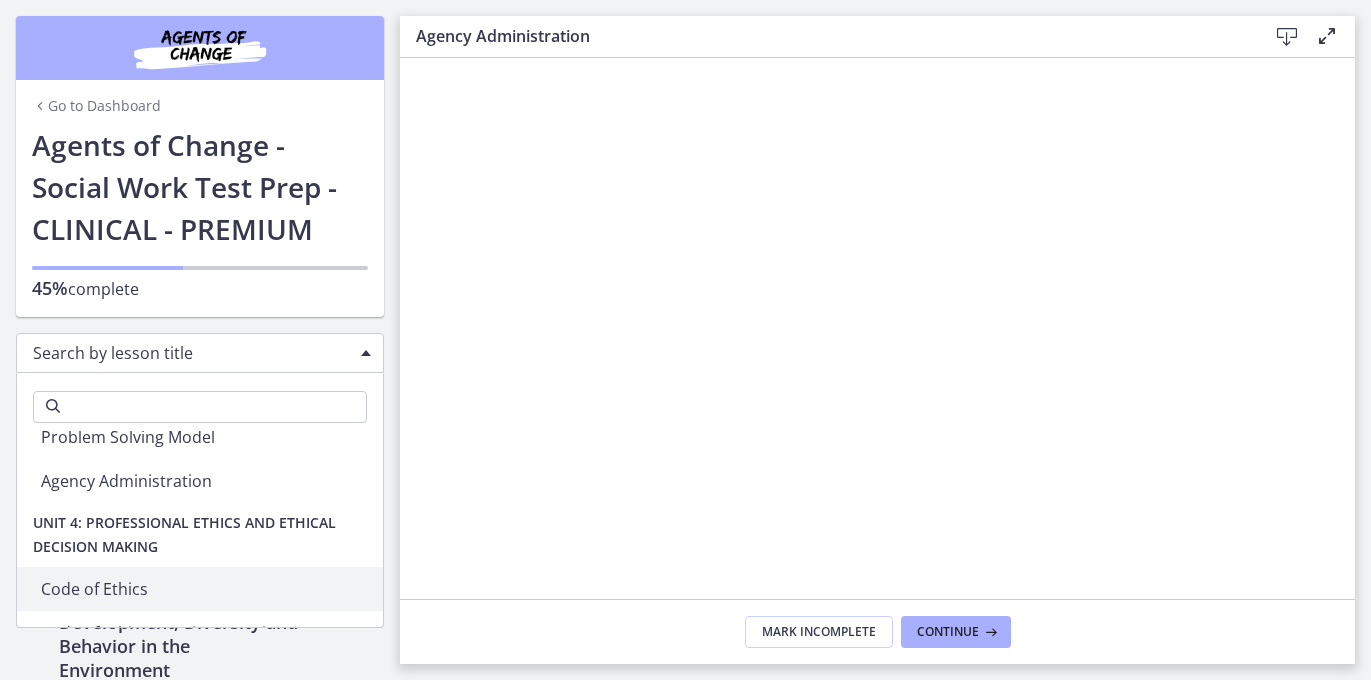 drag, startPoint x: 120, startPoint y: 560, endPoint x: 149, endPoint y: 493, distance: 73.00685 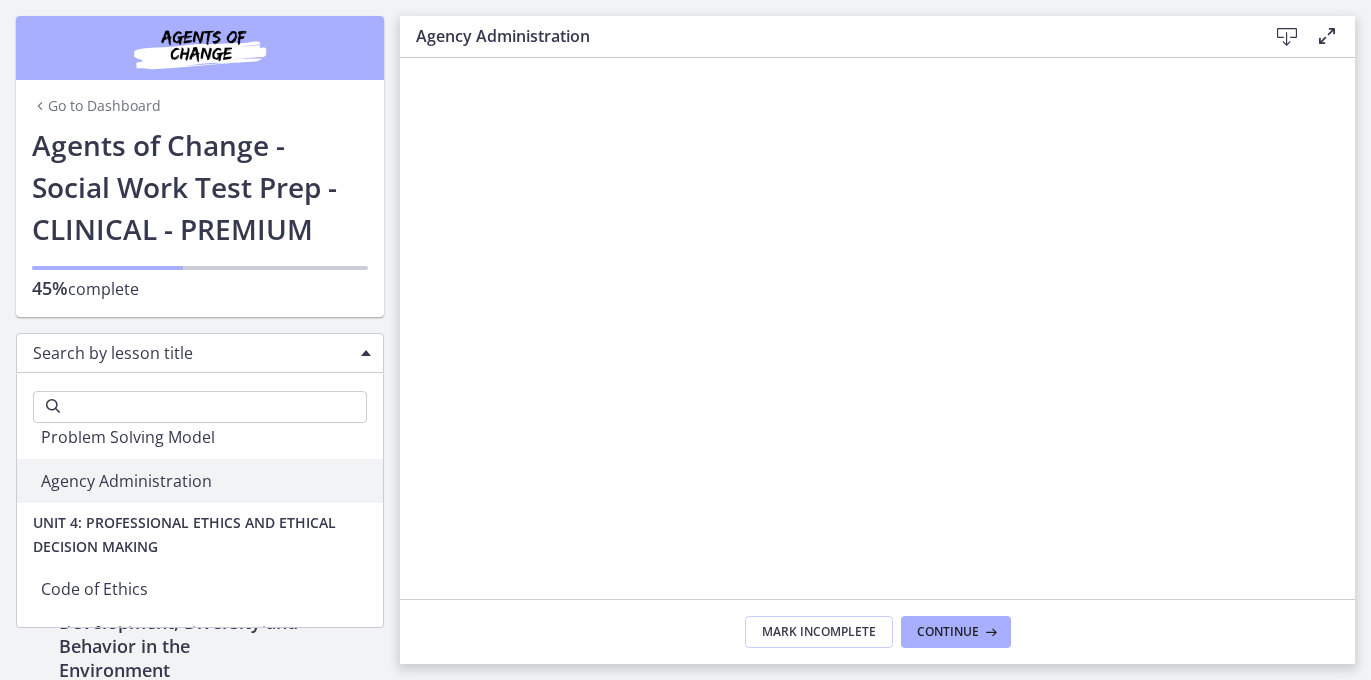 click on "Unit 4: Professional Ethics and Ethical Decision Making" at bounding box center (200, 535) 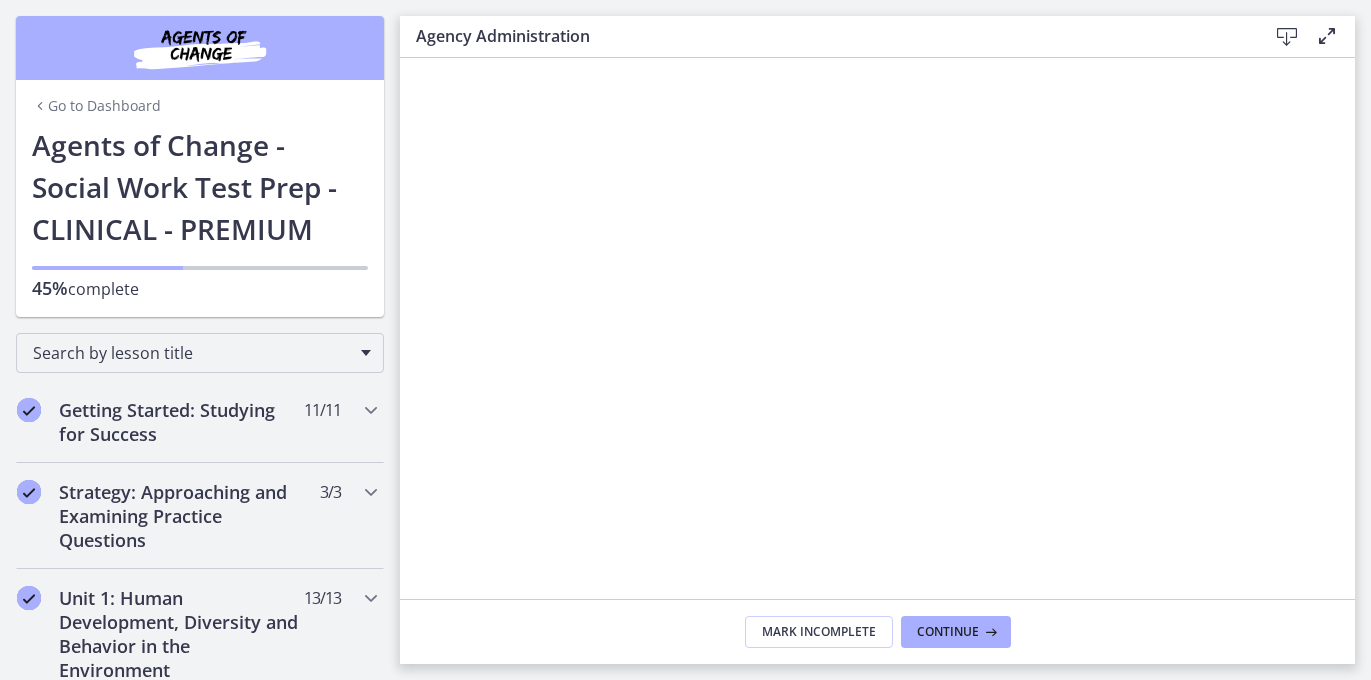 click on "Mark Incomplete
Continue" at bounding box center [877, 631] 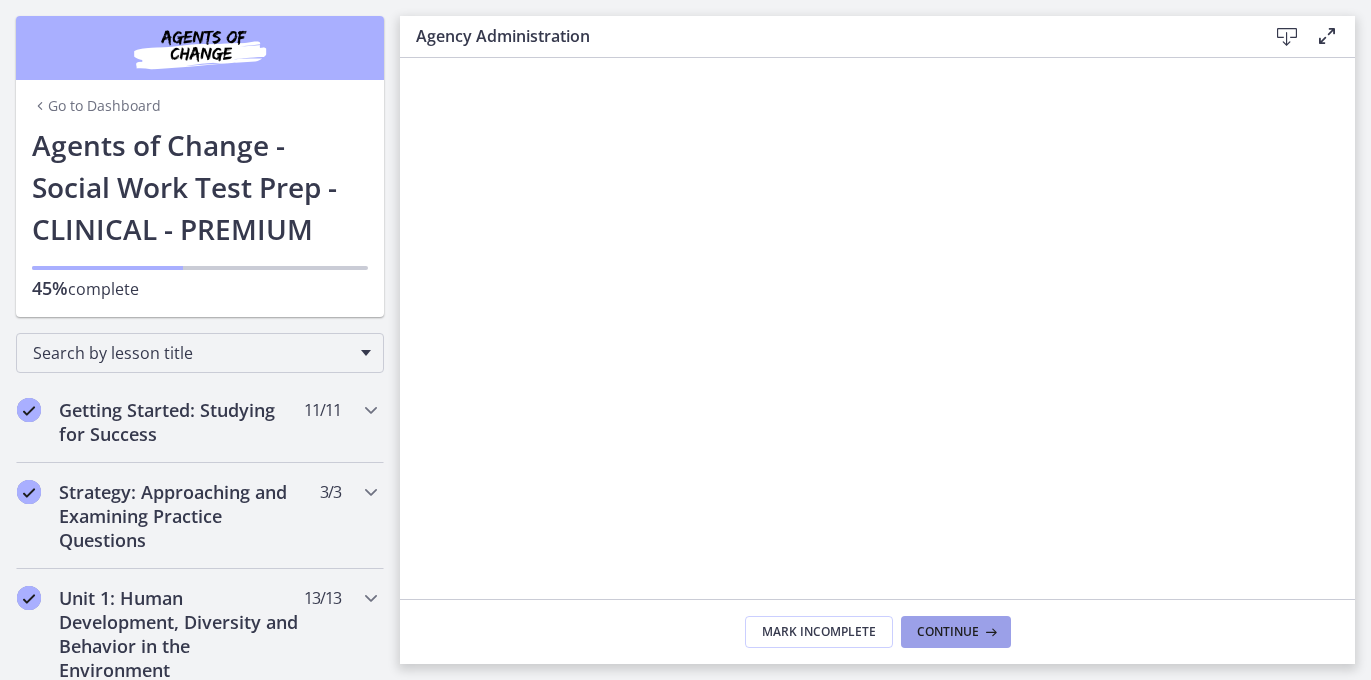 click on "Continue" at bounding box center (948, 632) 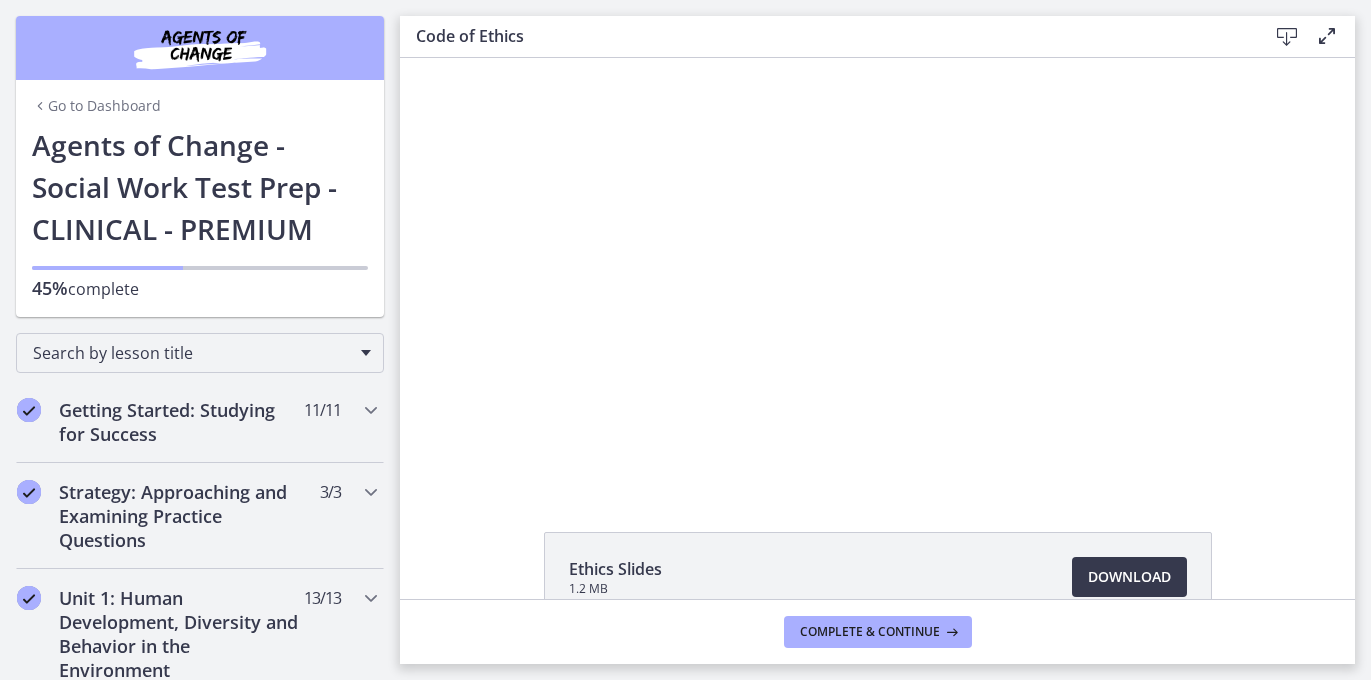 scroll, scrollTop: 0, scrollLeft: 0, axis: both 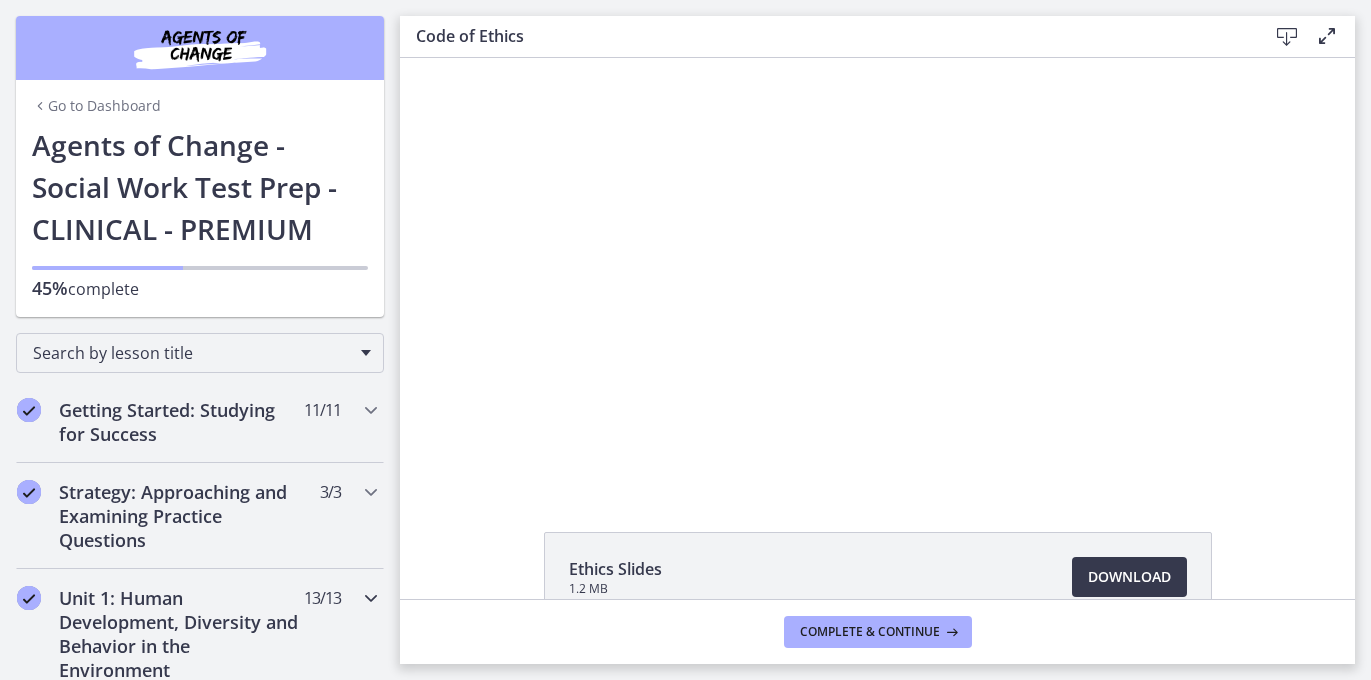 click on "Unit 1: Human Development, Diversity and Behavior in the Environment
13  /  13
Completed" at bounding box center [200, 634] 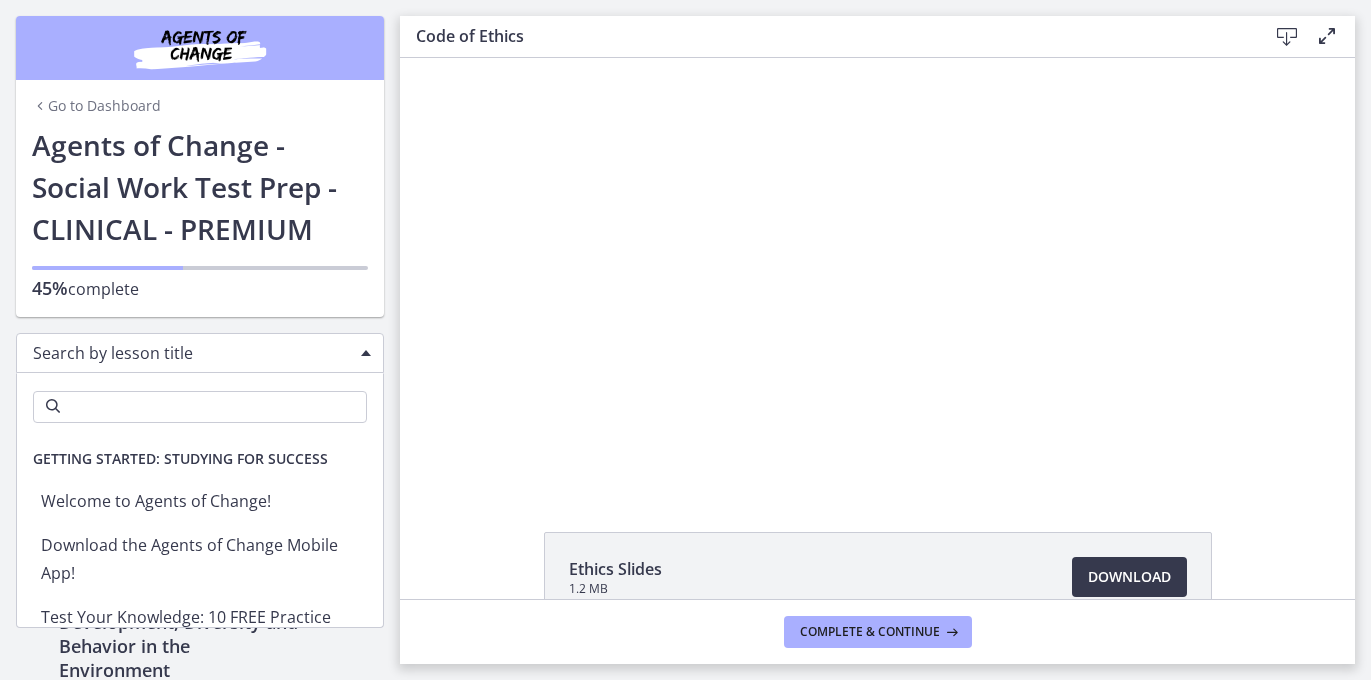 click on "Search by lesson title" at bounding box center [200, 353] 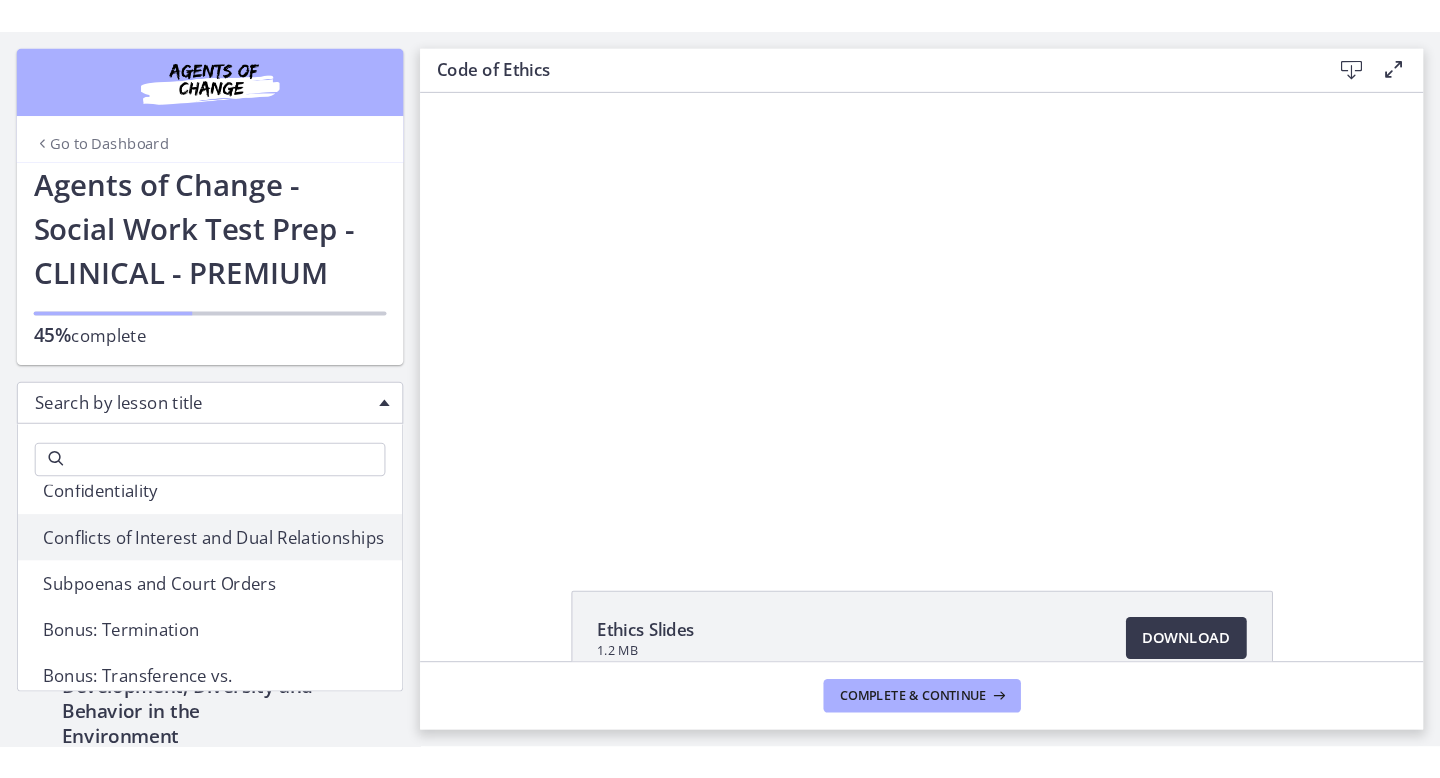 scroll, scrollTop: 3380, scrollLeft: 0, axis: vertical 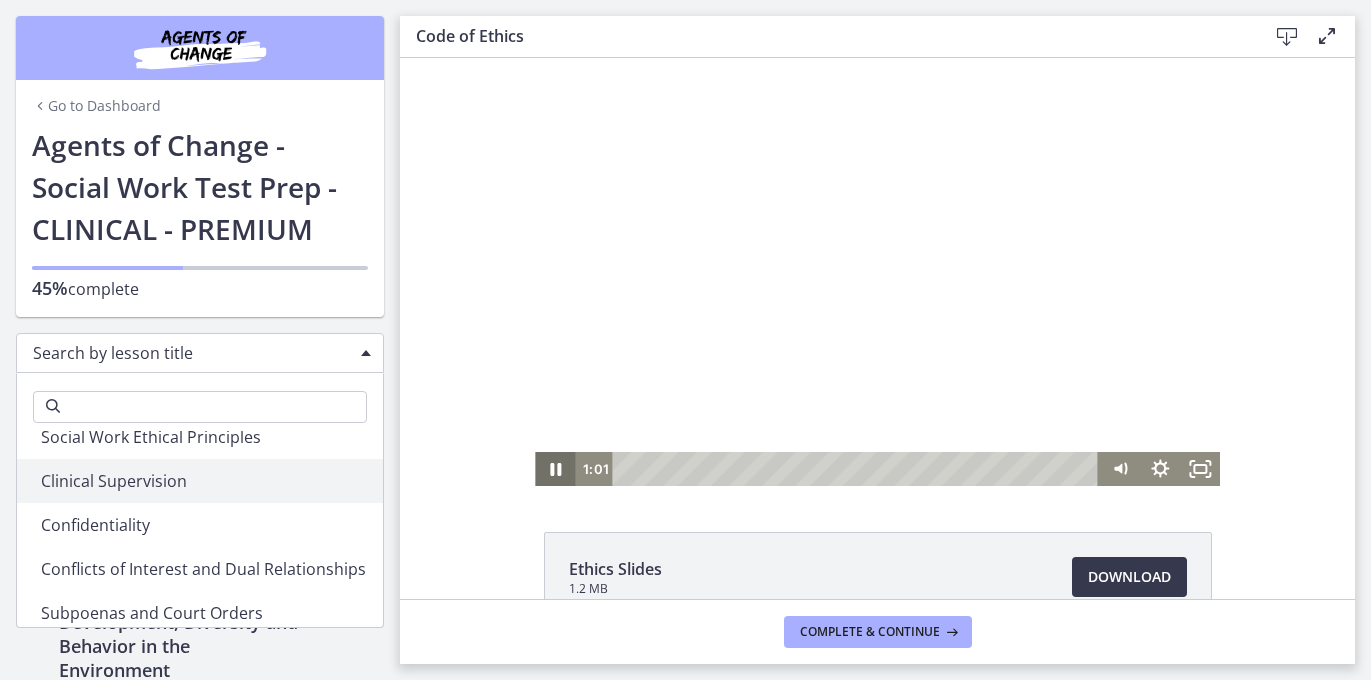 click 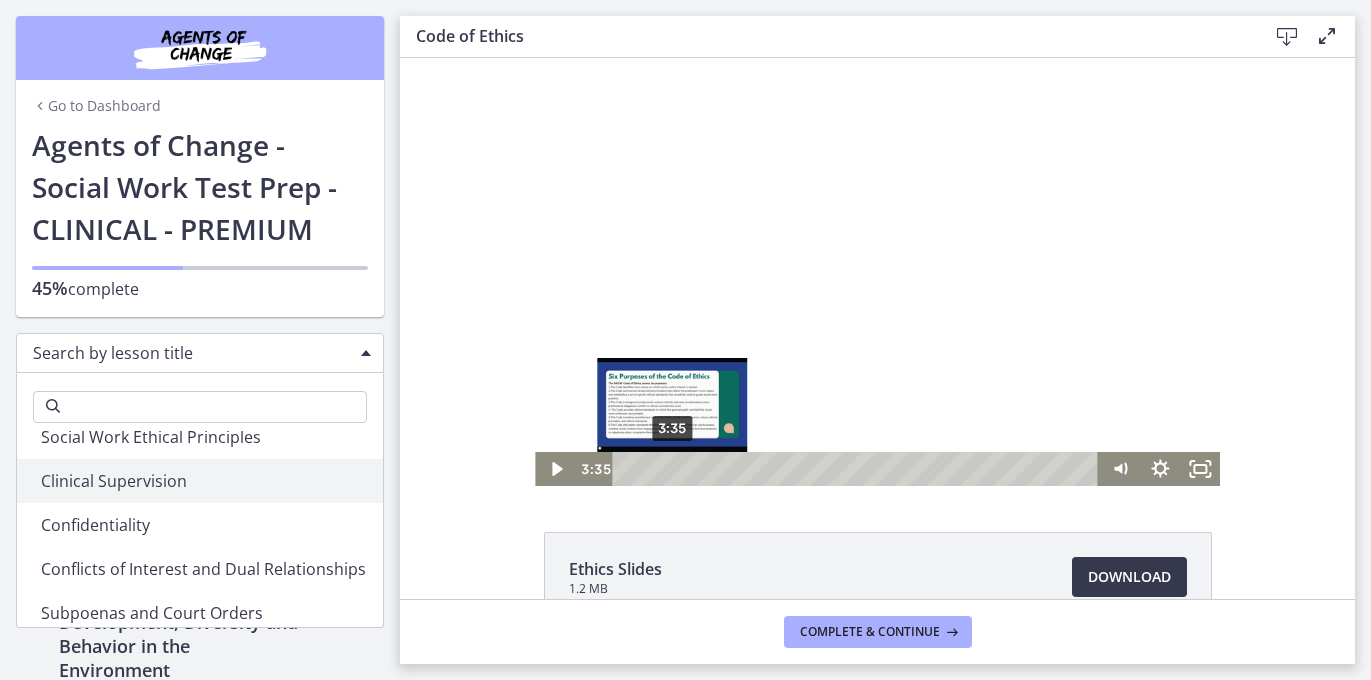 drag, startPoint x: 643, startPoint y: 467, endPoint x: 673, endPoint y: 467, distance: 30 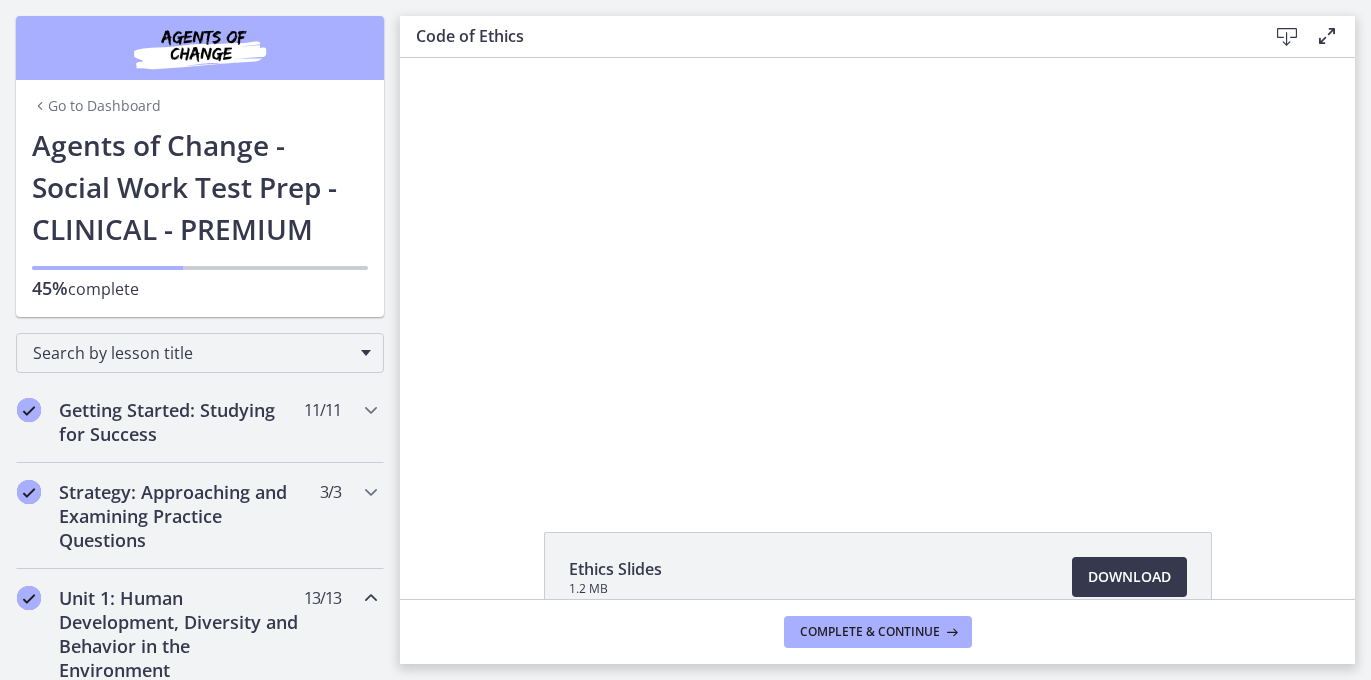 click at bounding box center [1327, 36] 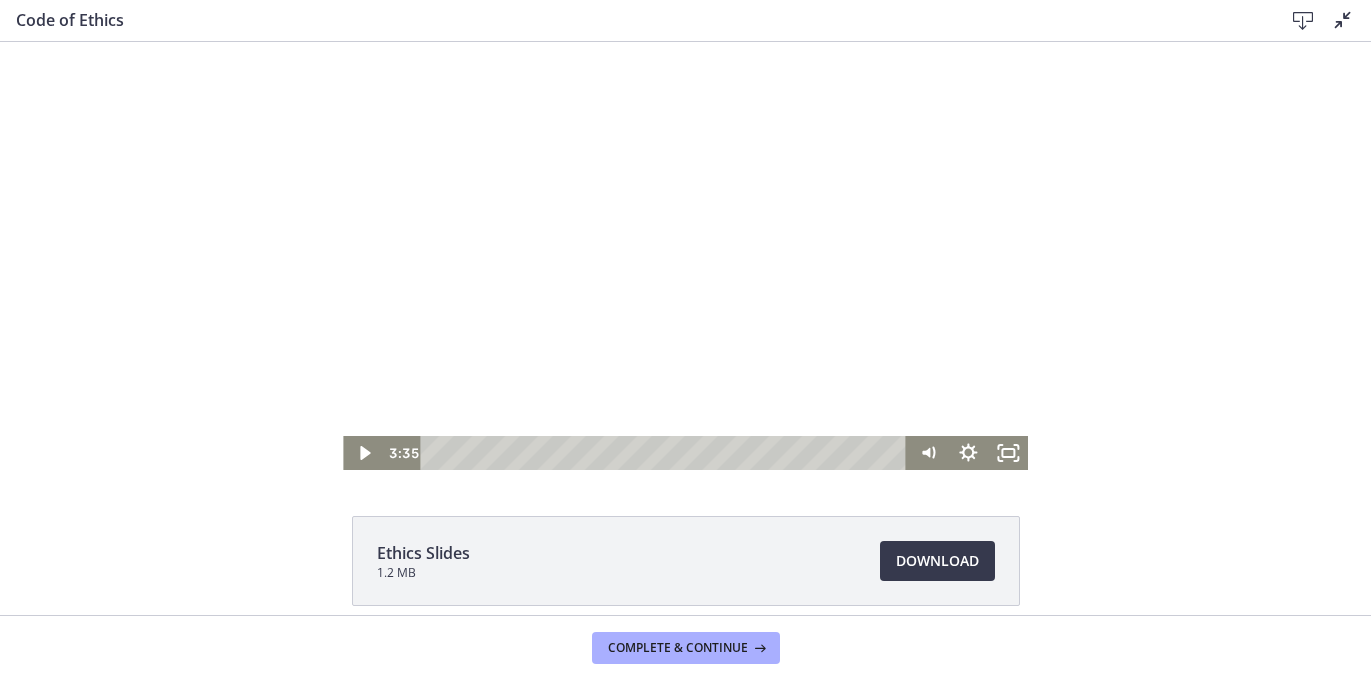 click at bounding box center (685, 256) 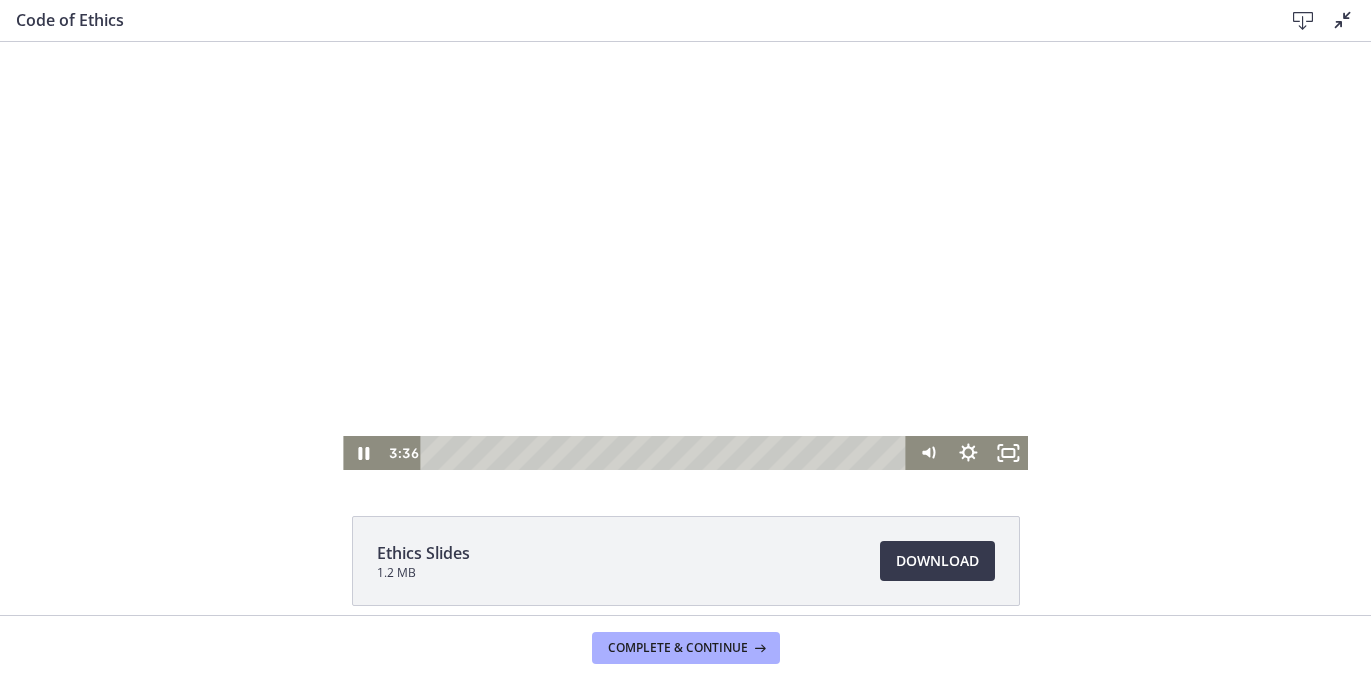 click at bounding box center (685, 256) 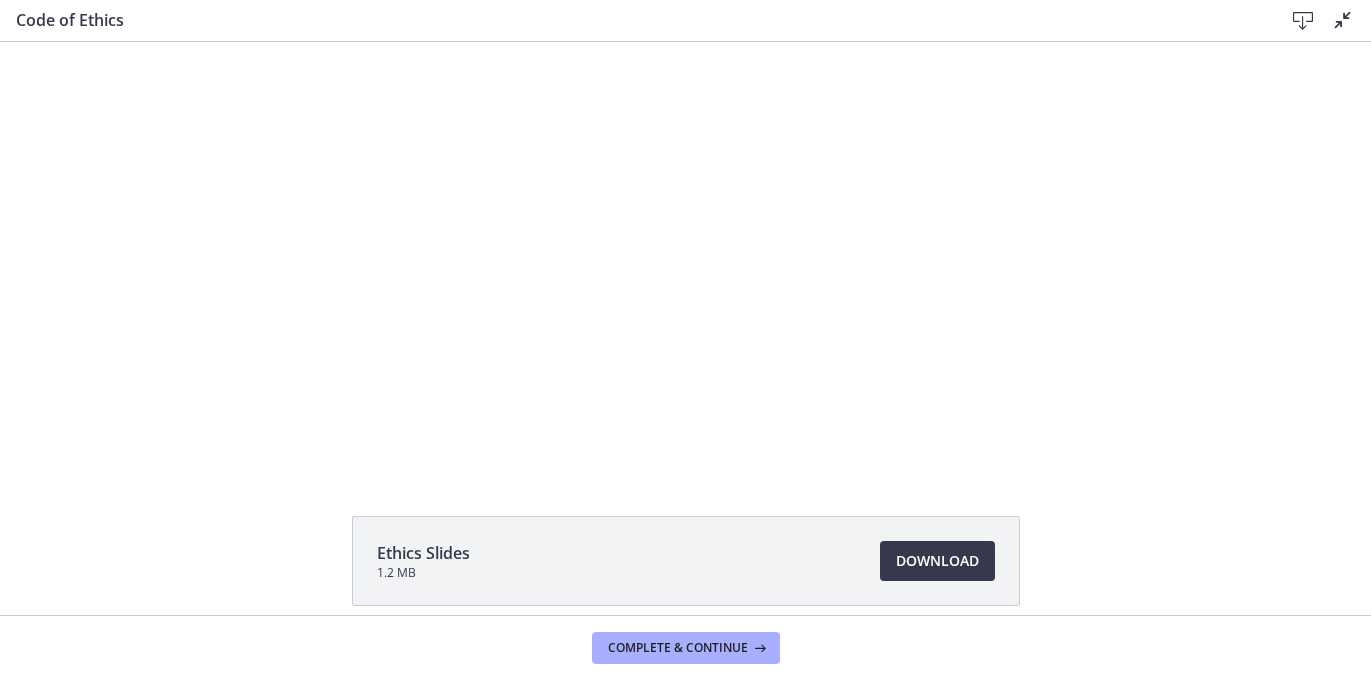 click at bounding box center (685, 256) 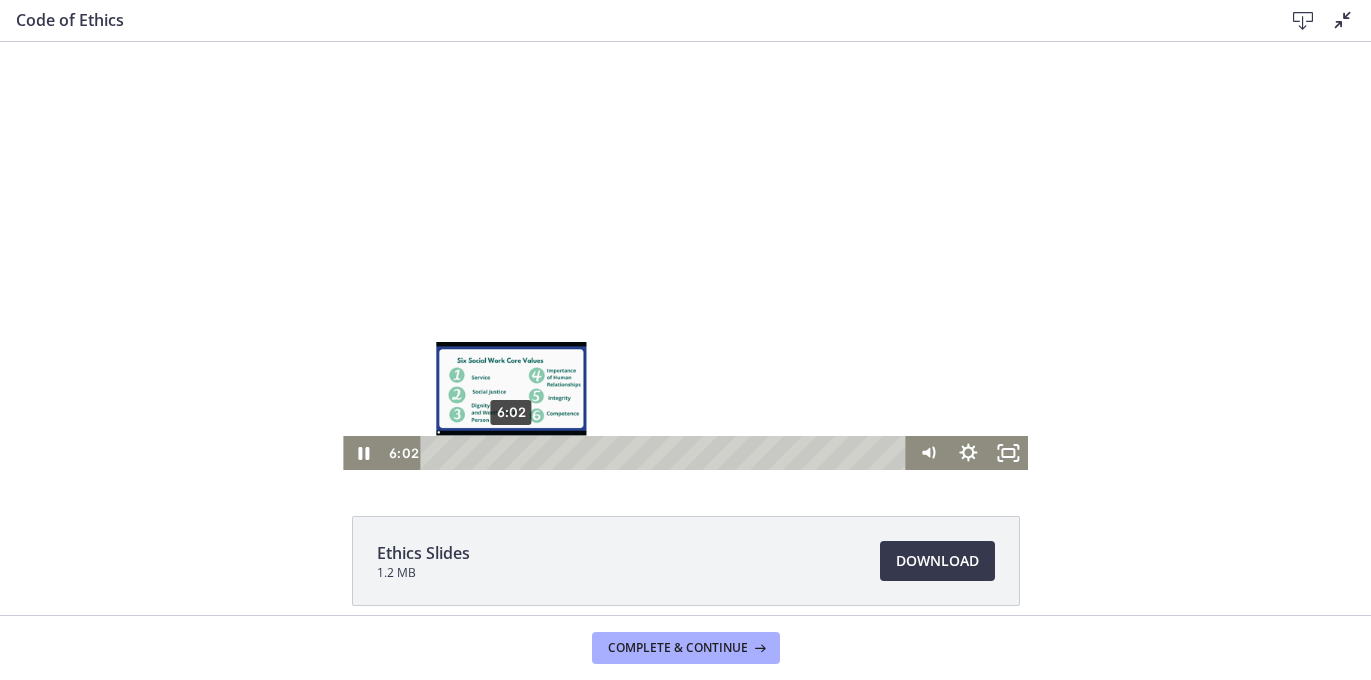 click at bounding box center (511, 452) 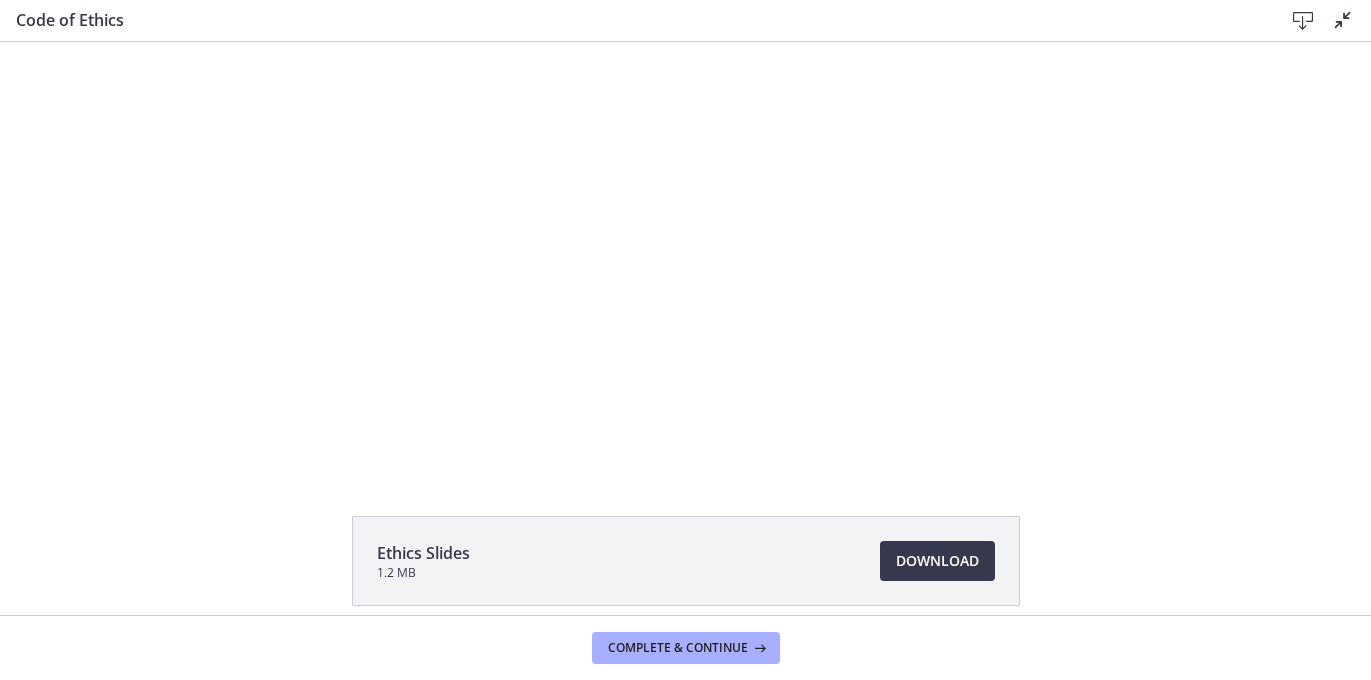 click on "Click for sound
@keyframes VOLUME_SMALL_WAVE_FLASH {
0% { opacity: 0; }
33% { opacity: 1; }
66% { opacity: 1; }
100% { opacity: 0; }
}
@keyframes VOLUME_LARGE_WAVE_FLASH {
0% { opacity: 0; }
33% { opacity: 1; }
66% { opacity: 1; }
100% { opacity: 0; }
}
.volume__small-wave {
animation: VOLUME_SMALL_WAVE_FLASH 2s infinite;
opacity: 0;
}
.volume__large-wave {
animation: VOLUME_LARGE_WAVE_FLASH 2s infinite .3s;
opacity: 0;
}
5:58 9:58" at bounding box center [685, 256] 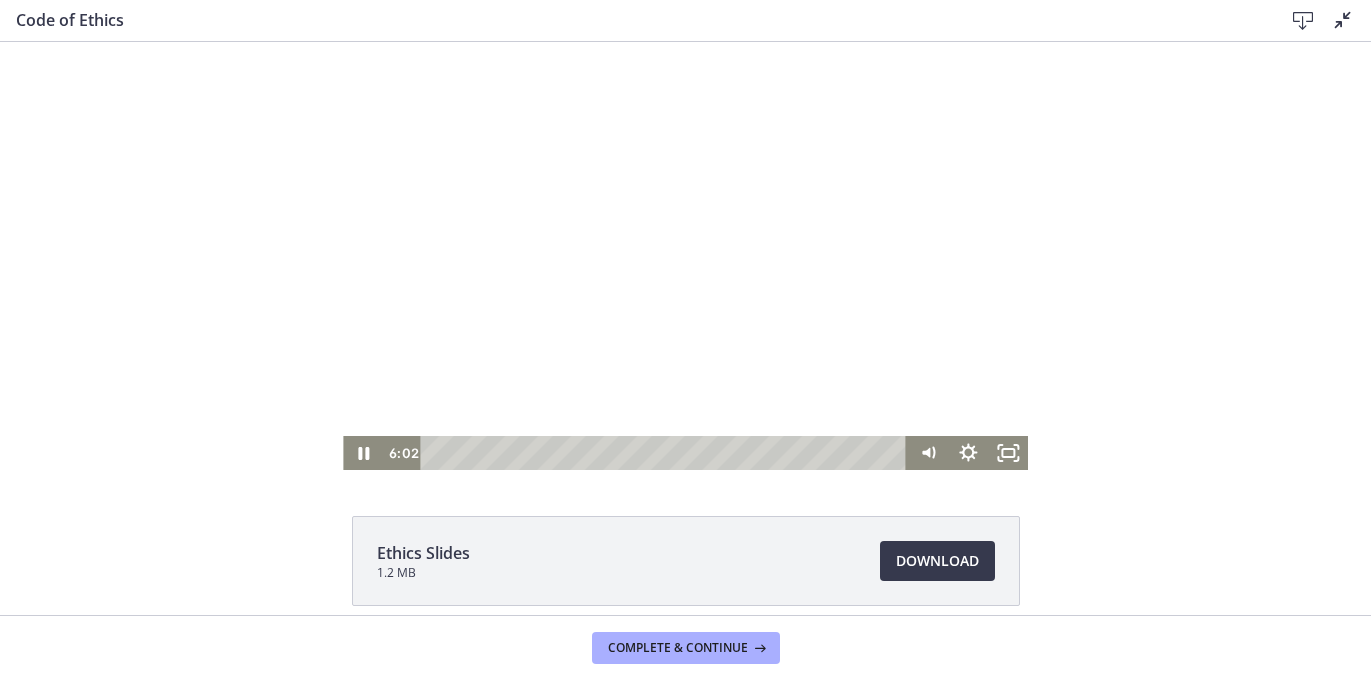 click at bounding box center (685, 256) 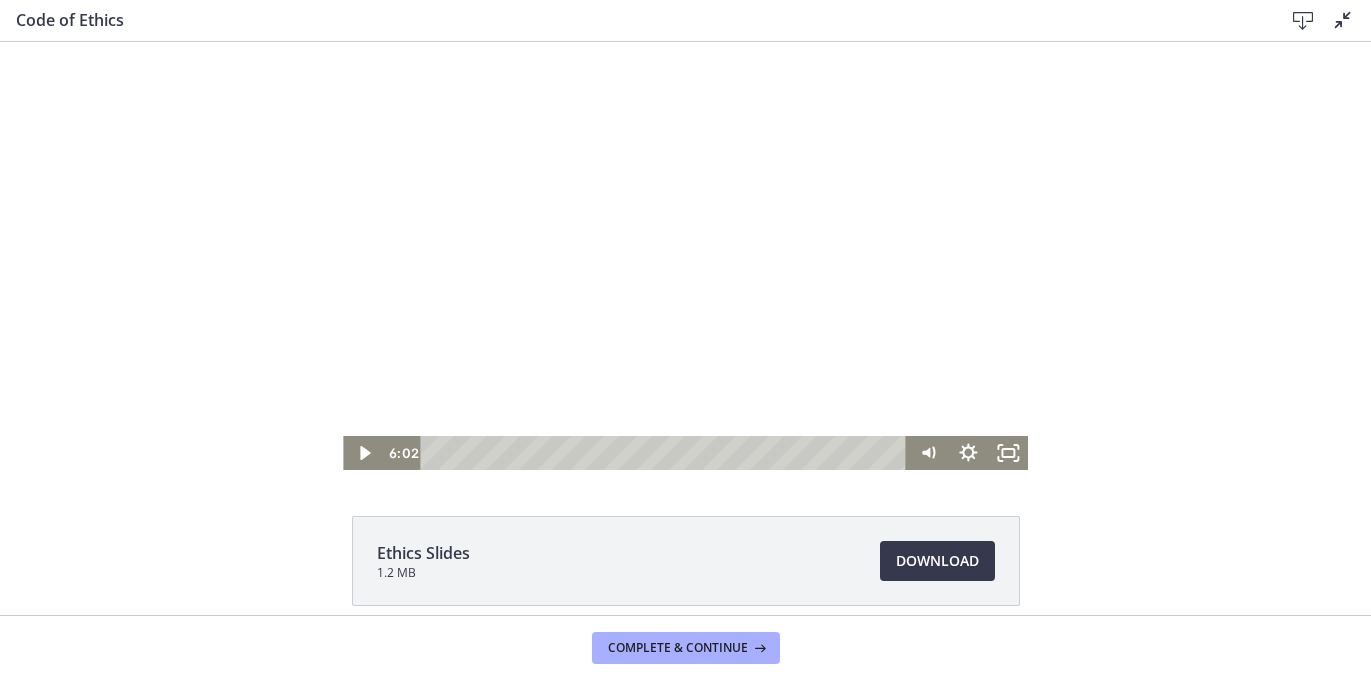 click at bounding box center (685, 256) 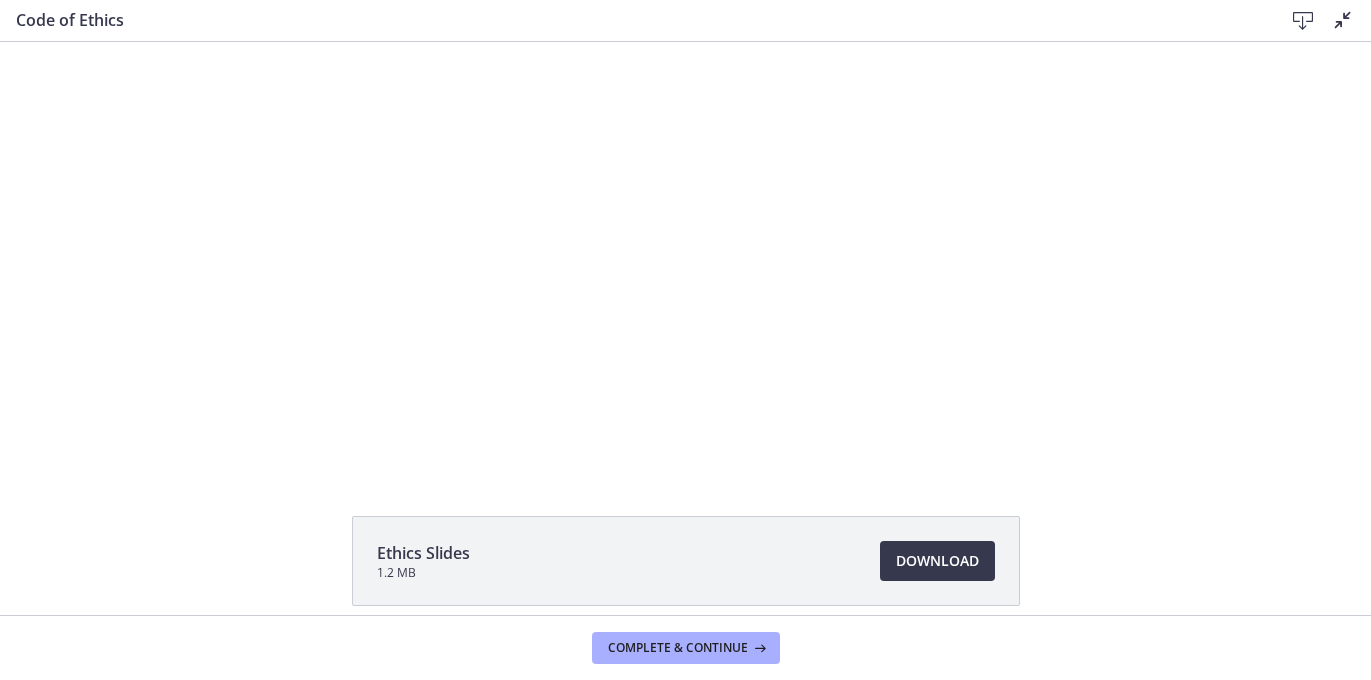 click at bounding box center (1343, 20) 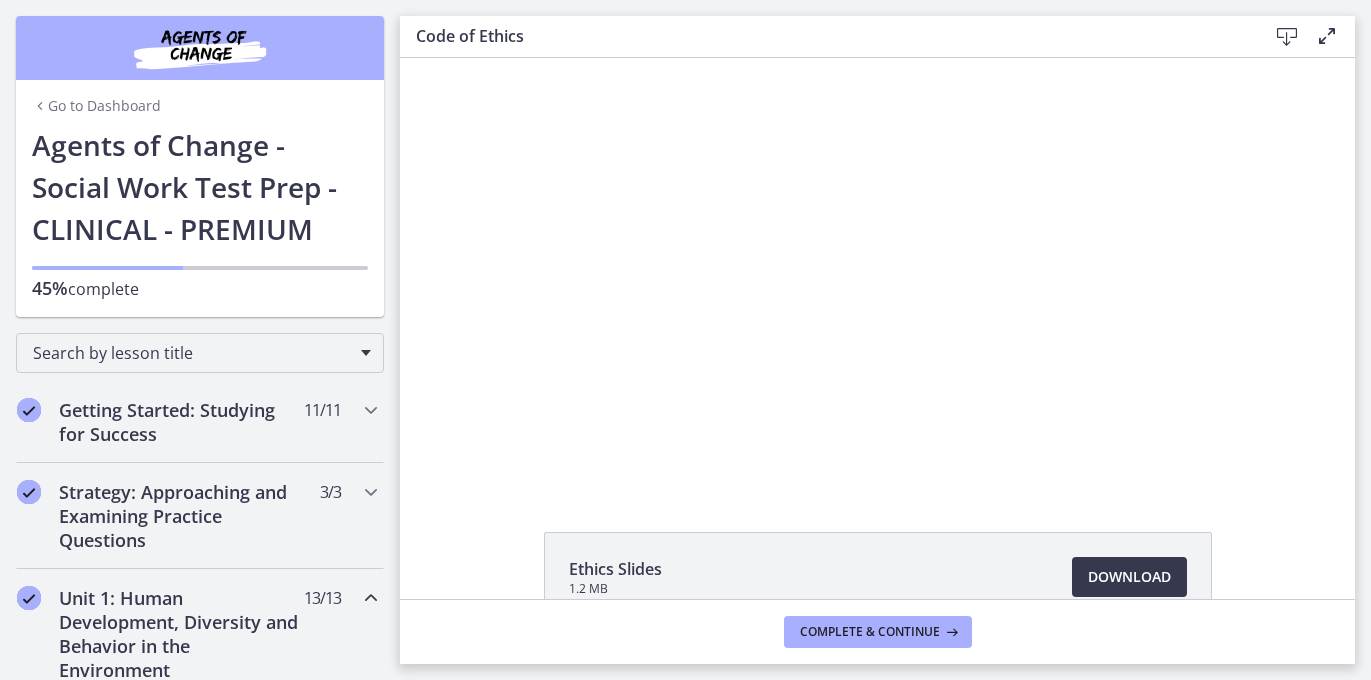 click at bounding box center [1287, 37] 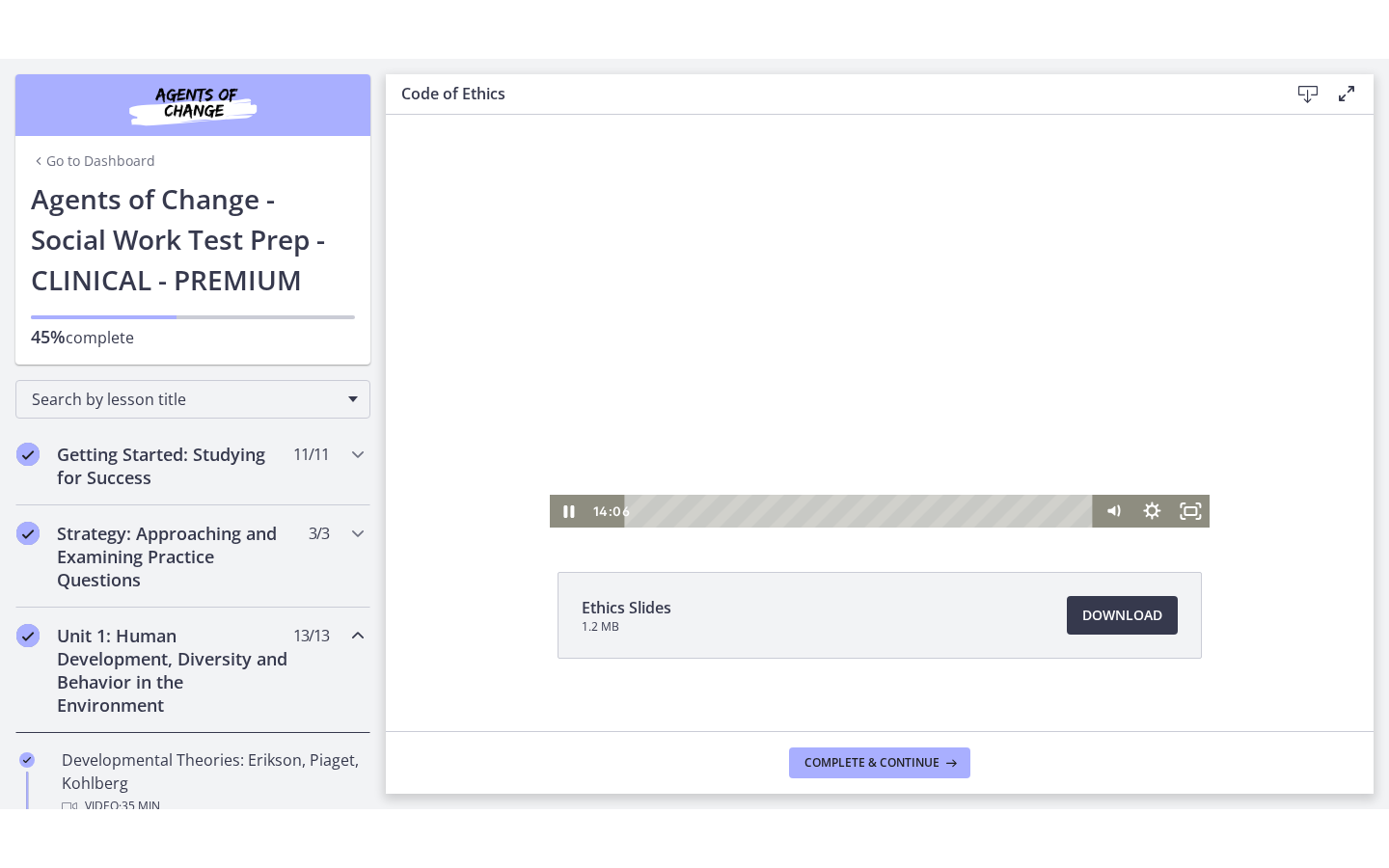 scroll, scrollTop: 9, scrollLeft: 0, axis: vertical 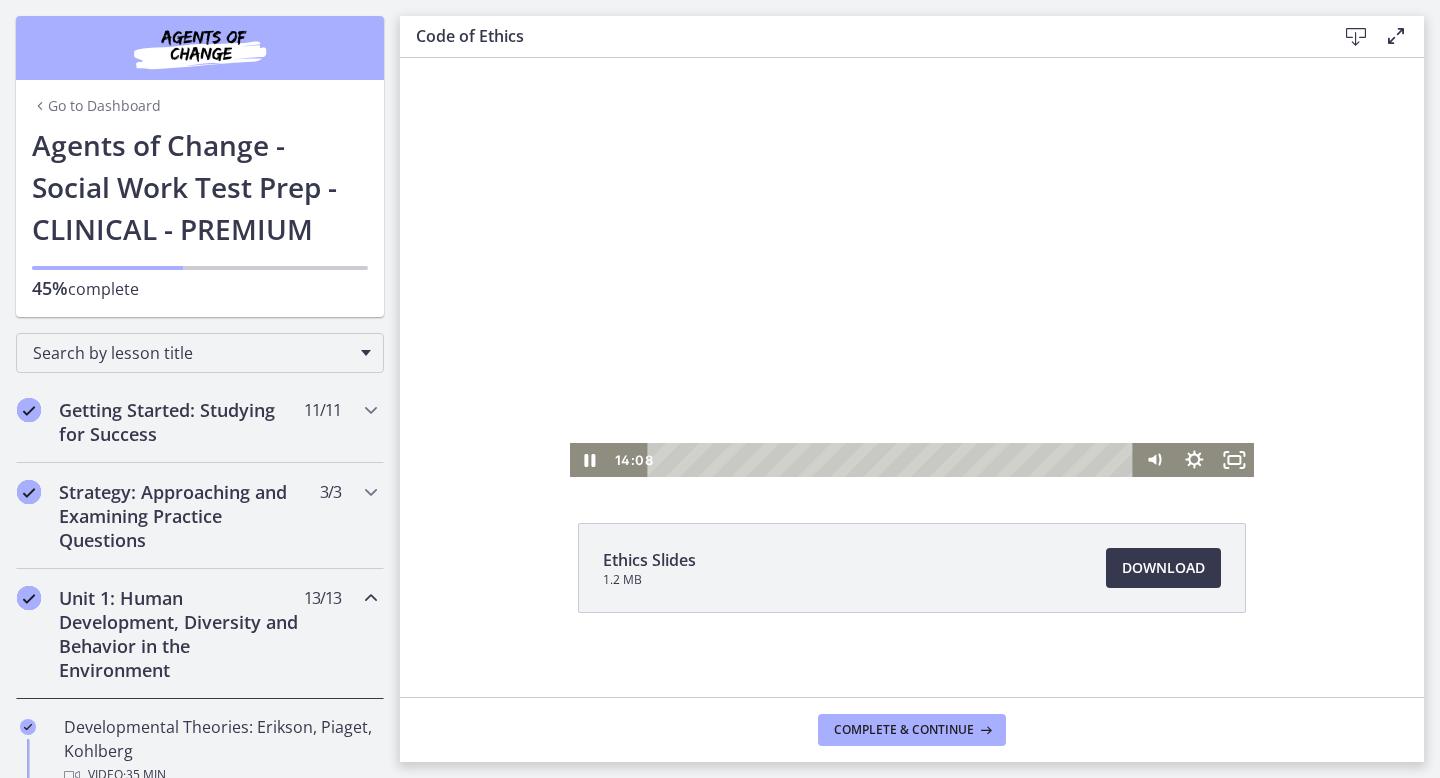 click at bounding box center (912, 263) 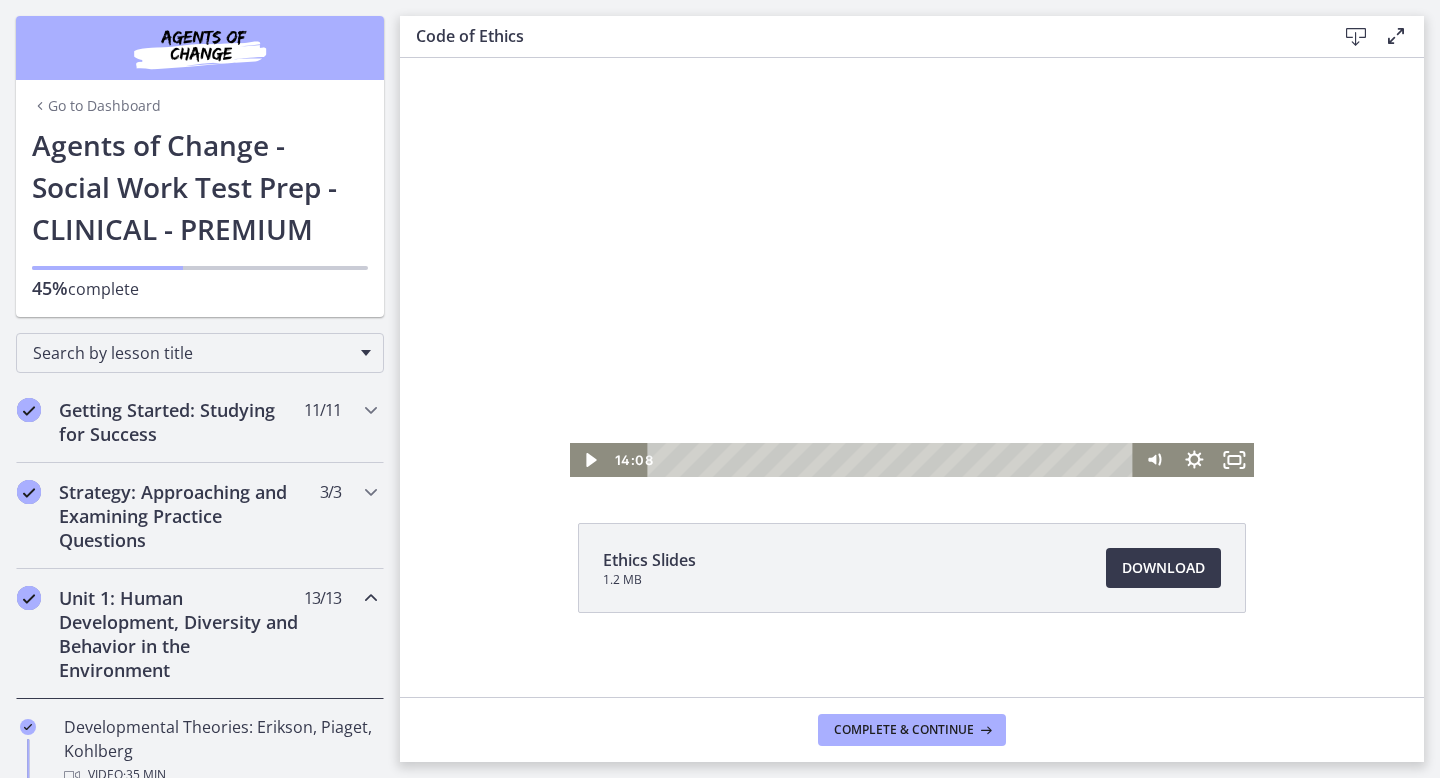 click at bounding box center (912, 263) 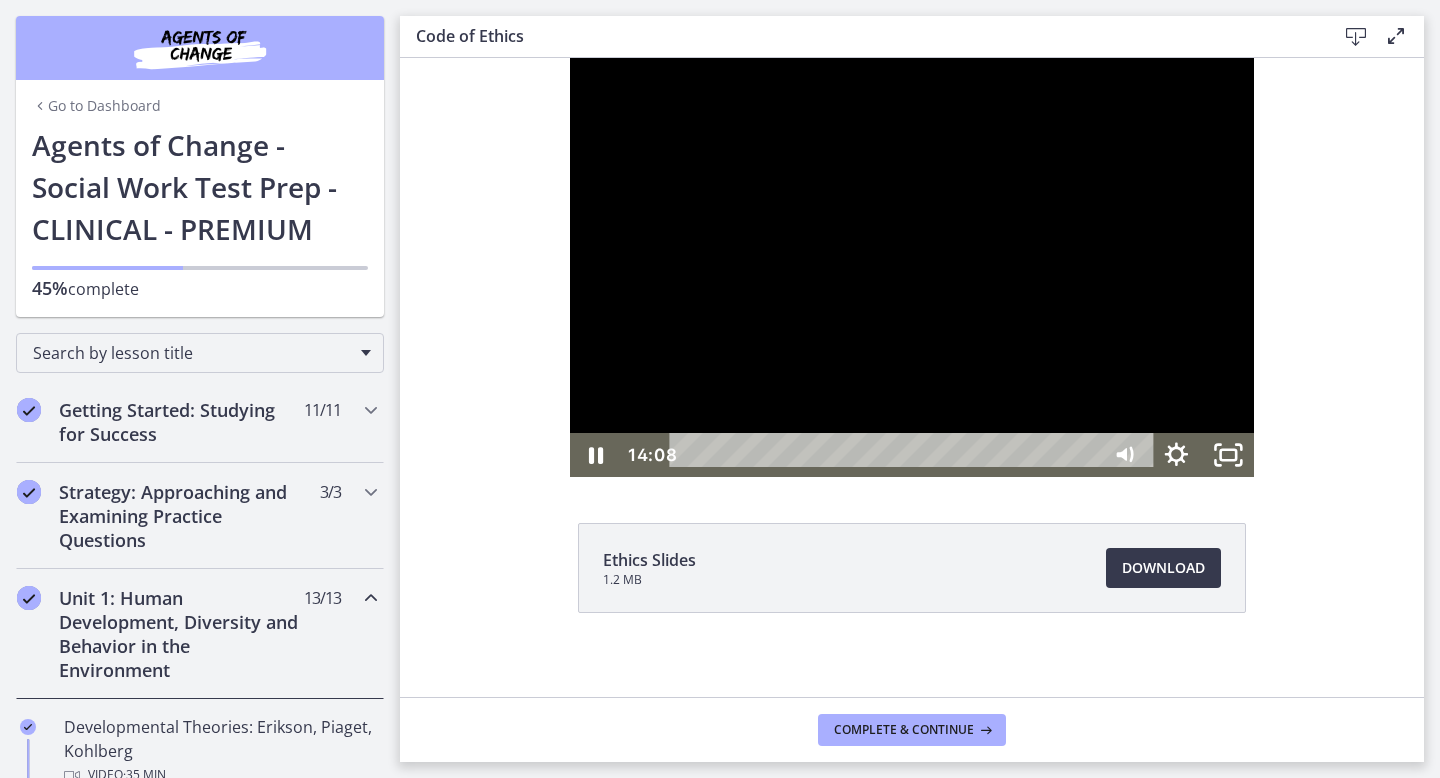 scroll, scrollTop: 0, scrollLeft: 0, axis: both 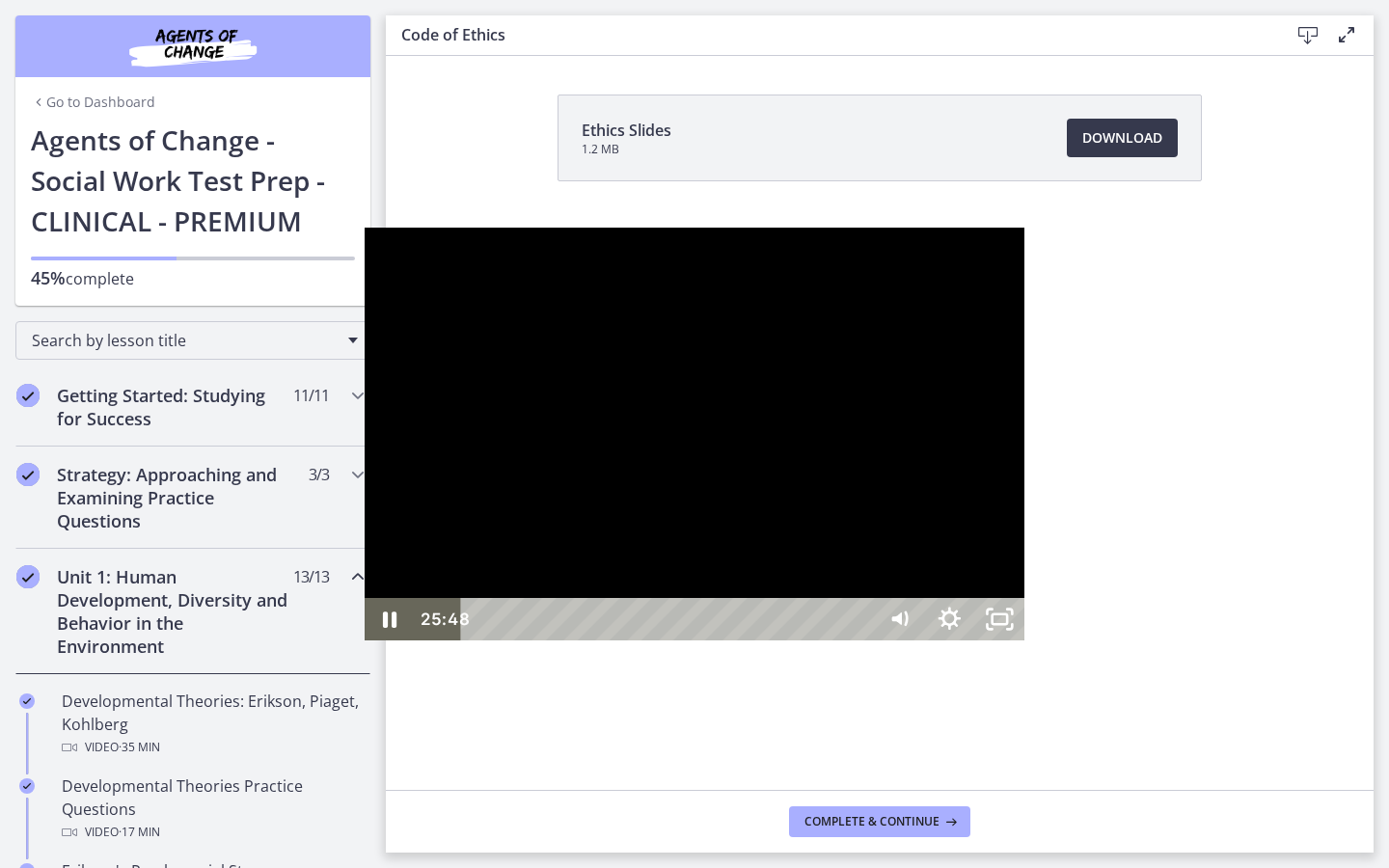 click at bounding box center (694, 434) 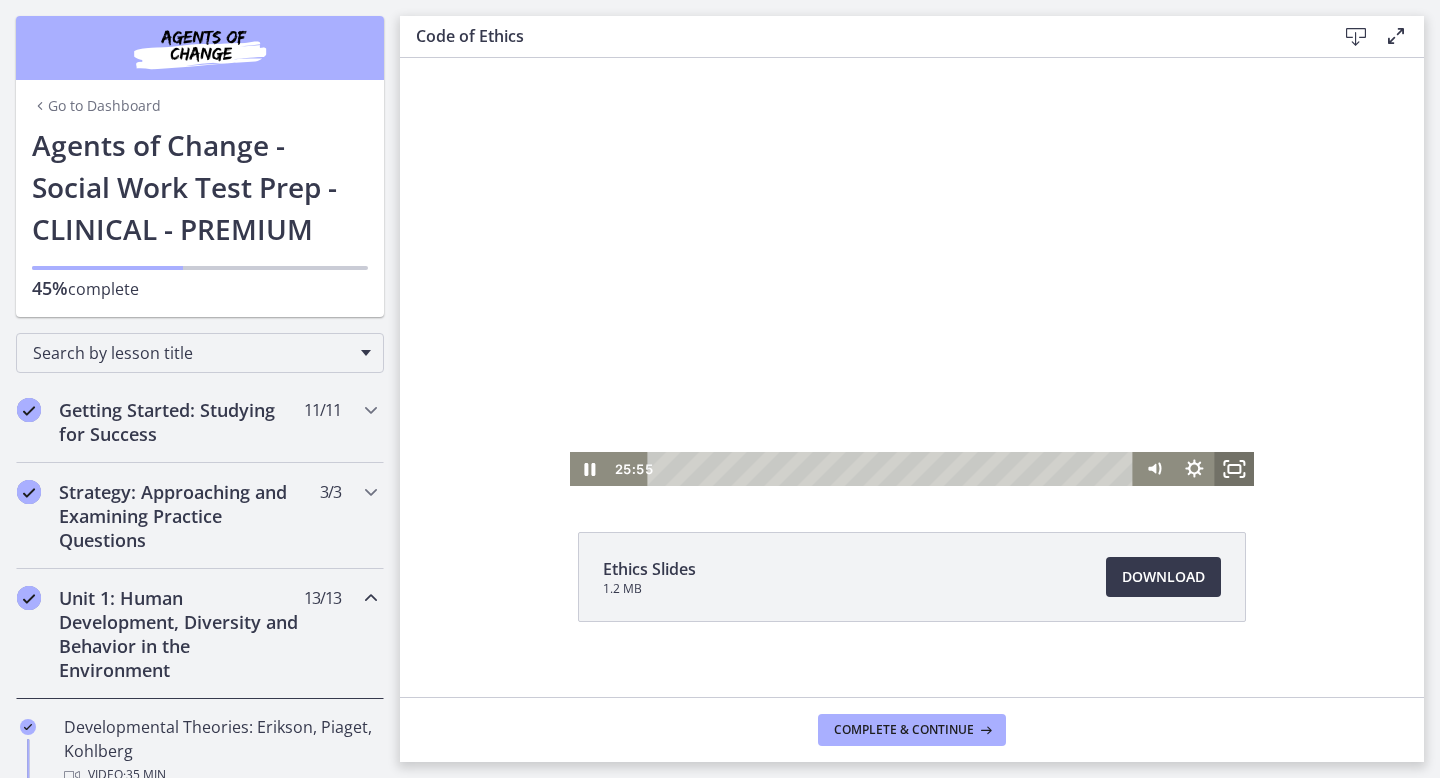 click 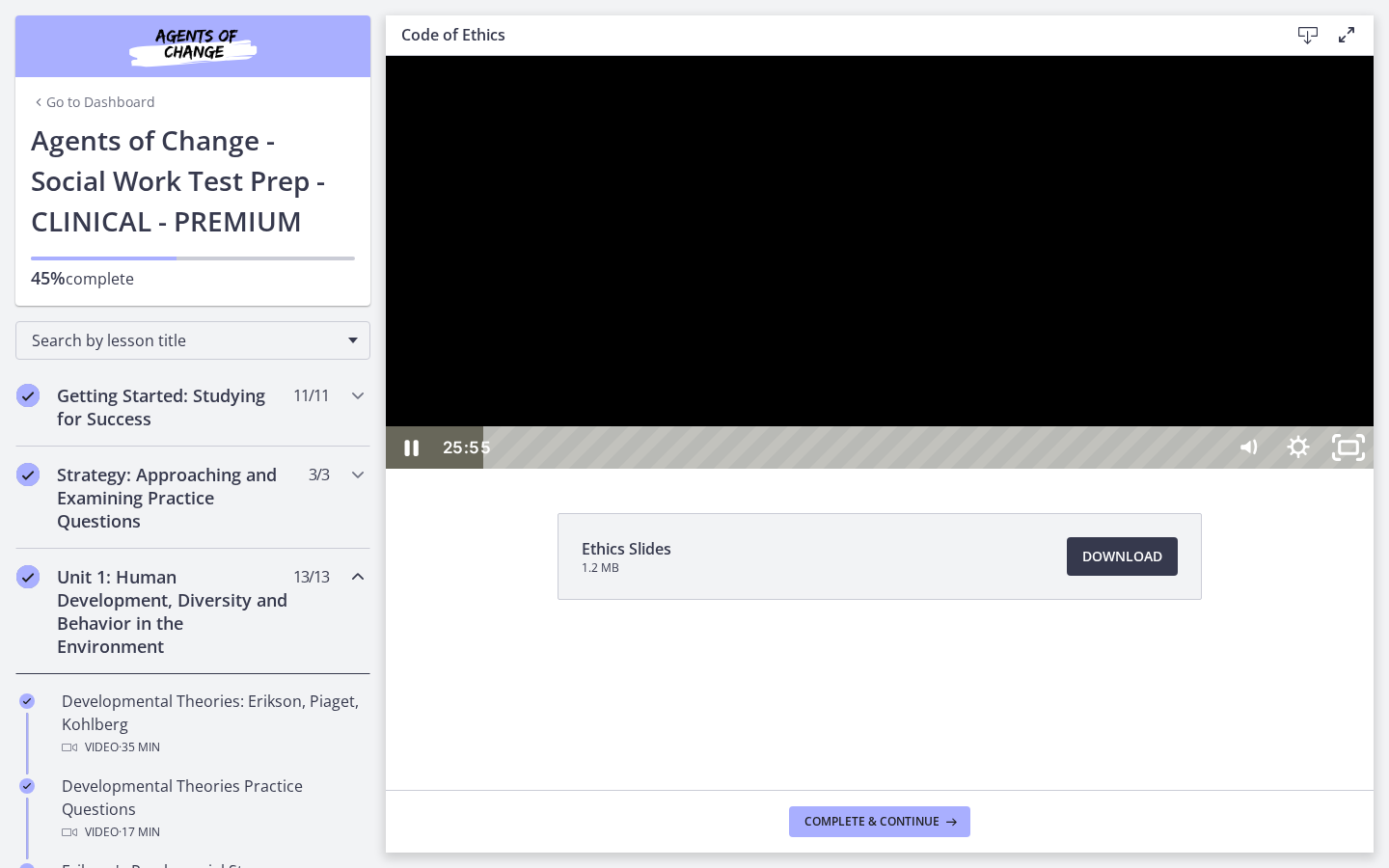 click on "Click for sound
@keyframes VOLUME_SMALL_WAVE_FLASH {
0% { opacity: 0; }
33% { opacity: 1; }
66% { opacity: 1; }
100% { opacity: 0; }
}
@keyframes VOLUME_LARGE_WAVE_FLASH {
0% { opacity: 0; }
33% { opacity: 1; }
66% { opacity: 1; }
100% { opacity: 0; }
}
.volume__small-wave {
animation: VOLUME_SMALL_WAVE_FLASH 2s infinite;
opacity: 0;
}
.volume__large-wave {
animation: VOLUME_LARGE_WAVE_FLASH 2s infinite .3s;
opacity: 0;
}
25:55 35:49" at bounding box center (880, 262) 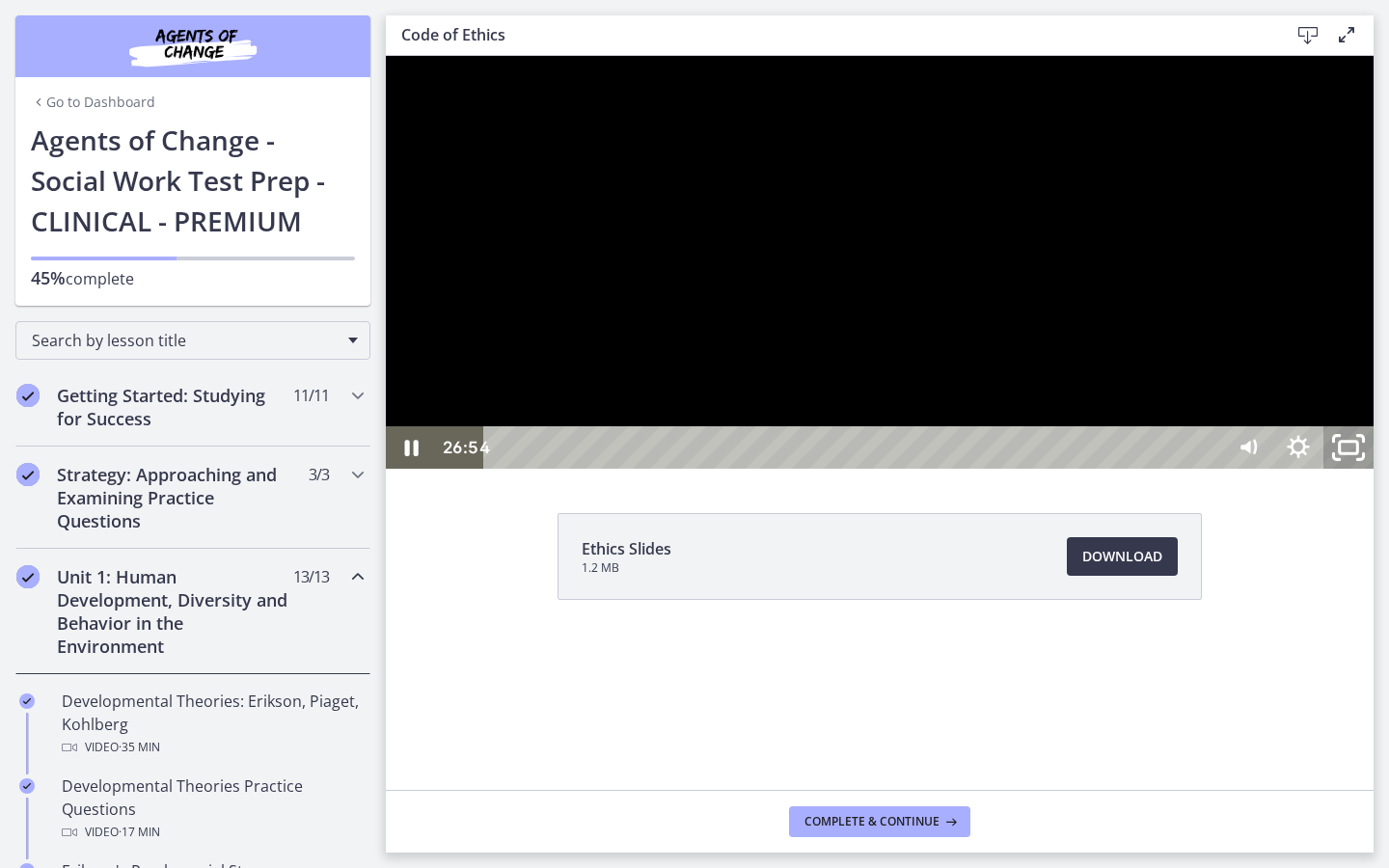 click 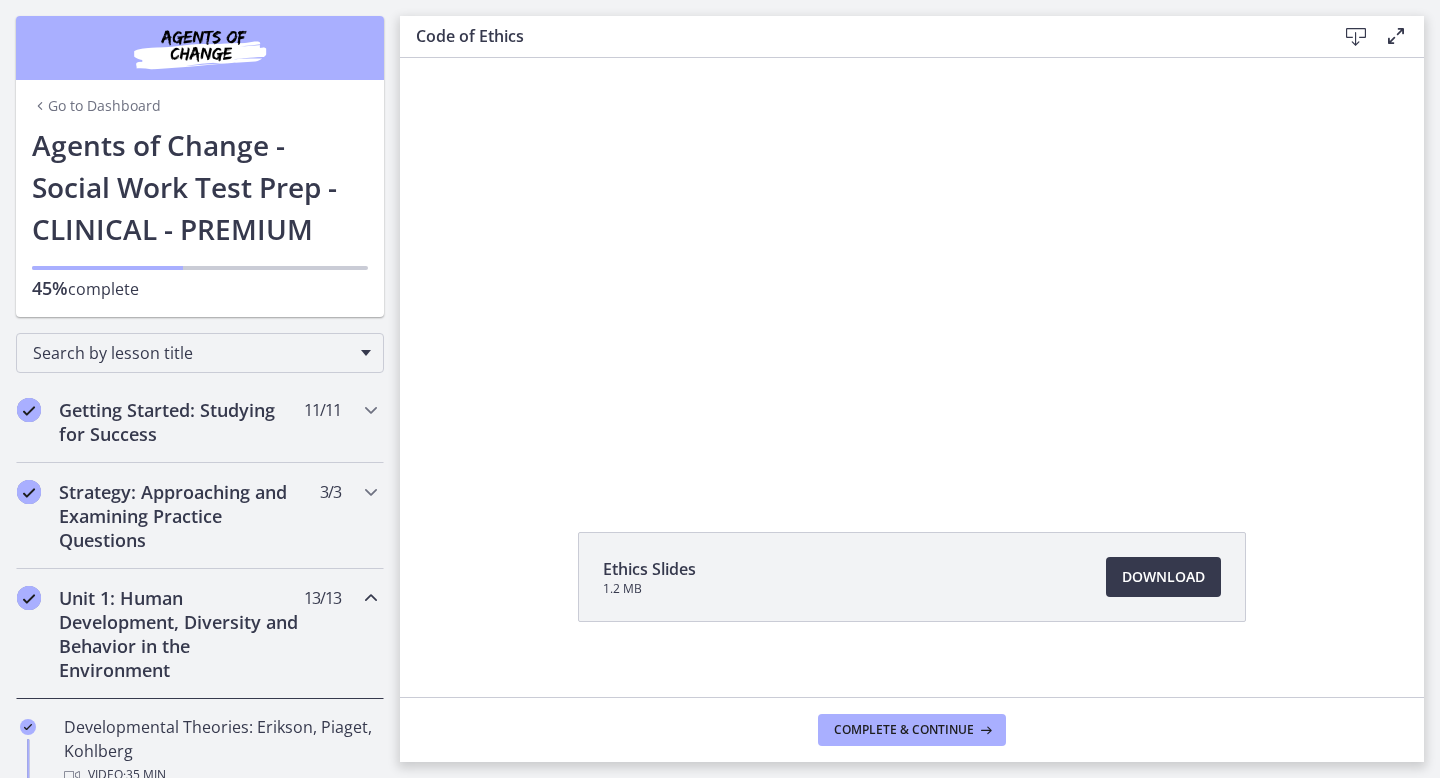 click on "Click for sound
@keyframes VOLUME_SMALL_WAVE_FLASH {
0% { opacity: 0; }
33% { opacity: 1; }
66% { opacity: 1; }
100% { opacity: 0; }
}
@keyframes VOLUME_LARGE_WAVE_FLASH {
0% { opacity: 0; }
33% { opacity: 1; }
66% { opacity: 1; }
100% { opacity: 0; }
}
.volume__small-wave {
animation: VOLUME_SMALL_WAVE_FLASH 2s infinite;
opacity: 0;
}
.volume__large-wave {
animation: VOLUME_LARGE_WAVE_FLASH 2s infinite .3s;
opacity: 0;
}
26:55 26:36" at bounding box center [912, 272] 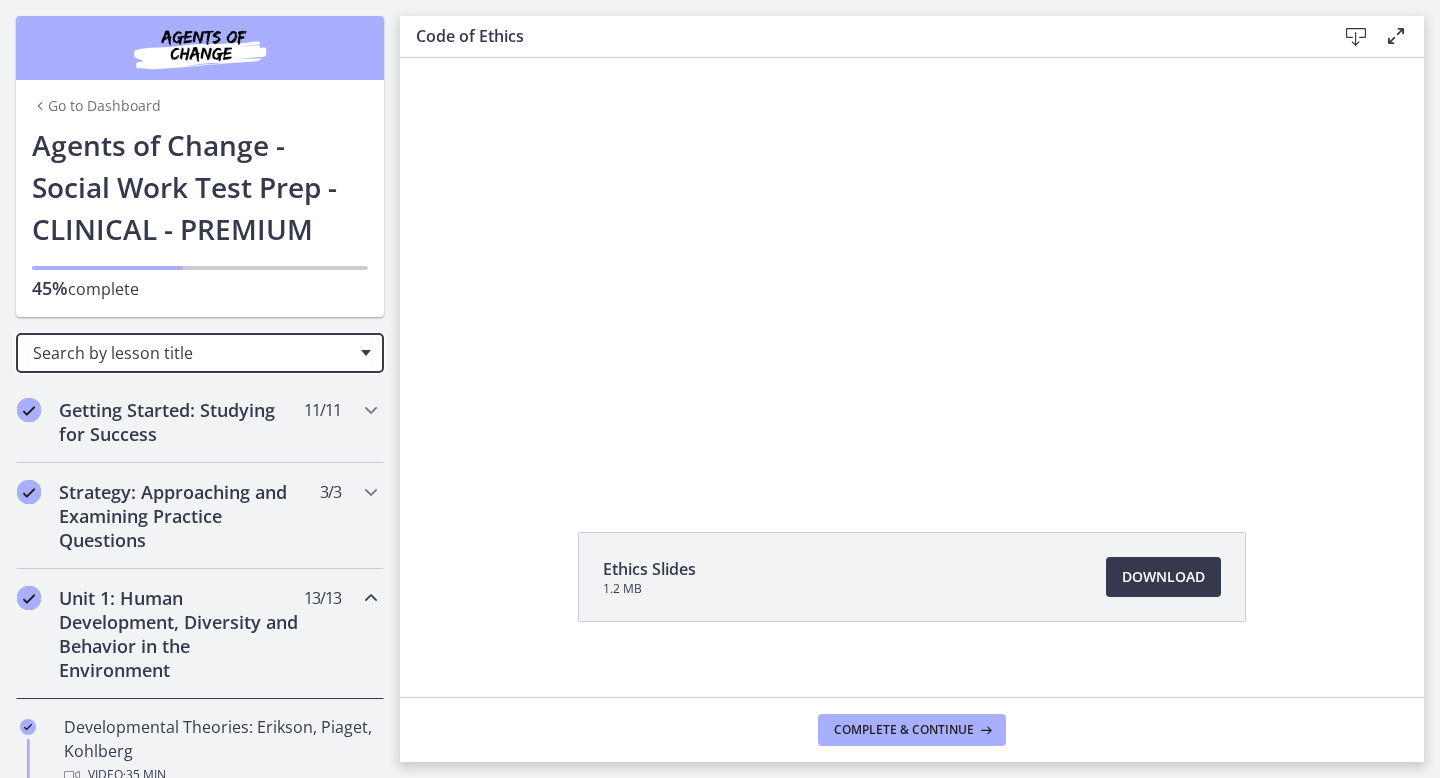 click on "Search by lesson title" at bounding box center [200, 353] 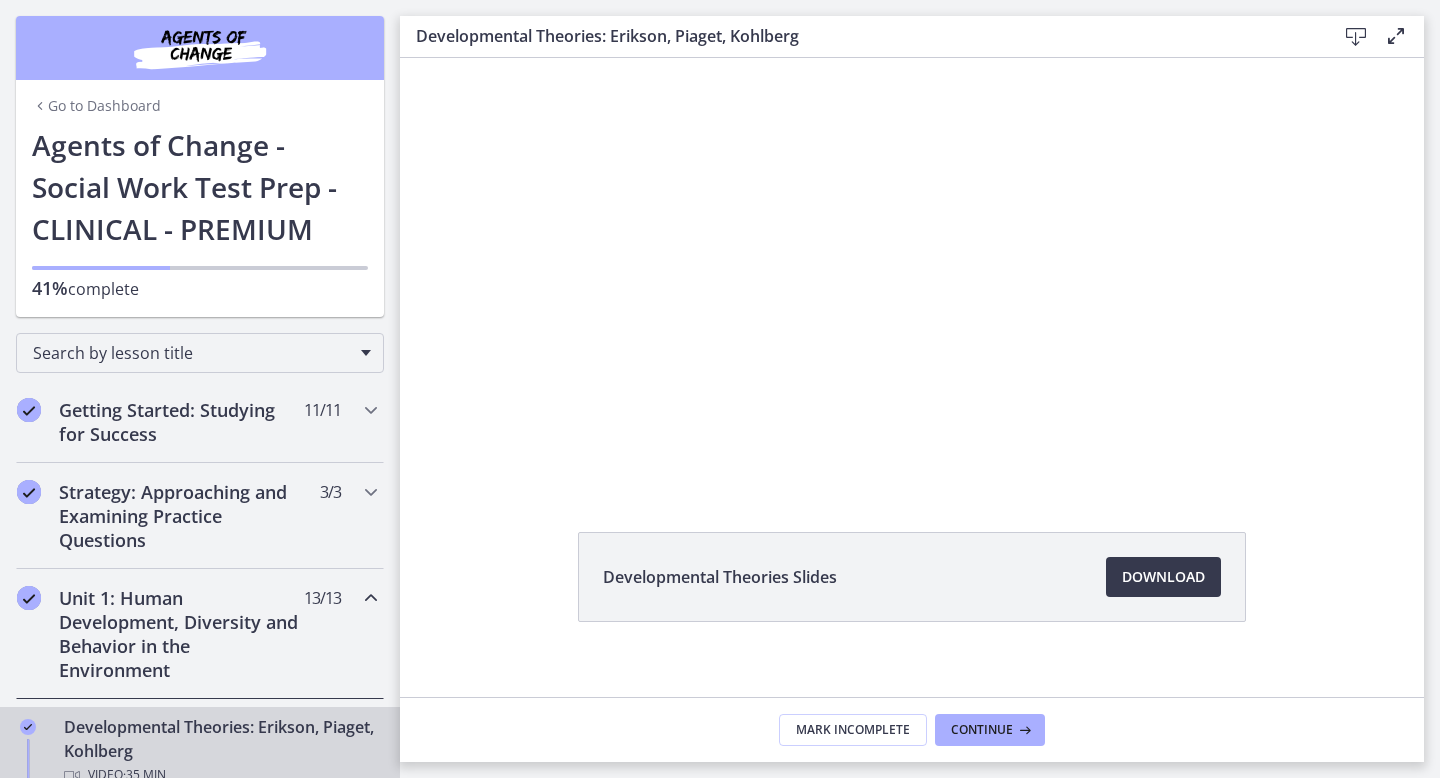 scroll, scrollTop: 0, scrollLeft: 0, axis: both 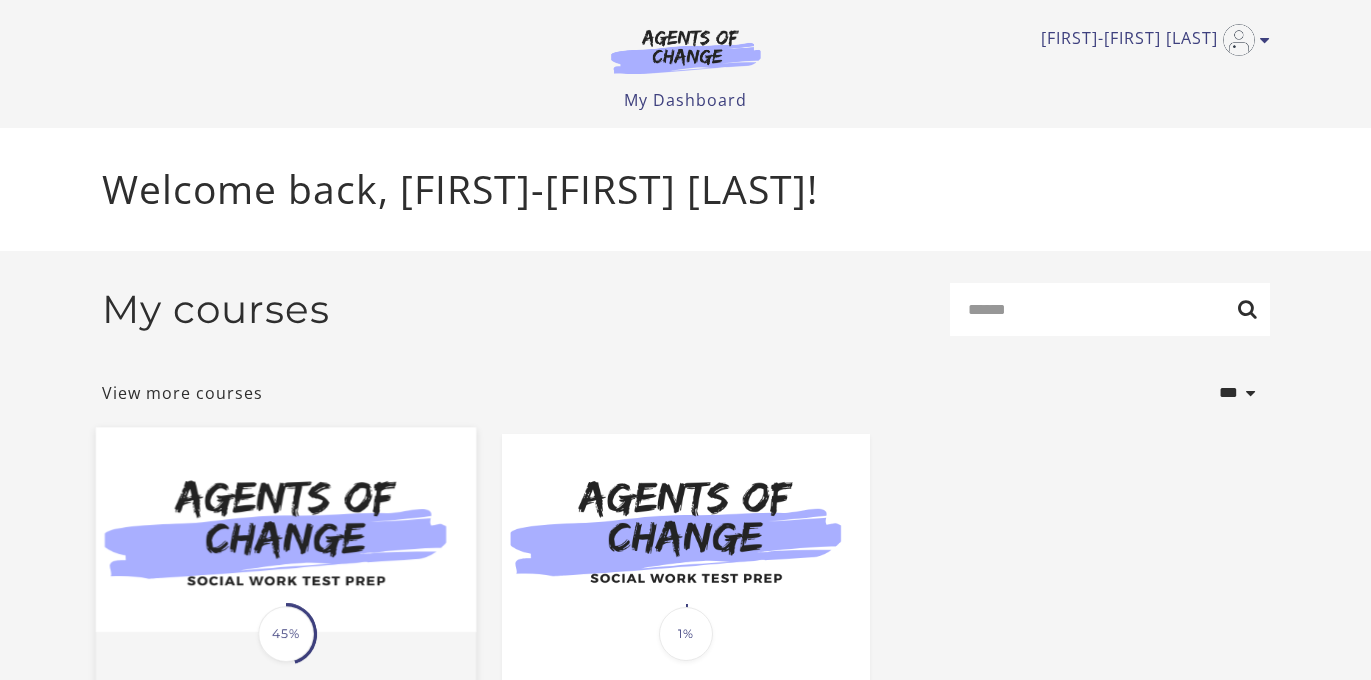 click at bounding box center (285, 530) 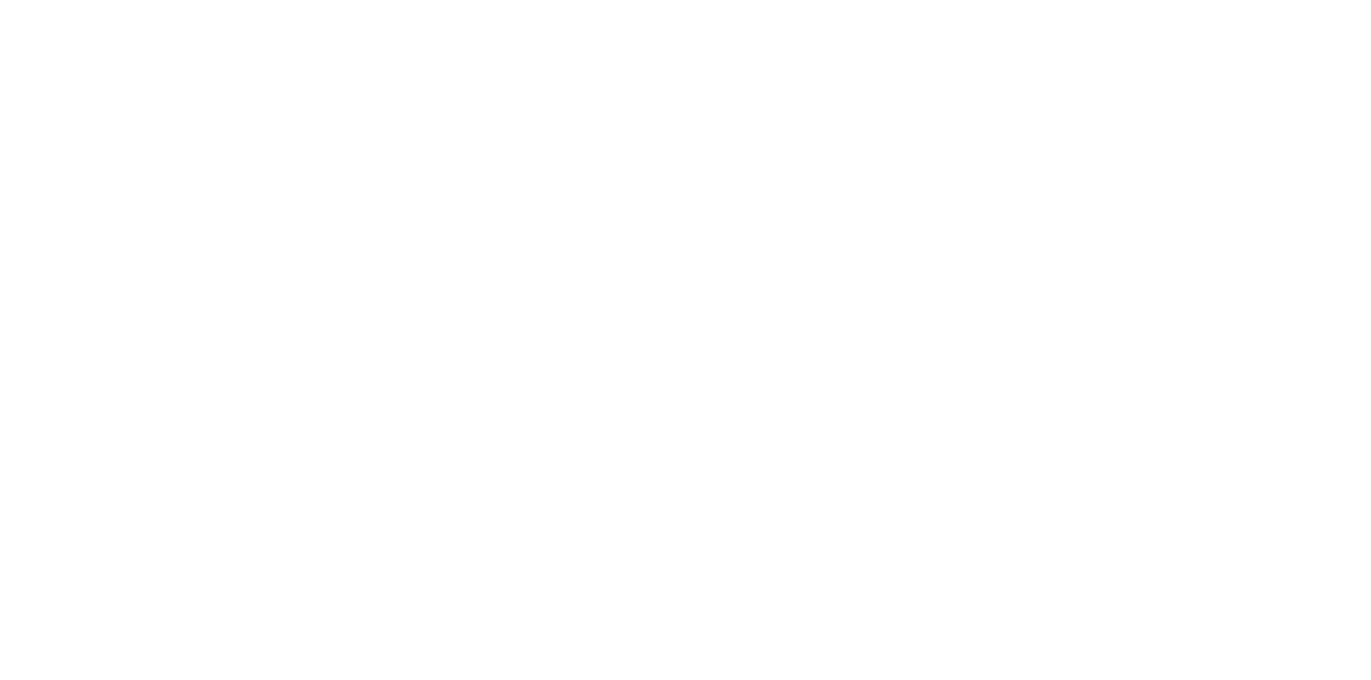 scroll, scrollTop: 0, scrollLeft: 0, axis: both 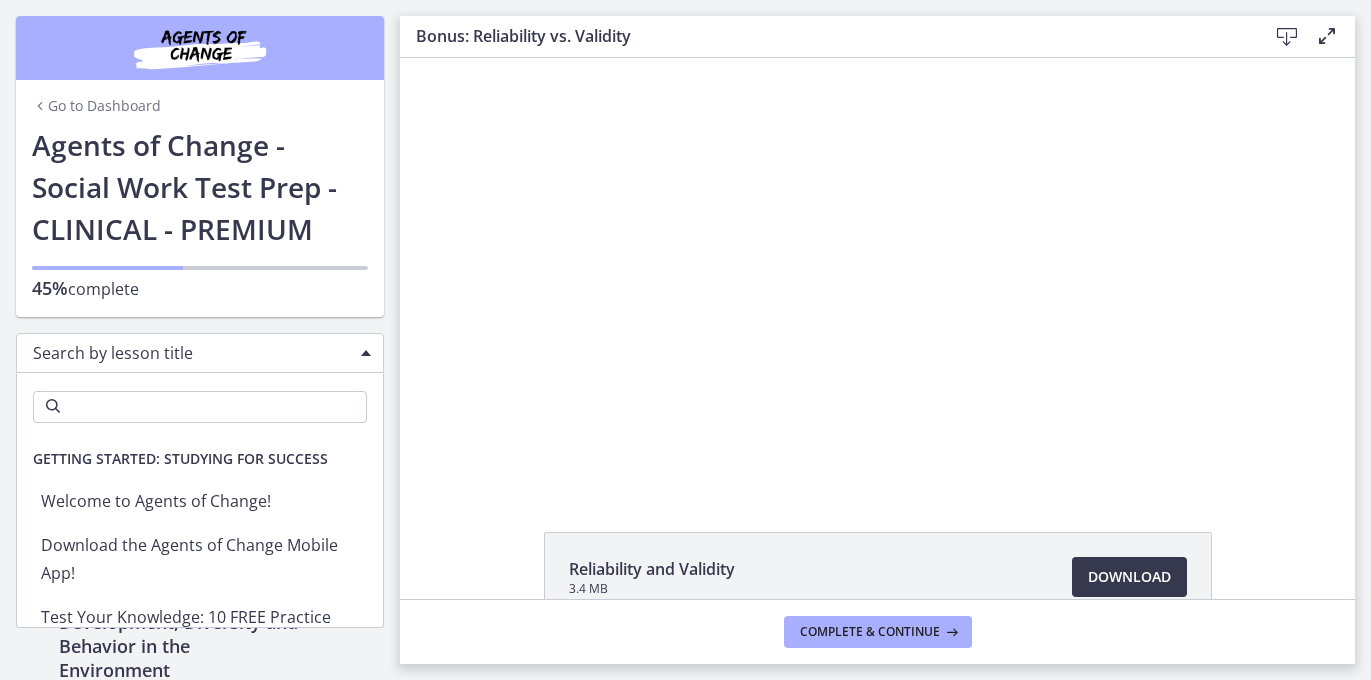 click at bounding box center [366, 353] 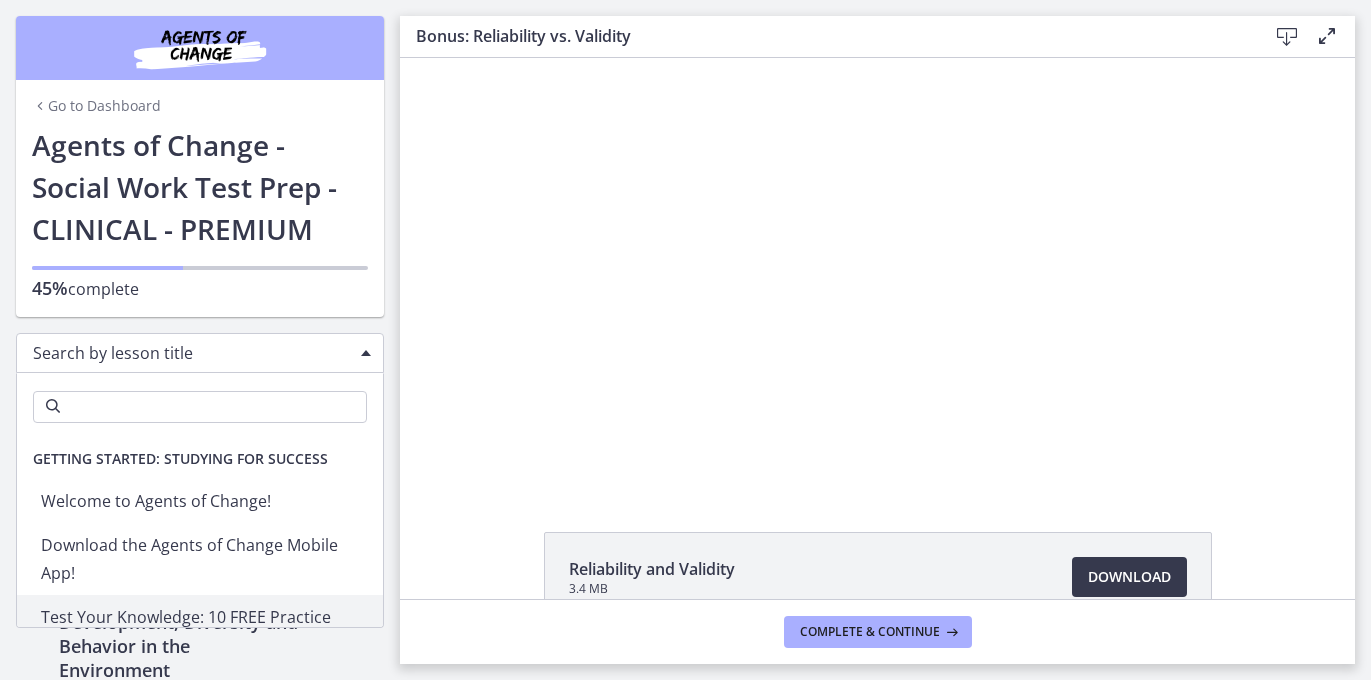 scroll, scrollTop: 40, scrollLeft: 0, axis: vertical 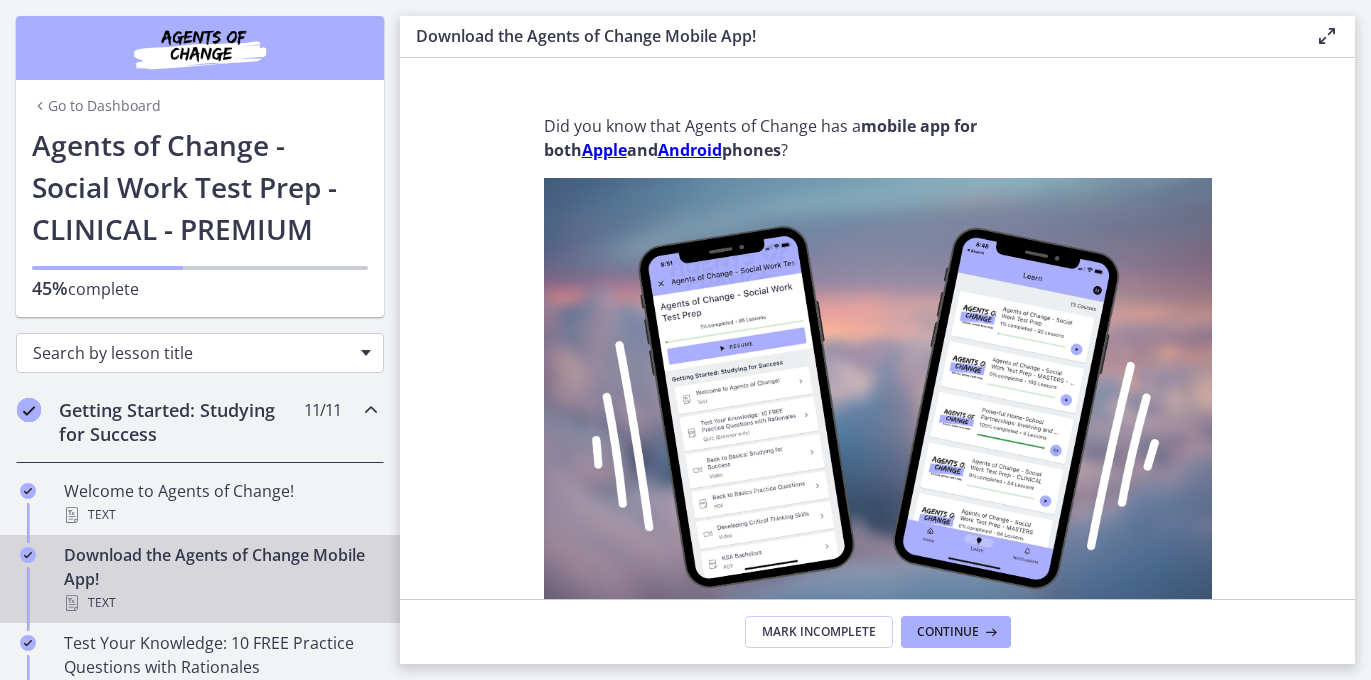 click on "Search by lesson title" at bounding box center [200, 353] 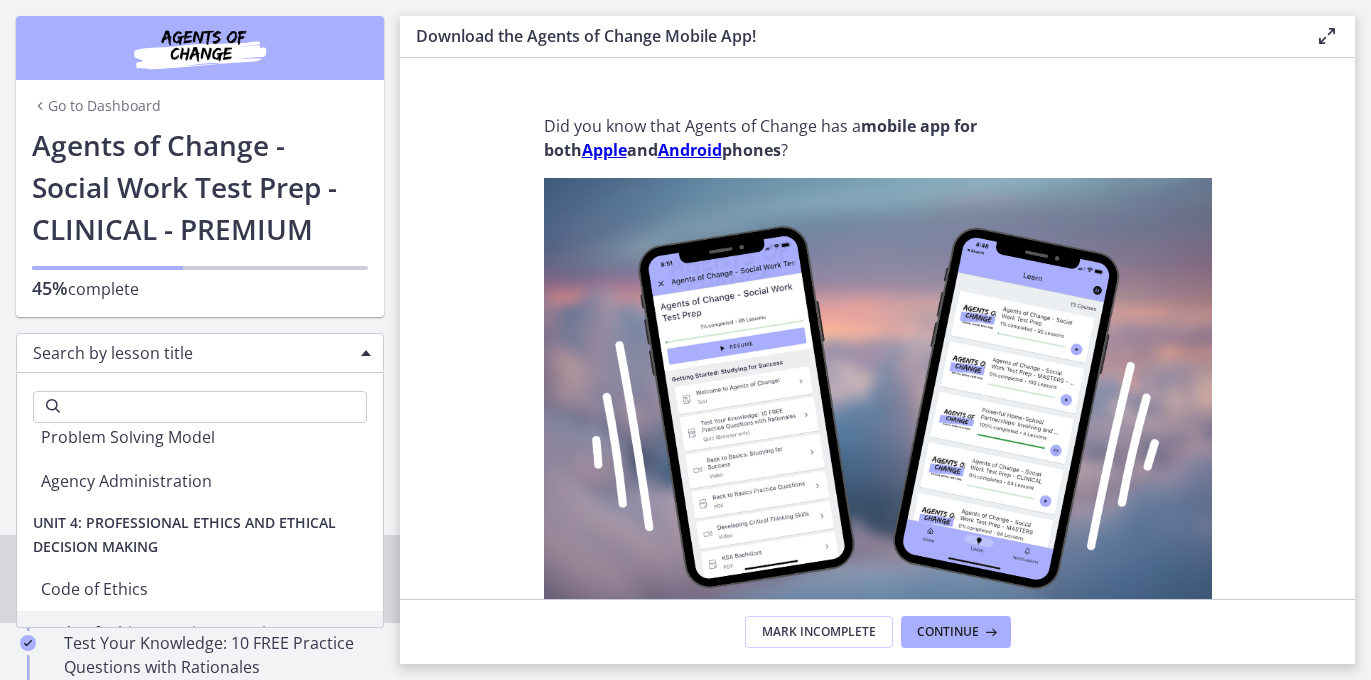 scroll, scrollTop: 3184, scrollLeft: 0, axis: vertical 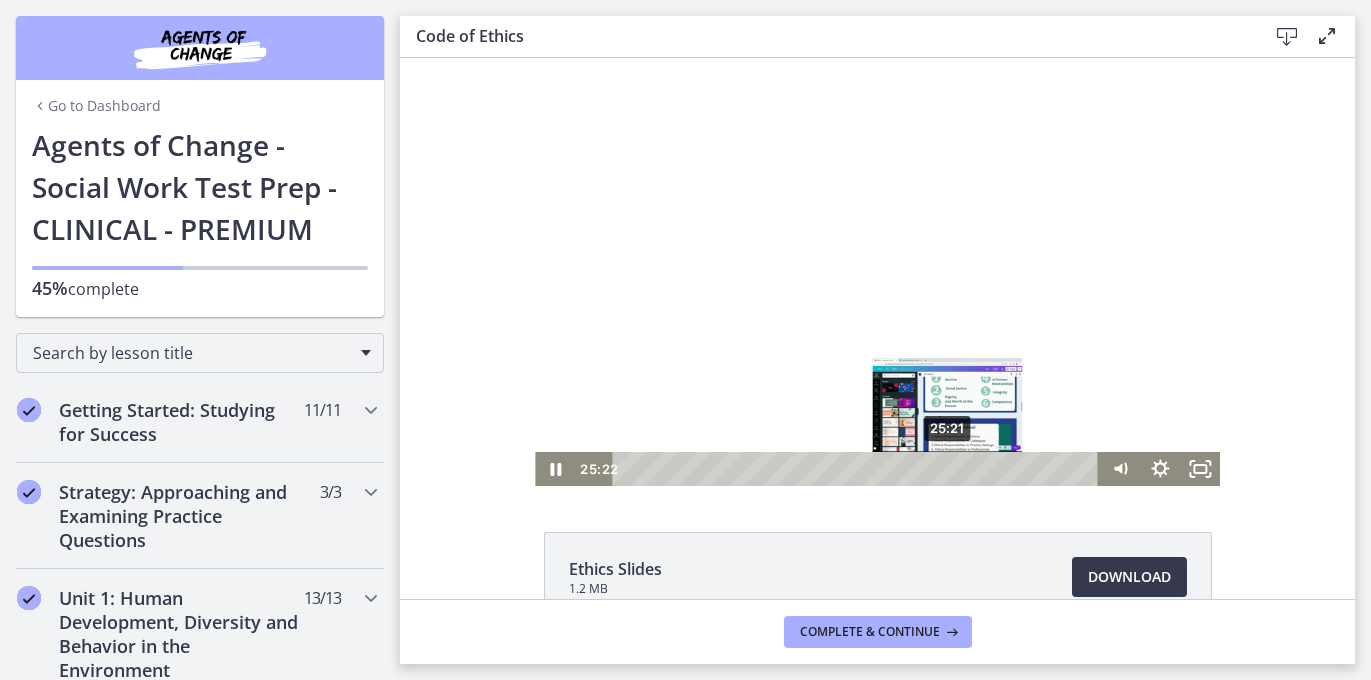 drag, startPoint x: 971, startPoint y: 465, endPoint x: 948, endPoint y: 465, distance: 23 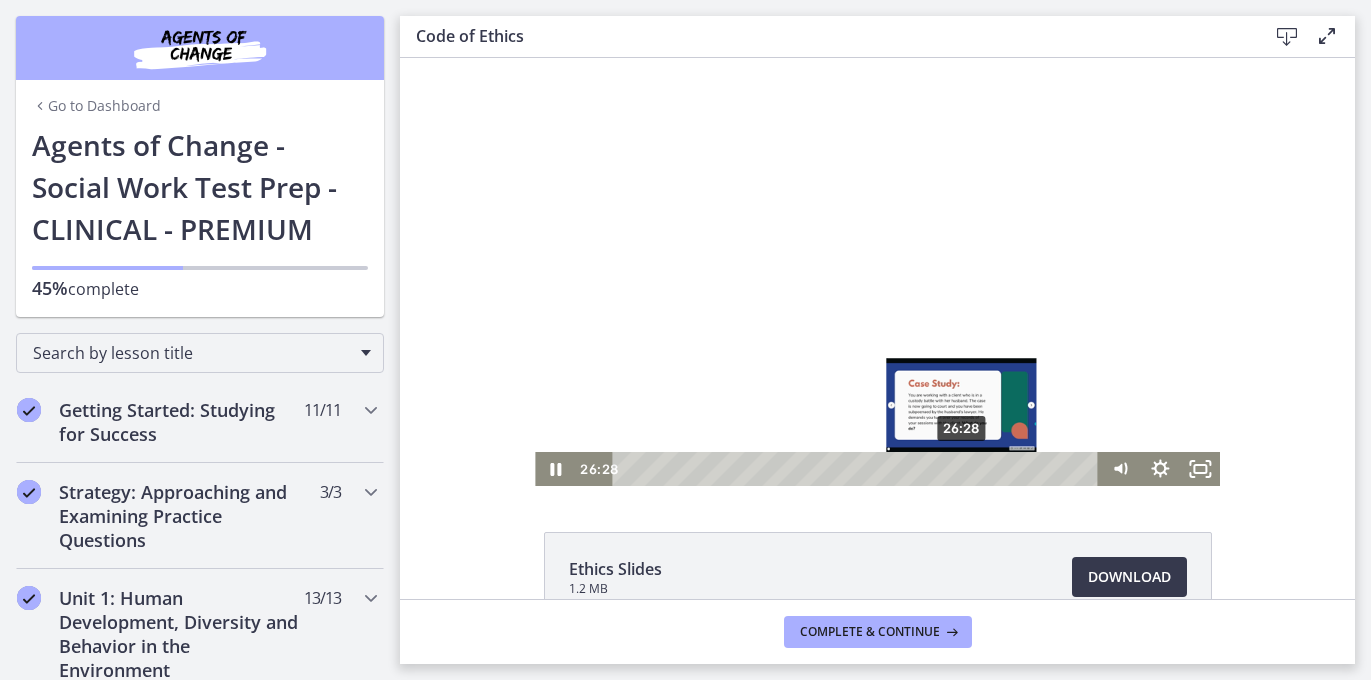 drag, startPoint x: 948, startPoint y: 467, endPoint x: 963, endPoint y: 467, distance: 15 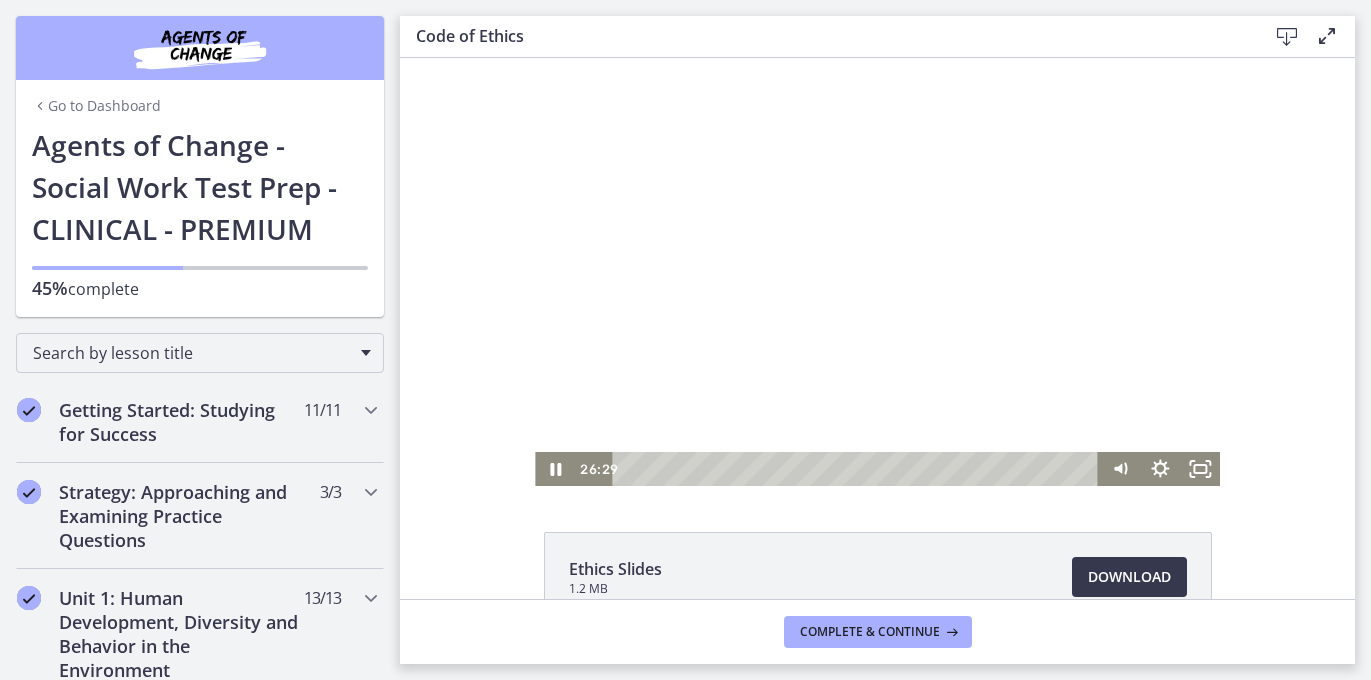 click at bounding box center [877, 272] 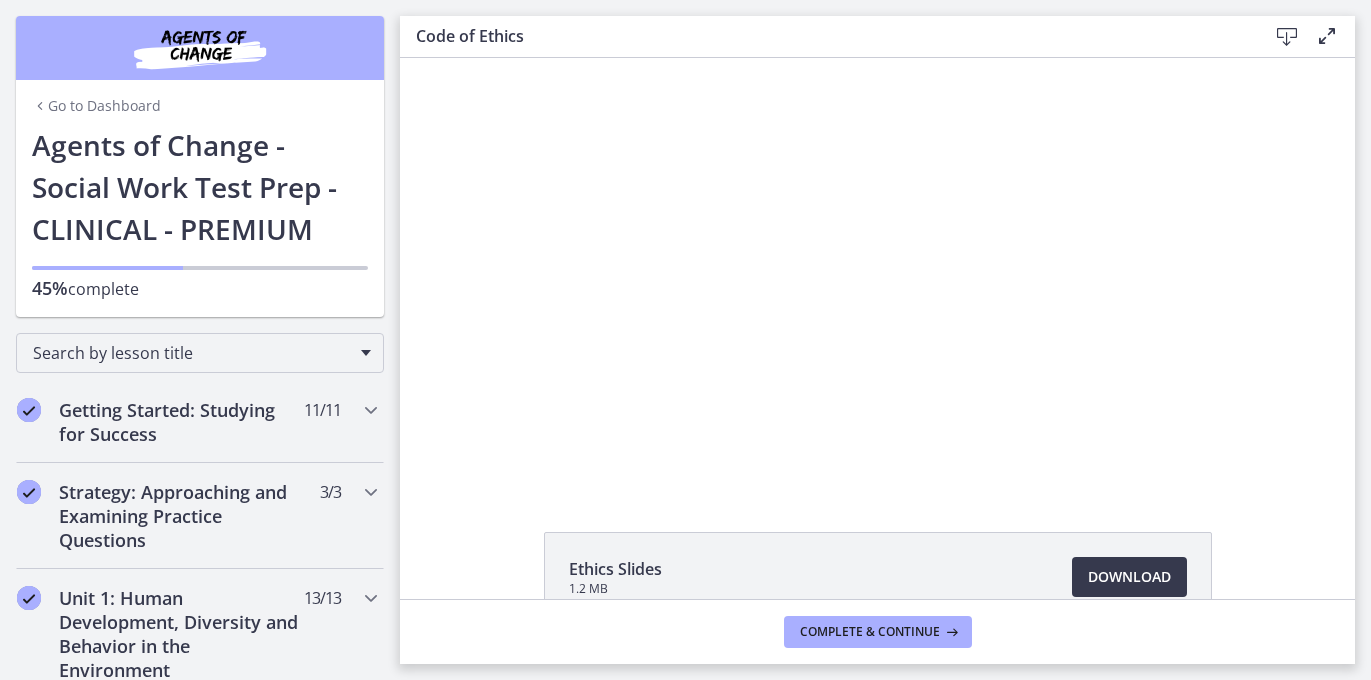 click at bounding box center (877, 272) 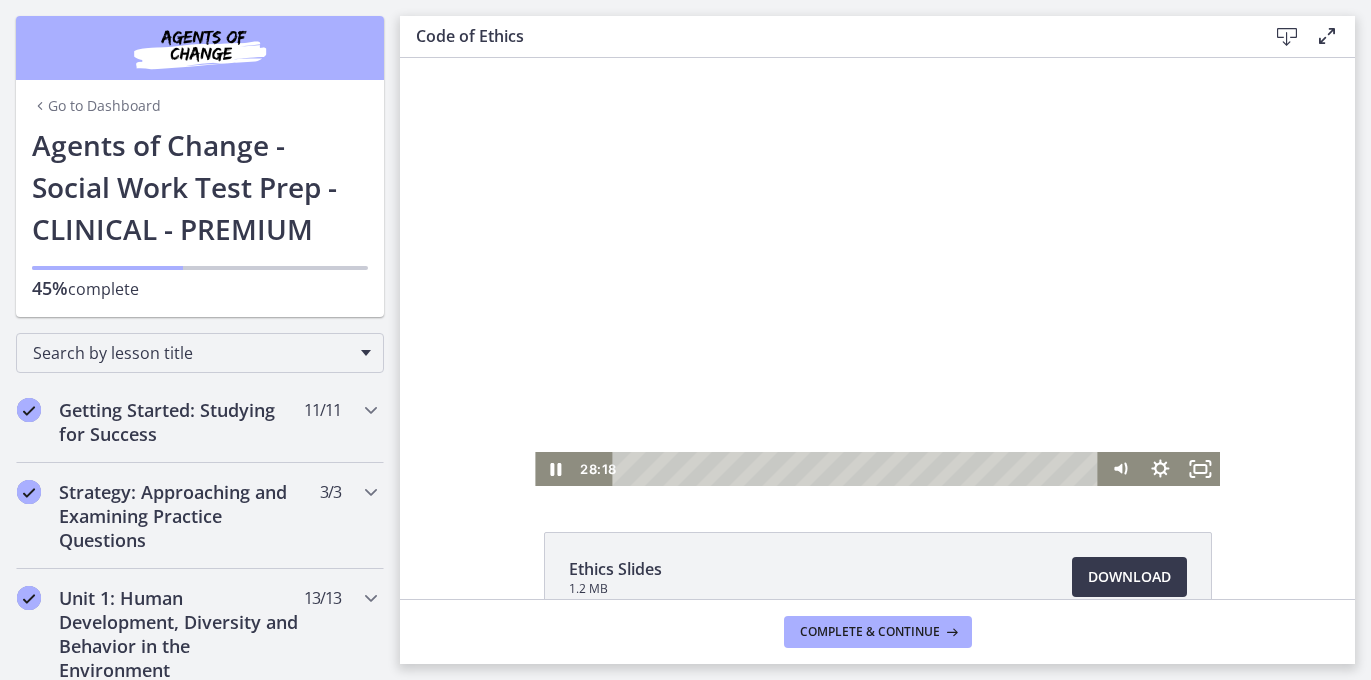 click at bounding box center [877, 272] 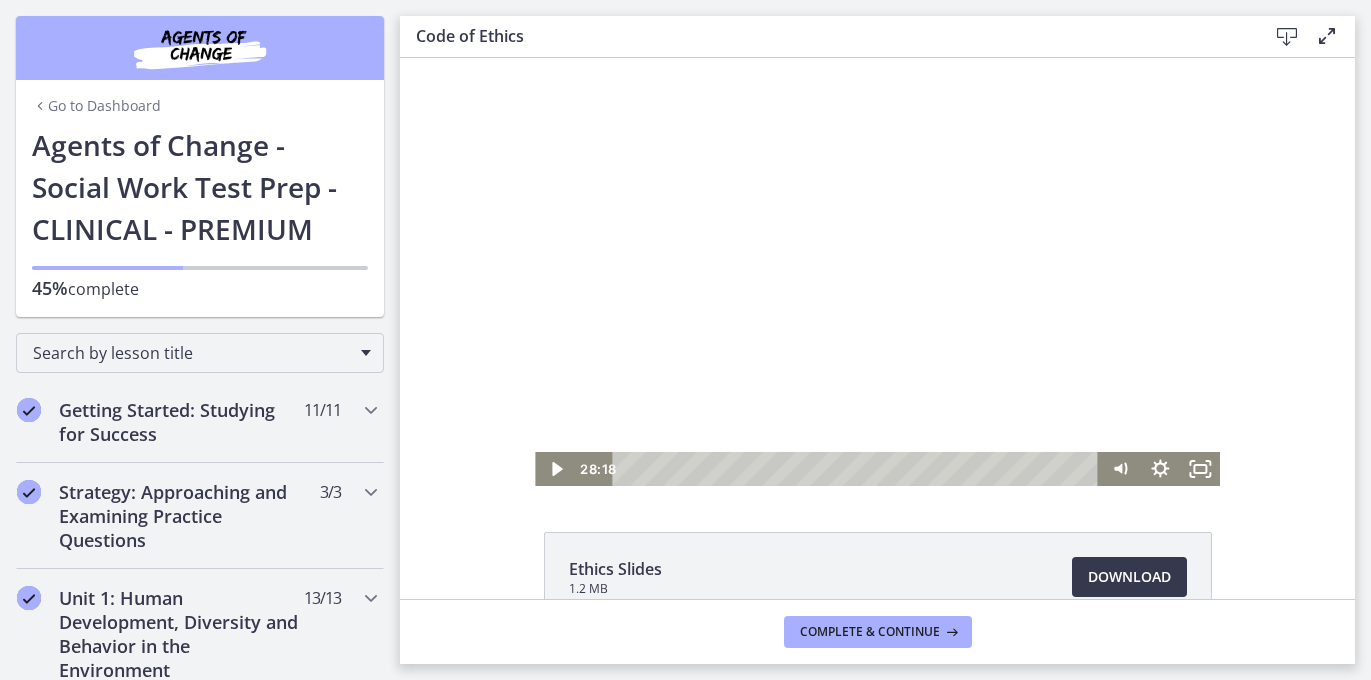 click at bounding box center (877, 272) 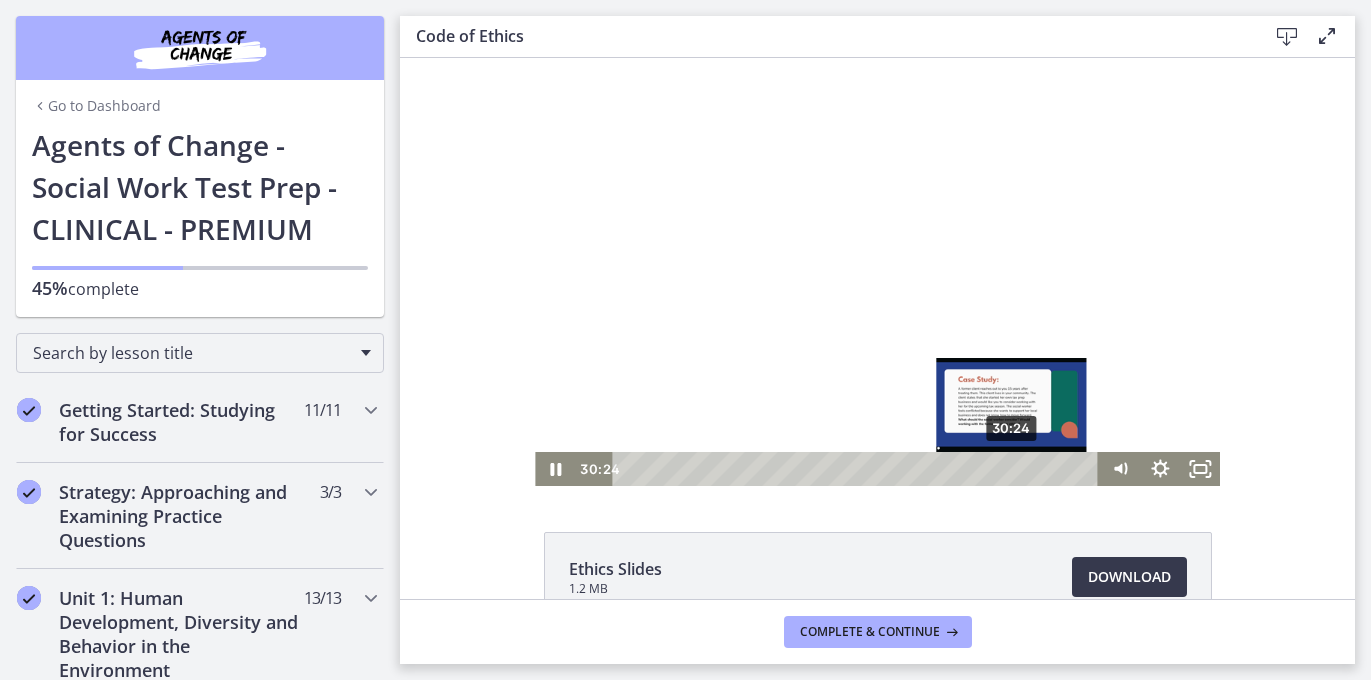 click at bounding box center (1010, 468) 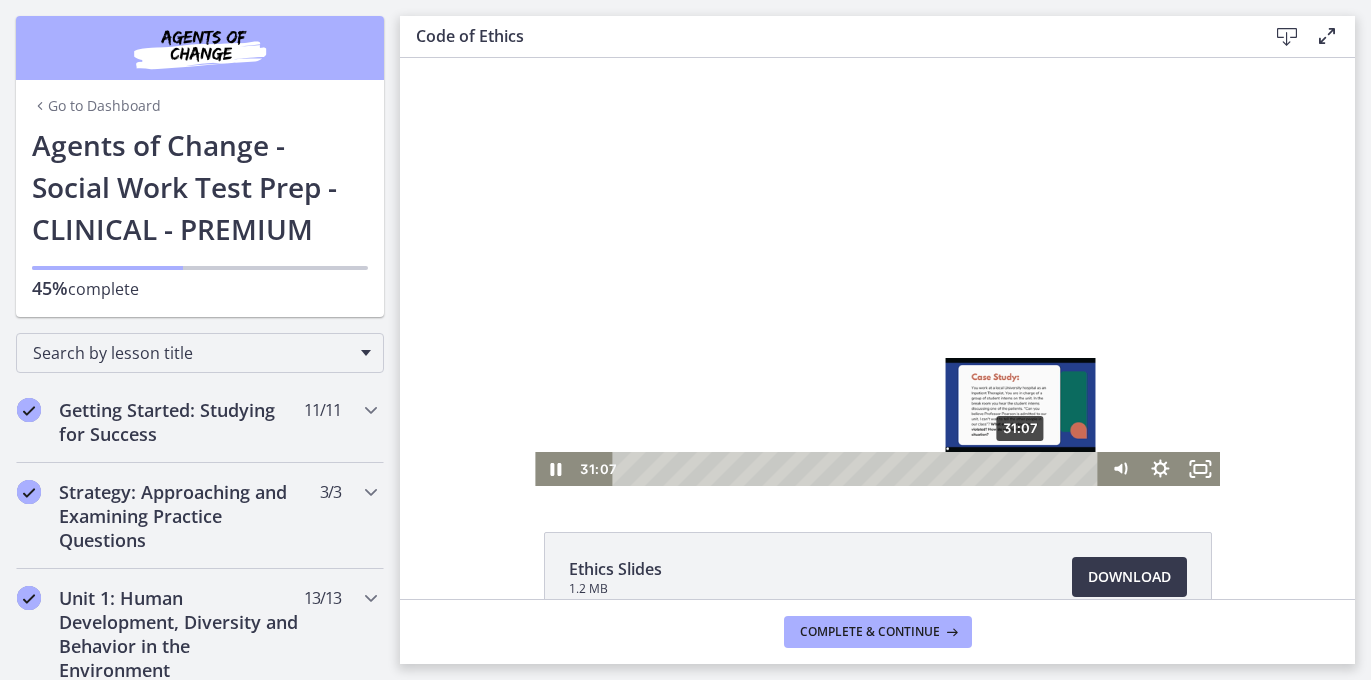 drag, startPoint x: 1009, startPoint y: 463, endPoint x: 1023, endPoint y: 465, distance: 14.142136 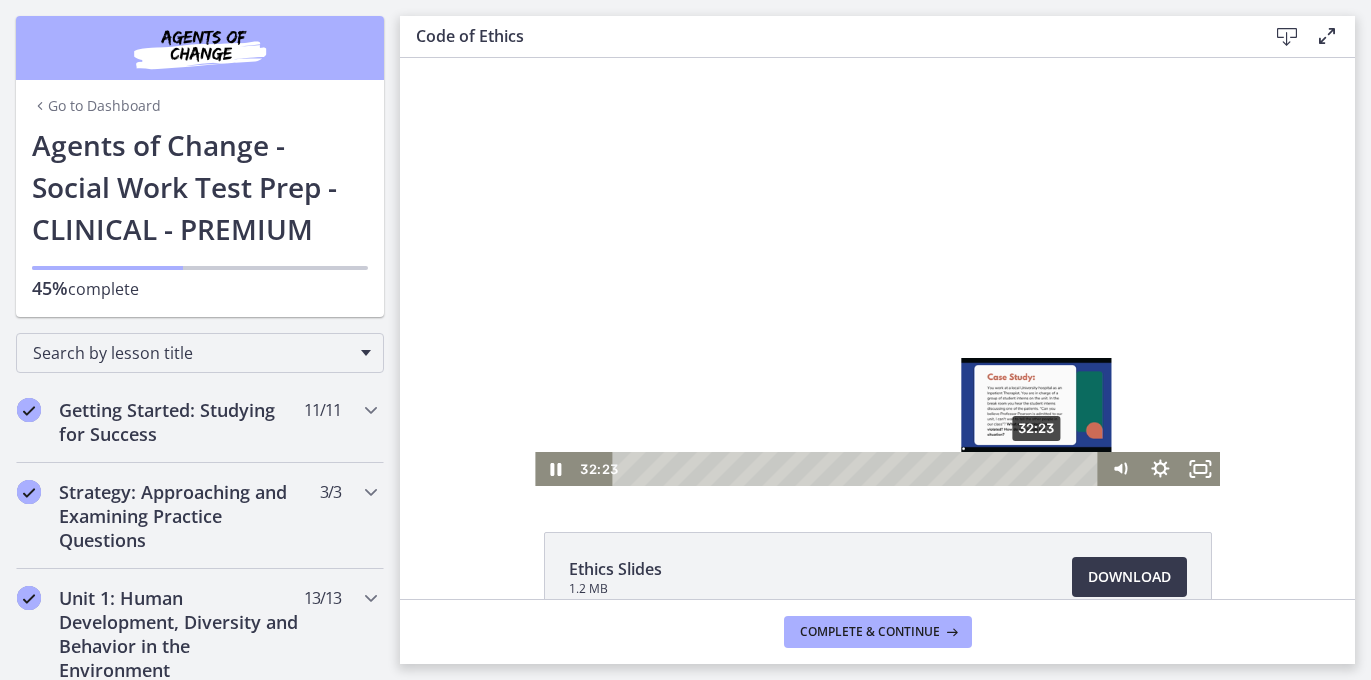 drag, startPoint x: 1021, startPoint y: 469, endPoint x: 1038, endPoint y: 467, distance: 17.117243 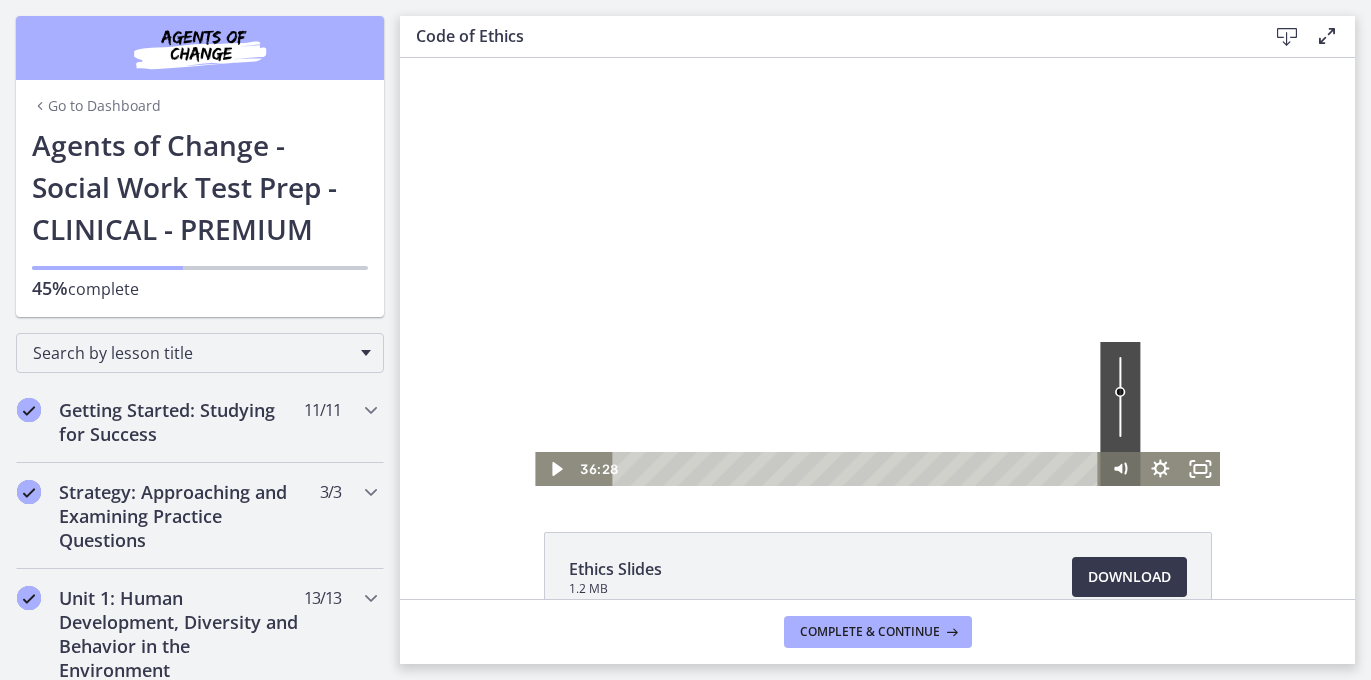 click on "36:28 36:28" at bounding box center (877, 469) 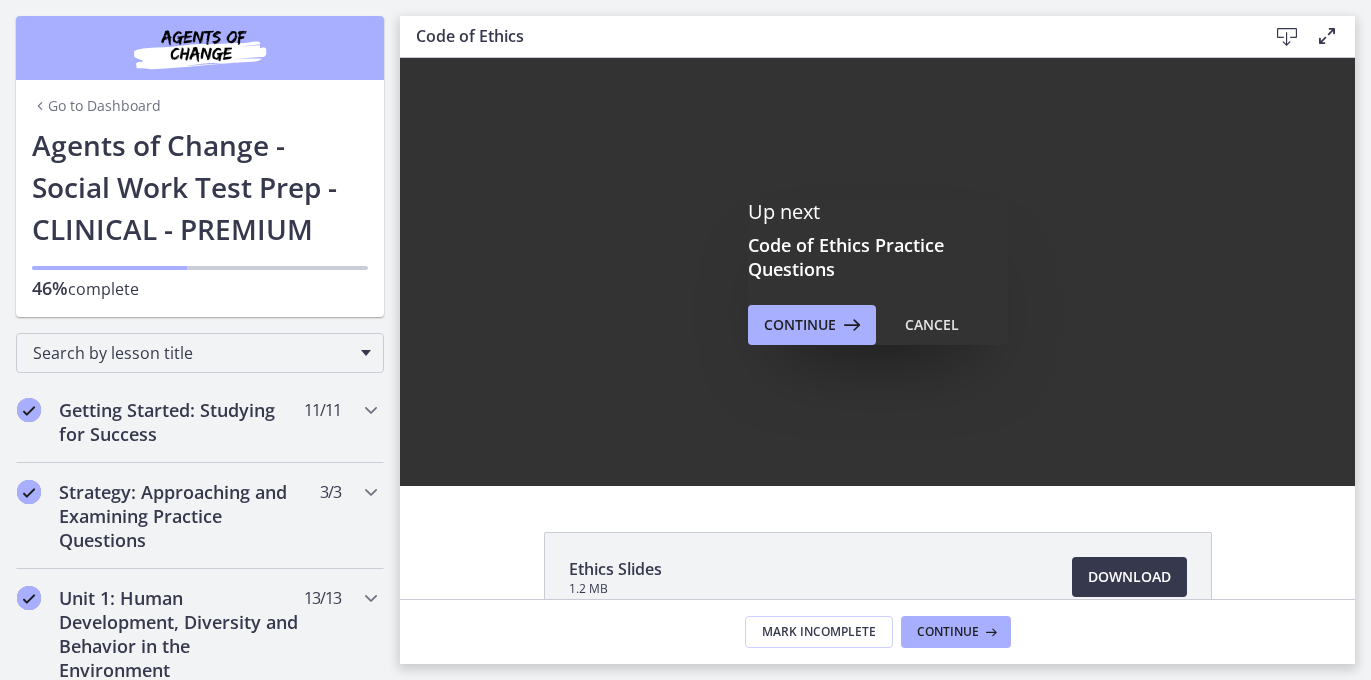 scroll, scrollTop: 0, scrollLeft: 0, axis: both 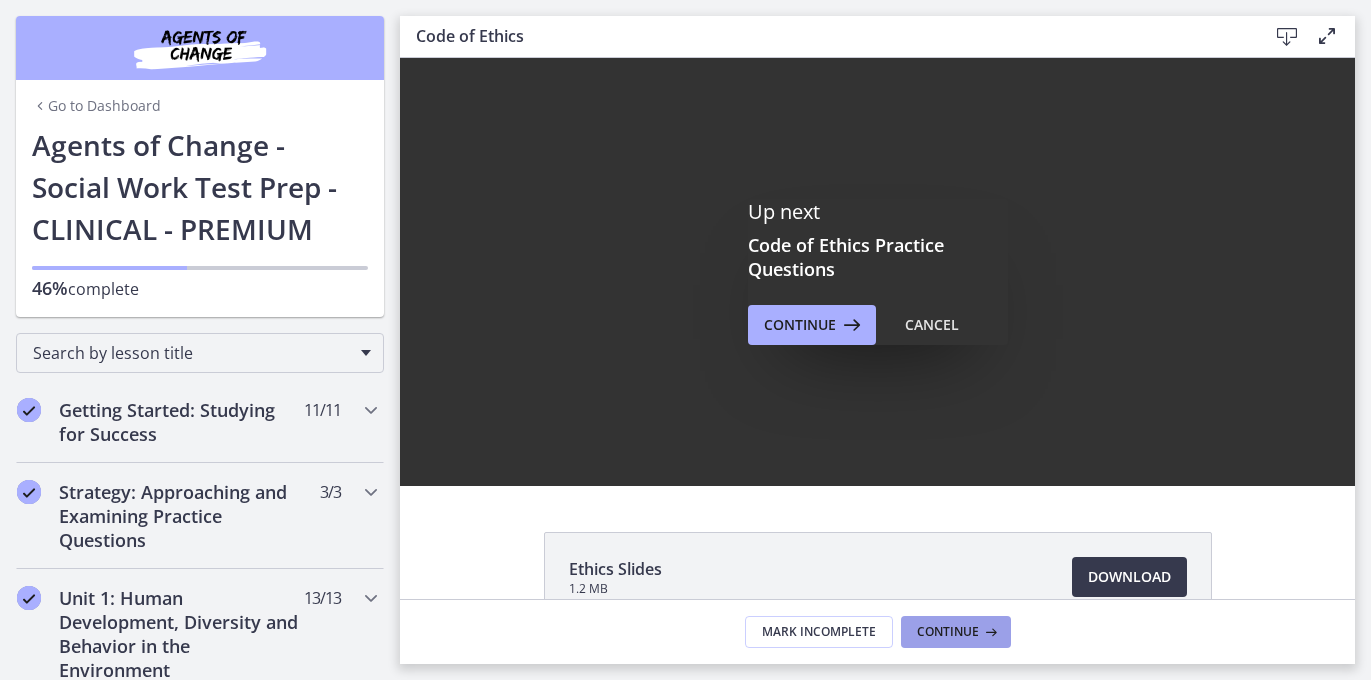 click on "Continue" at bounding box center (948, 632) 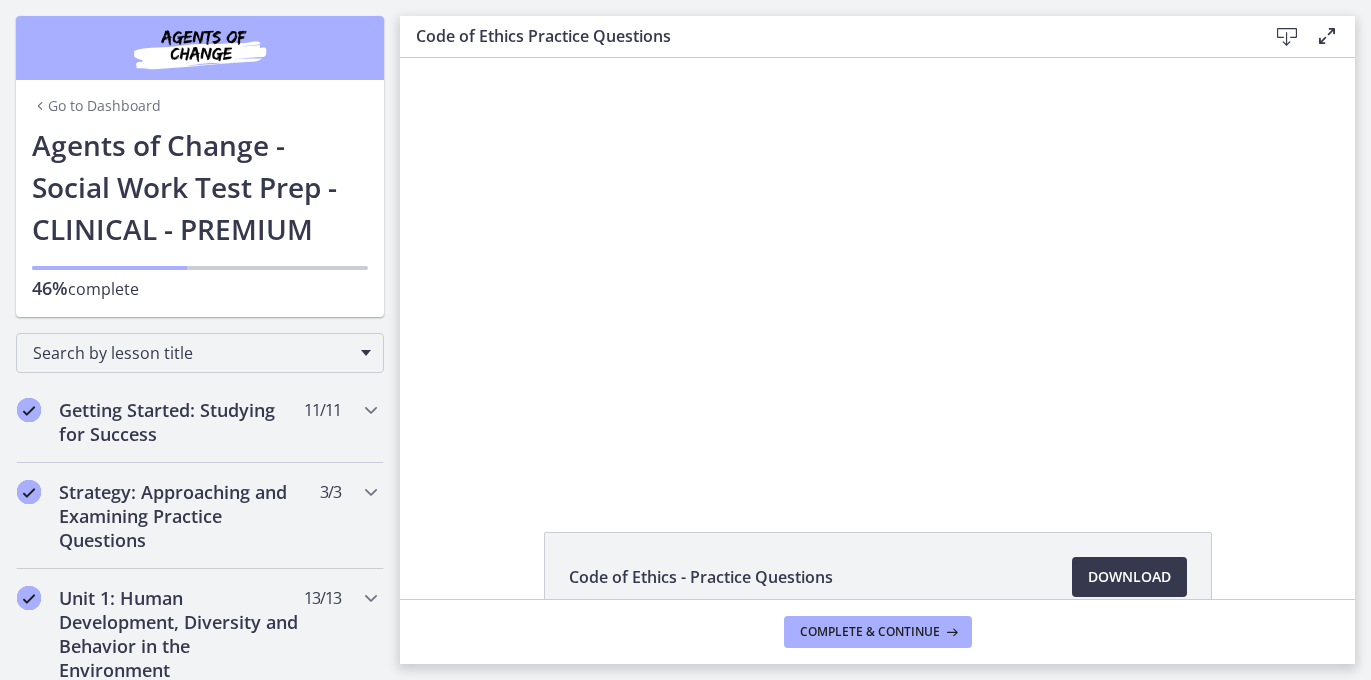 scroll, scrollTop: 0, scrollLeft: 0, axis: both 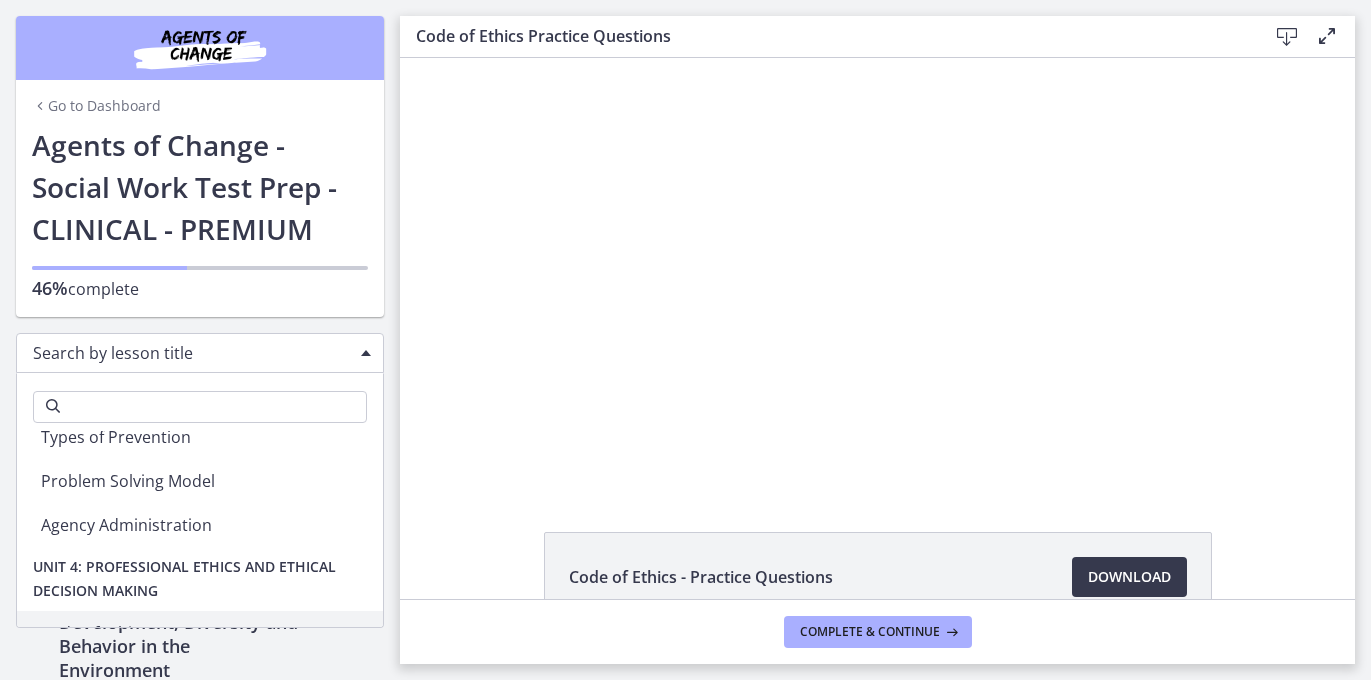 click on "Search by lesson title" at bounding box center (200, 353) 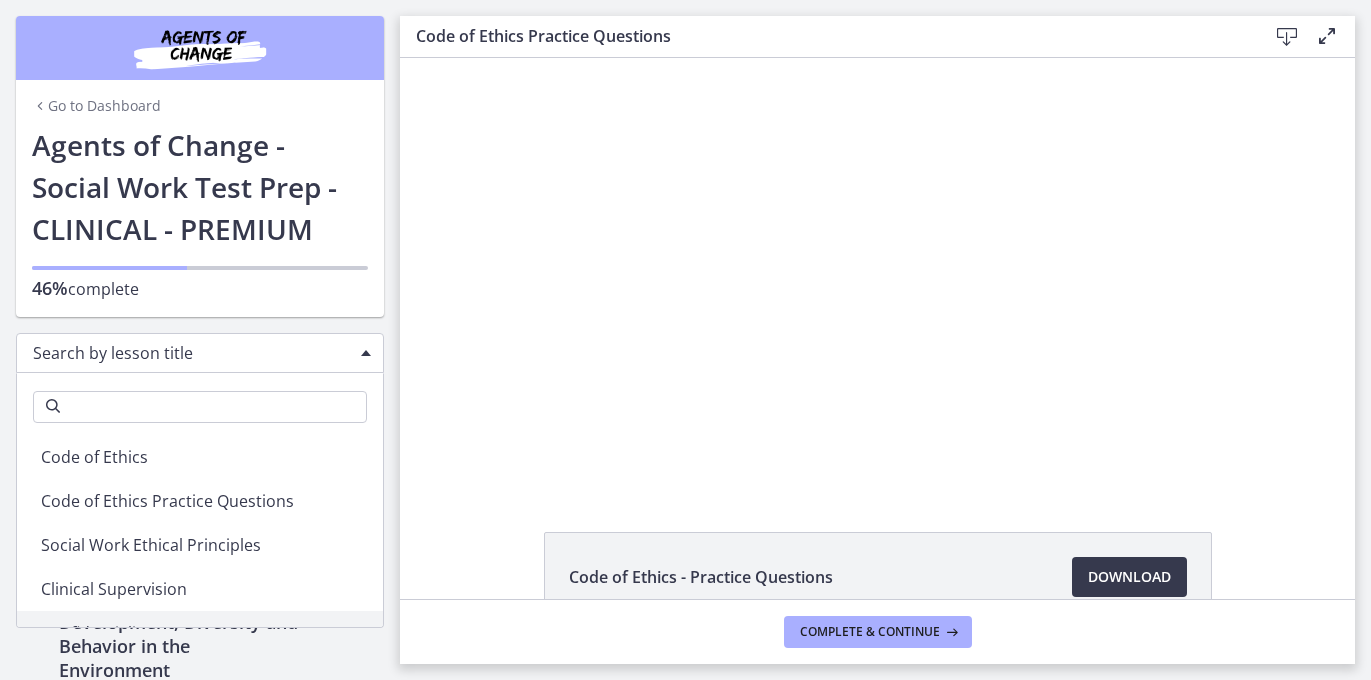 scroll, scrollTop: 3316, scrollLeft: 0, axis: vertical 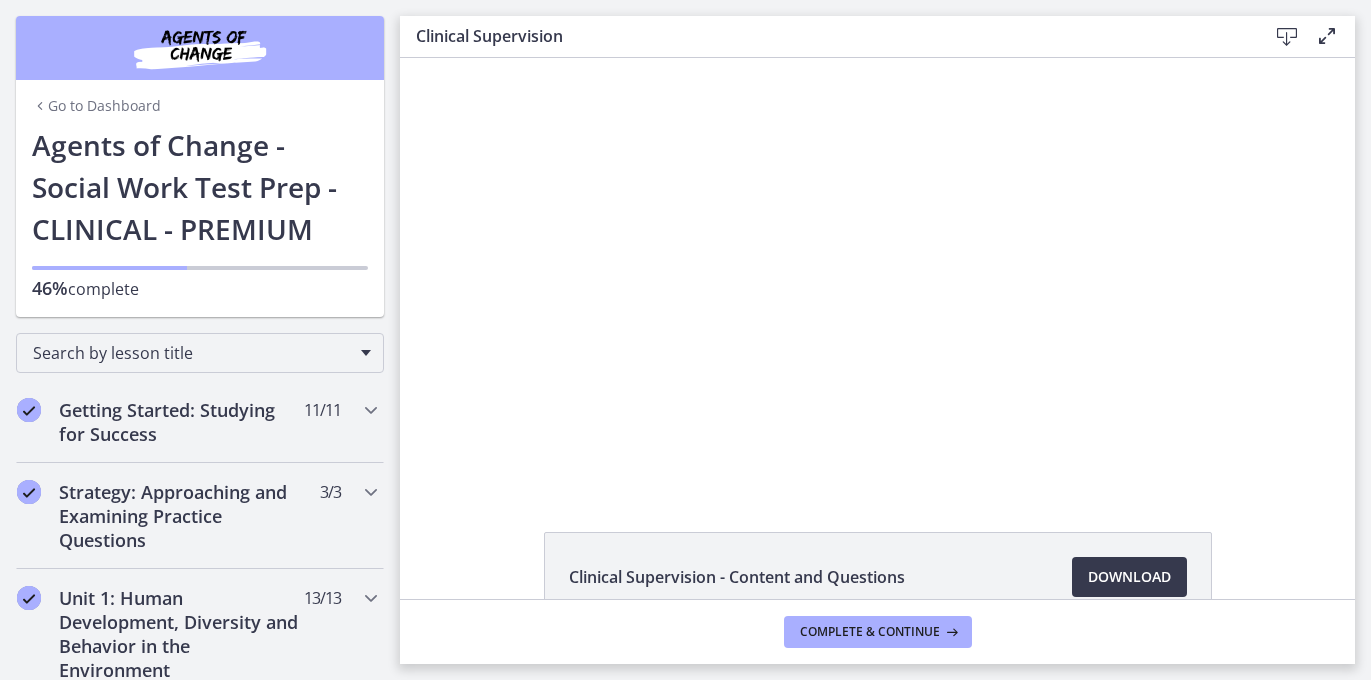 click on "Clinical Supervision - Content and Questions
Download
Opens in a new window" at bounding box center [878, 577] 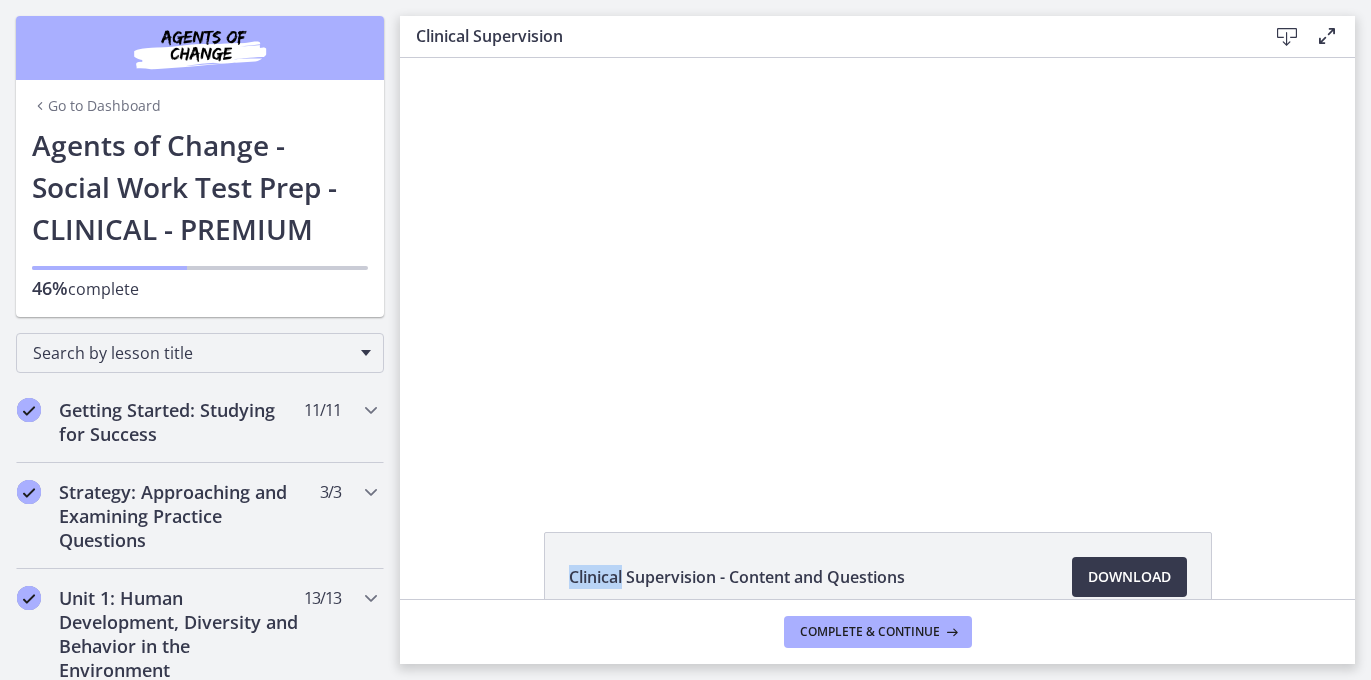 click on "Clinical Supervision - Content and Questions
Download
Opens in a new window" 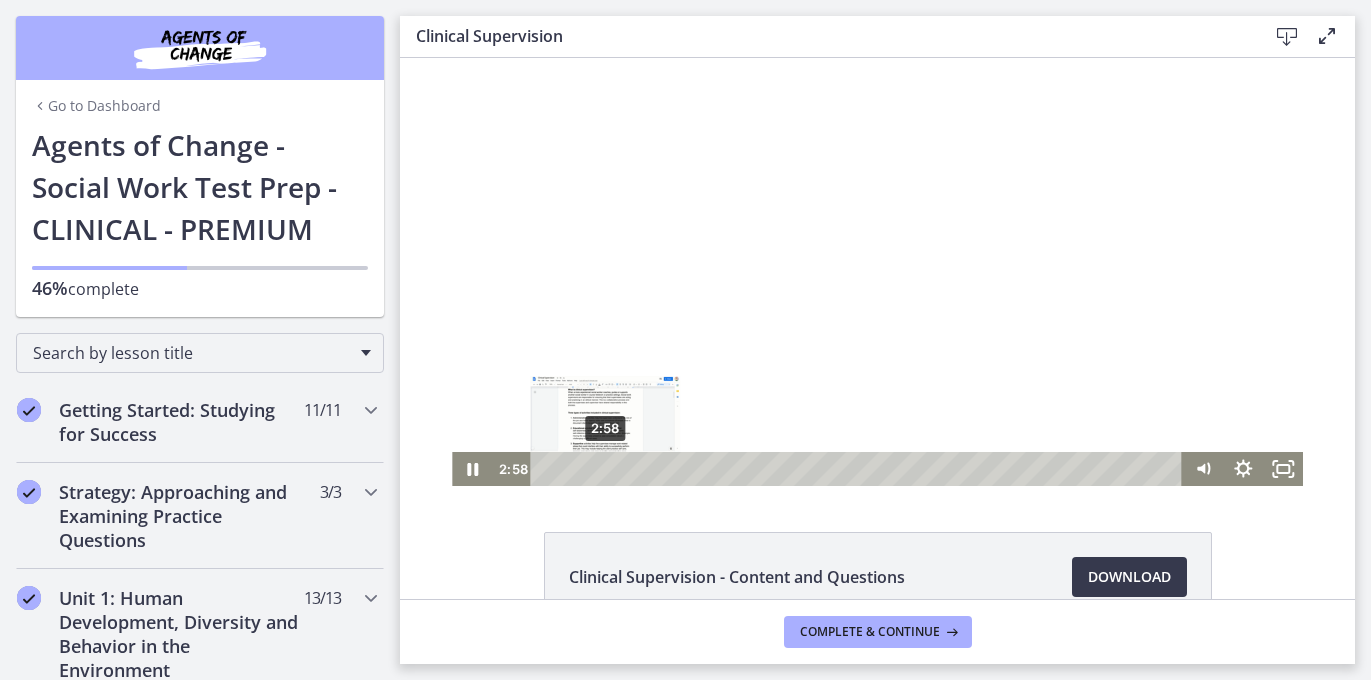 drag, startPoint x: 570, startPoint y: 471, endPoint x: 605, endPoint y: 465, distance: 35.510563 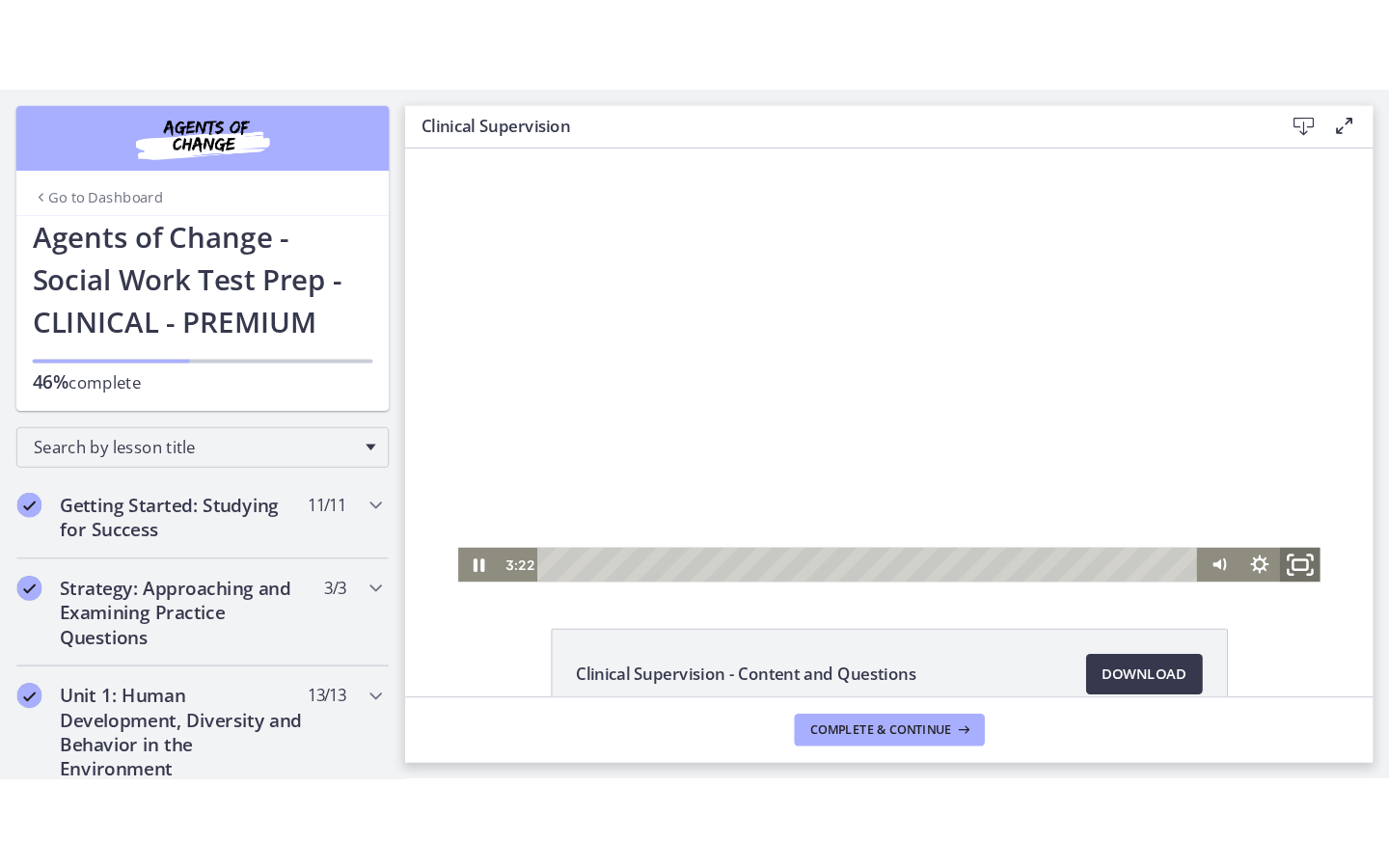 click 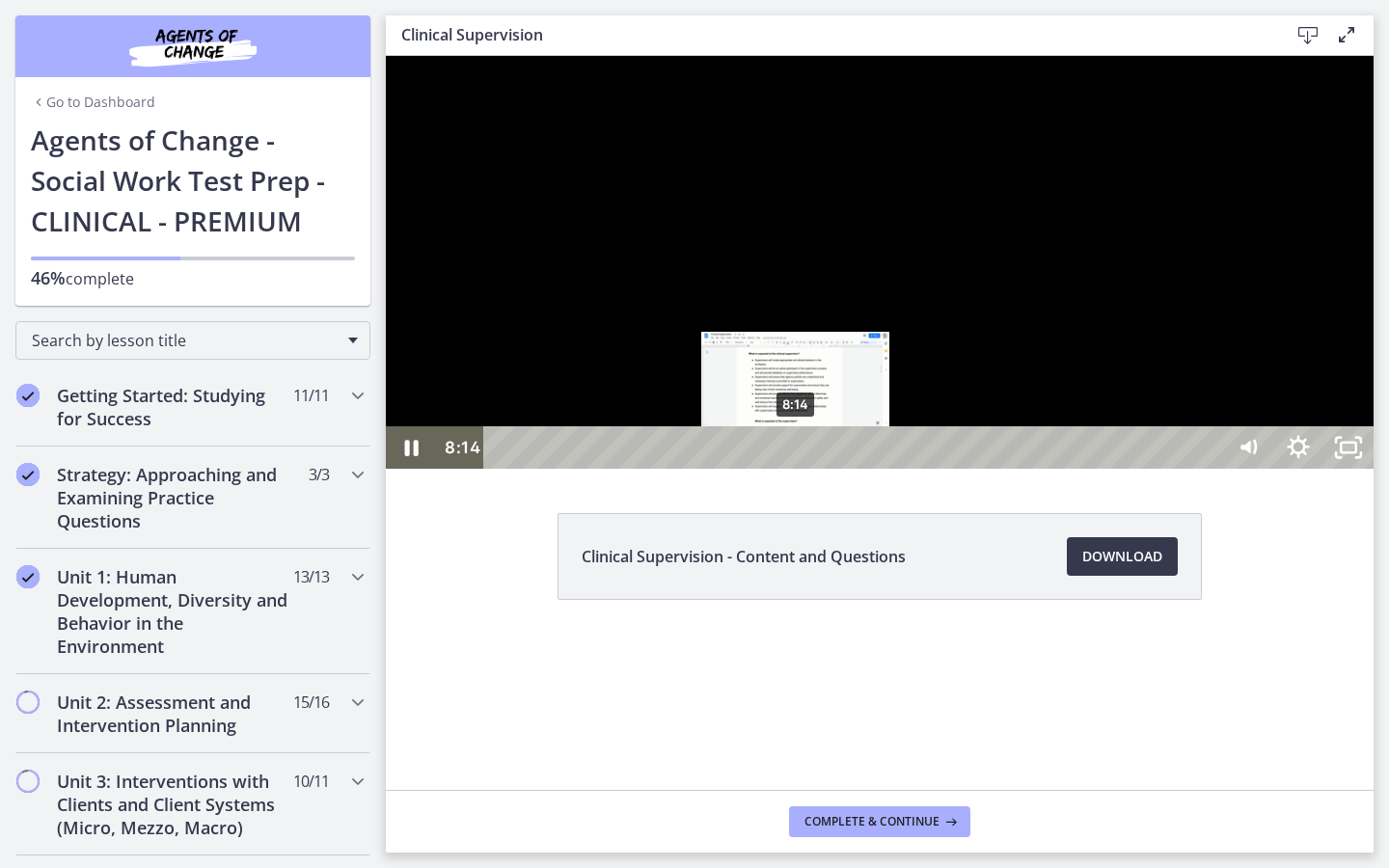 drag, startPoint x: 726, startPoint y: 904, endPoint x: 796, endPoint y: 908, distance: 70.11419 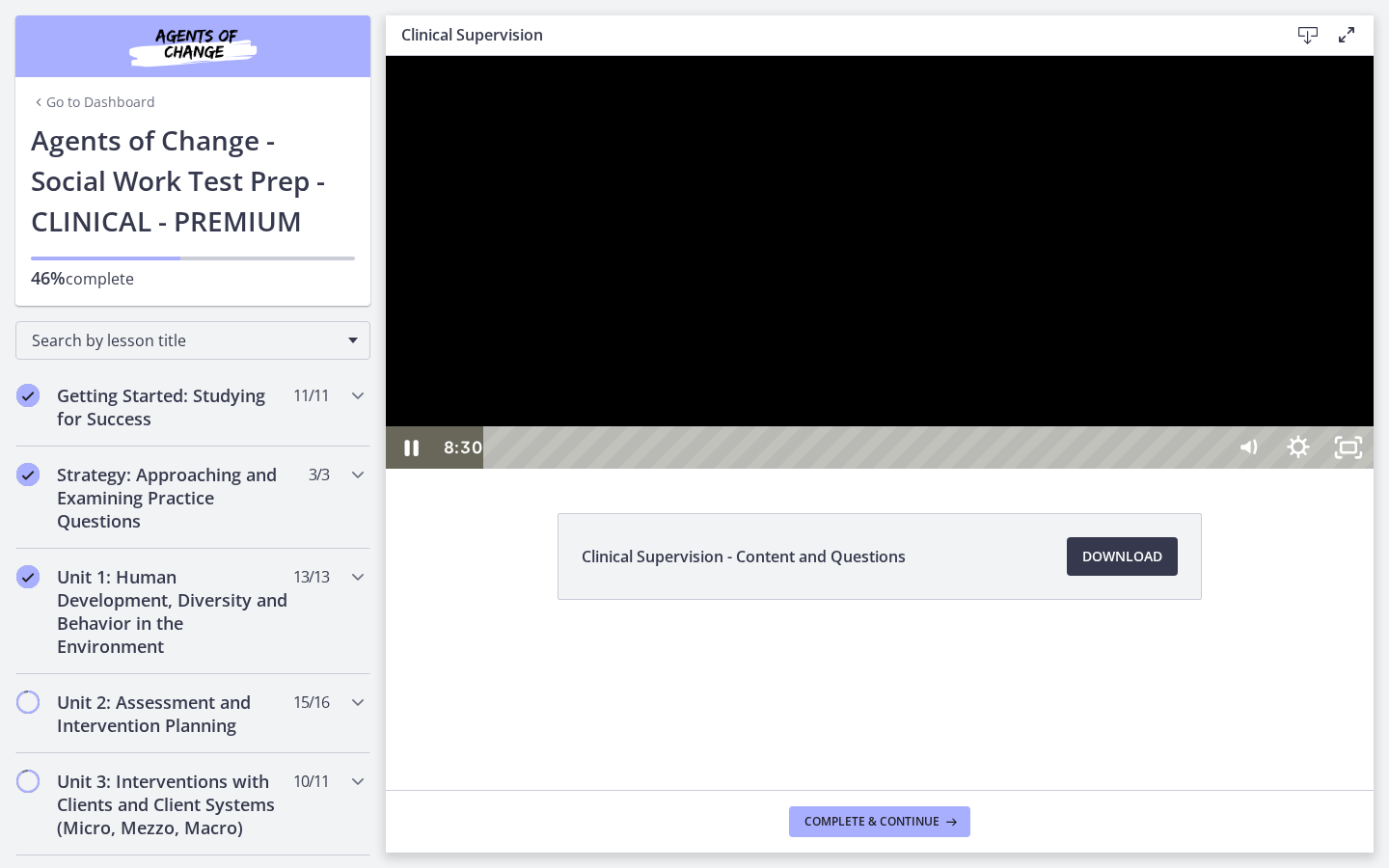 click at bounding box center (880, 262) 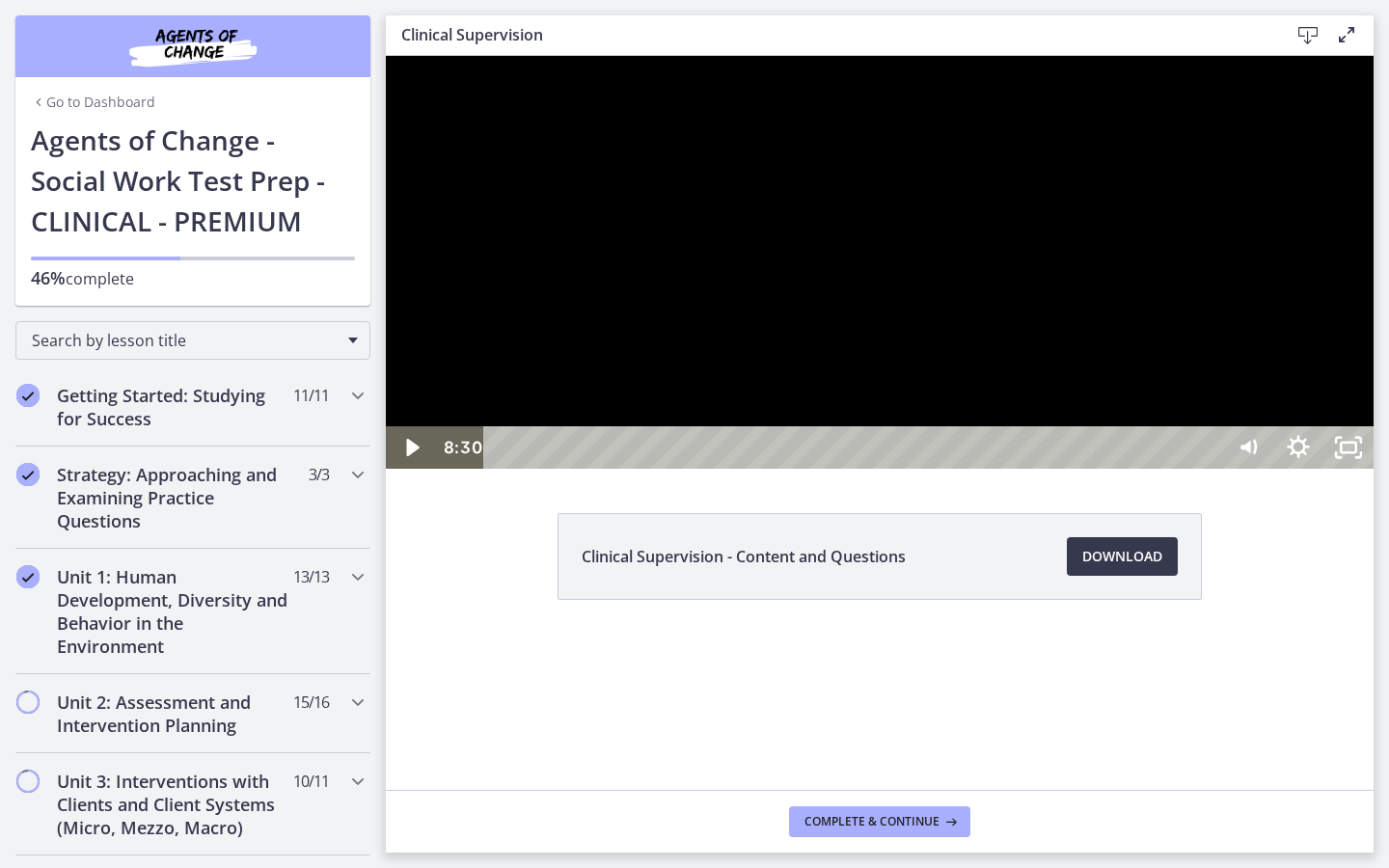 click at bounding box center (880, 262) 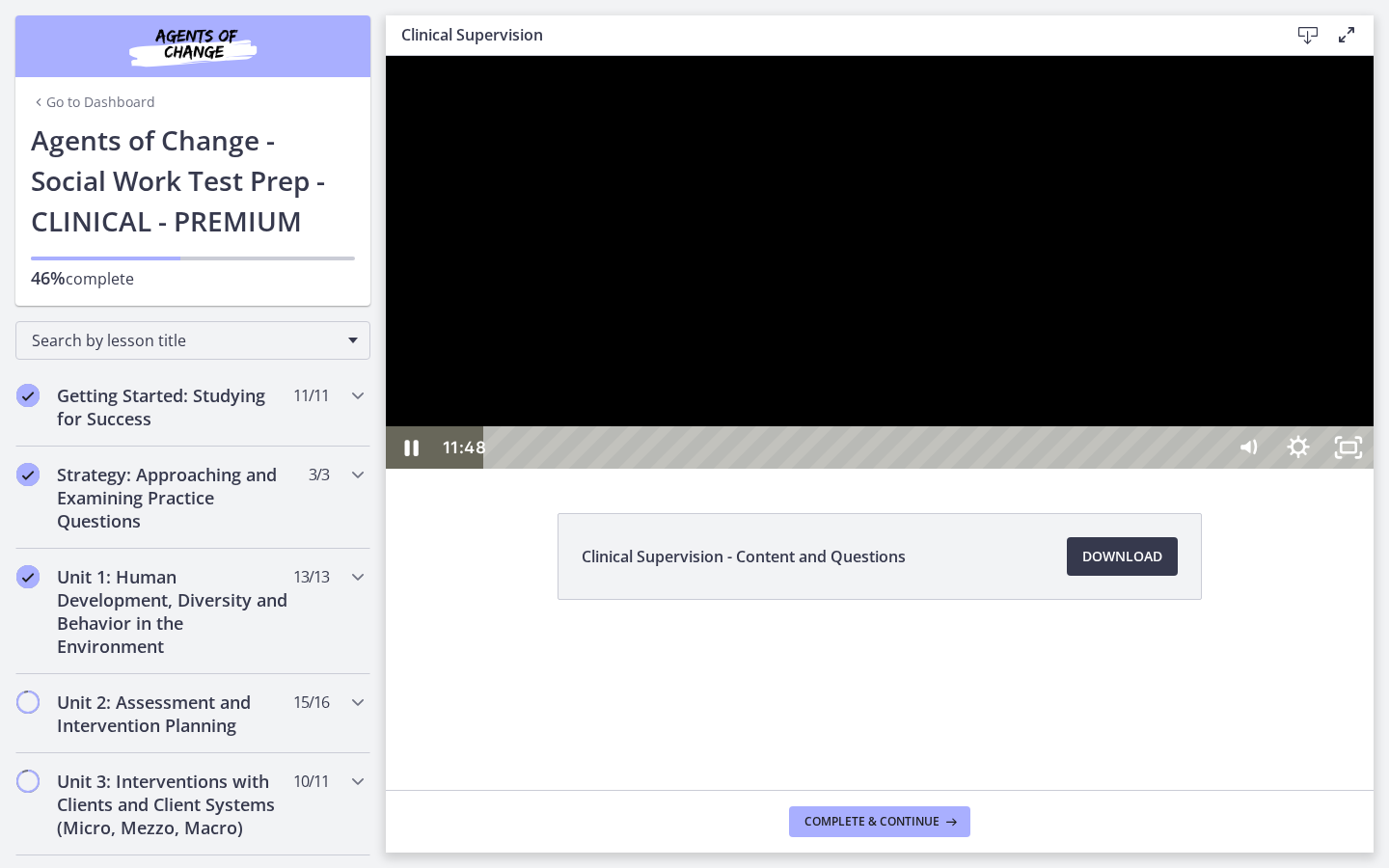 drag, startPoint x: 807, startPoint y: 895, endPoint x: 922, endPoint y: 851, distance: 123.130013 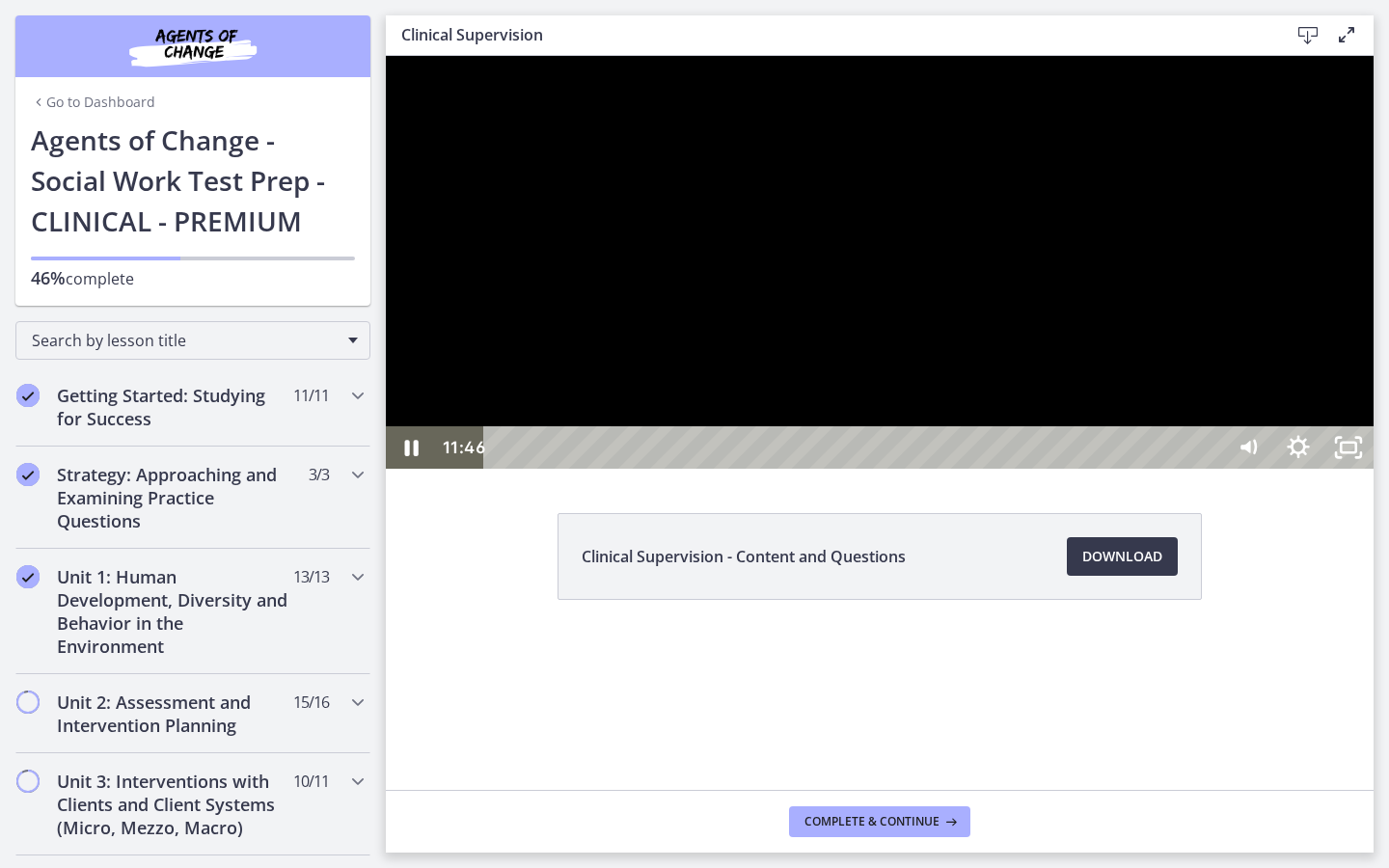 click at bounding box center [880, 262] 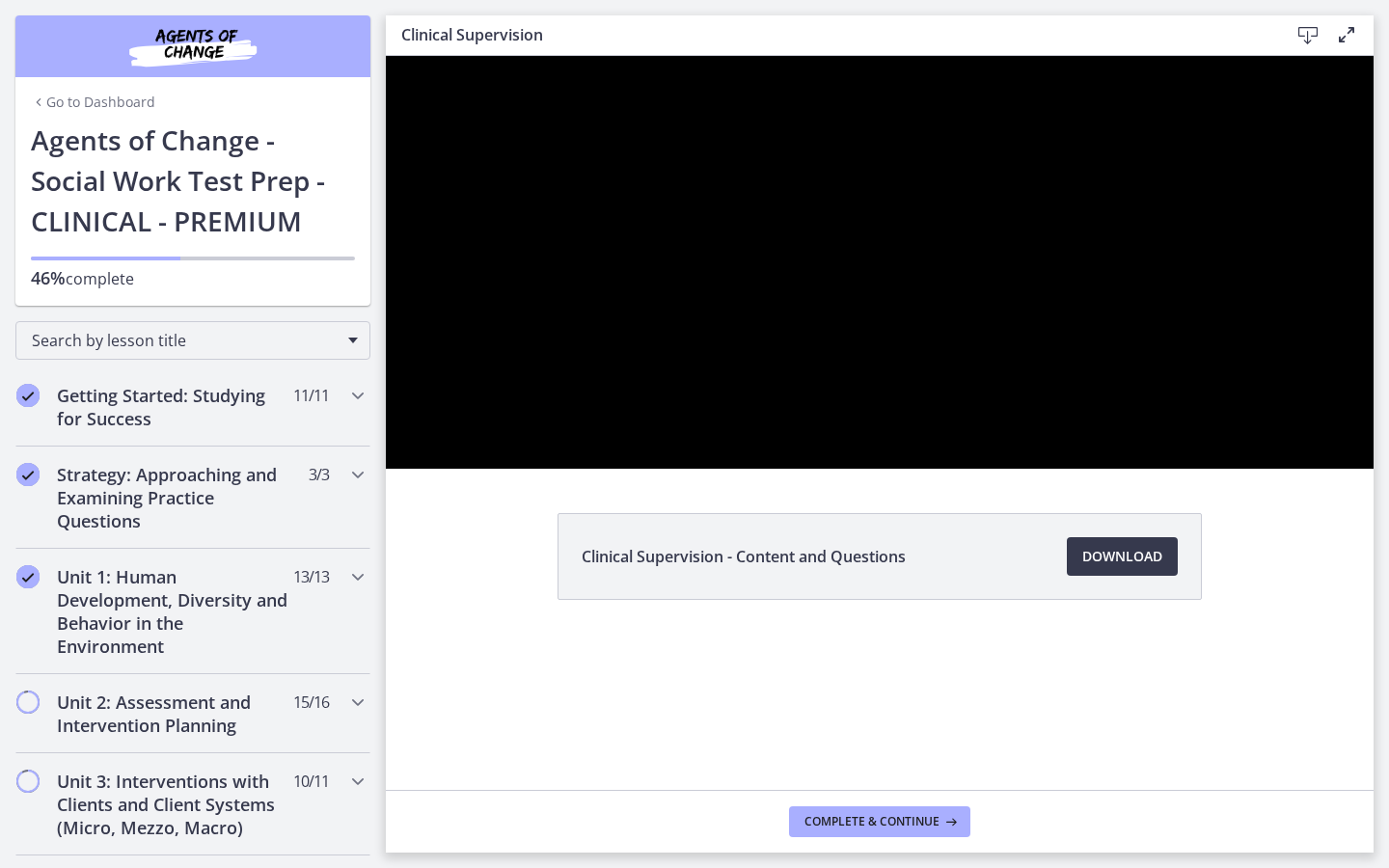 click at bounding box center (880, 262) 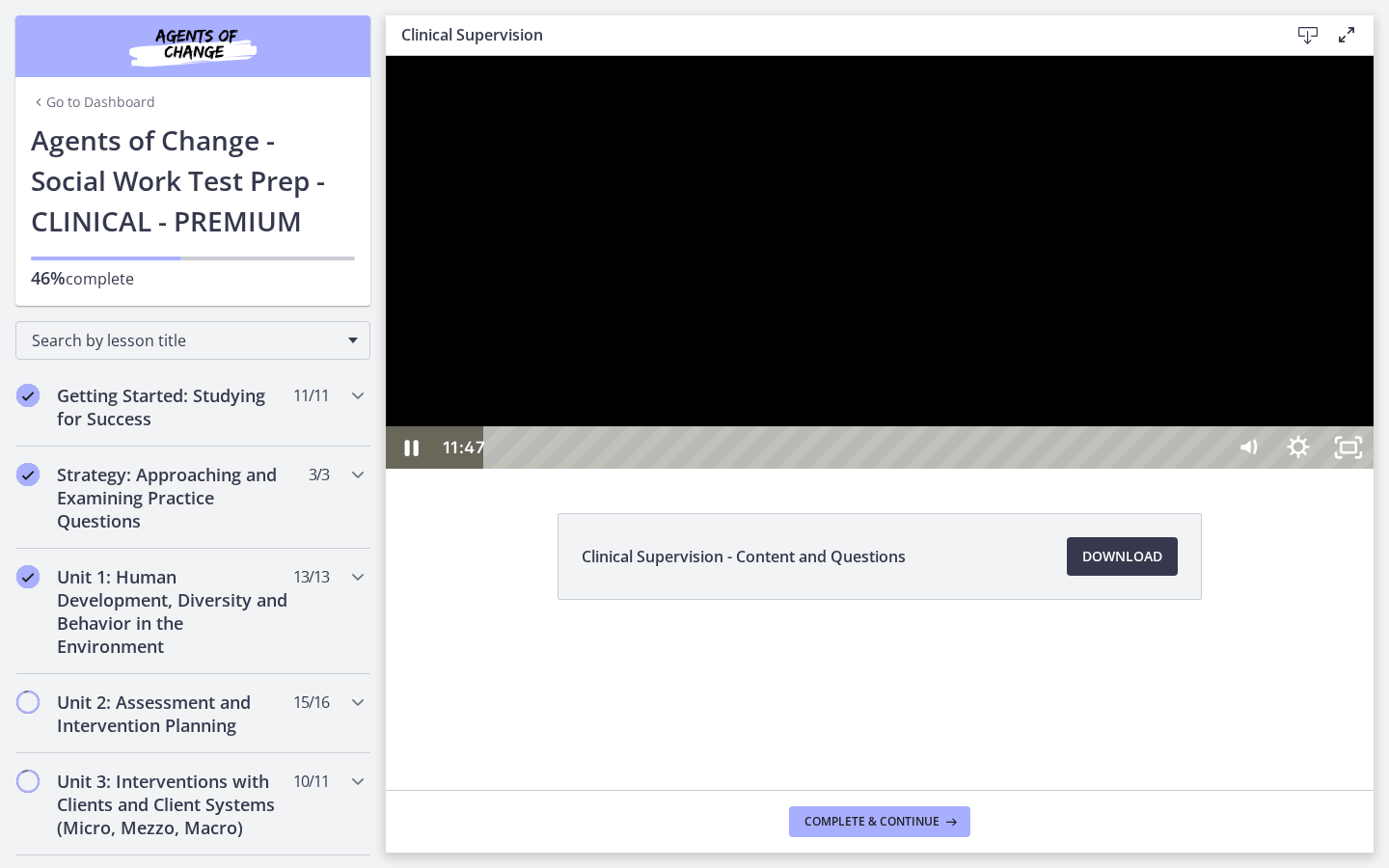 click at bounding box center [880, 262] 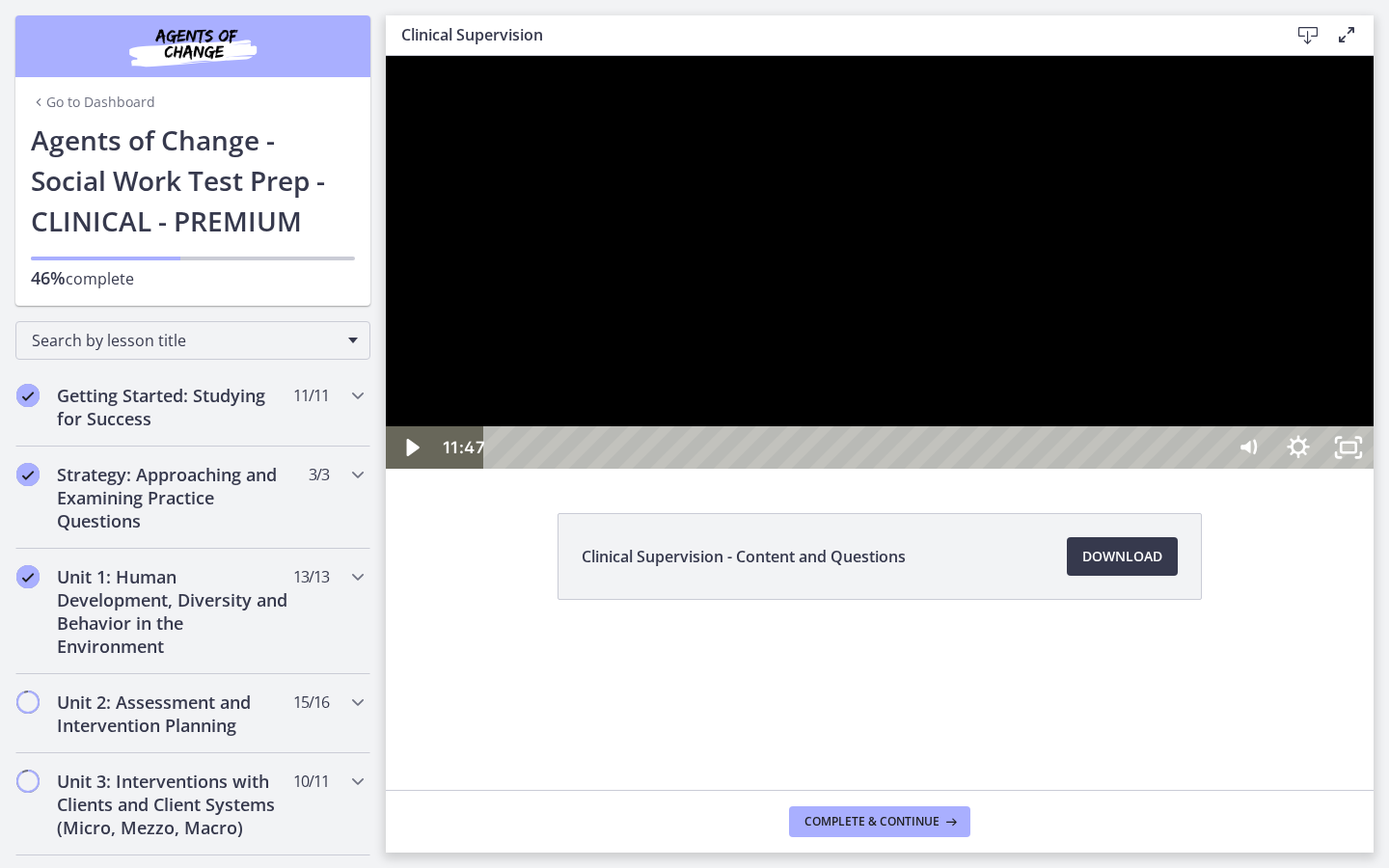 click at bounding box center (880, 262) 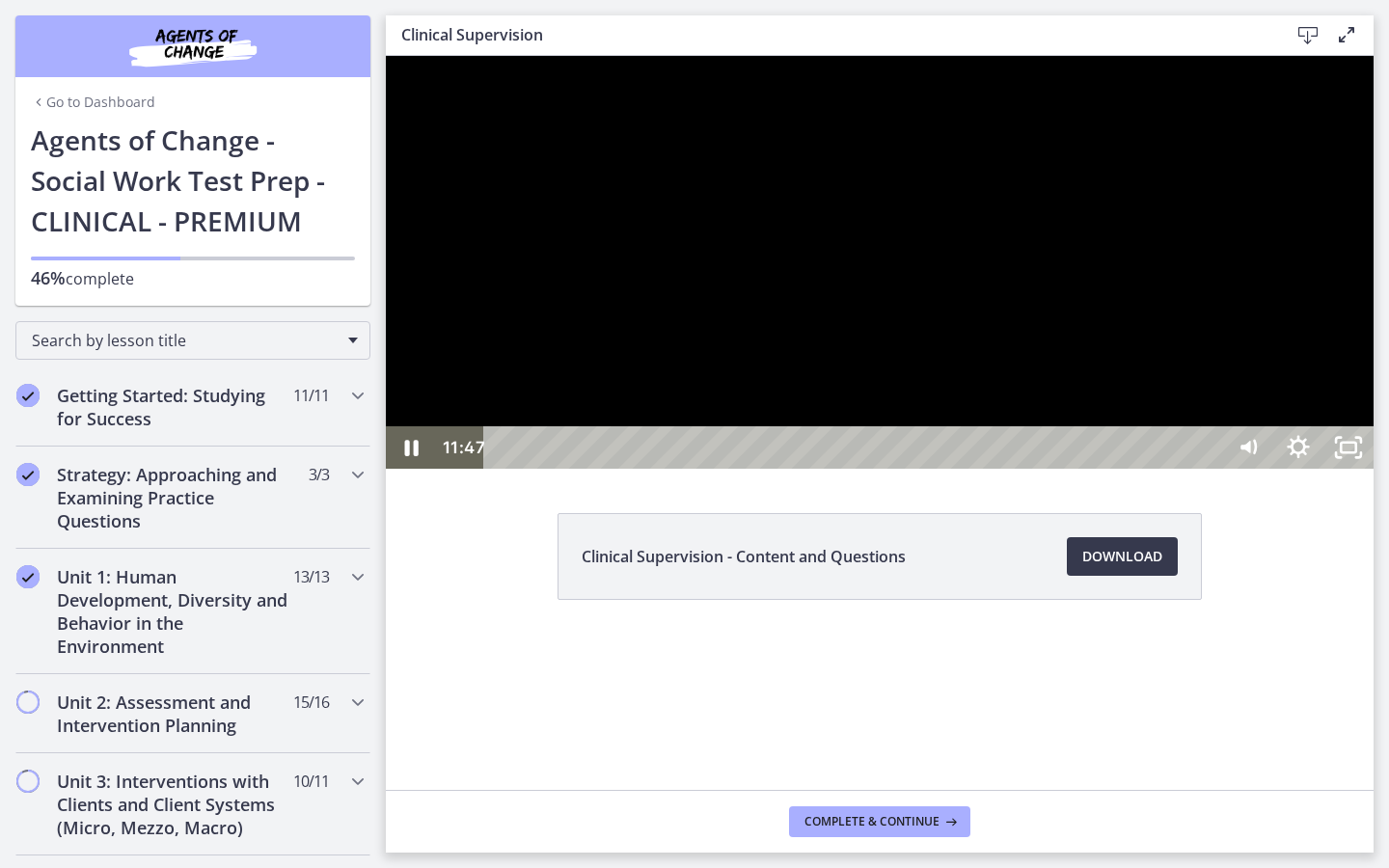 type 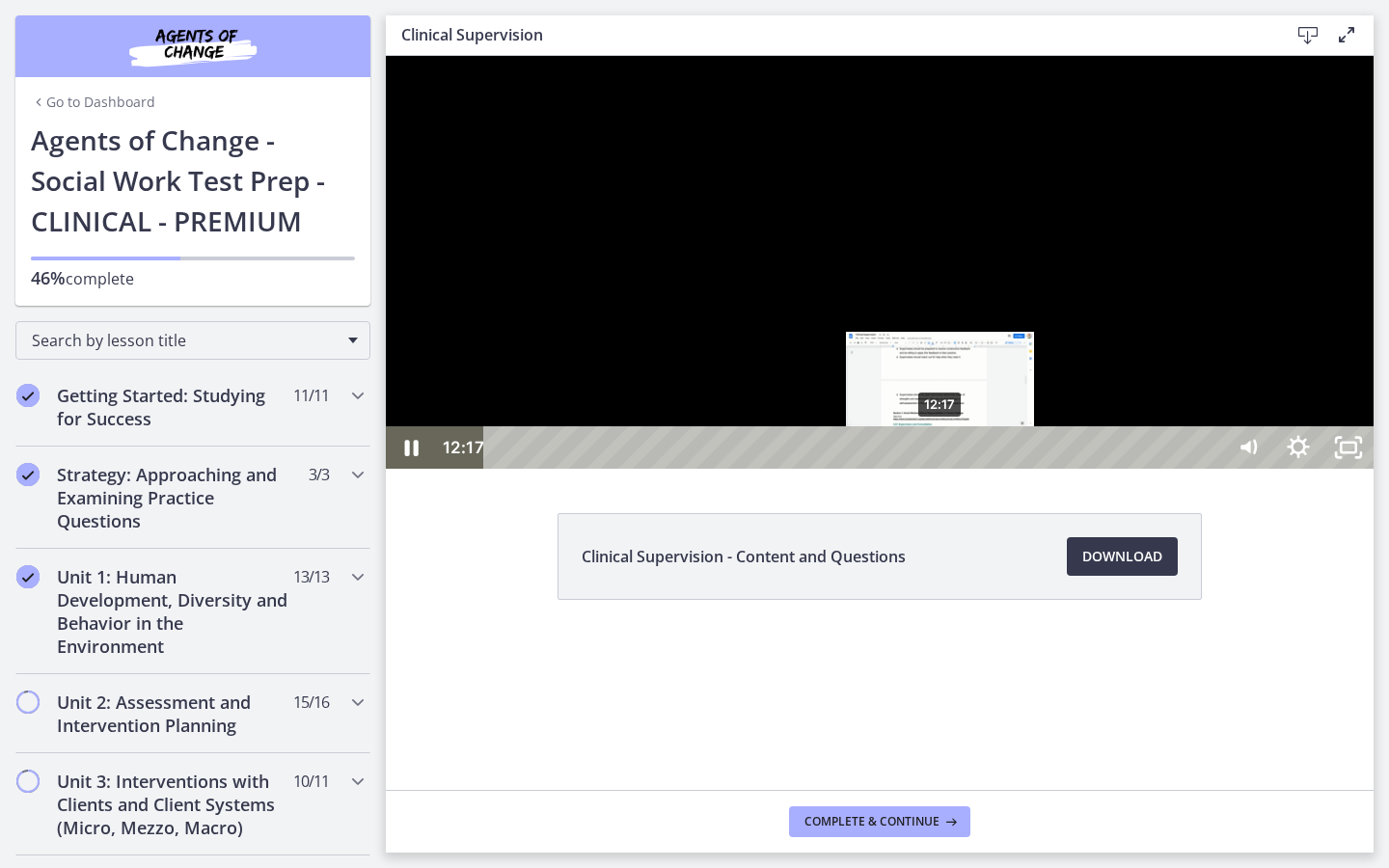 click on "12:17" at bounding box center [857, 448] 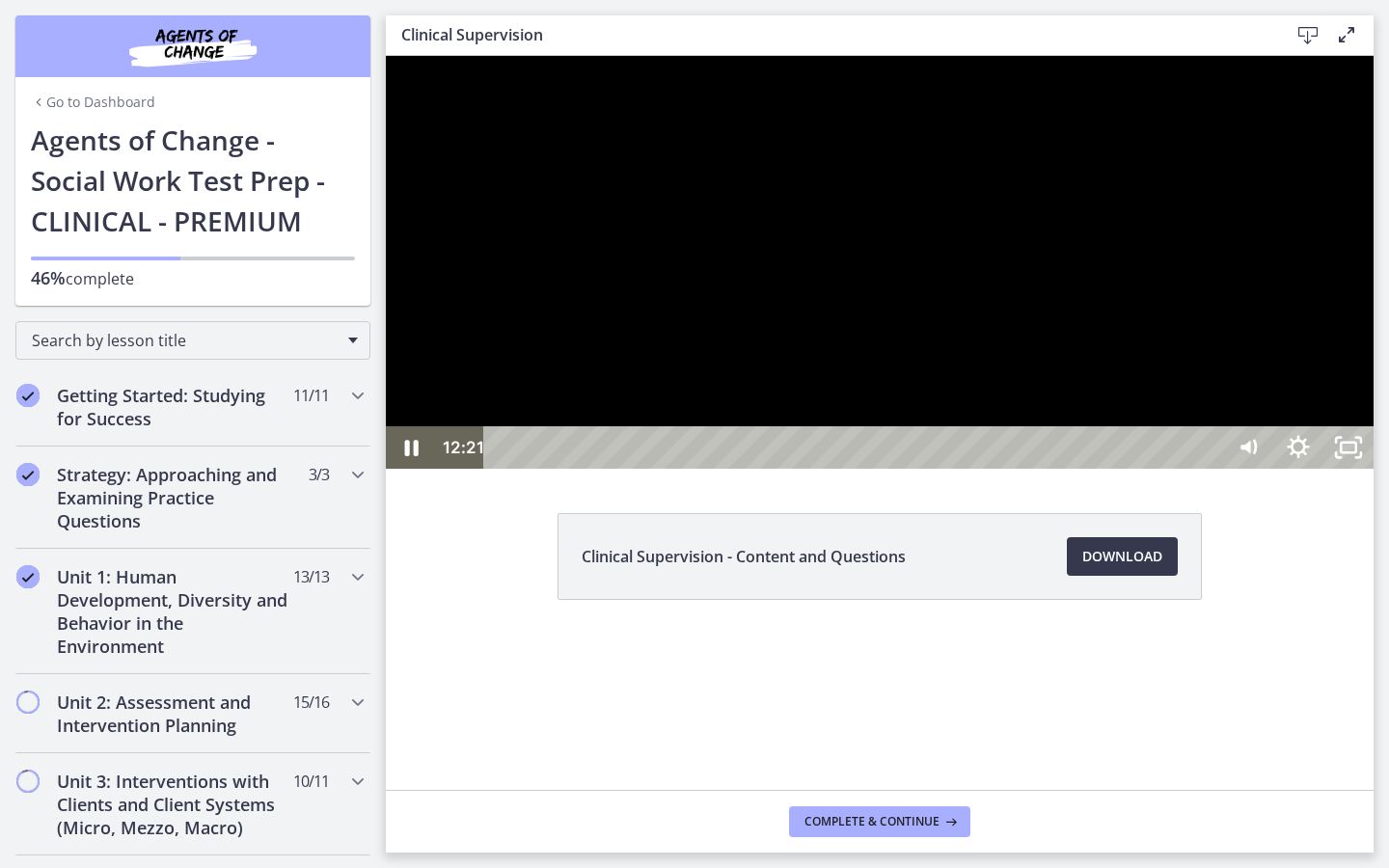 click at bounding box center [880, 262] 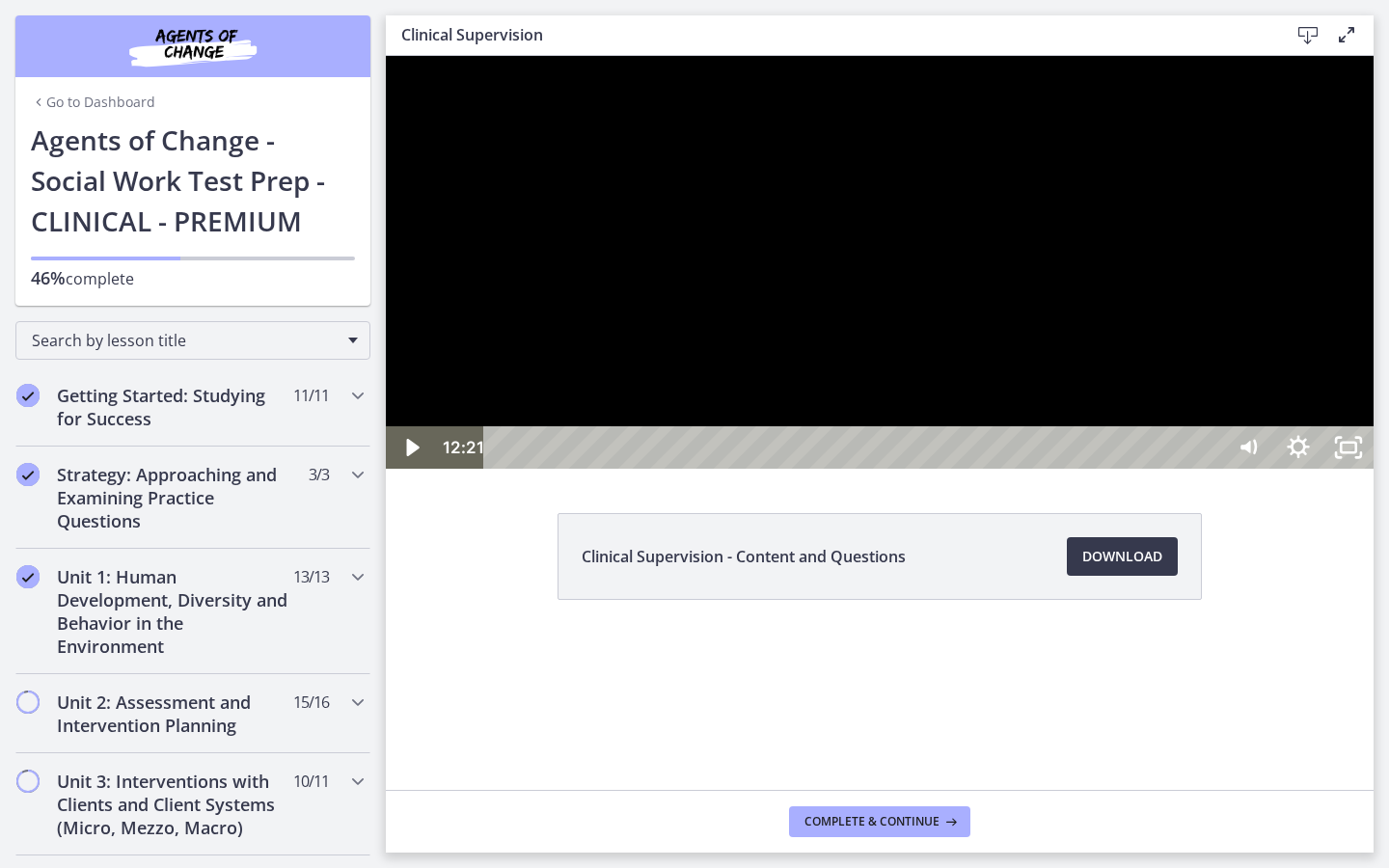 click at bounding box center (880, 262) 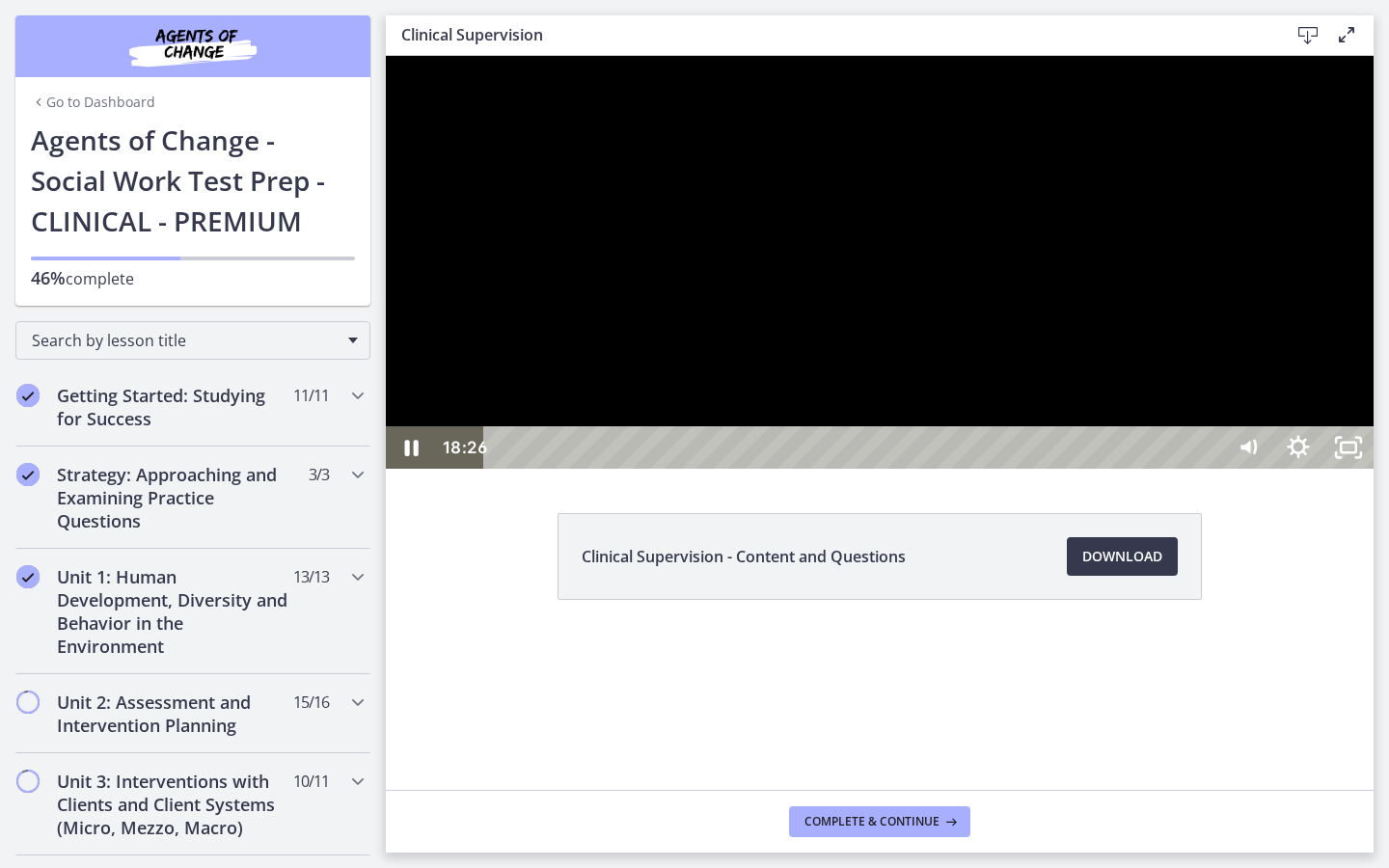 click at bounding box center (880, 262) 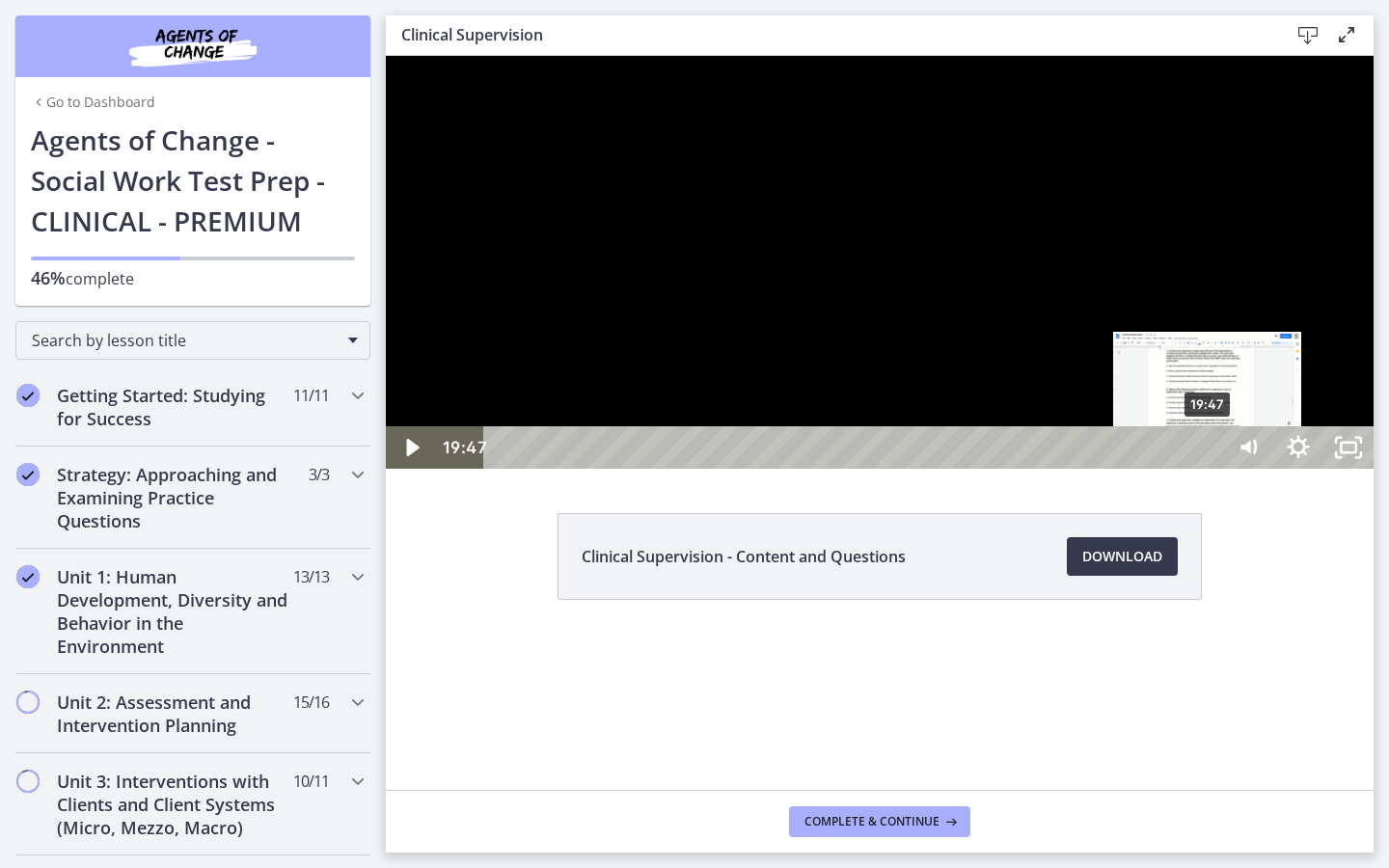 drag, startPoint x: 1160, startPoint y: 902, endPoint x: 1206, endPoint y: 901, distance: 46.010868 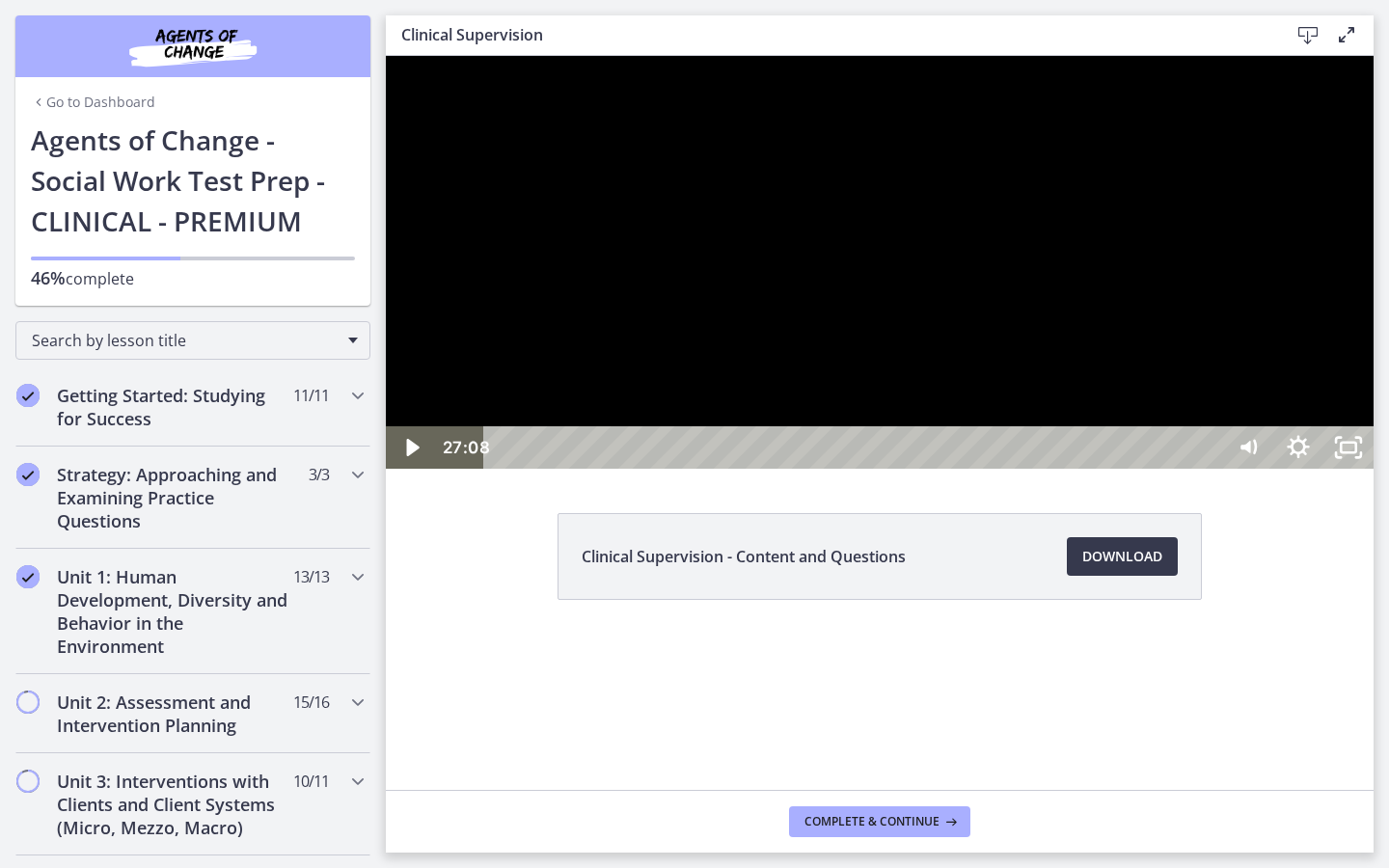 click on "Click for sound
@keyframes VOLUME_SMALL_WAVE_FLASH {
0% { opacity: 0; }
33% { opacity: 1; }
66% { opacity: 1; }
100% { opacity: 0; }
}
@keyframes VOLUME_LARGE_WAVE_FLASH {
0% { opacity: 0; }
33% { opacity: 1; }
66% { opacity: 1; }
100% { opacity: 0; }
}
.volume__small-wave {
animation: VOLUME_SMALL_WAVE_FLASH 2s infinite;
opacity: 0;
}
.volume__large-wave {
animation: VOLUME_LARGE_WAVE_FLASH 2s infinite .3s;
opacity: 0;
}
27:08 21:50" at bounding box center (880, 262) 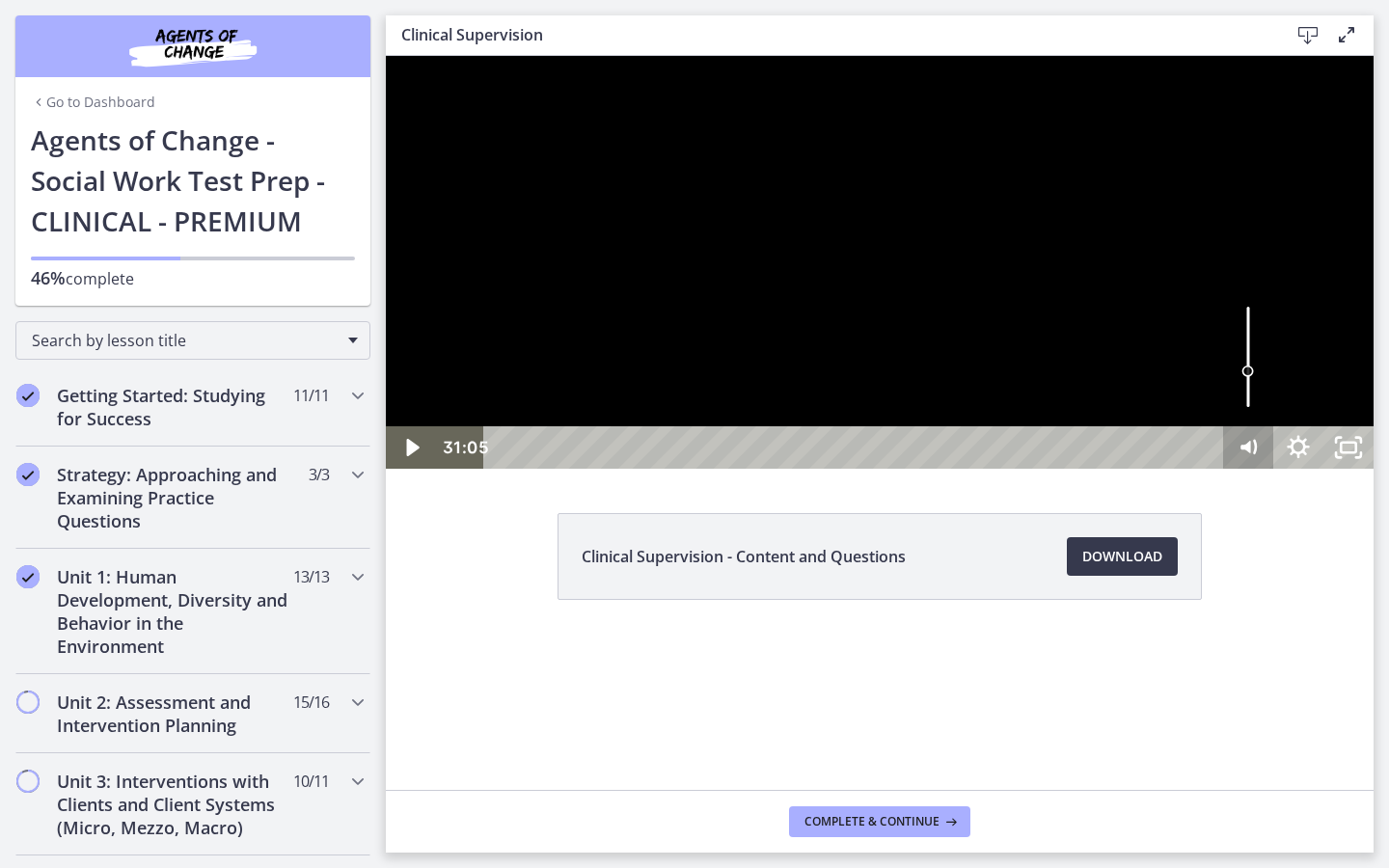 drag, startPoint x: 1473, startPoint y: 906, endPoint x: 1624, endPoint y: 891, distance: 151.7432 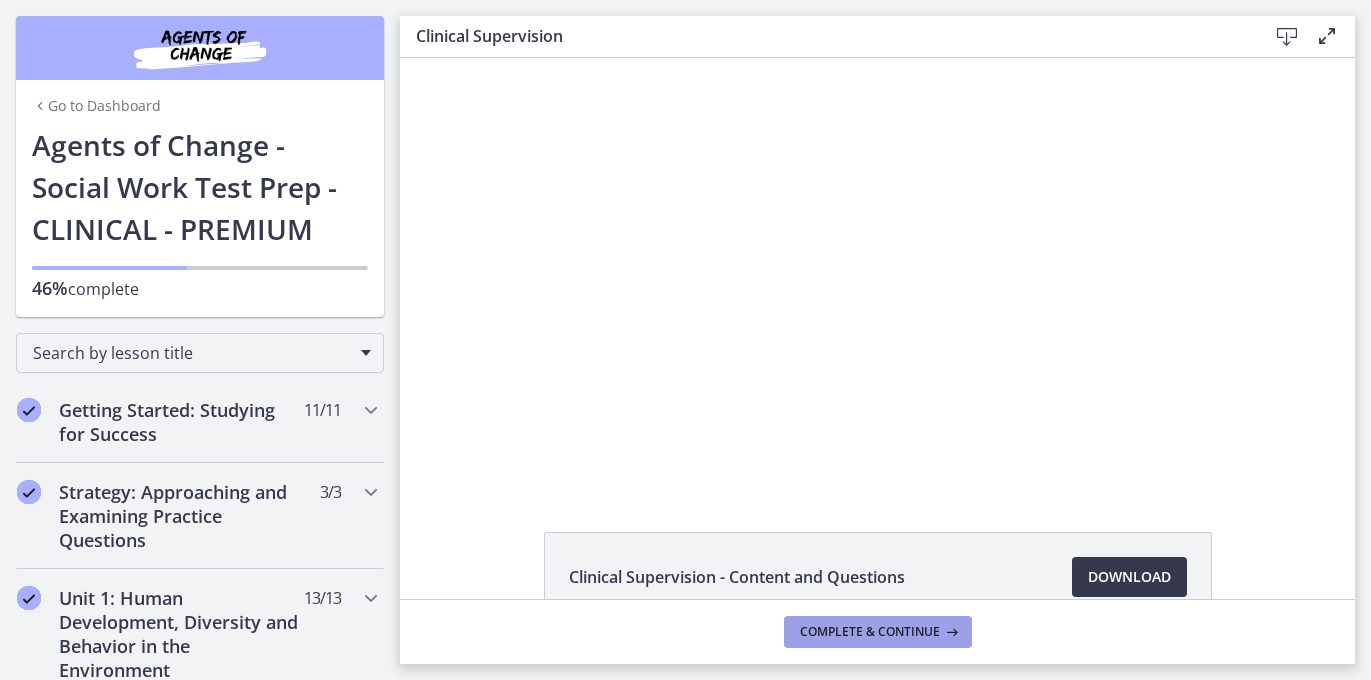 click on "Complete & continue" at bounding box center (870, 632) 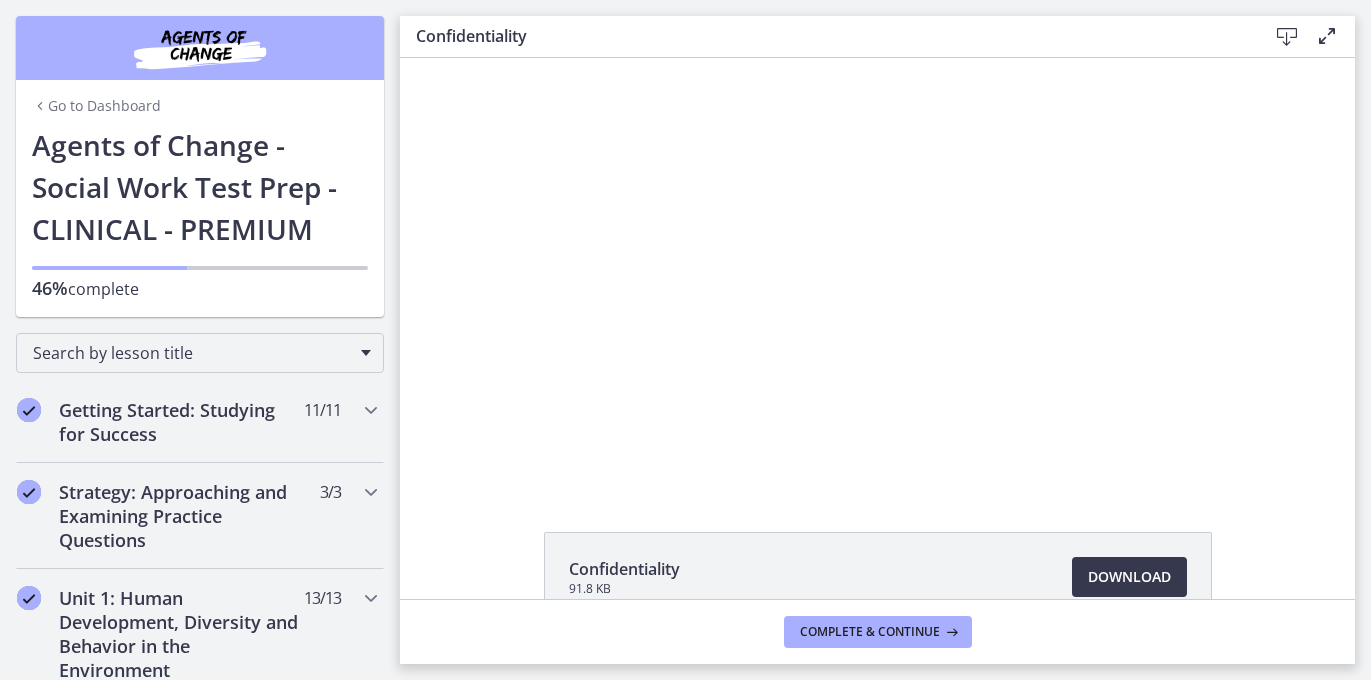 scroll, scrollTop: 0, scrollLeft: 0, axis: both 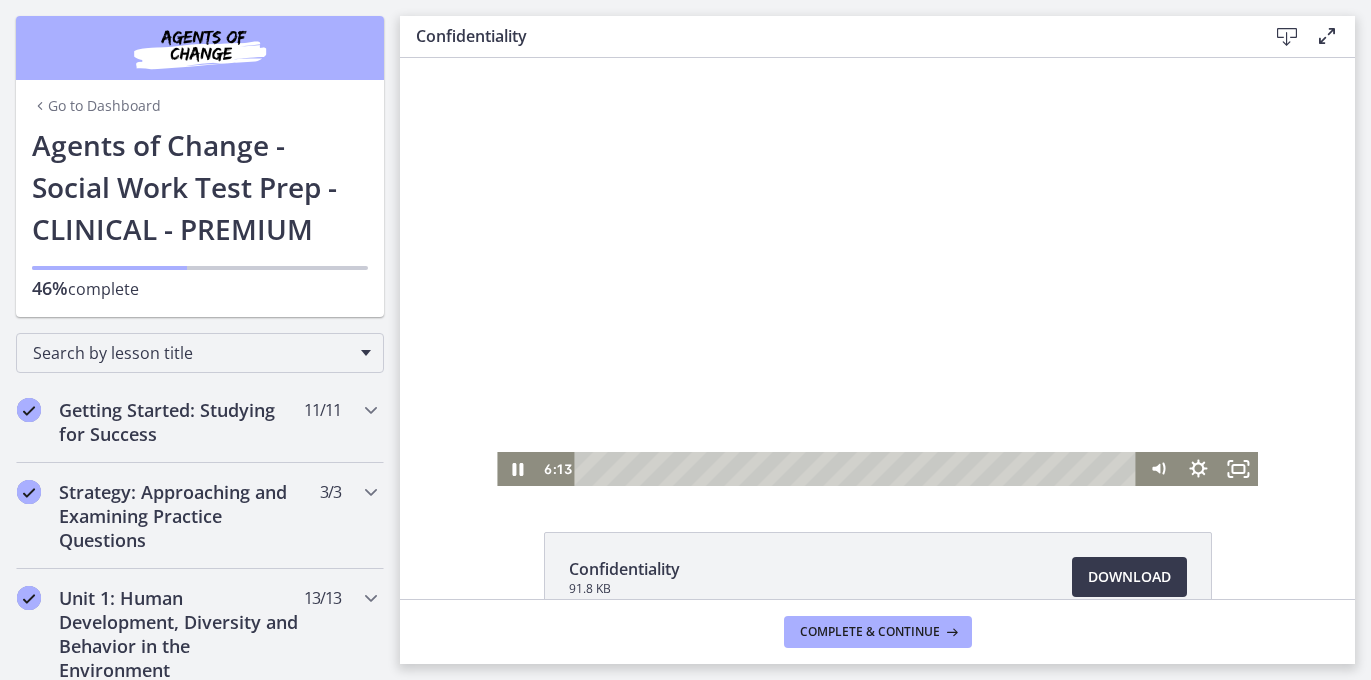 click at bounding box center (874, 468) 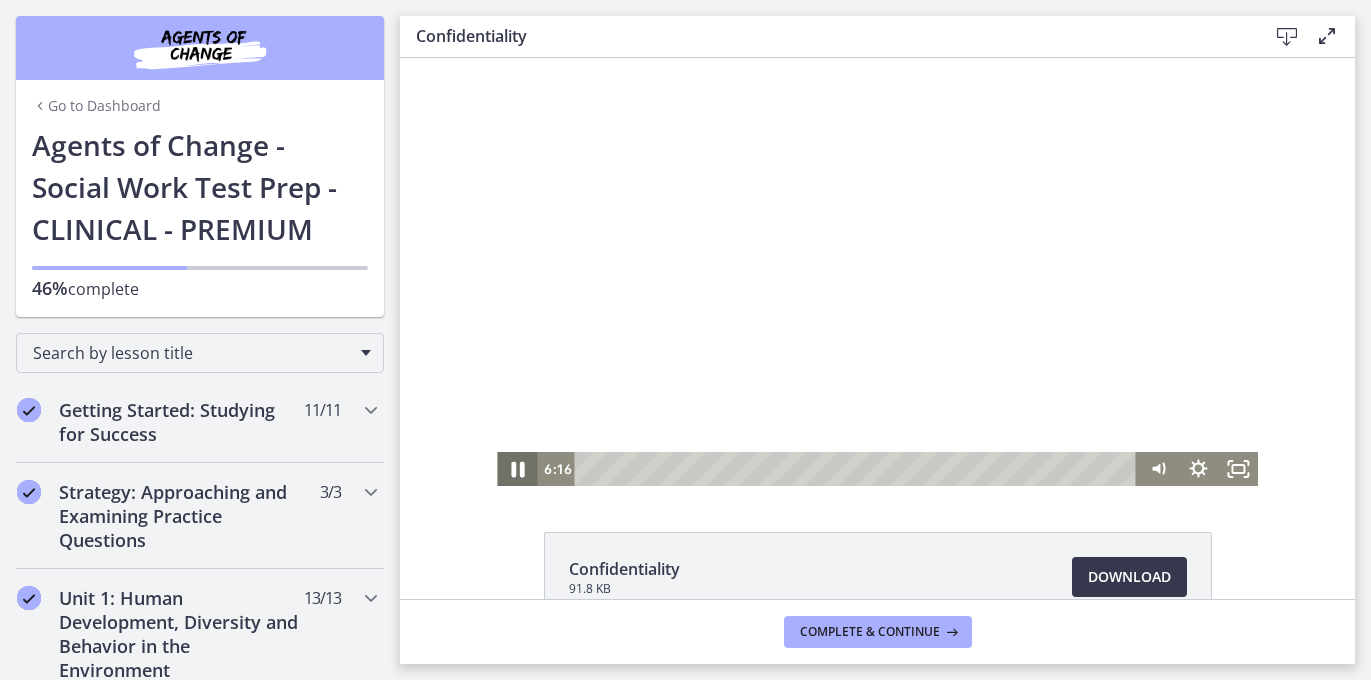click 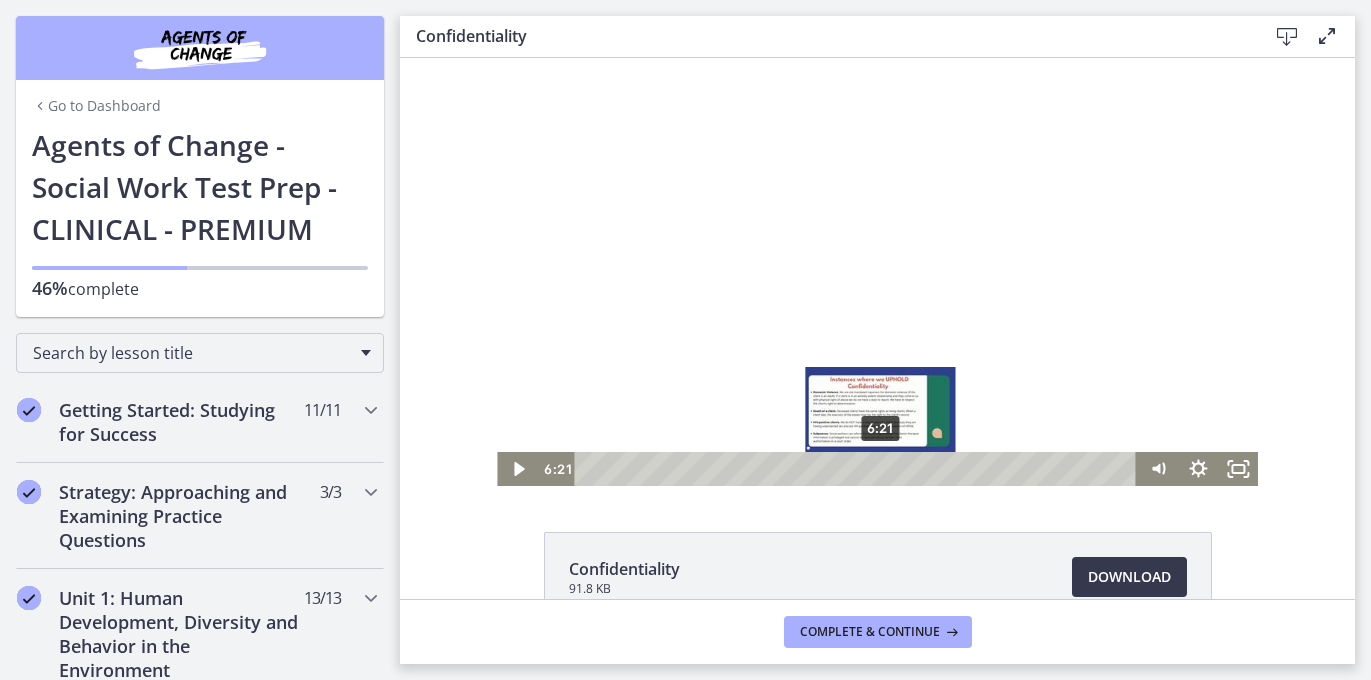 click on "6:21" at bounding box center (859, 469) 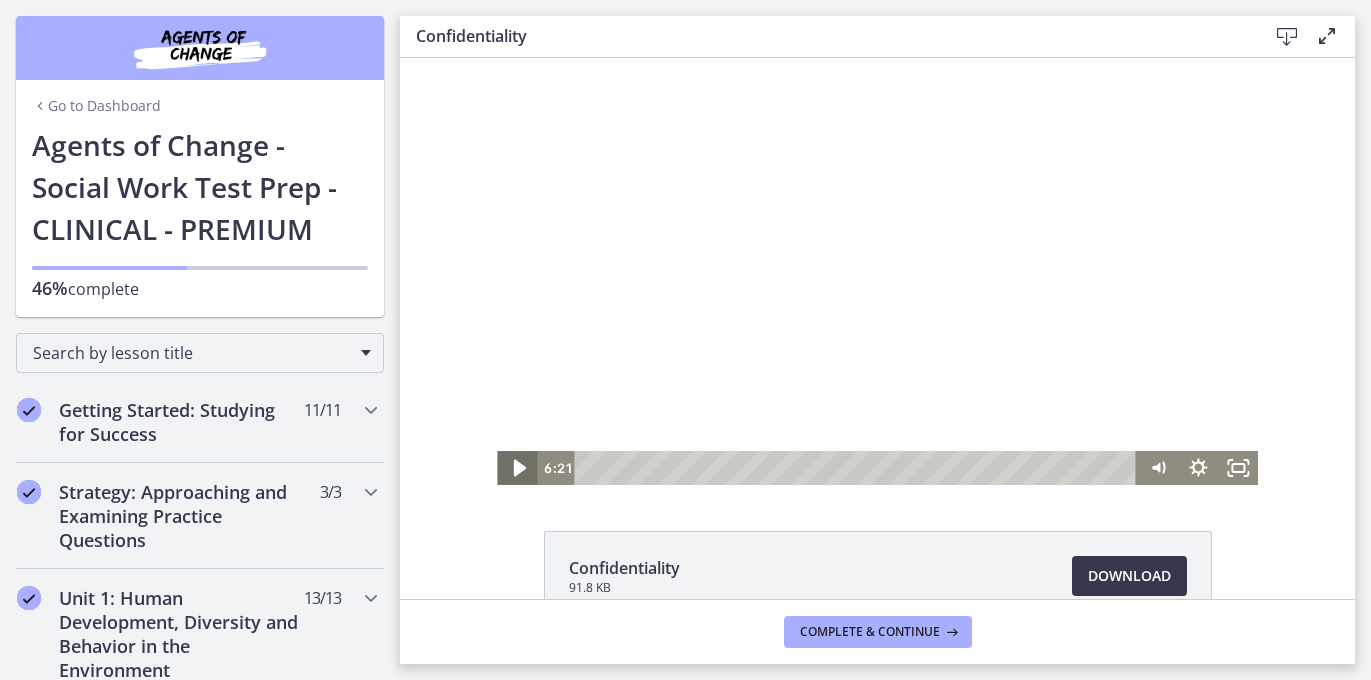 click 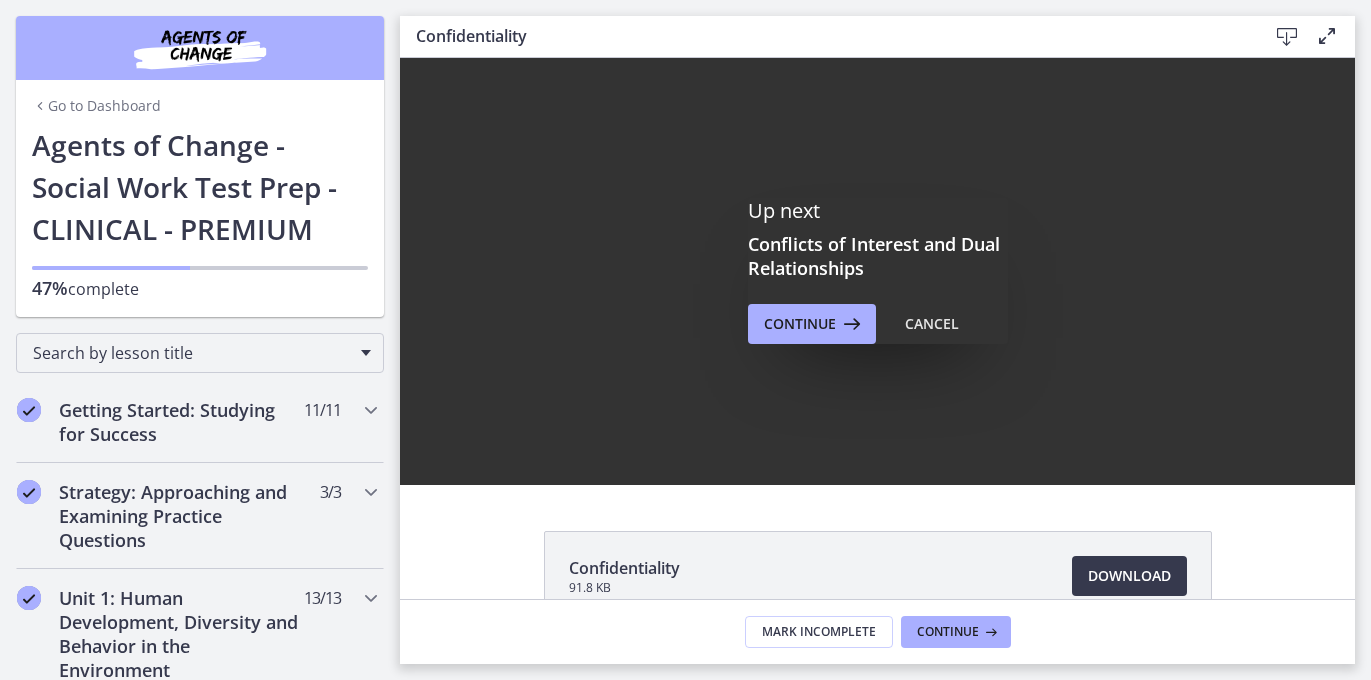 scroll, scrollTop: 0, scrollLeft: 0, axis: both 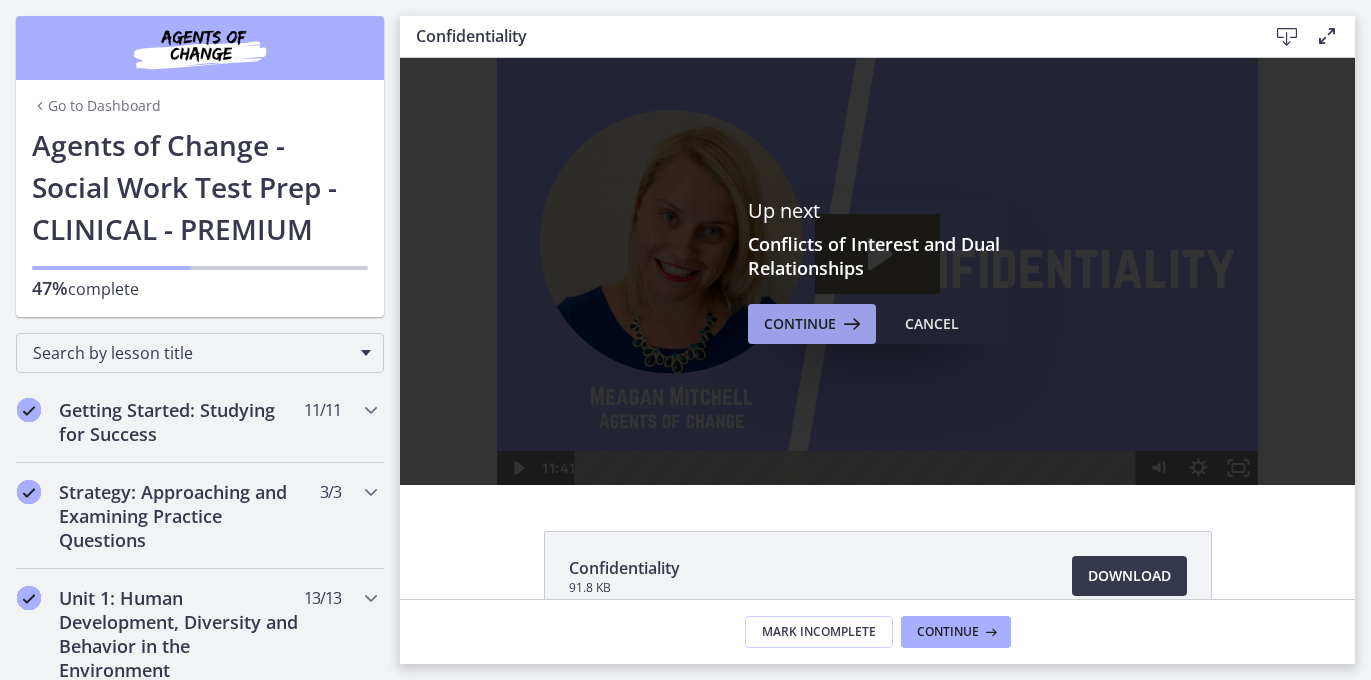 click on "Continue" at bounding box center [812, 324] 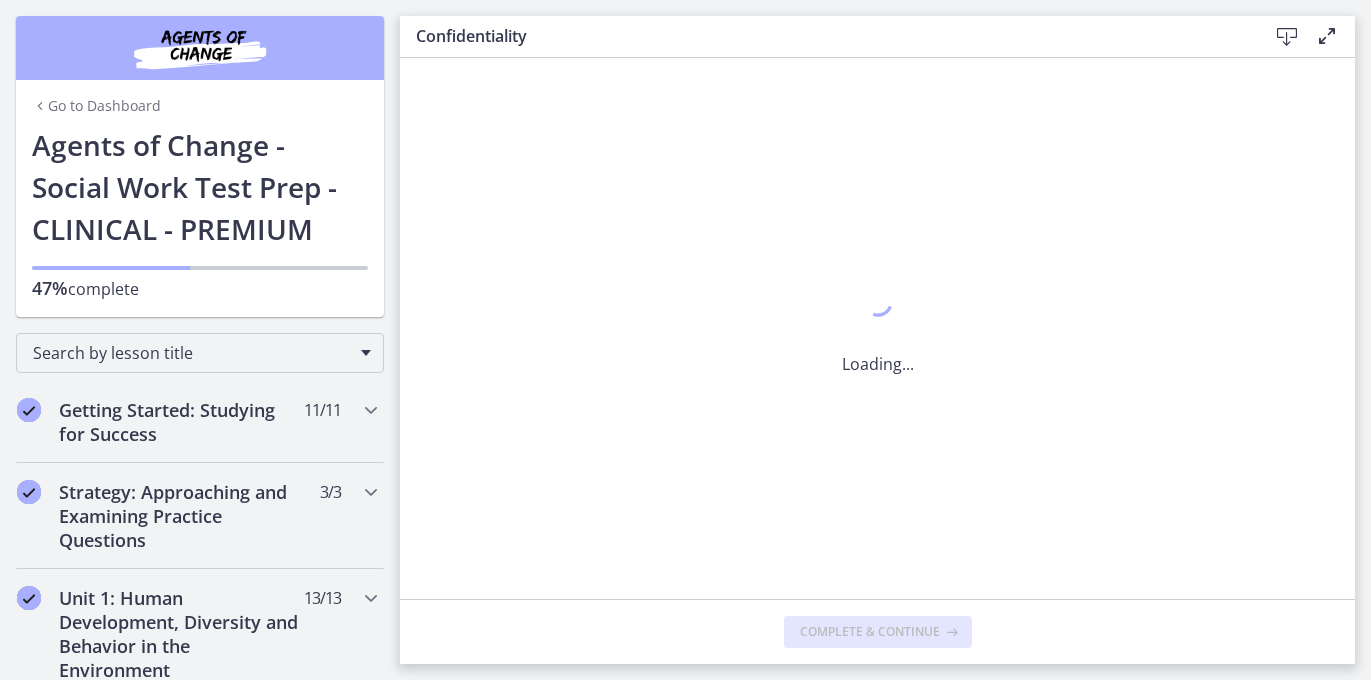 scroll, scrollTop: 0, scrollLeft: 0, axis: both 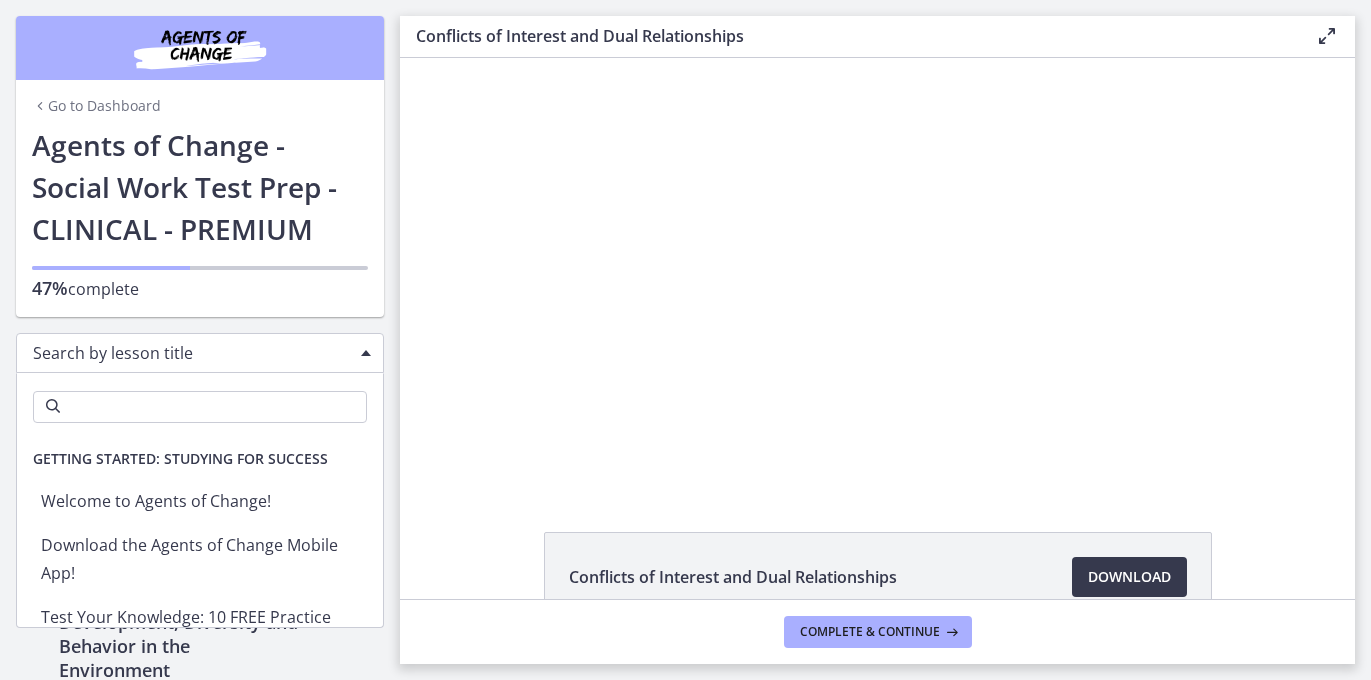 click on "Search by lesson title" at bounding box center [200, 353] 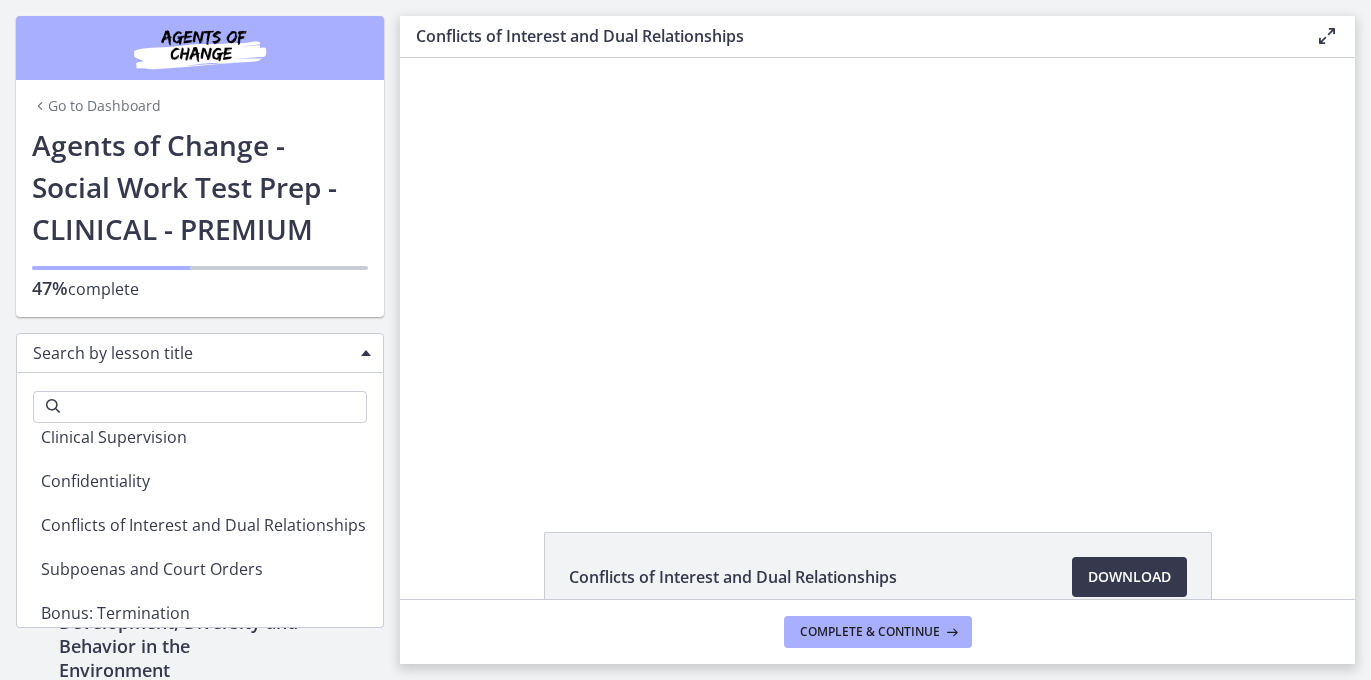 scroll, scrollTop: 3476, scrollLeft: 0, axis: vertical 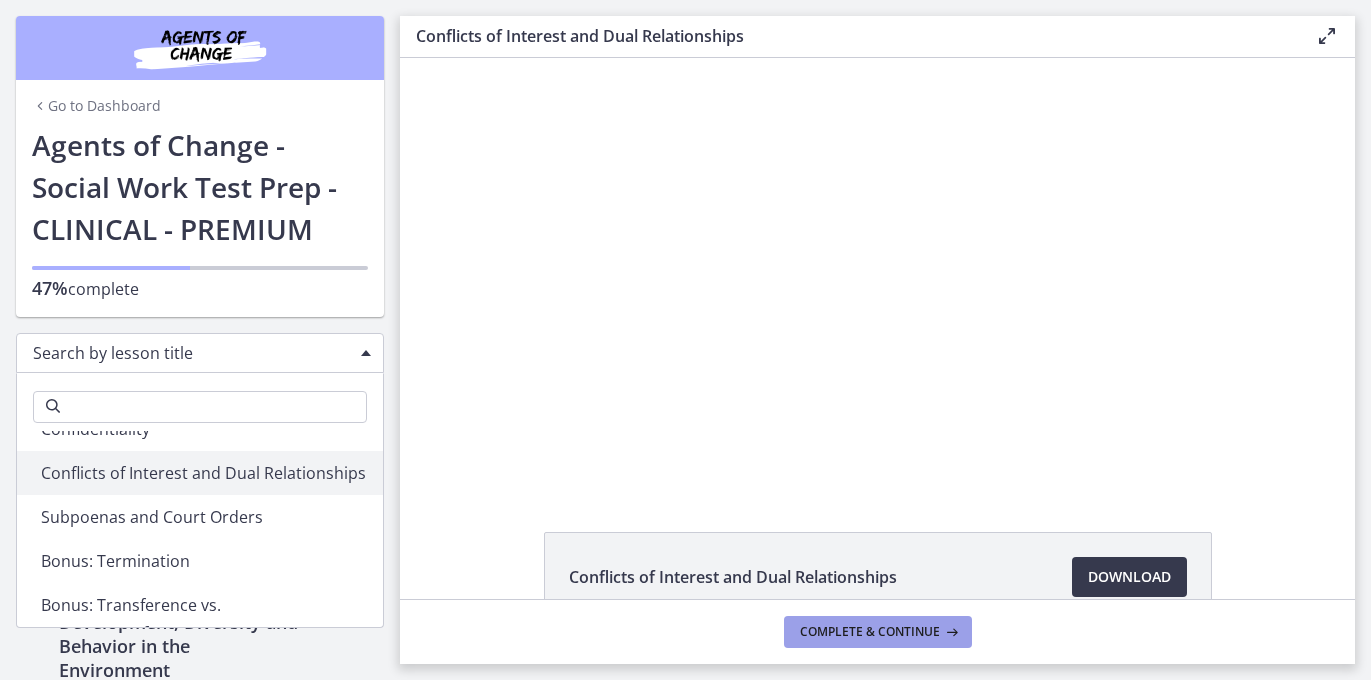 click on "Complete & continue" at bounding box center (870, 632) 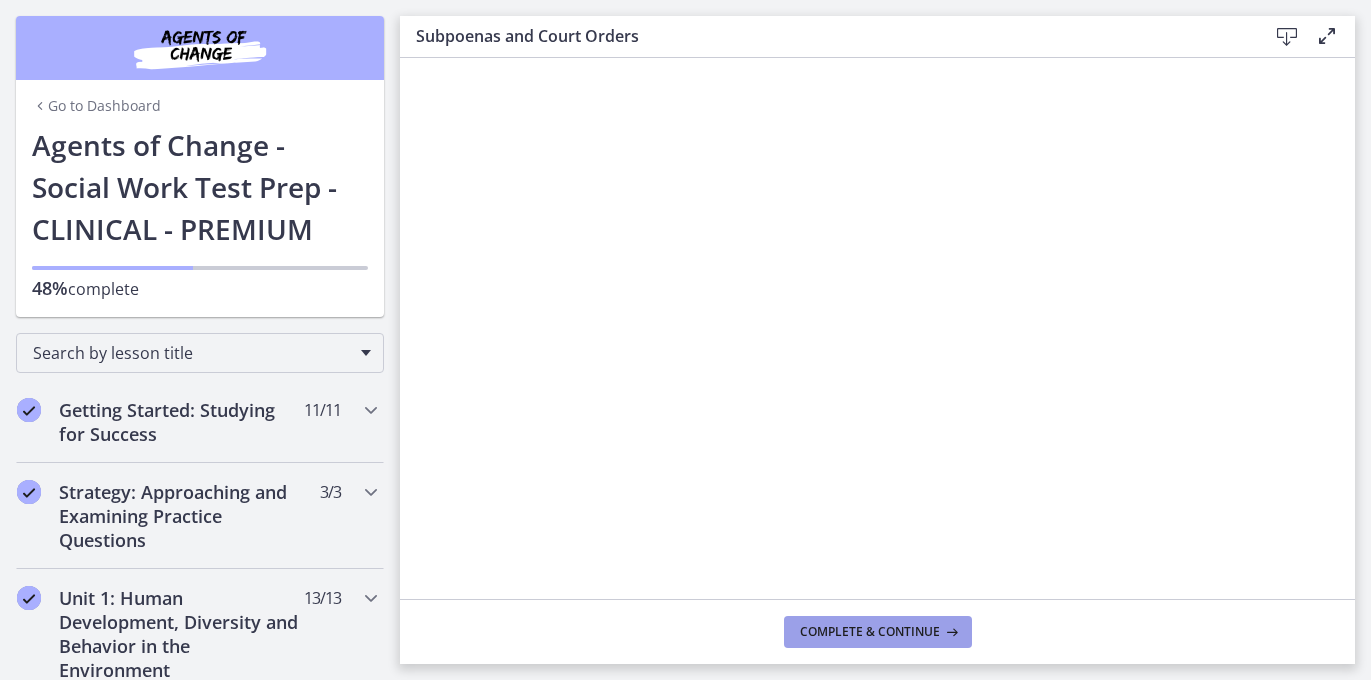 click on "Complete & continue" at bounding box center [870, 632] 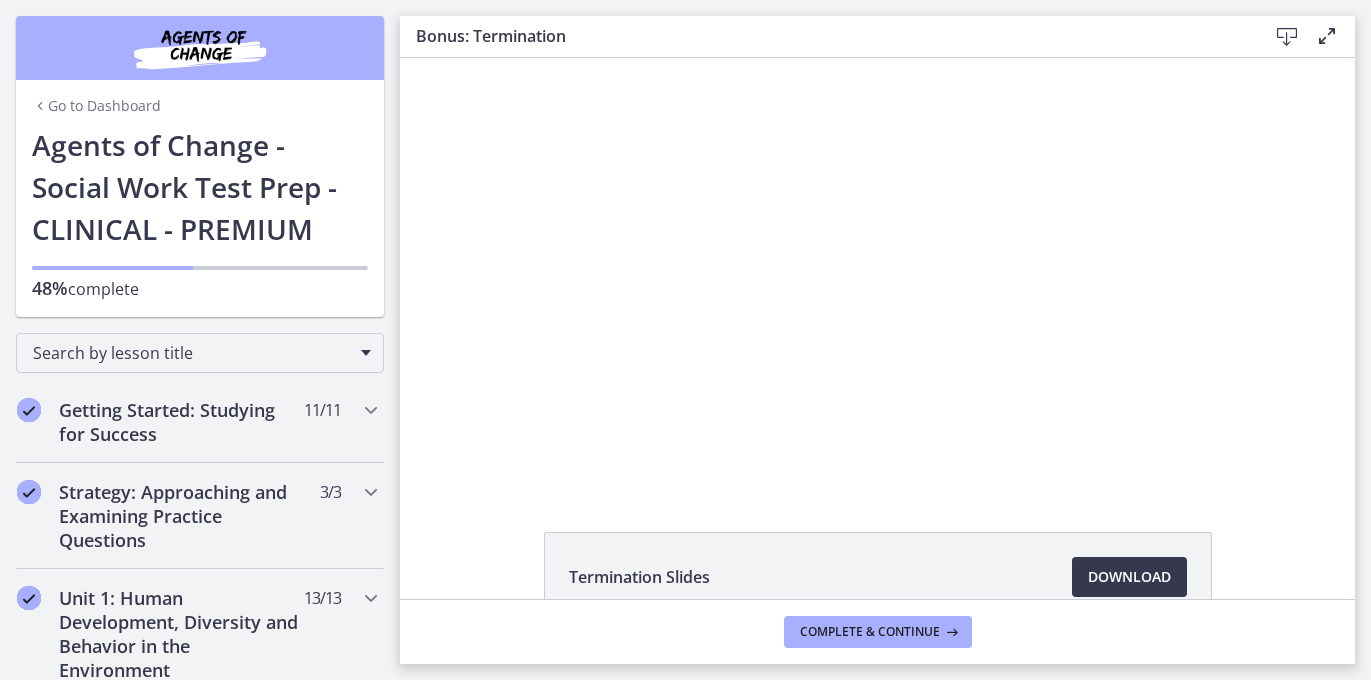 scroll, scrollTop: 0, scrollLeft: 0, axis: both 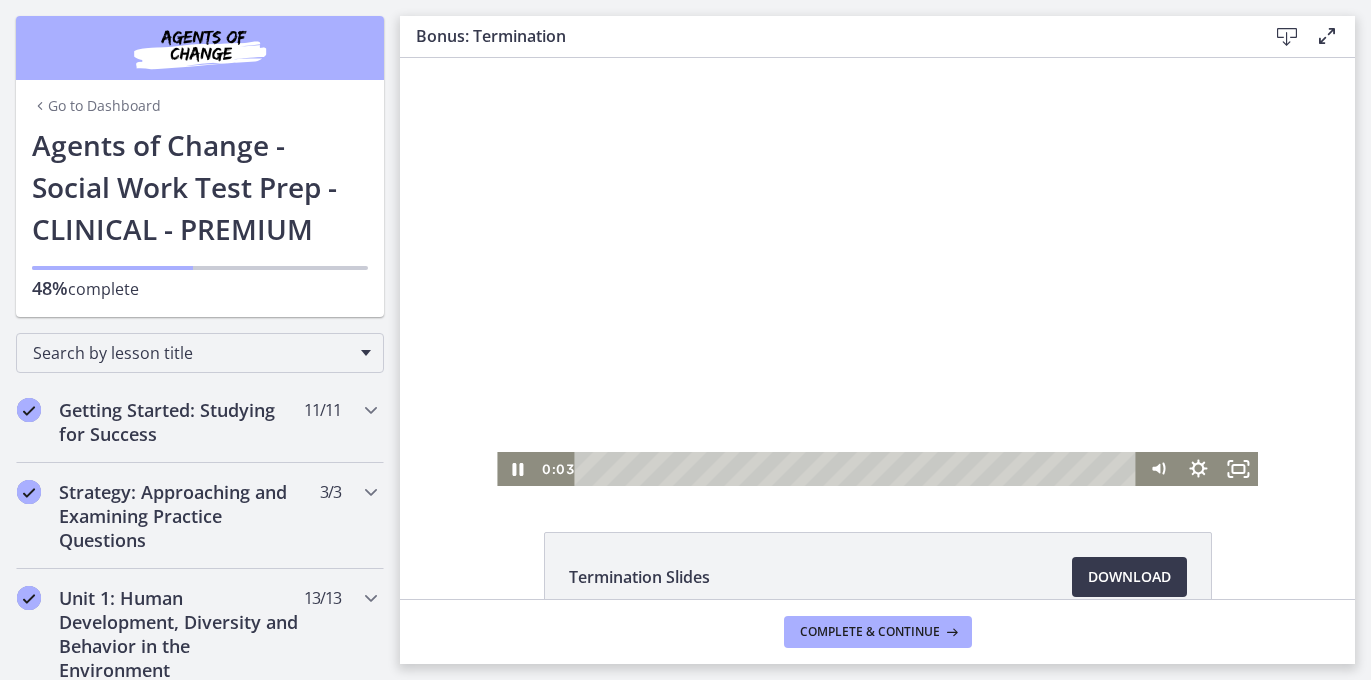 click at bounding box center (877, 272) 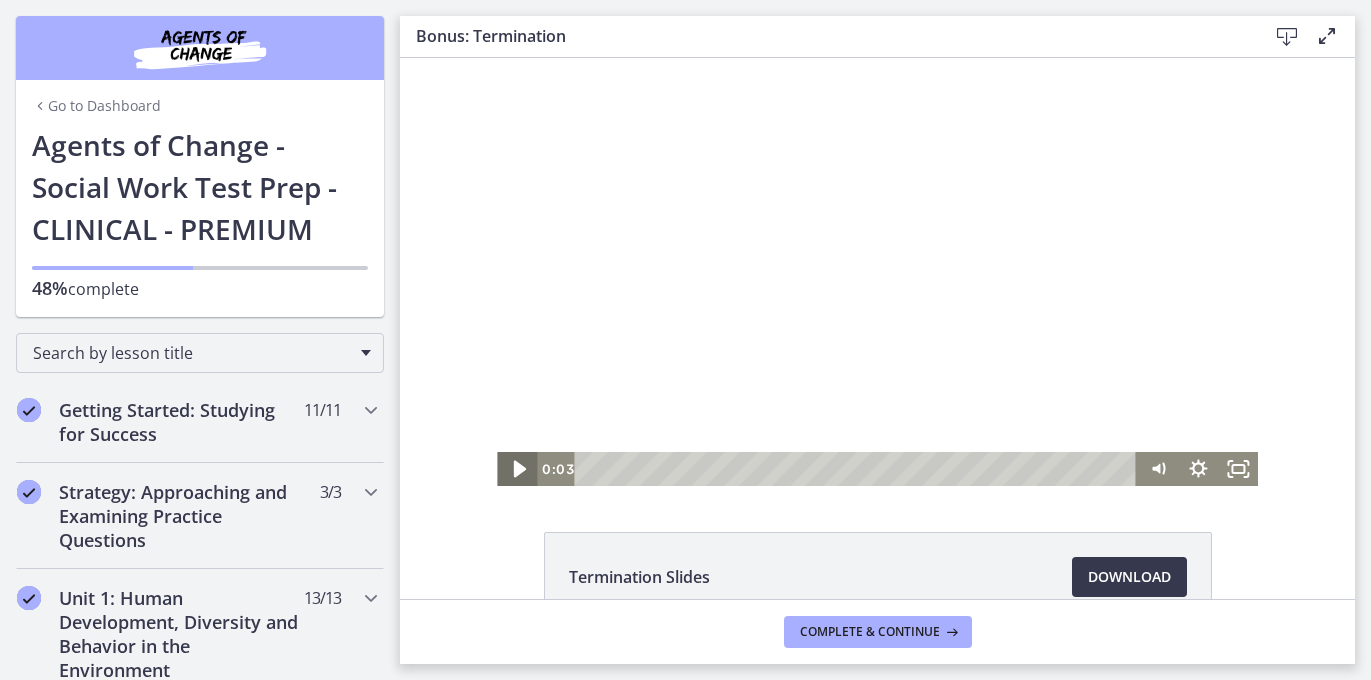 click 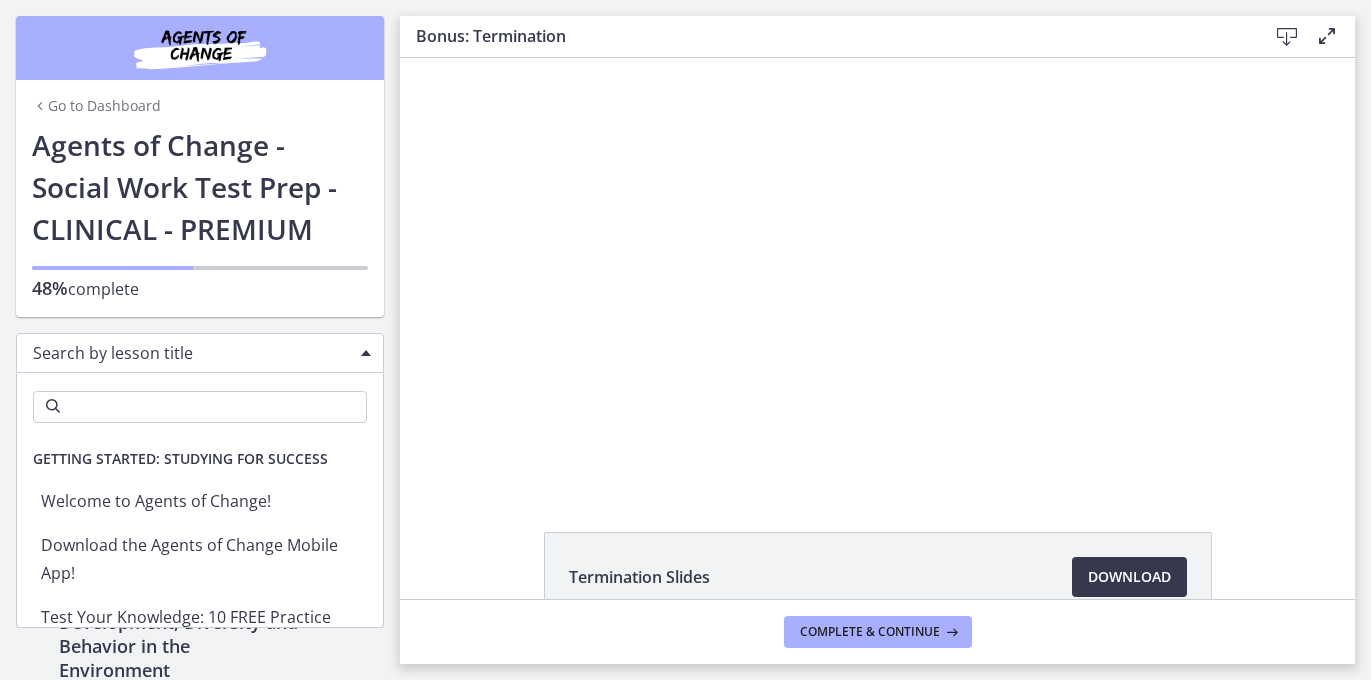 click at bounding box center [366, 353] 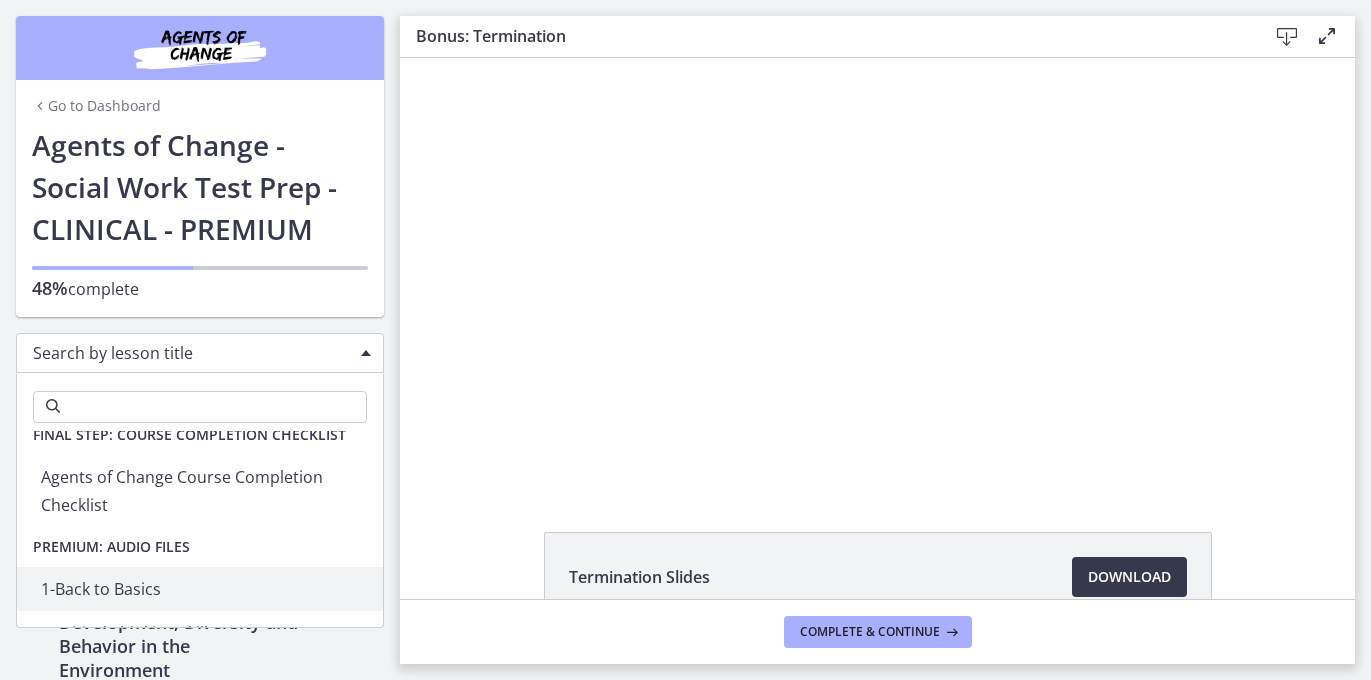 scroll, scrollTop: 5084, scrollLeft: 0, axis: vertical 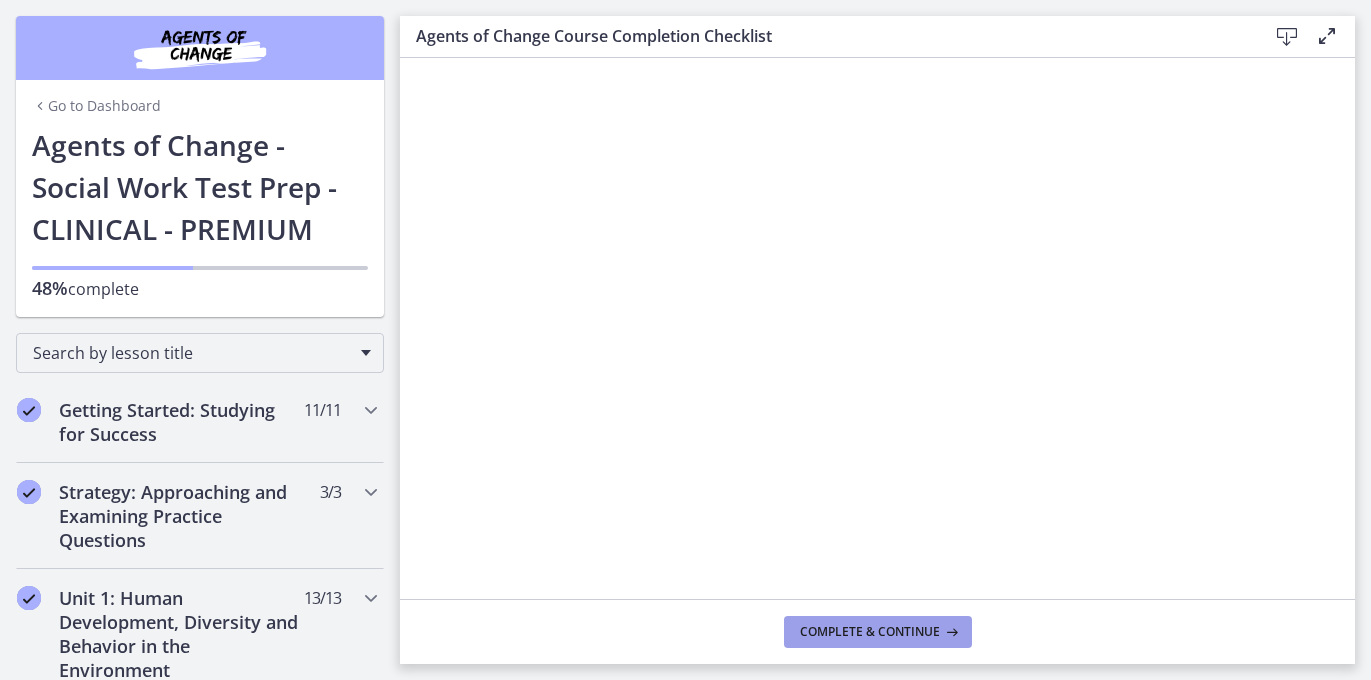 click on "Complete & continue" at bounding box center [870, 632] 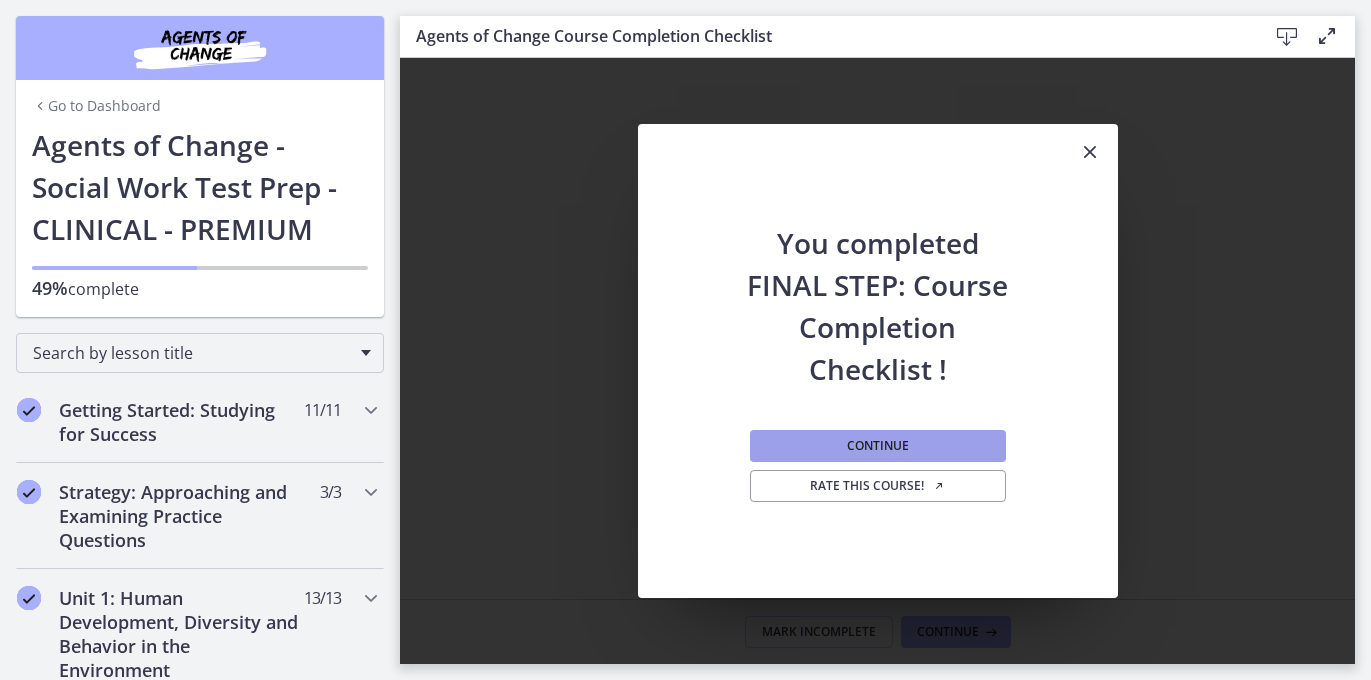 click on "Continue" at bounding box center [878, 446] 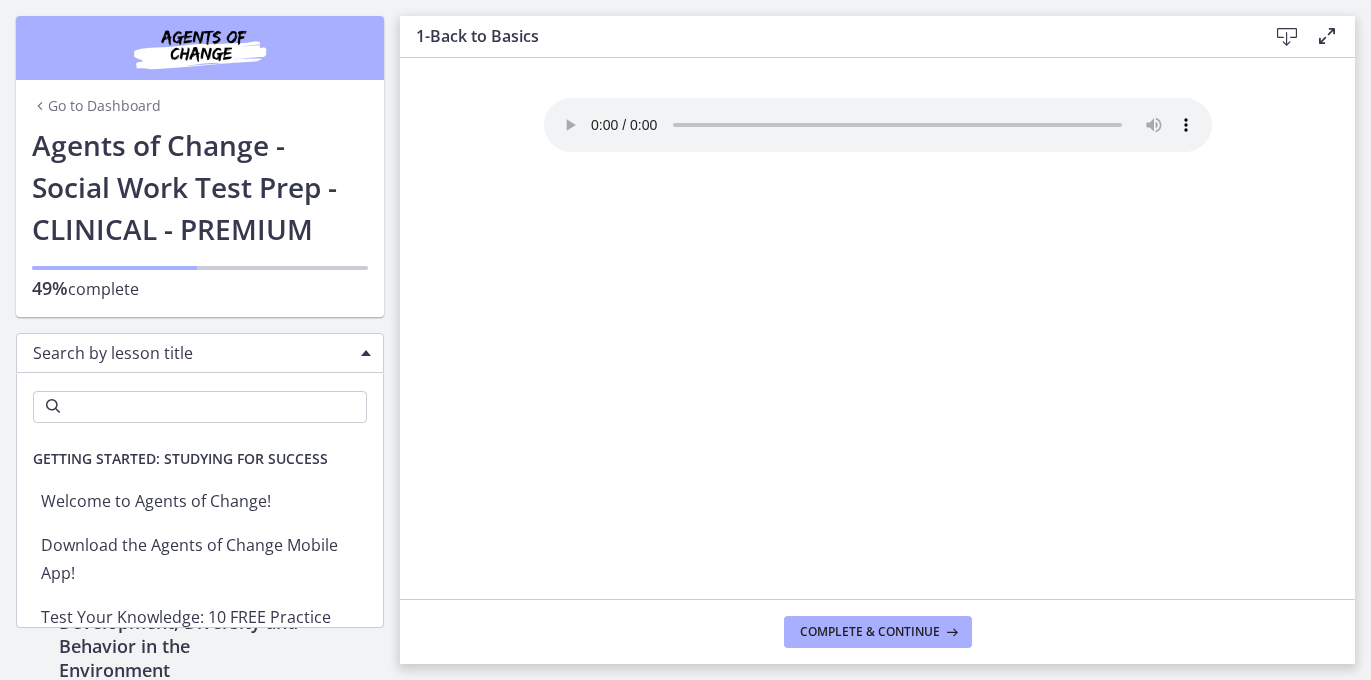 click on "Search by lesson title" at bounding box center [200, 353] 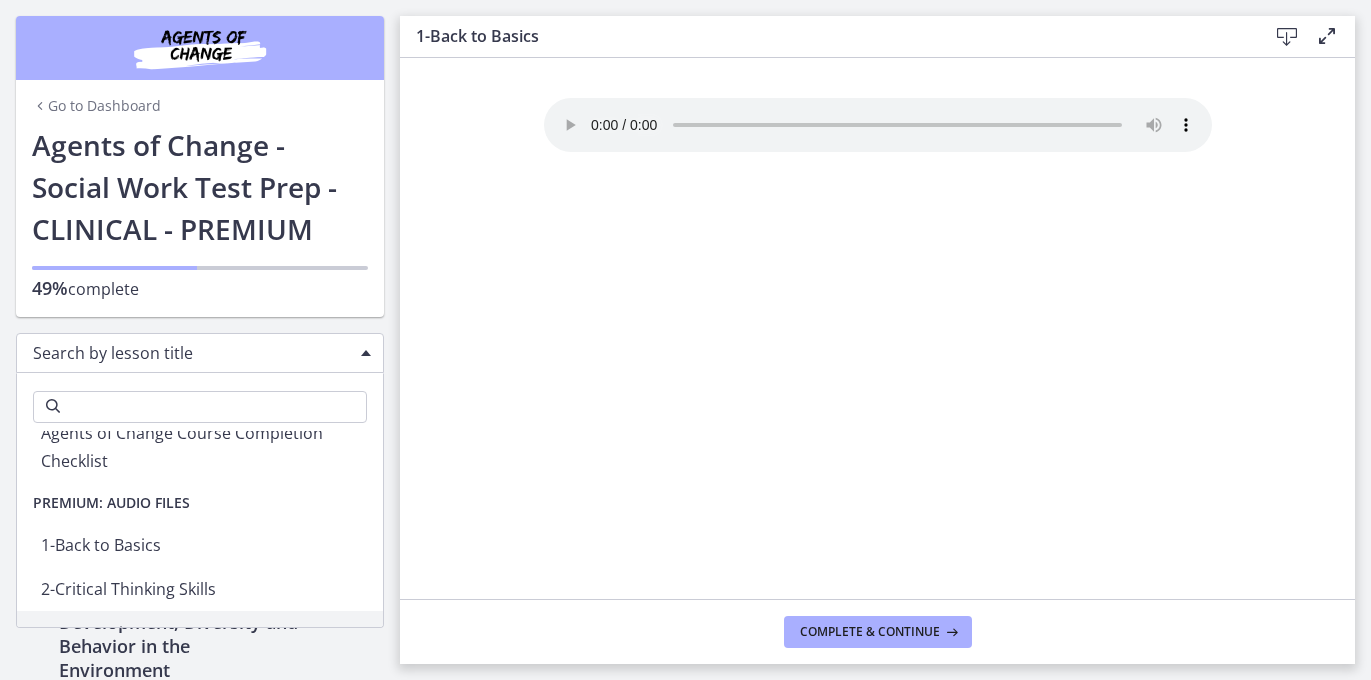 scroll, scrollTop: 5176, scrollLeft: 0, axis: vertical 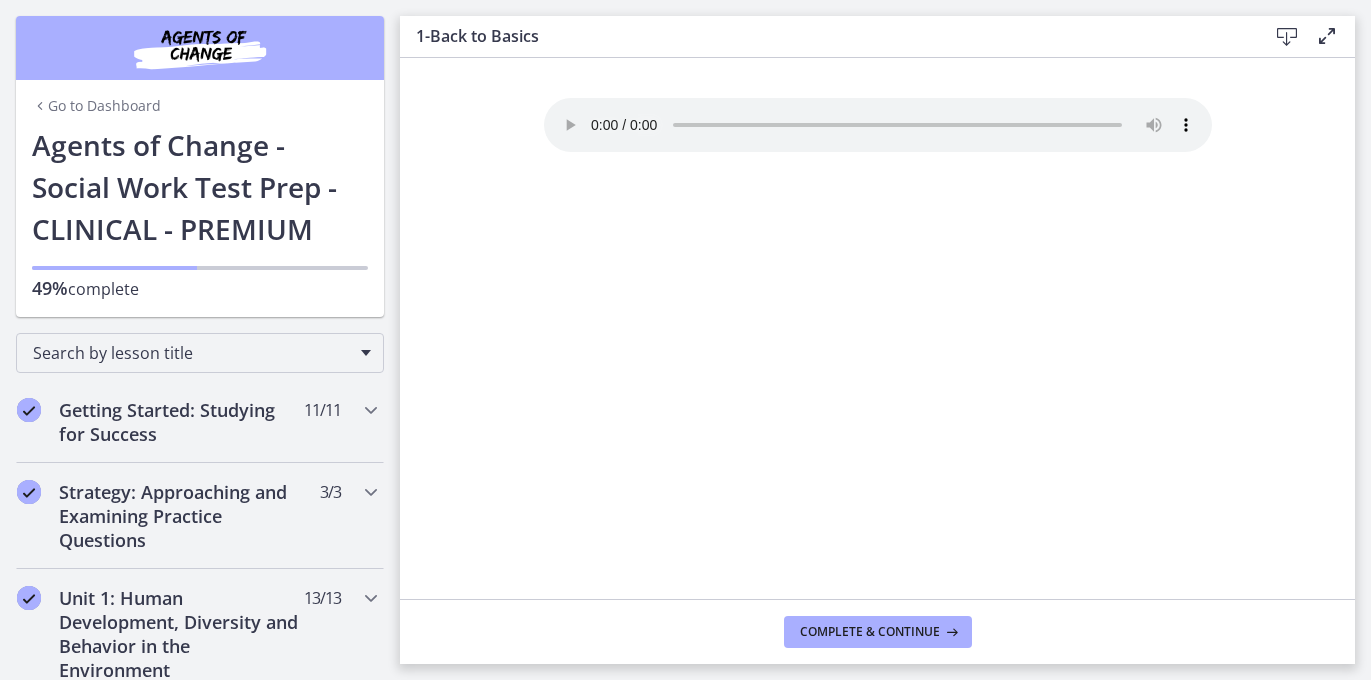 click at bounding box center (1327, 36) 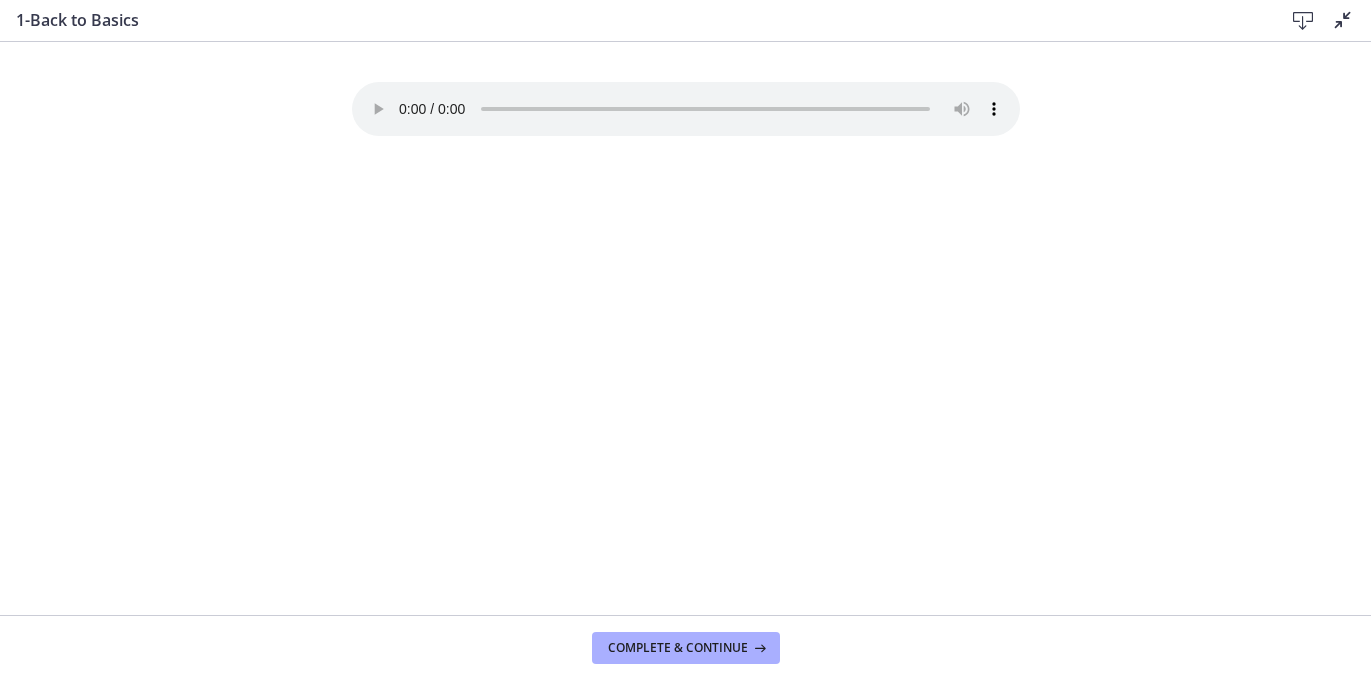 click at bounding box center [1343, 20] 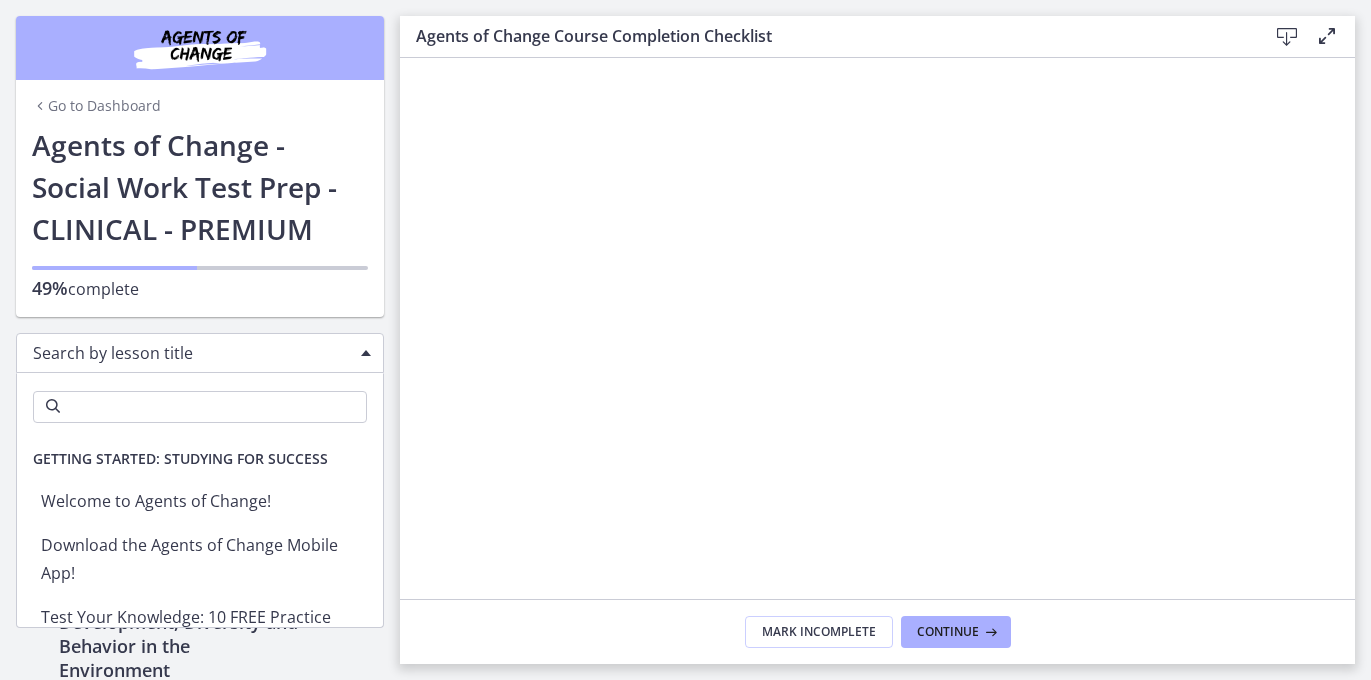 click at bounding box center [366, 353] 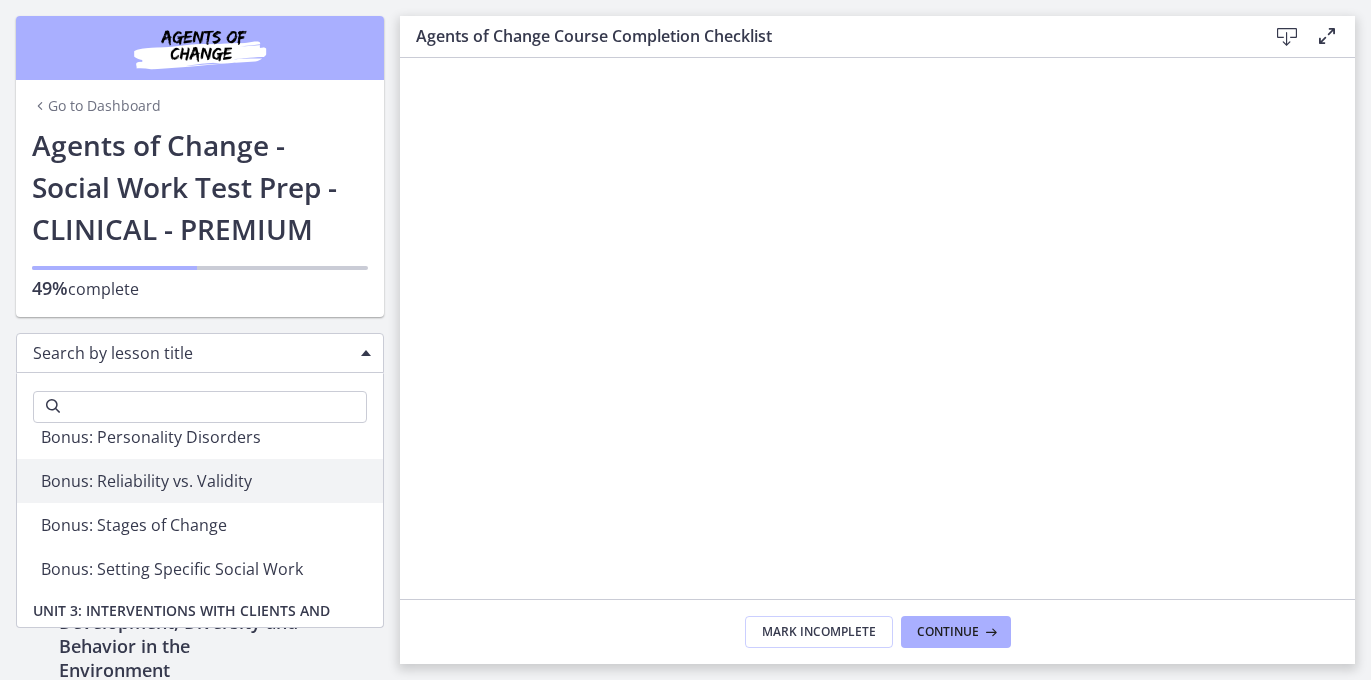 scroll, scrollTop: 2432, scrollLeft: 0, axis: vertical 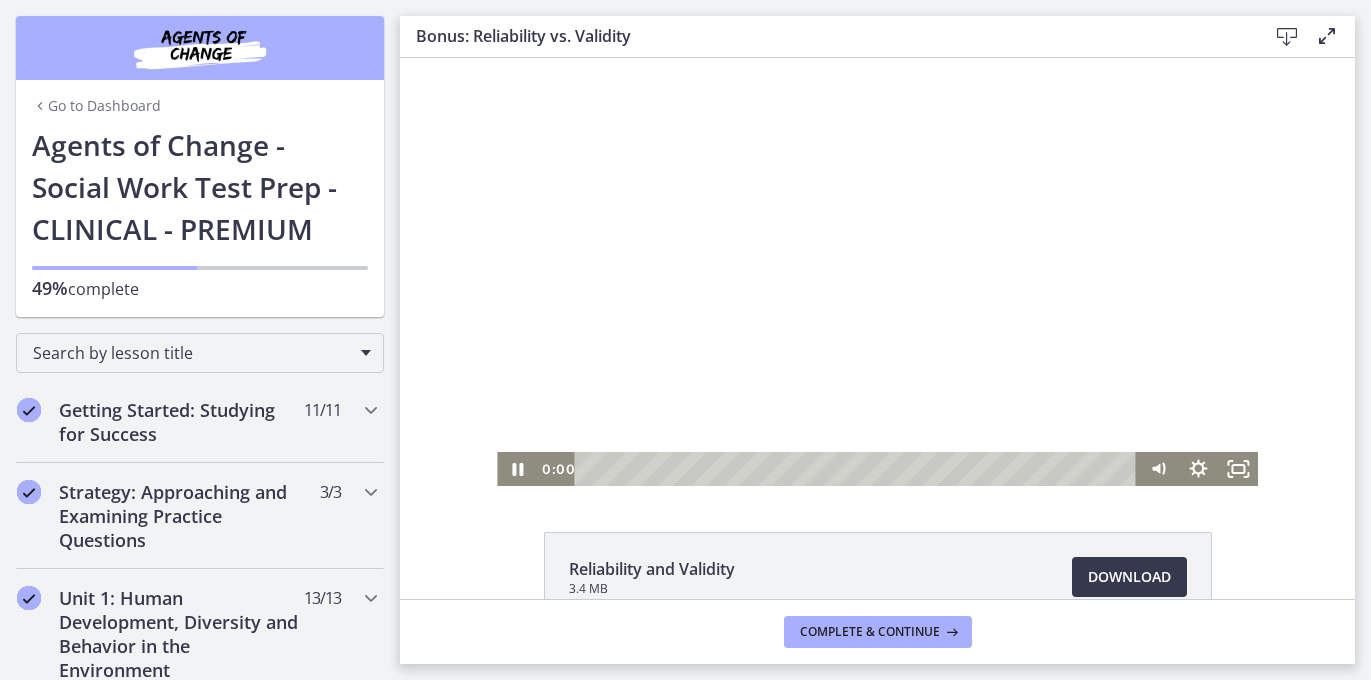 drag, startPoint x: 773, startPoint y: 470, endPoint x: 547, endPoint y: 474, distance: 226.0354 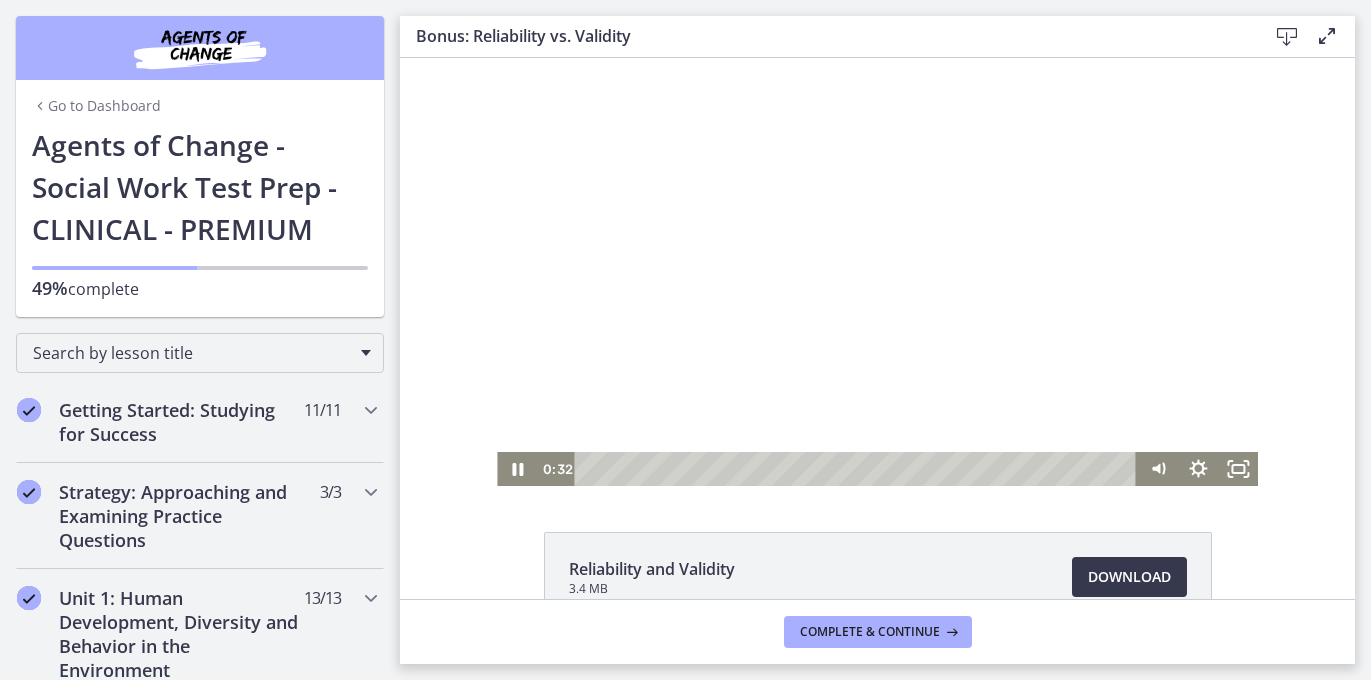 click on "0:32 0:00" at bounding box center [837, 469] 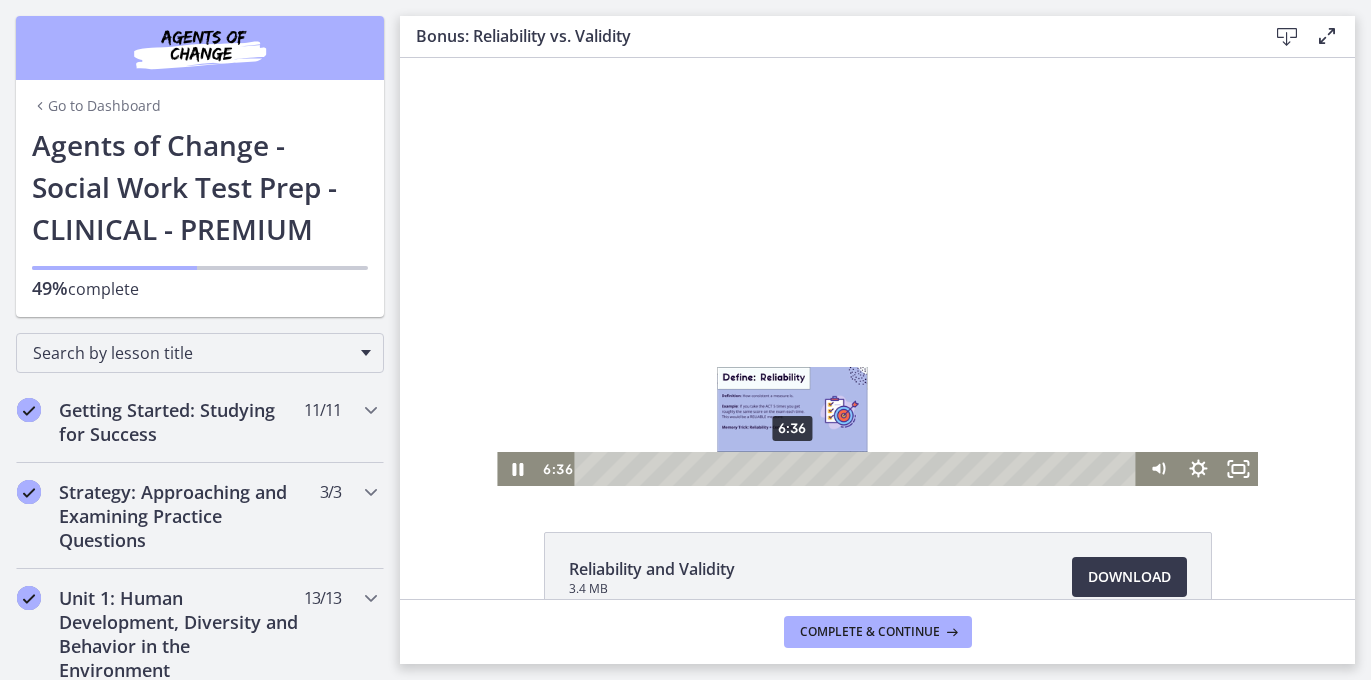 drag, startPoint x: 780, startPoint y: 467, endPoint x: 792, endPoint y: 469, distance: 12.165525 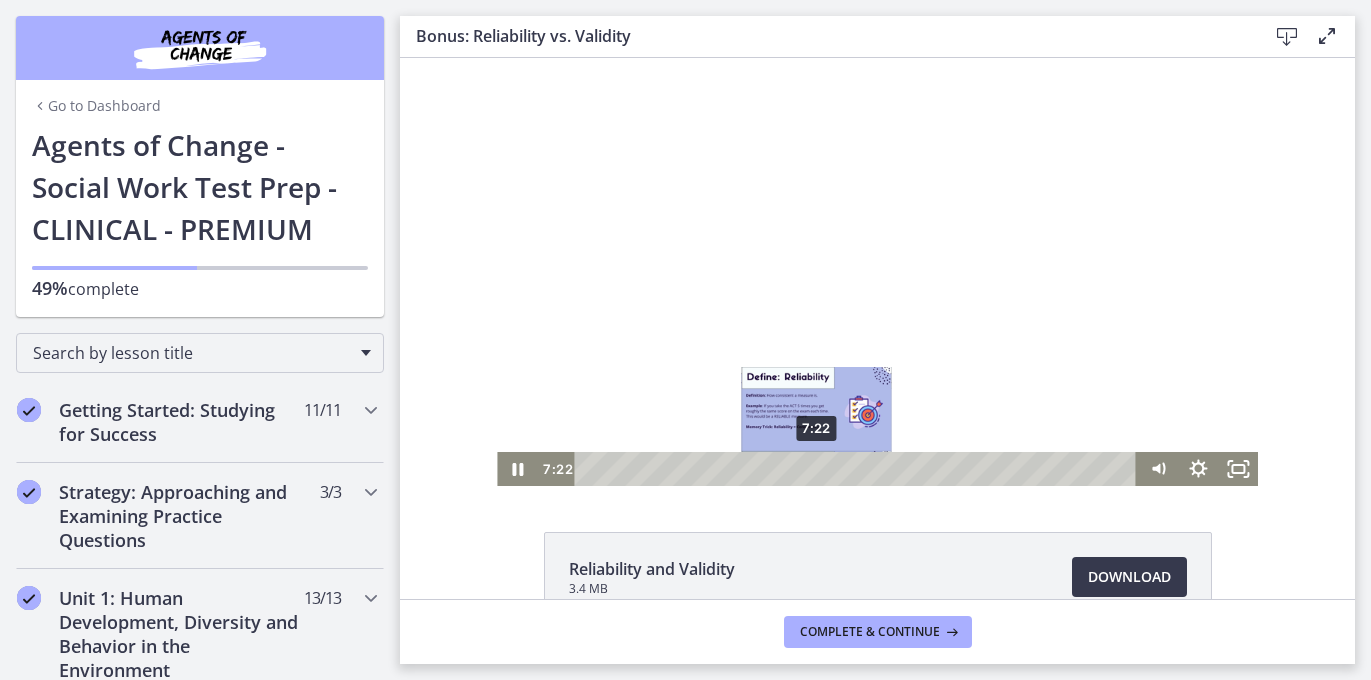 click on "7:22" at bounding box center [859, 469] 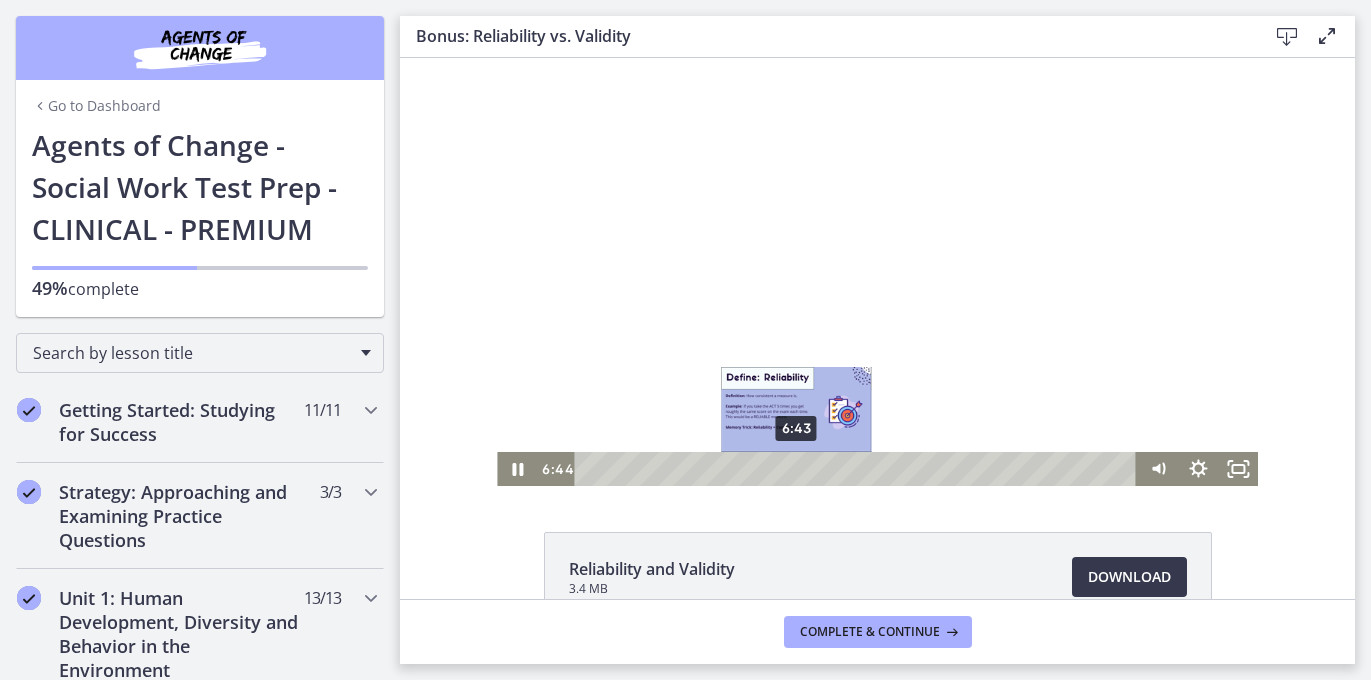 click on "6:43" at bounding box center (859, 469) 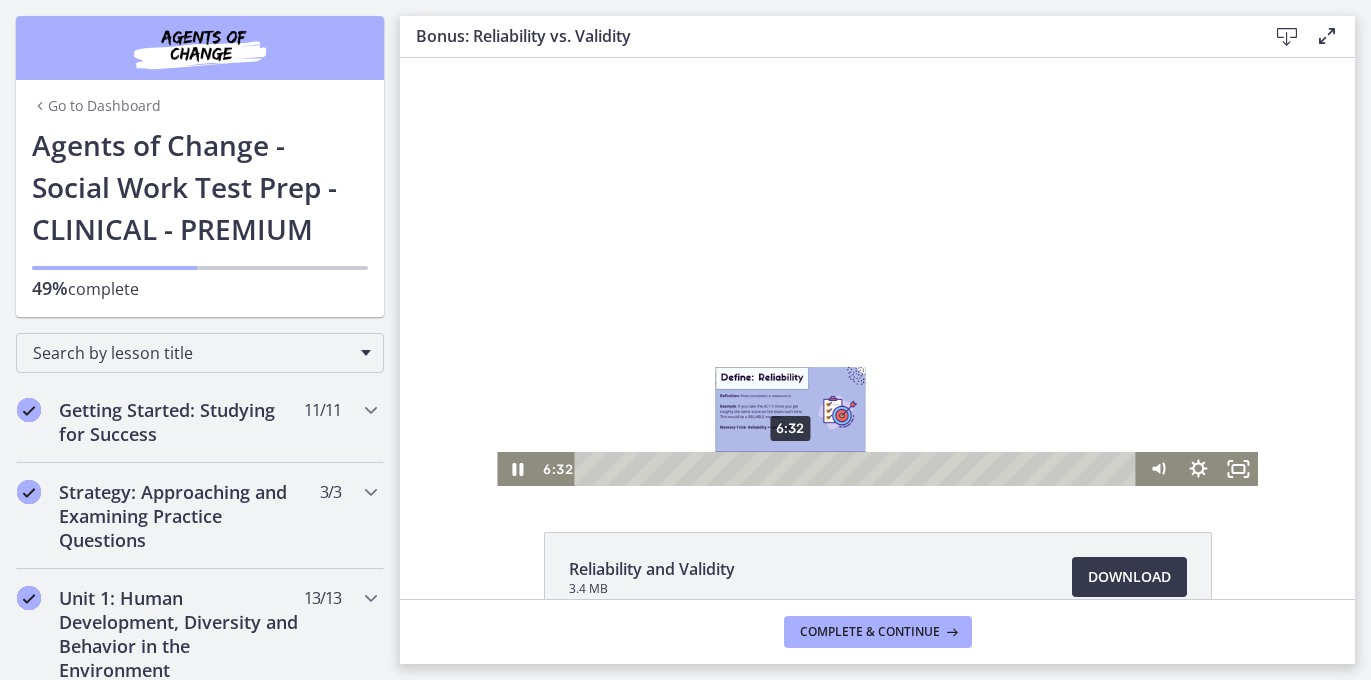 drag, startPoint x: 820, startPoint y: 465, endPoint x: 791, endPoint y: 464, distance: 29.017237 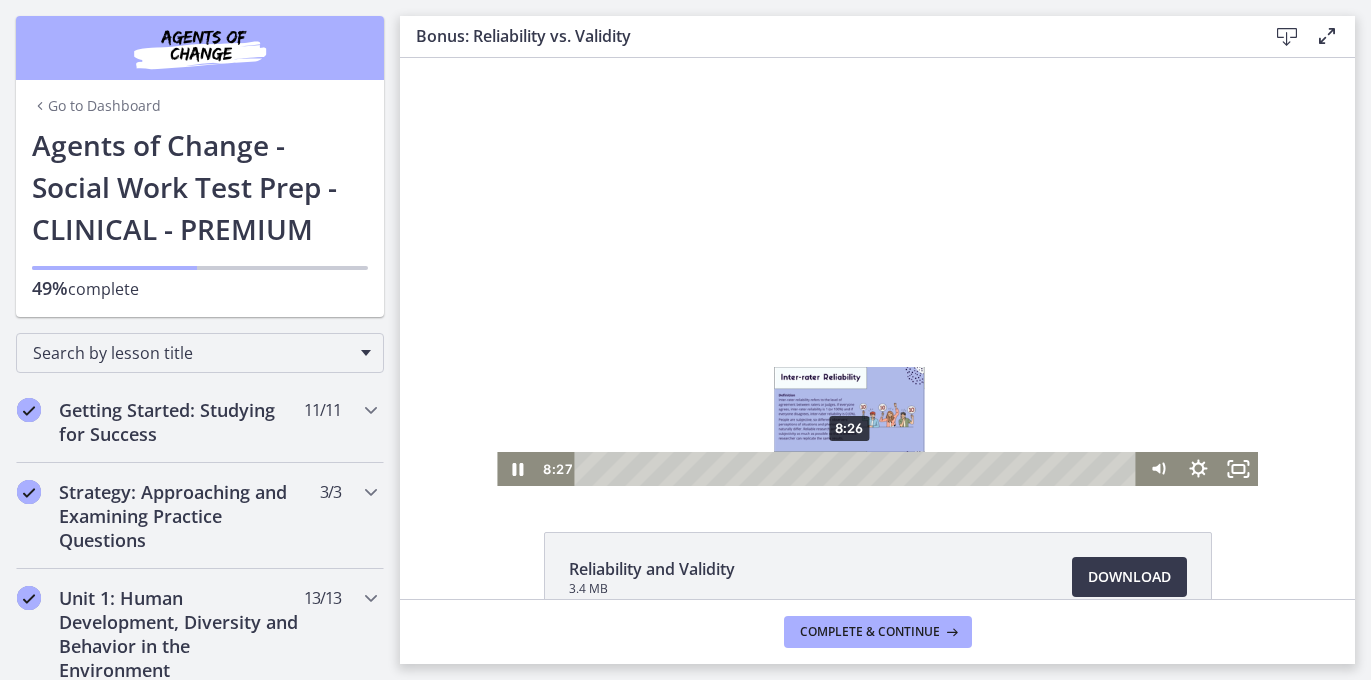 click on "8:26" at bounding box center (859, 469) 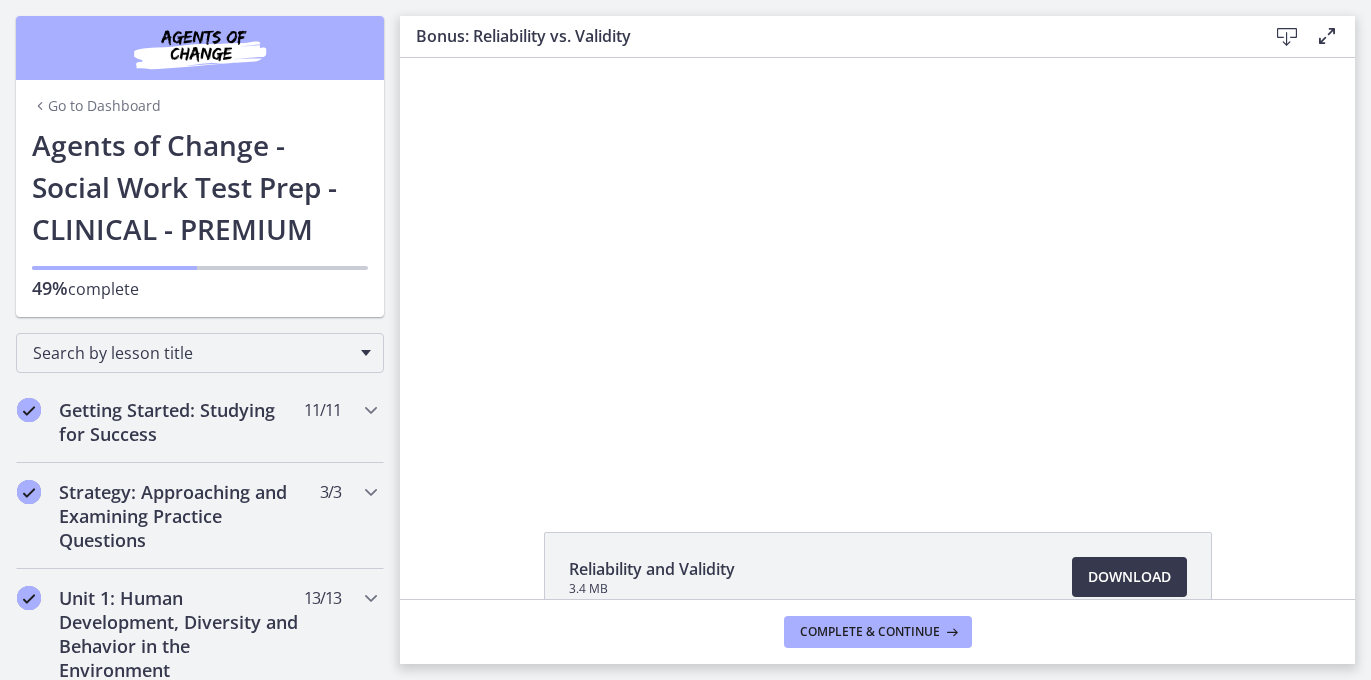 scroll, scrollTop: 0, scrollLeft: 0, axis: both 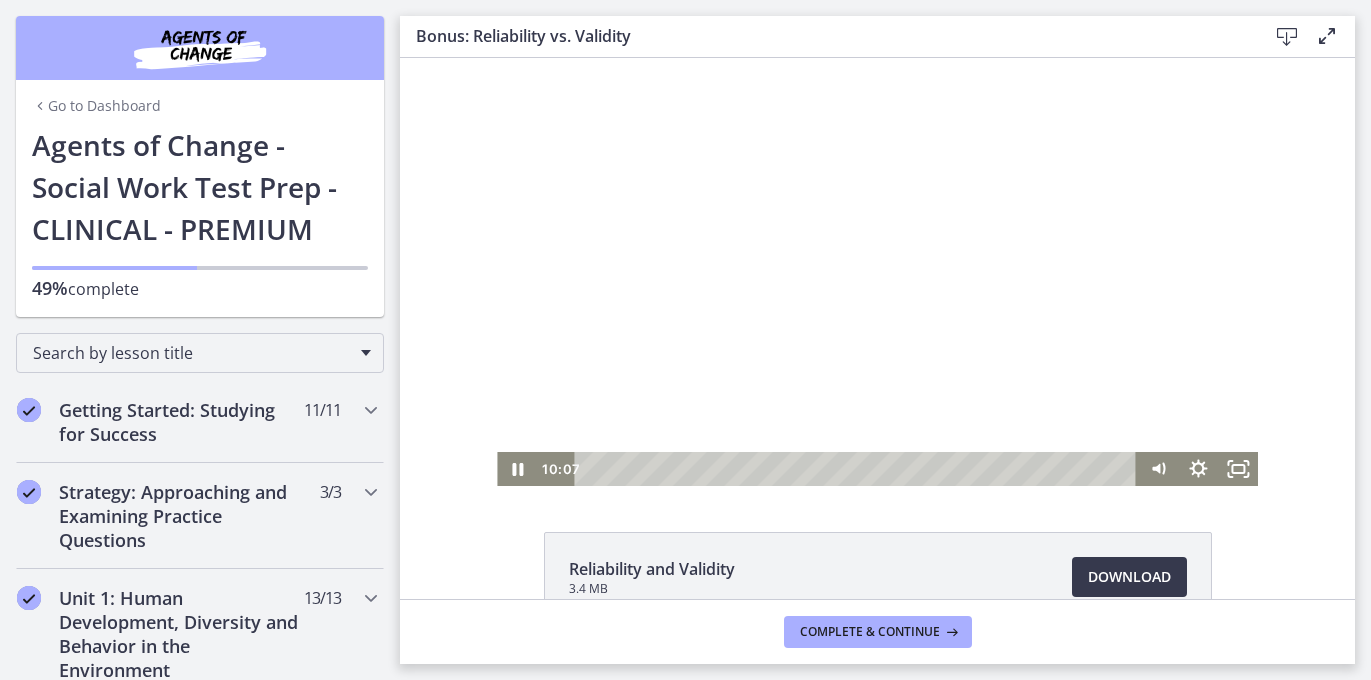 click at bounding box center [877, 272] 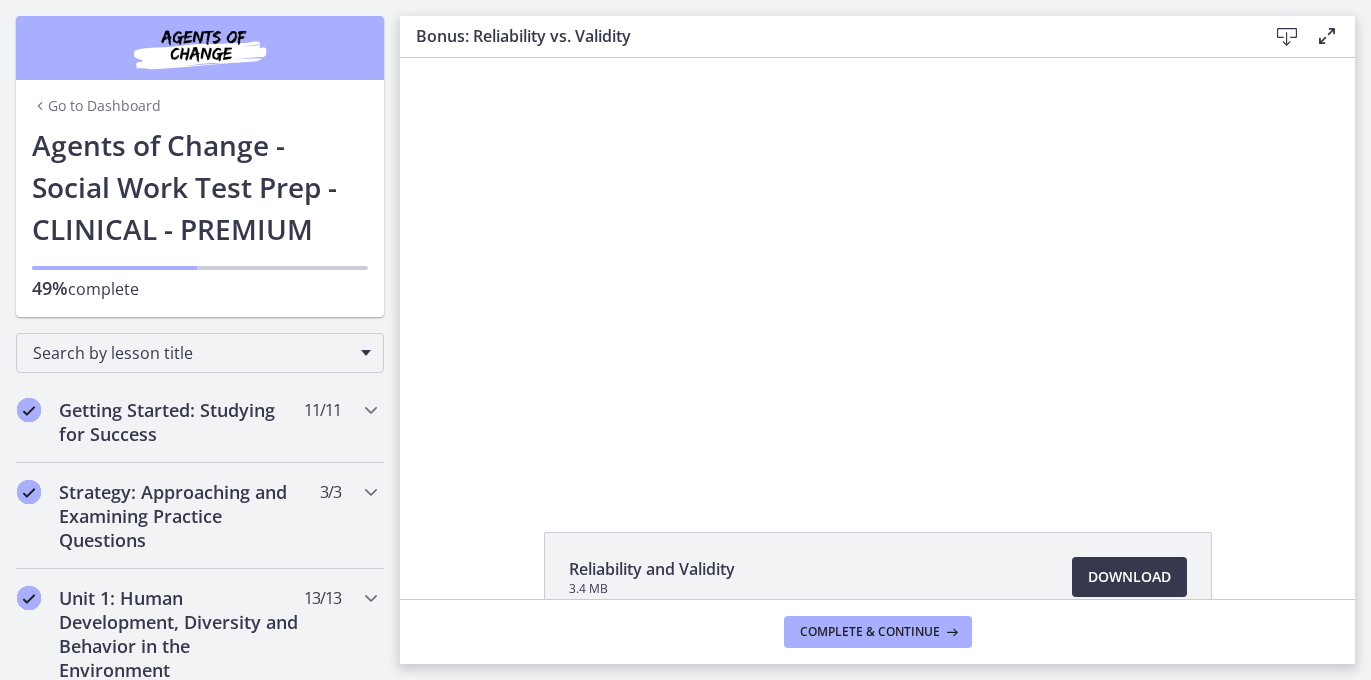 click at bounding box center (877, 272) 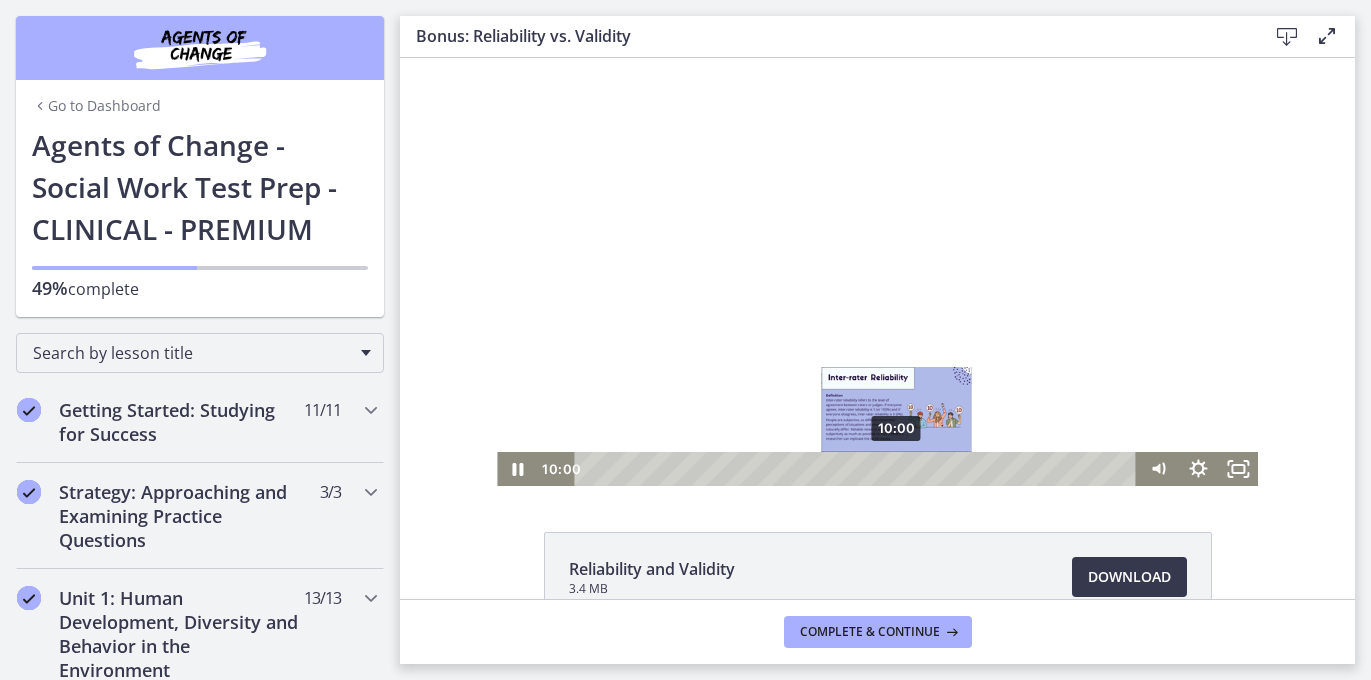 click at bounding box center (896, 468) 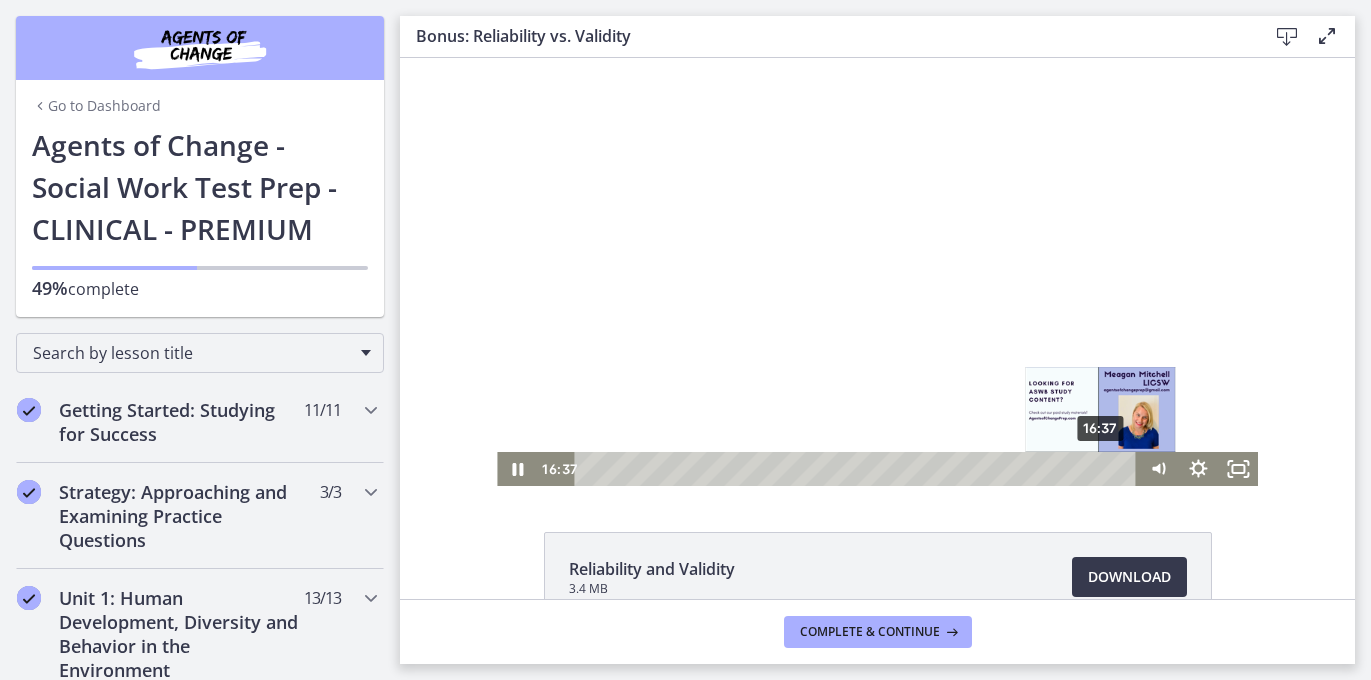 drag, startPoint x: 963, startPoint y: 468, endPoint x: 1106, endPoint y: 464, distance: 143.05594 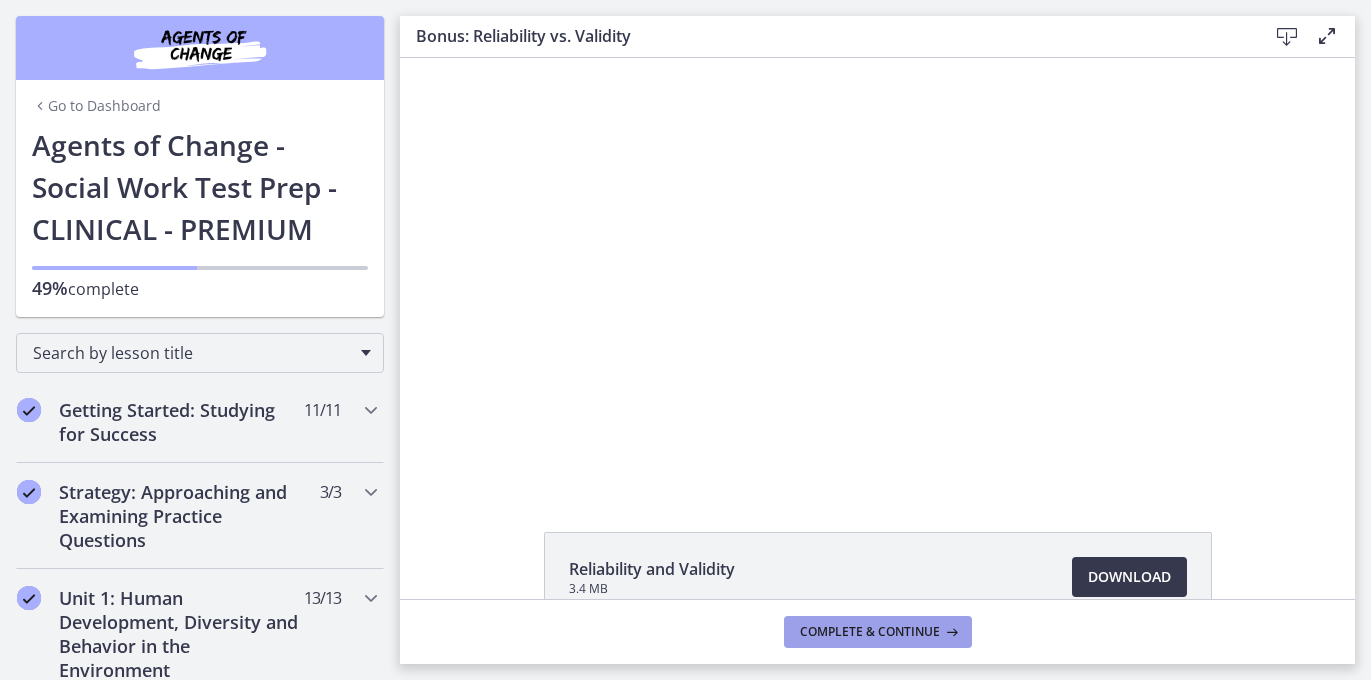 click on "Complete & continue" at bounding box center (870, 632) 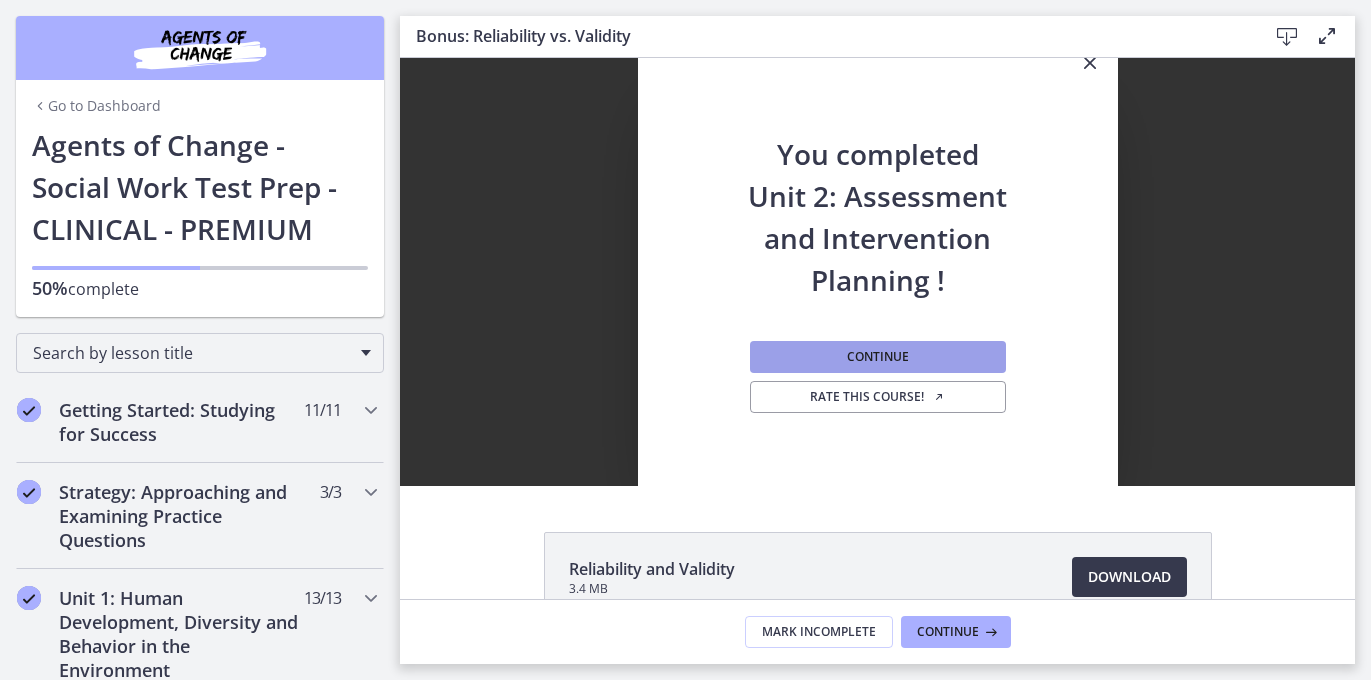 click on "Continue" at bounding box center [878, 357] 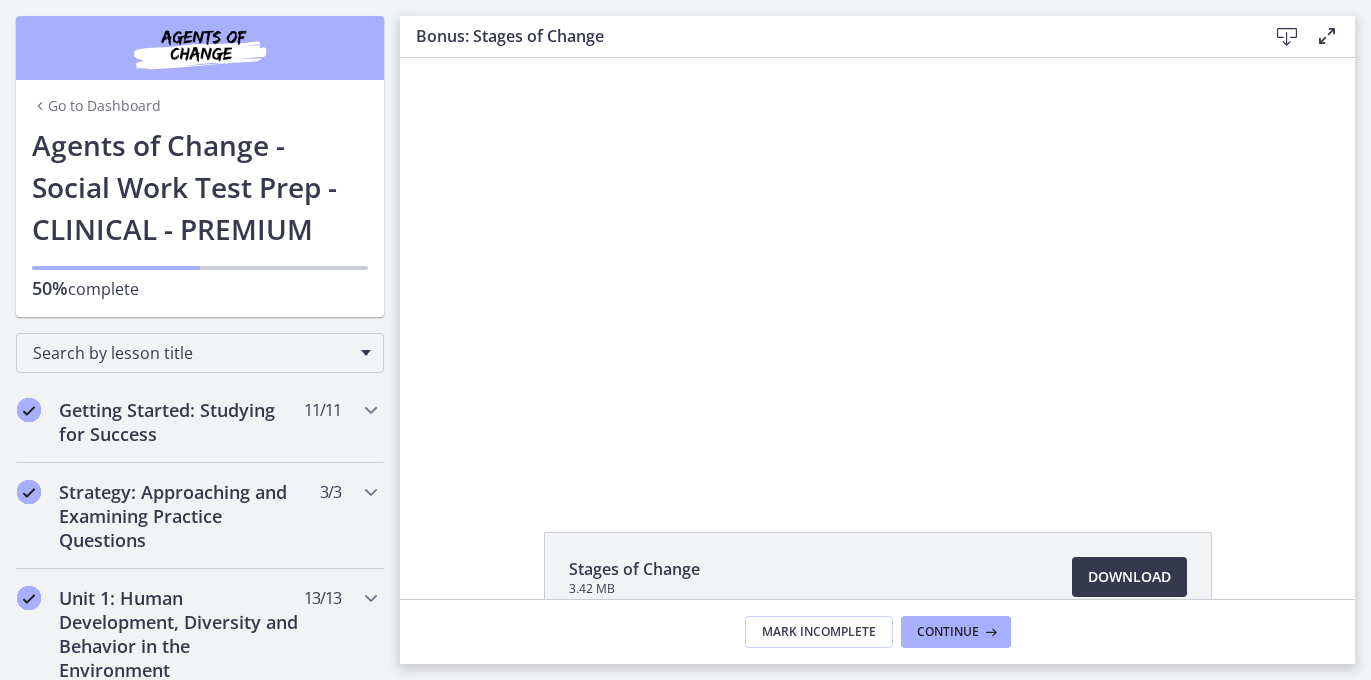 scroll, scrollTop: 0, scrollLeft: 0, axis: both 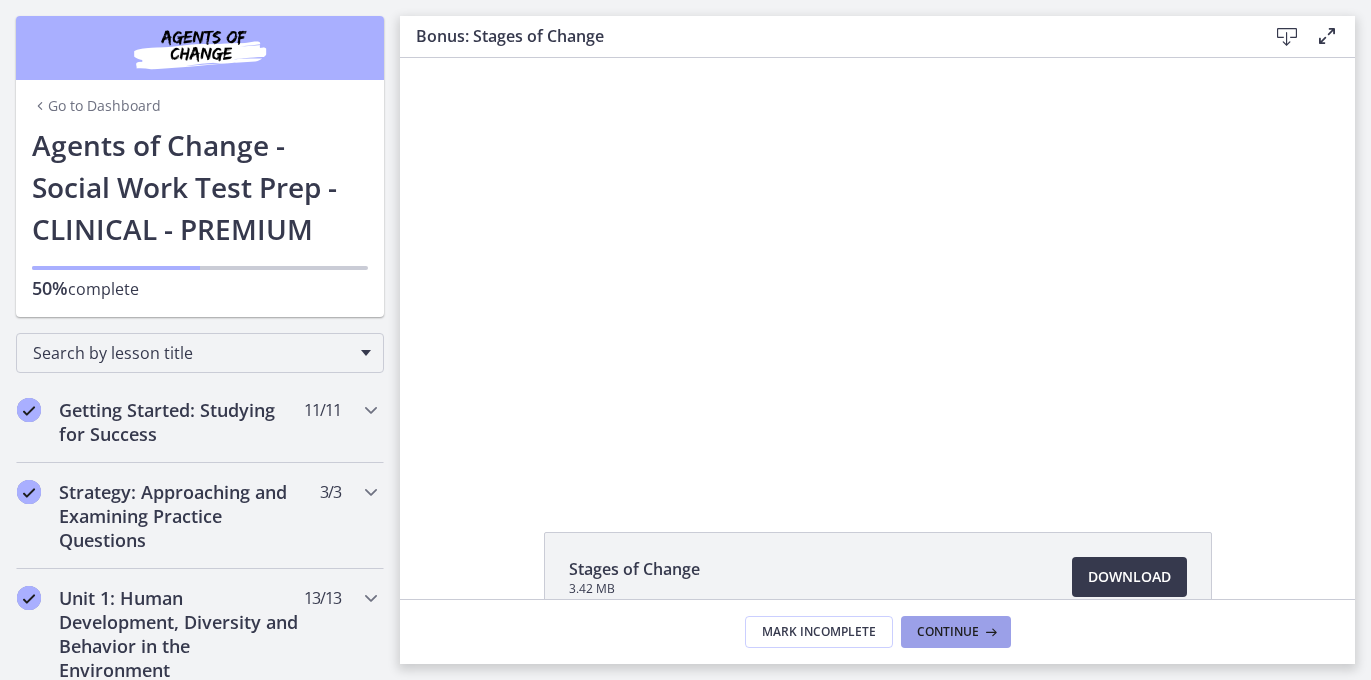 click on "Continue" at bounding box center [948, 632] 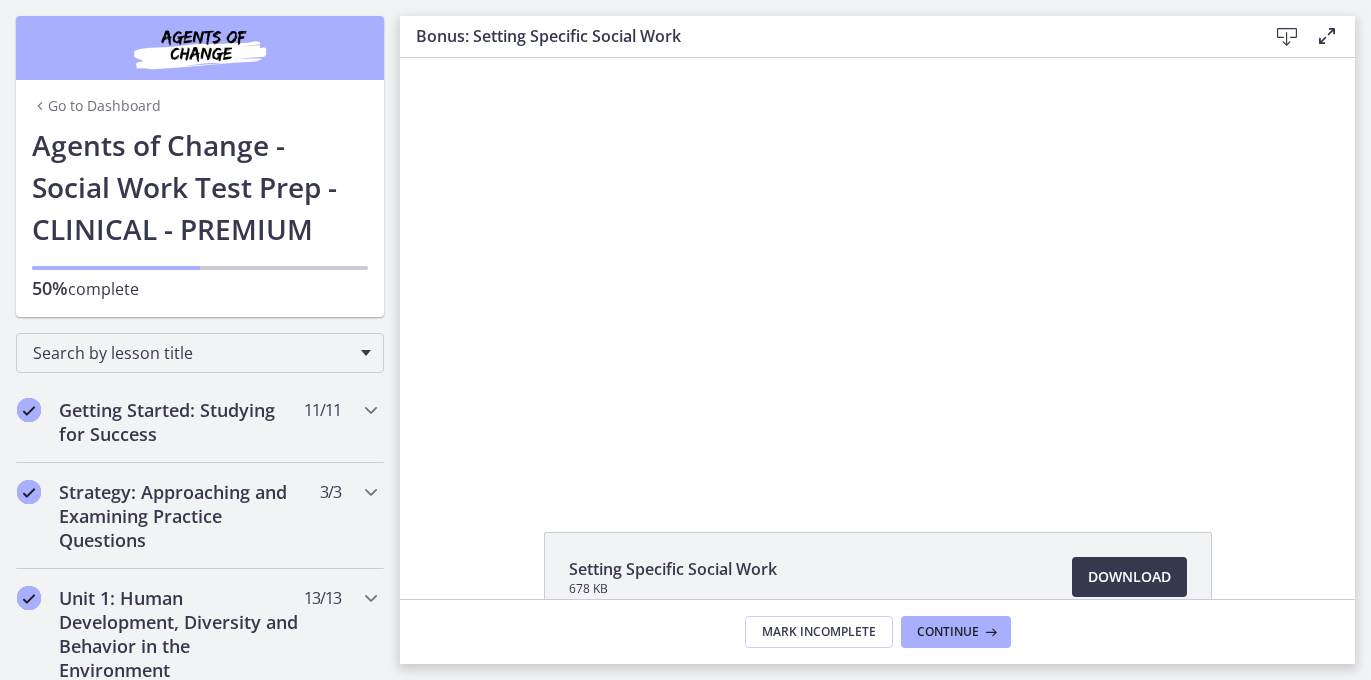 scroll, scrollTop: 0, scrollLeft: 0, axis: both 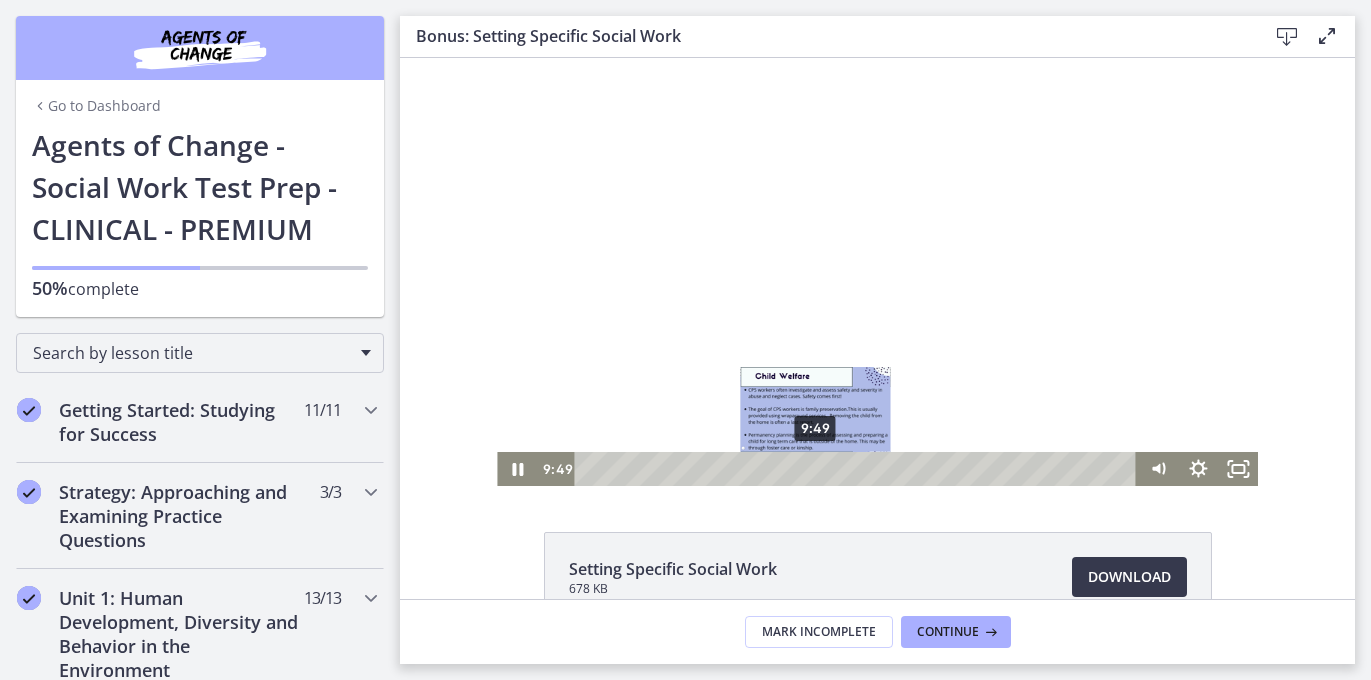 click on "9:49" at bounding box center (859, 469) 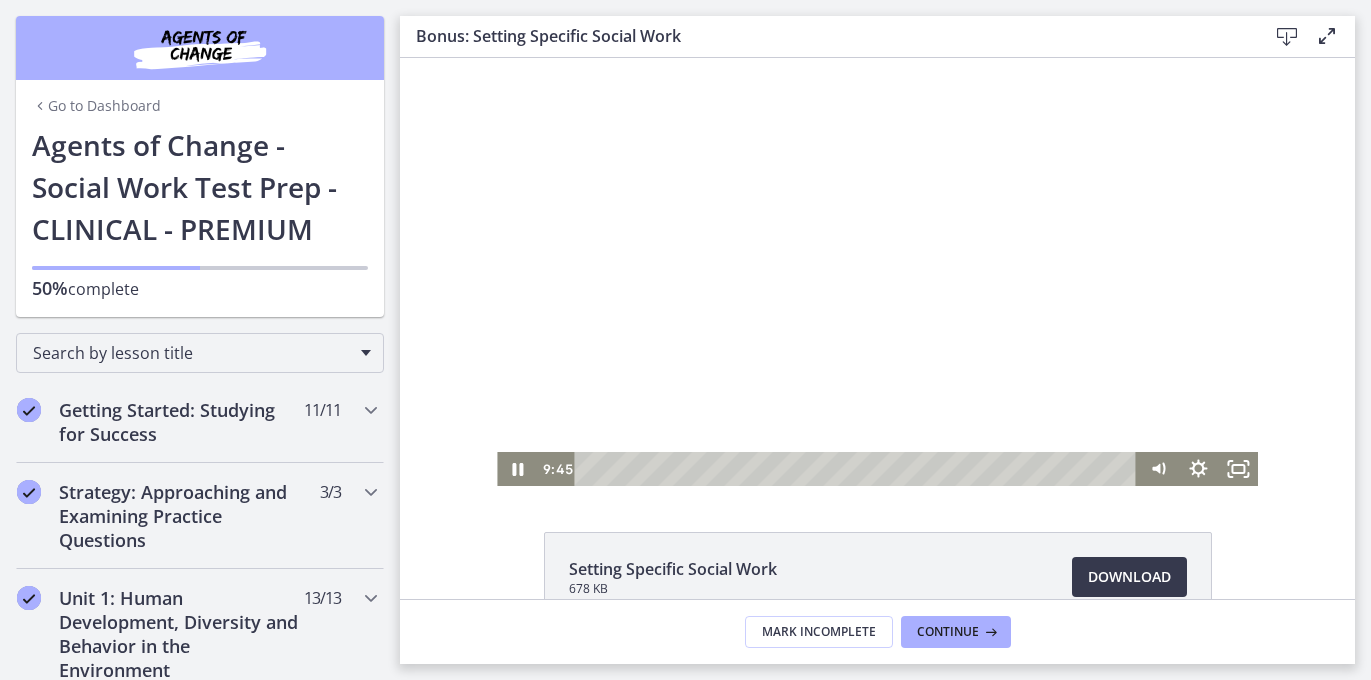 click at bounding box center (877, 272) 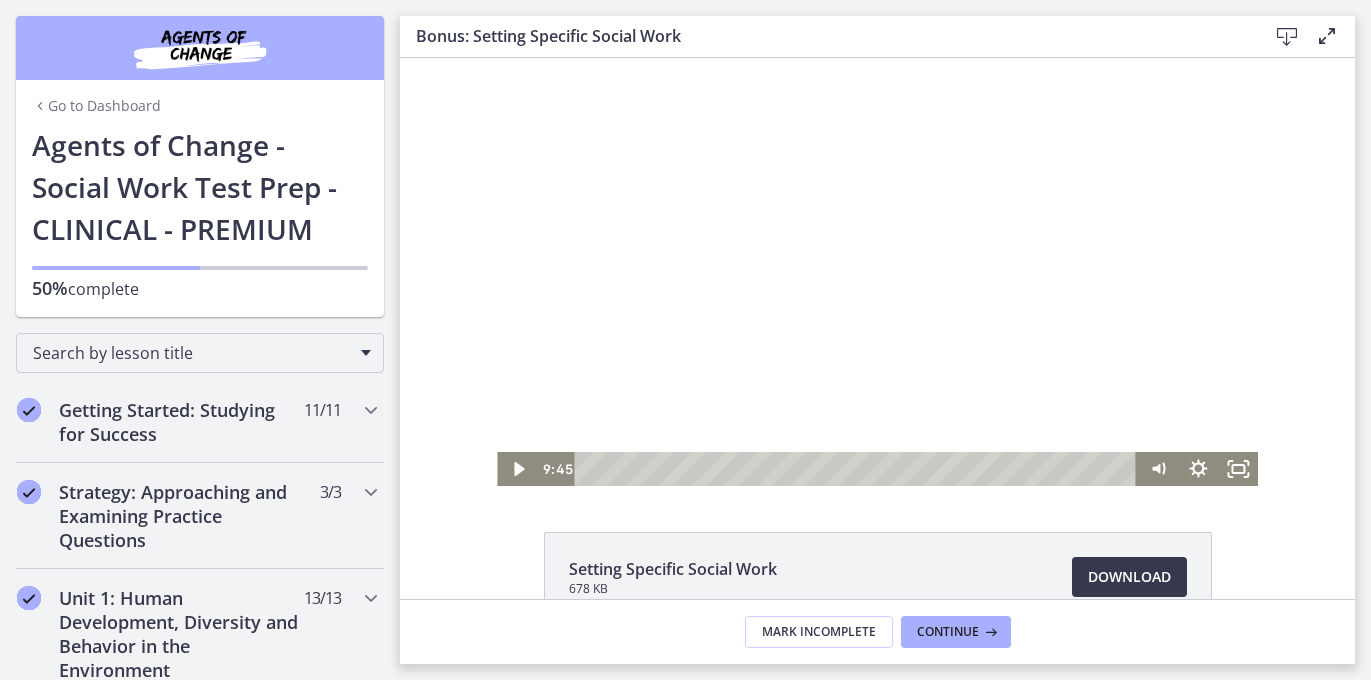 click at bounding box center [877, 272] 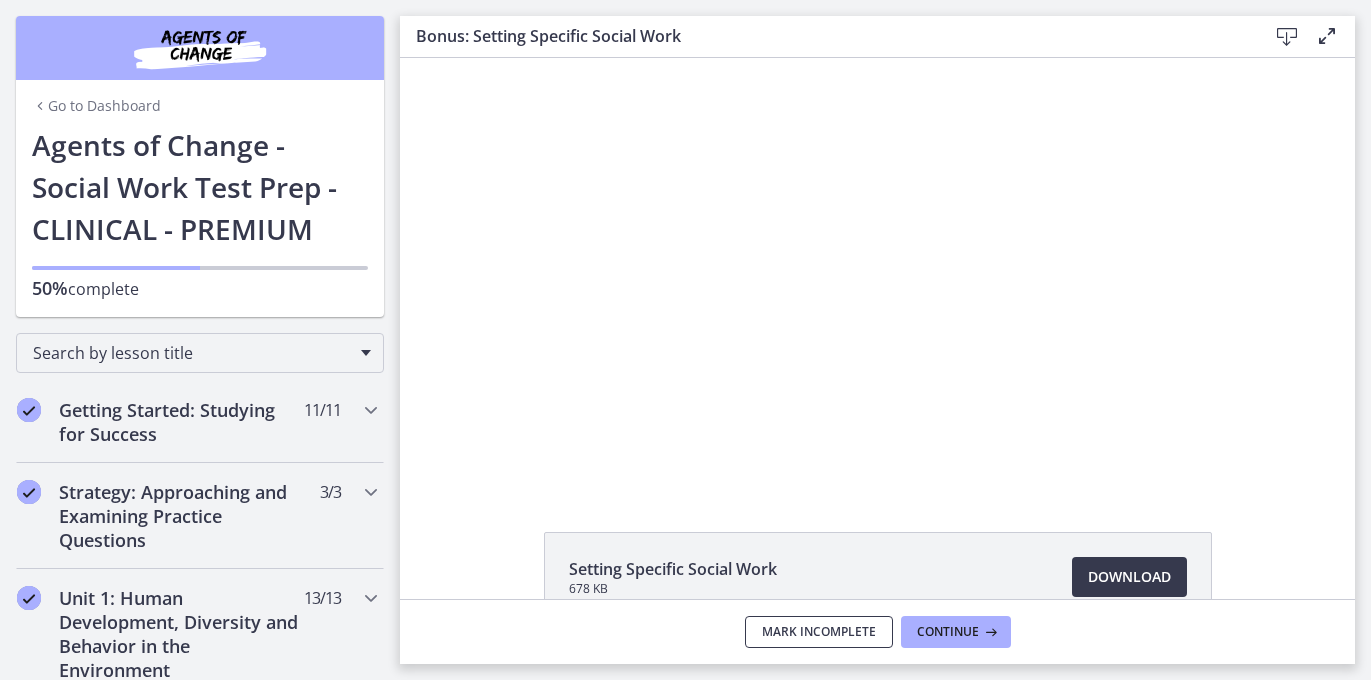 drag, startPoint x: 819, startPoint y: 635, endPoint x: 954, endPoint y: 648, distance: 135.62448 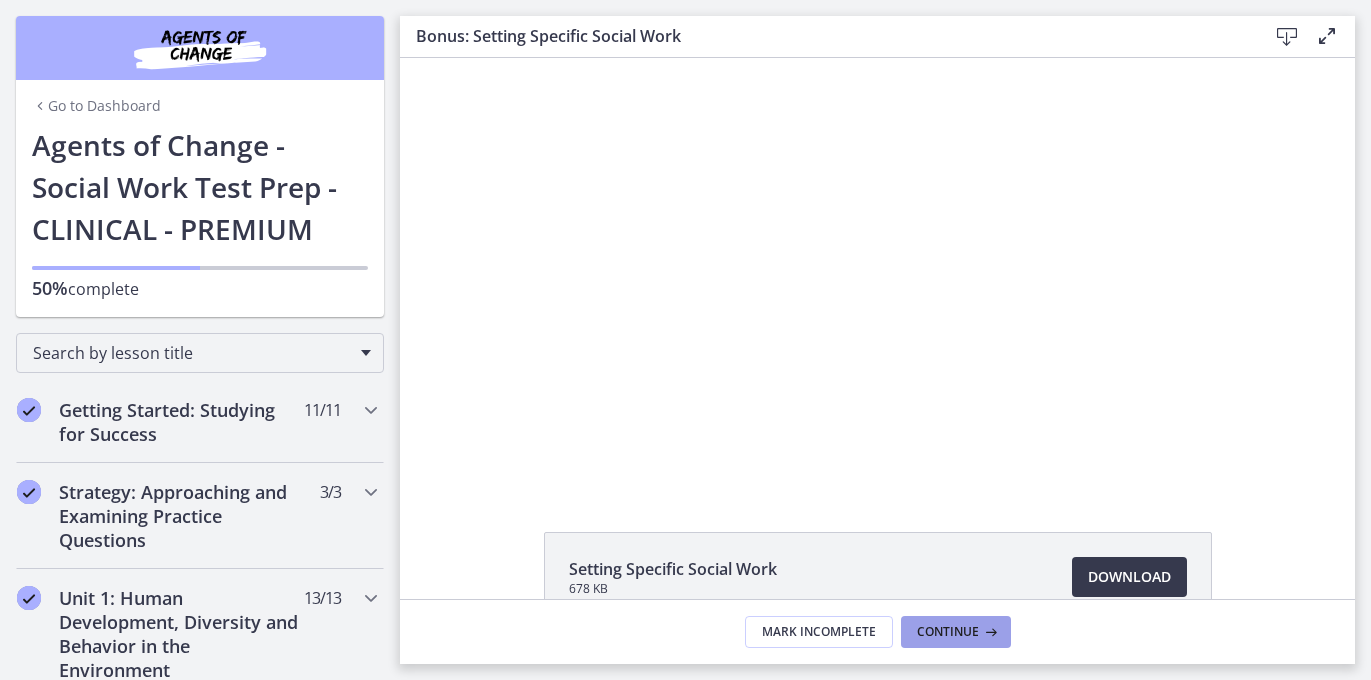 click on "Continue" at bounding box center [956, 632] 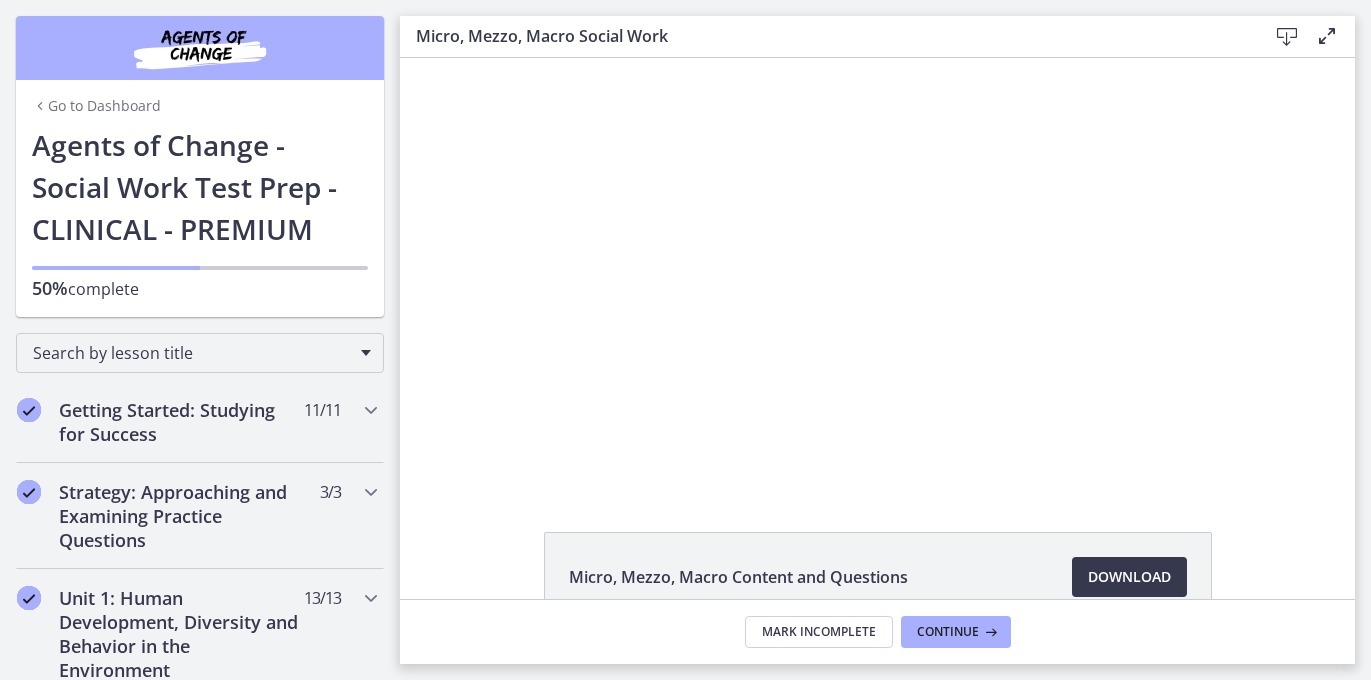 scroll, scrollTop: 0, scrollLeft: 0, axis: both 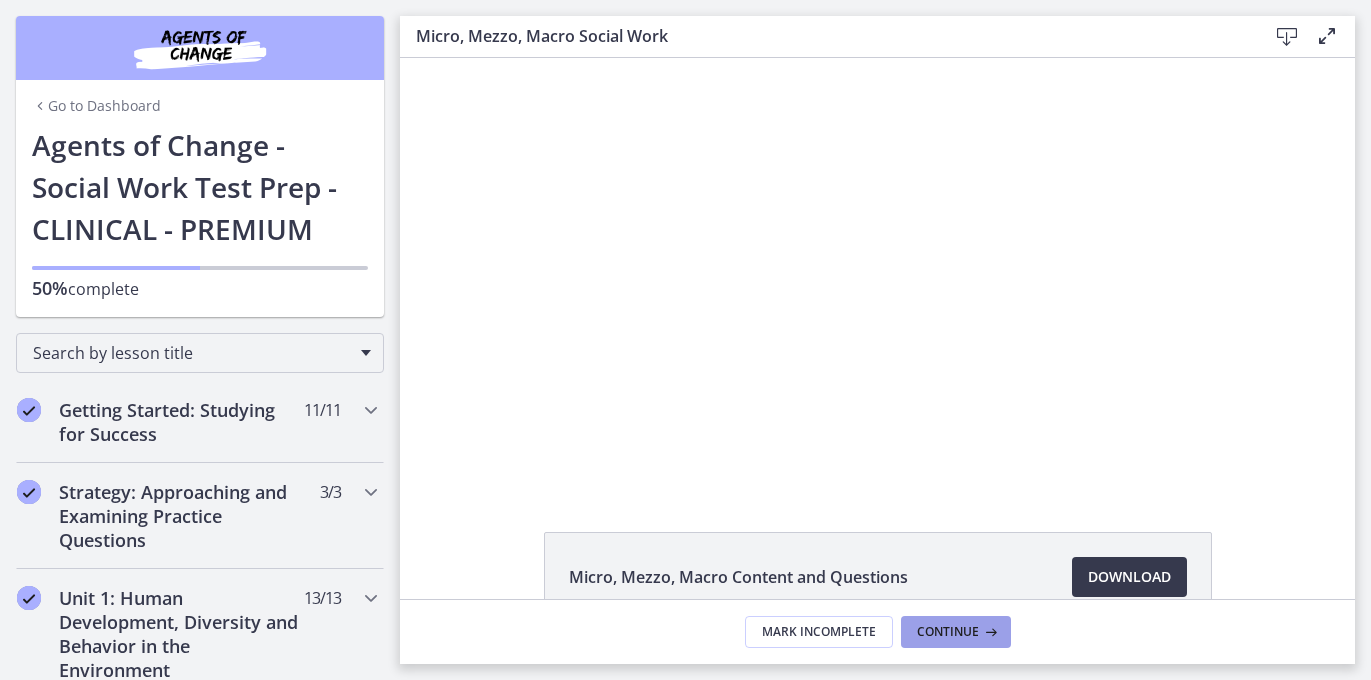 click on "Continue" at bounding box center (948, 632) 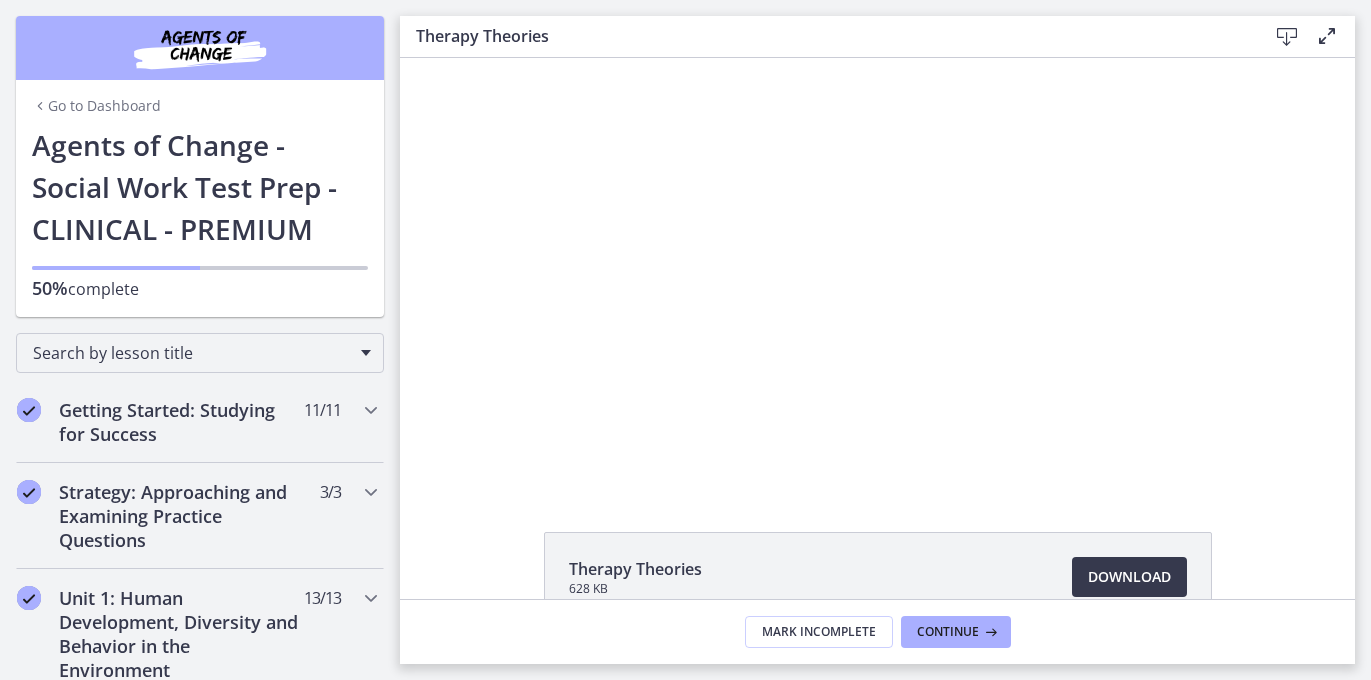 scroll, scrollTop: 0, scrollLeft: 0, axis: both 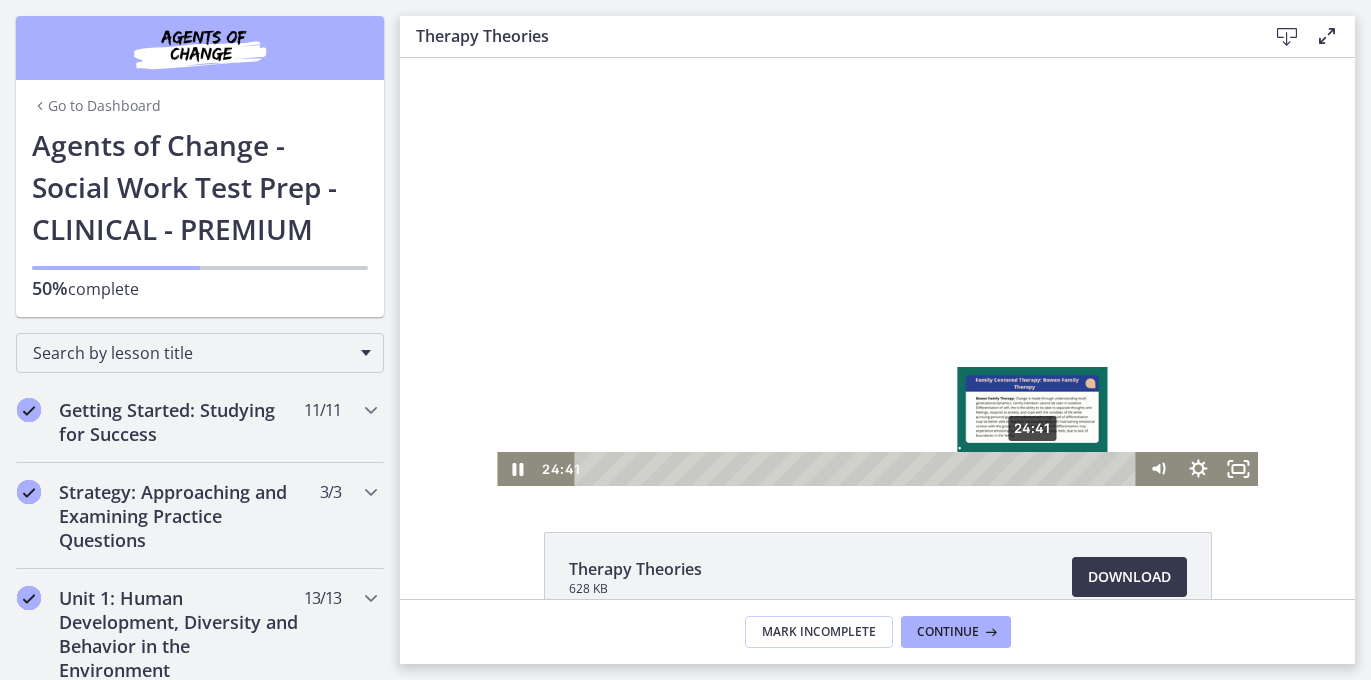 click on "24:41" at bounding box center (859, 469) 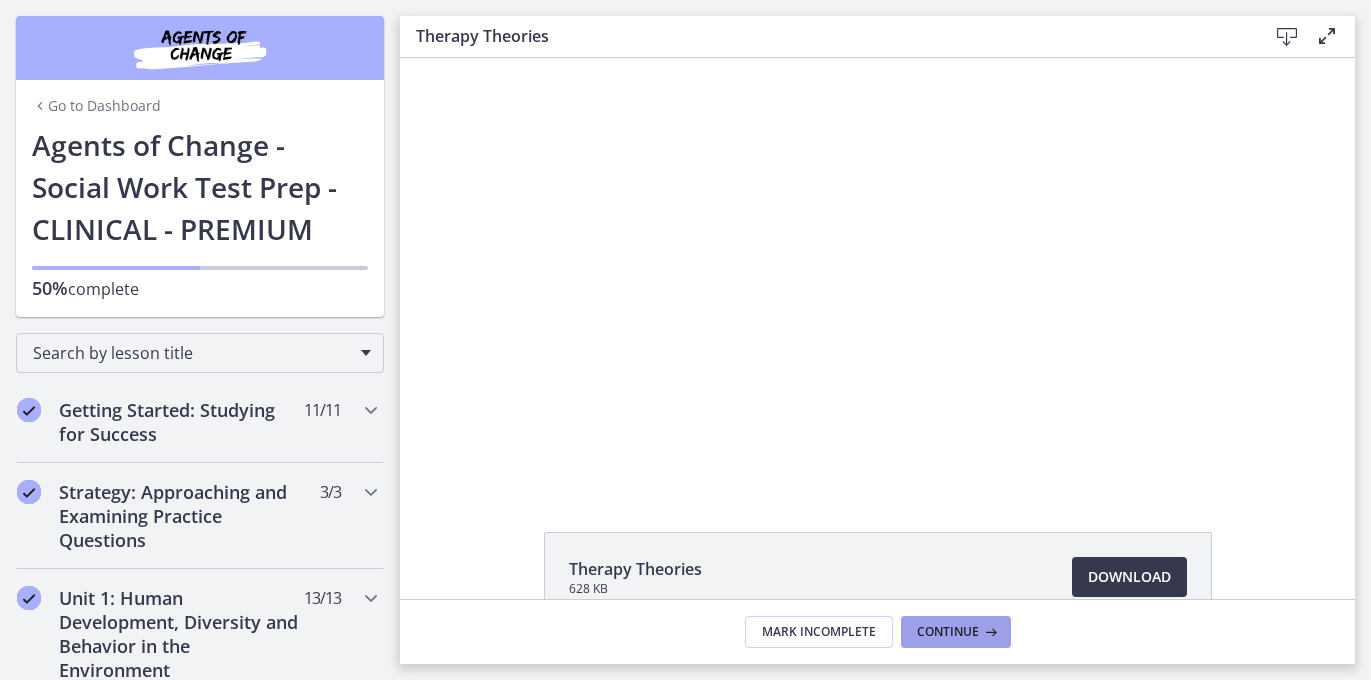 click on "Continue" at bounding box center [948, 632] 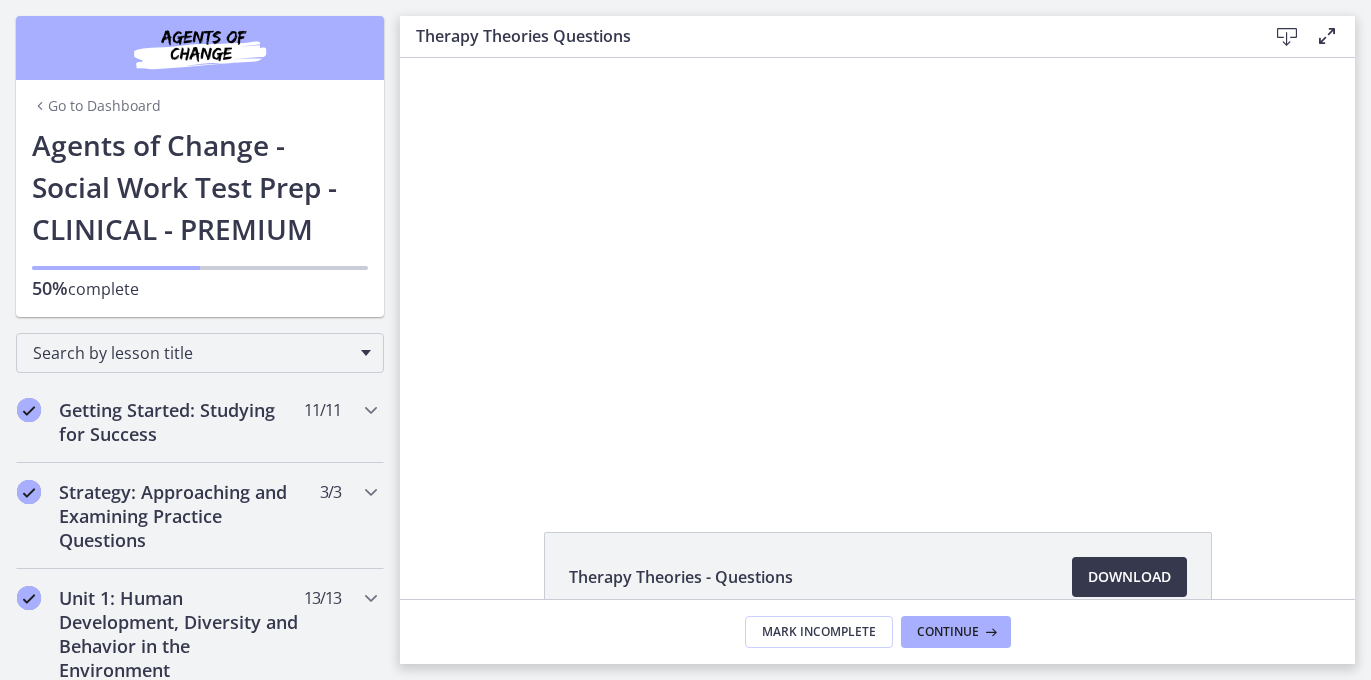scroll, scrollTop: 0, scrollLeft: 0, axis: both 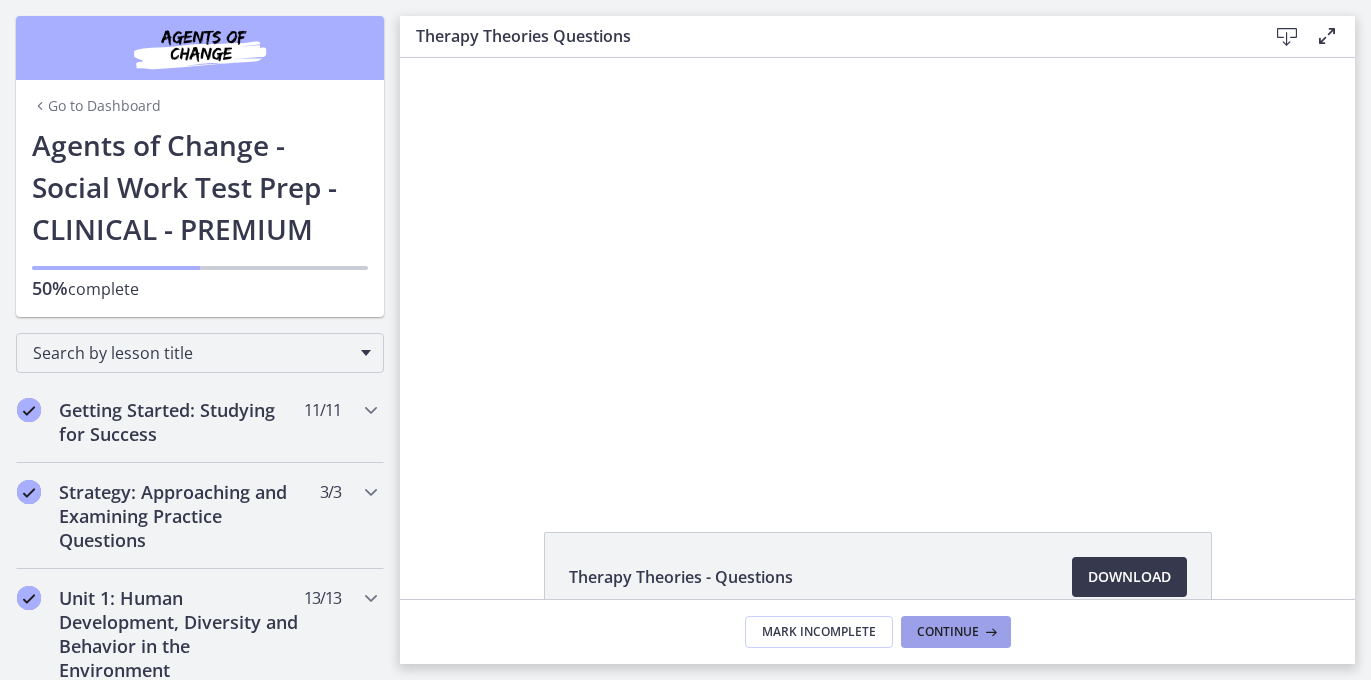 click on "Continue" at bounding box center (948, 632) 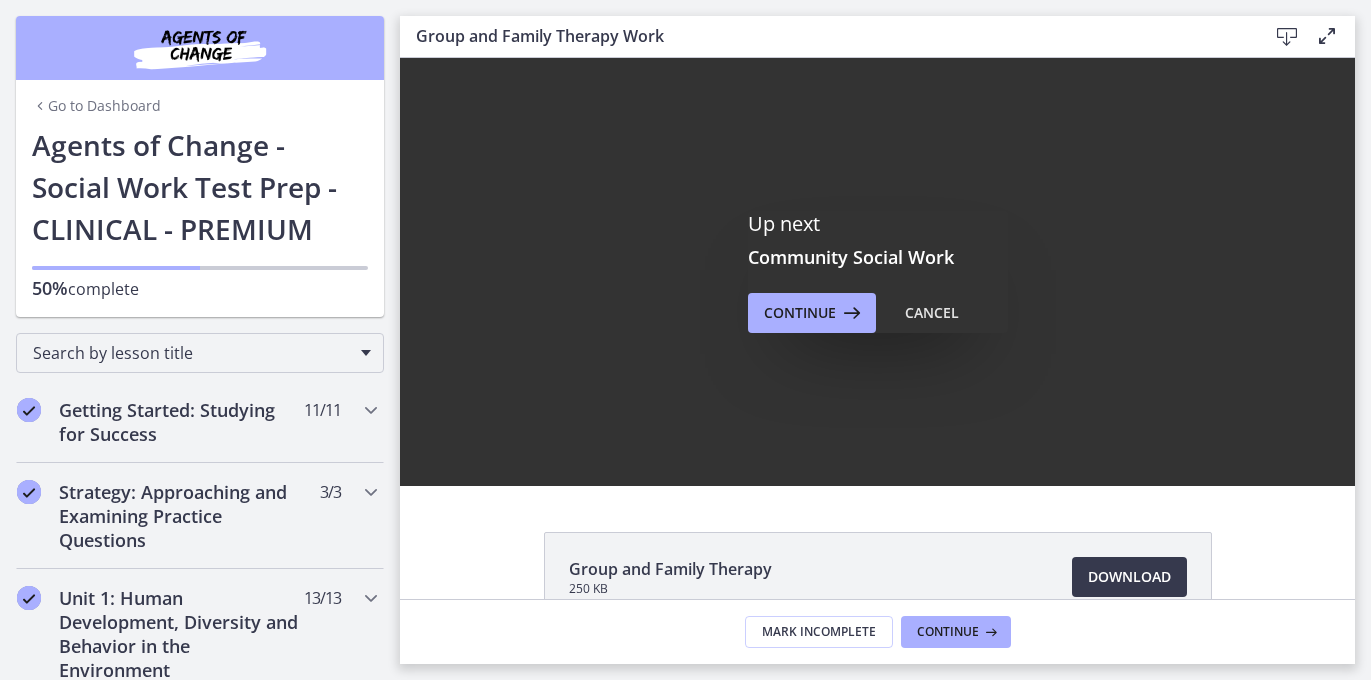 scroll, scrollTop: 0, scrollLeft: 0, axis: both 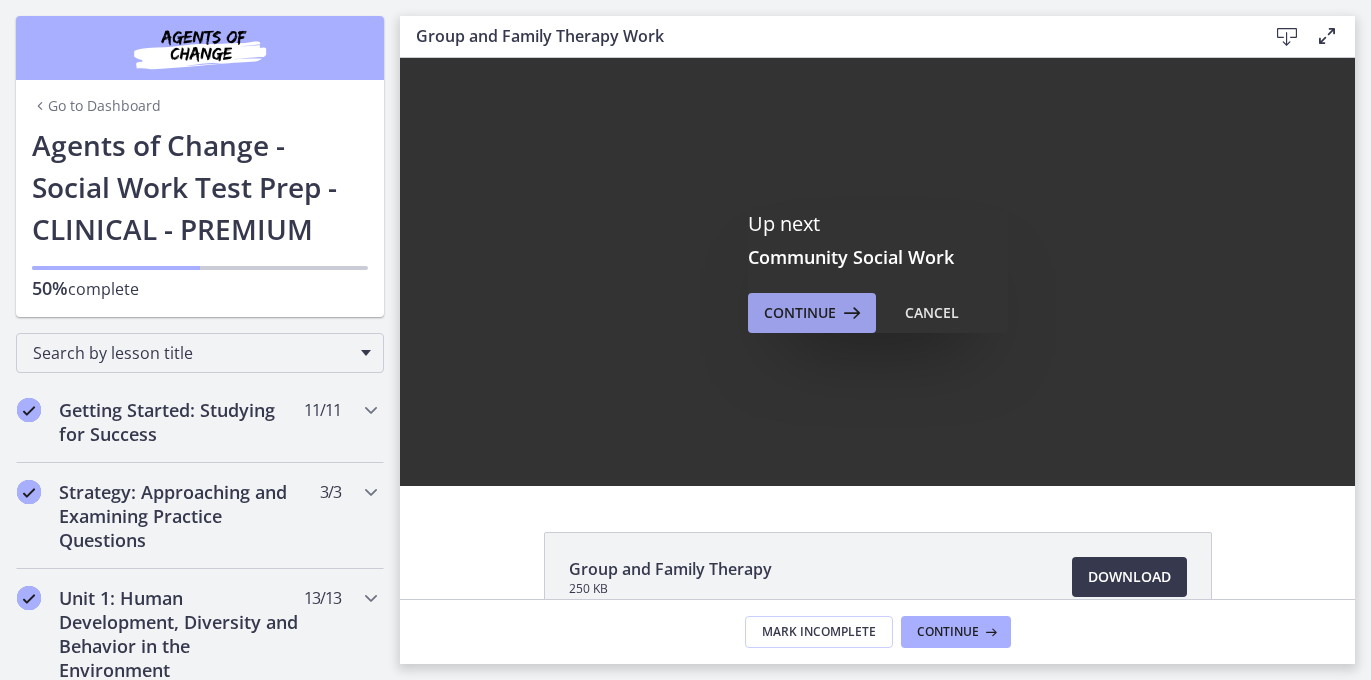 click on "Continue" at bounding box center (812, 313) 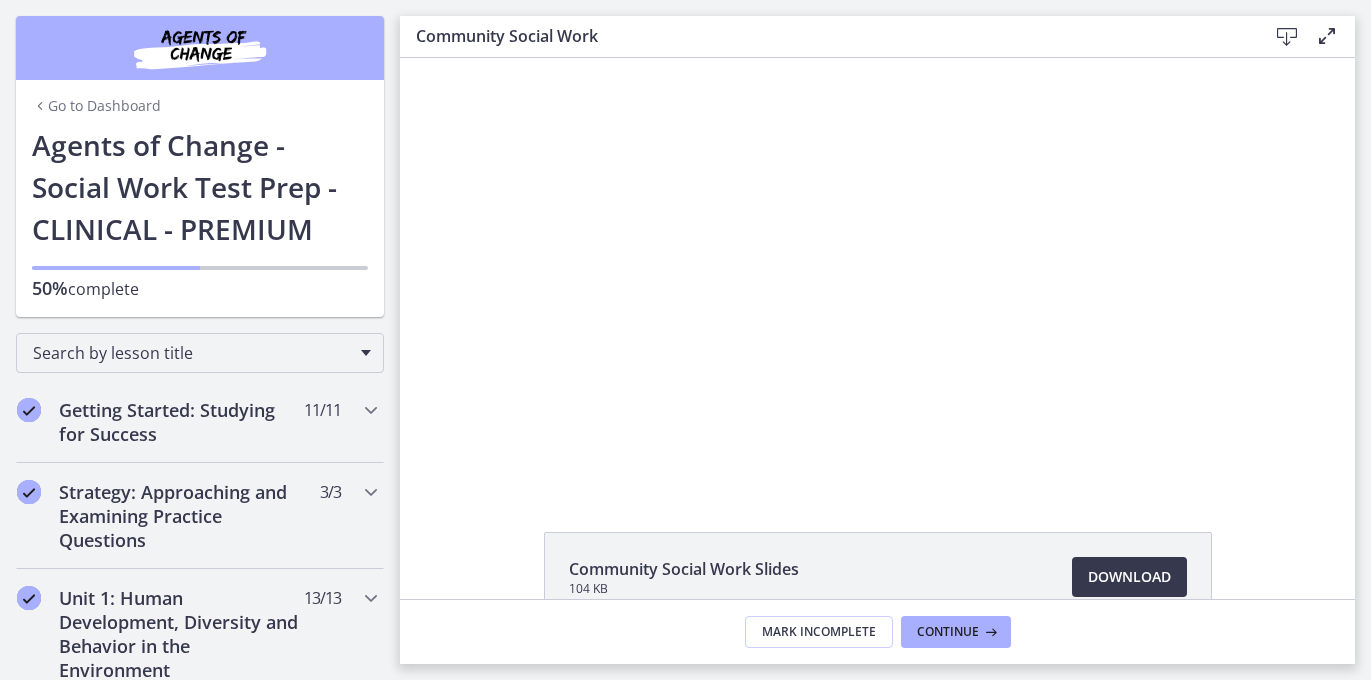 scroll, scrollTop: 0, scrollLeft: 0, axis: both 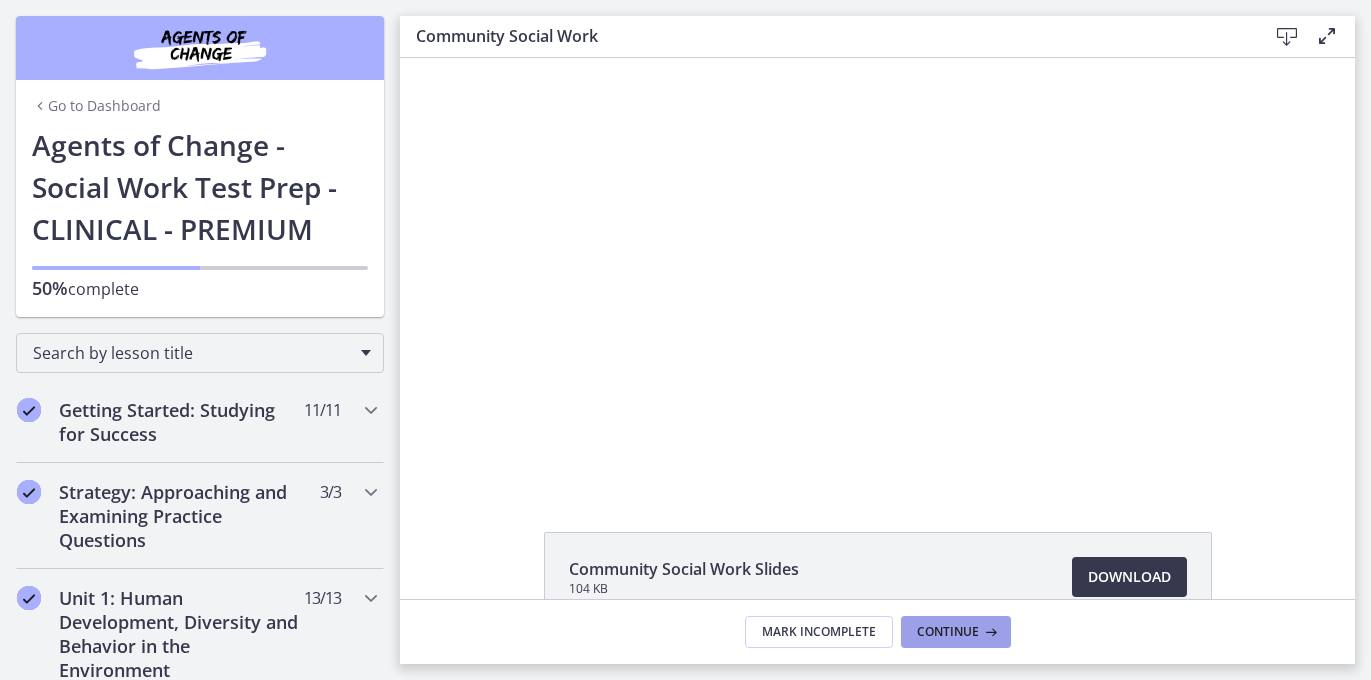 click on "Continue" at bounding box center (948, 632) 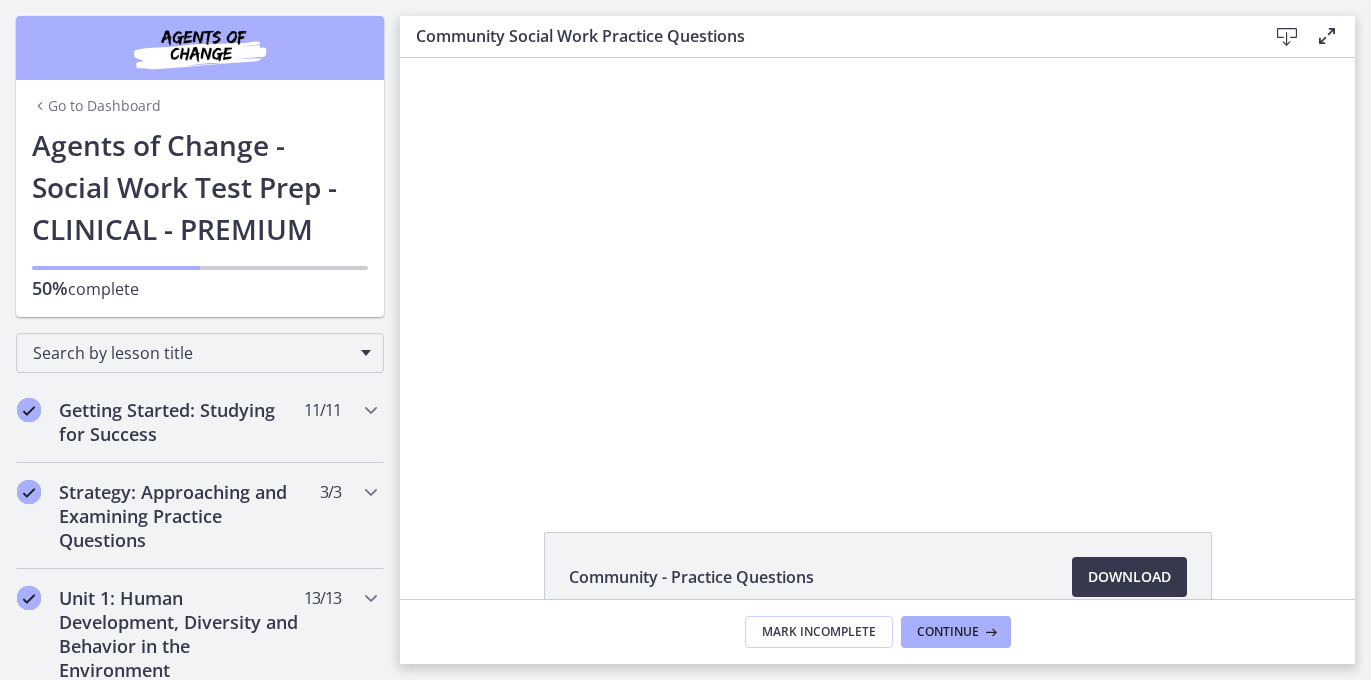 scroll, scrollTop: 0, scrollLeft: 0, axis: both 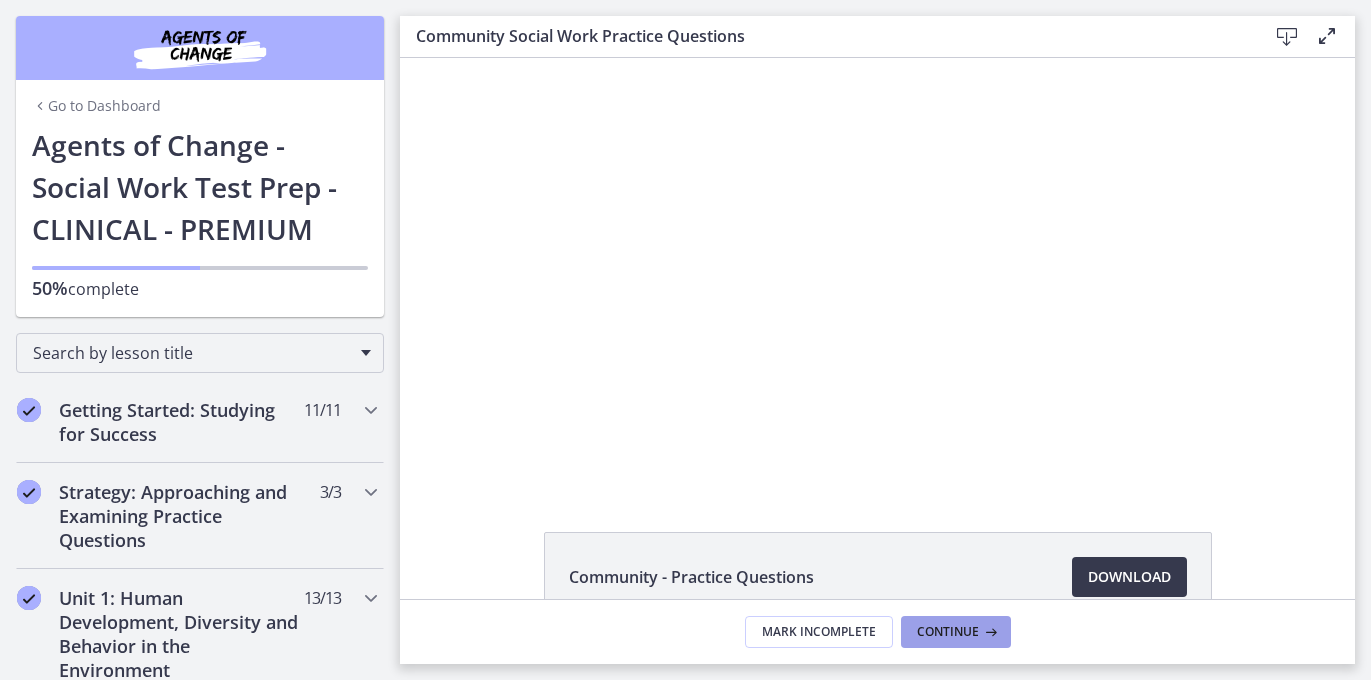 click on "Continue" at bounding box center [948, 632] 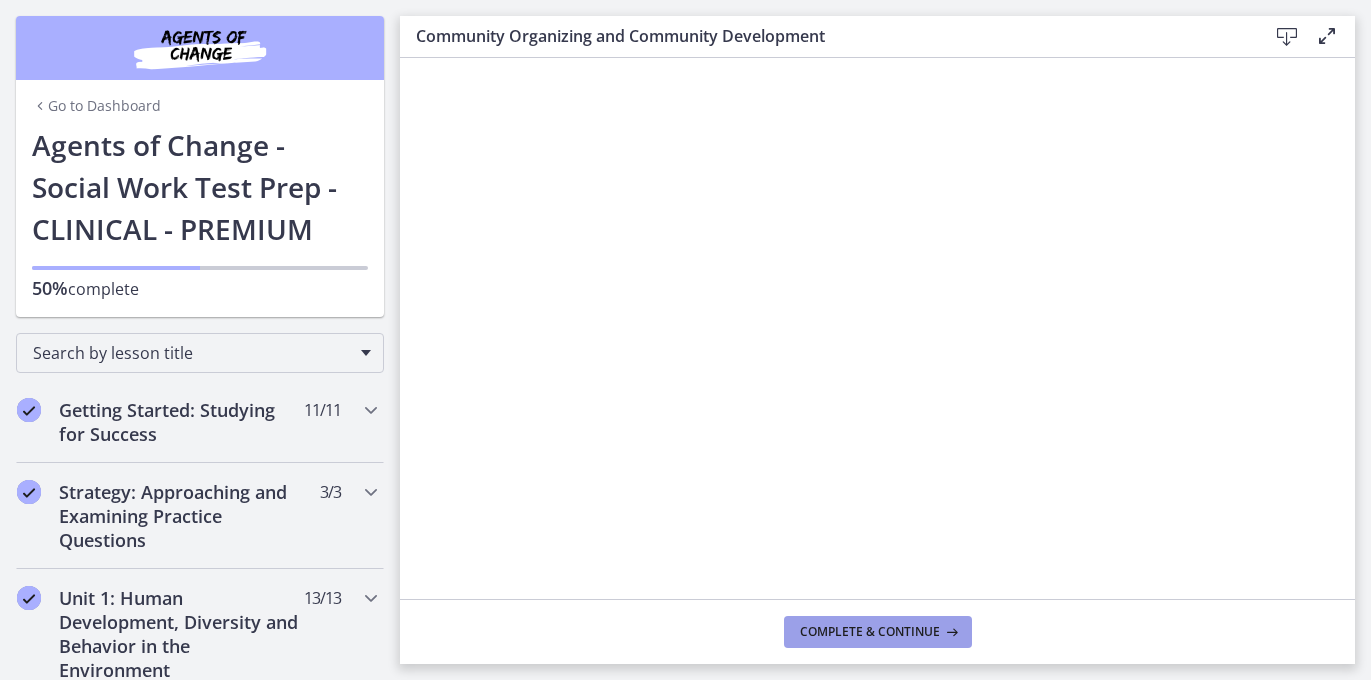 click on "Complete & continue" at bounding box center (878, 632) 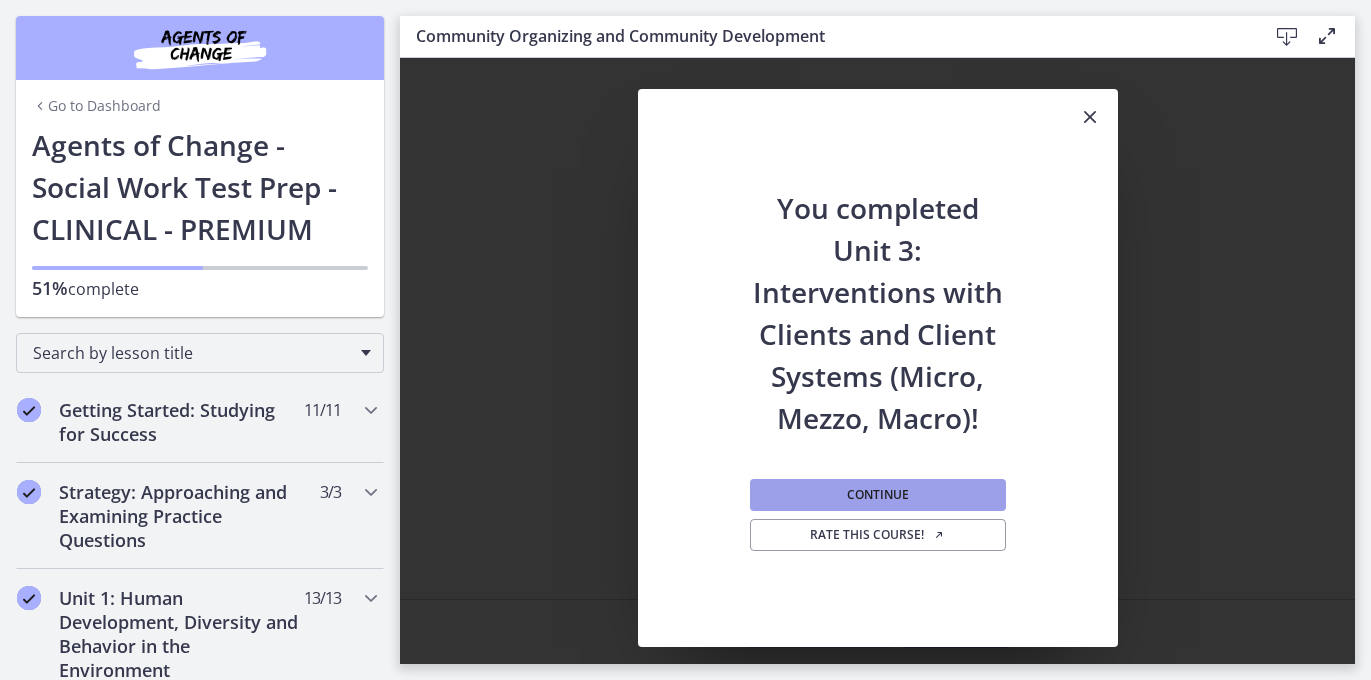 click on "Continue" at bounding box center (878, 495) 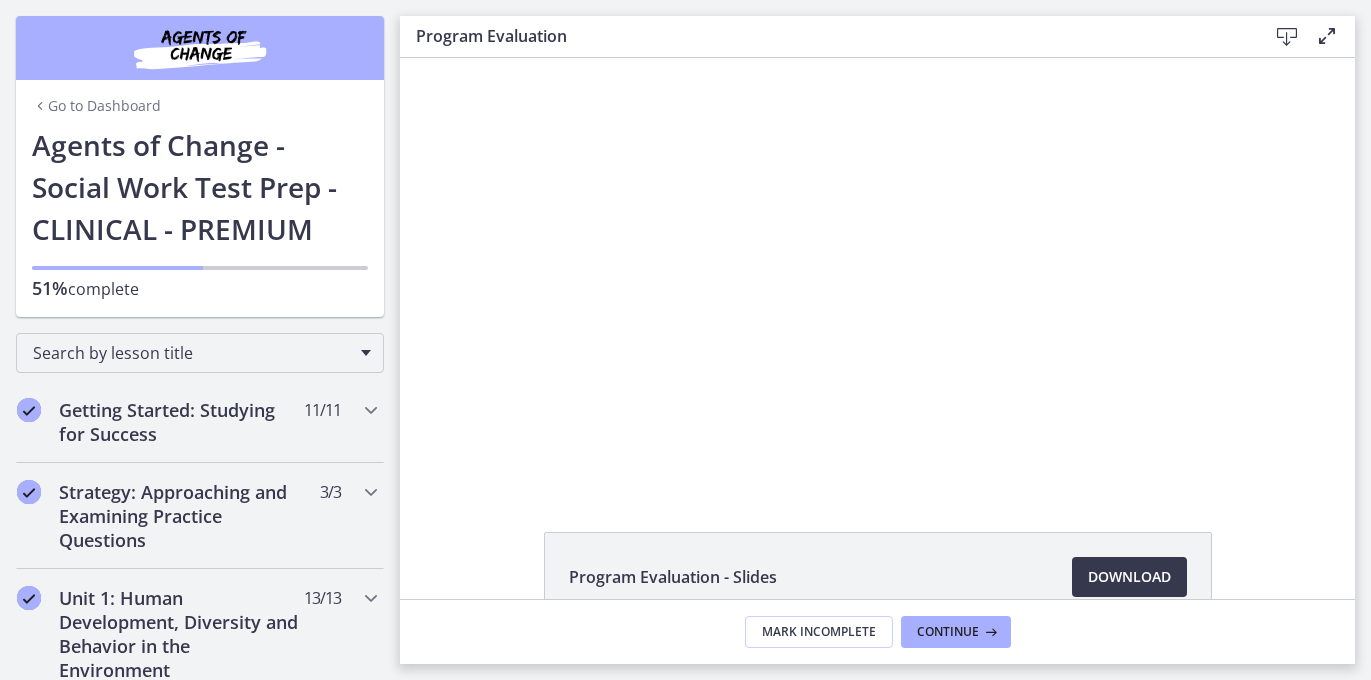 scroll, scrollTop: 0, scrollLeft: 0, axis: both 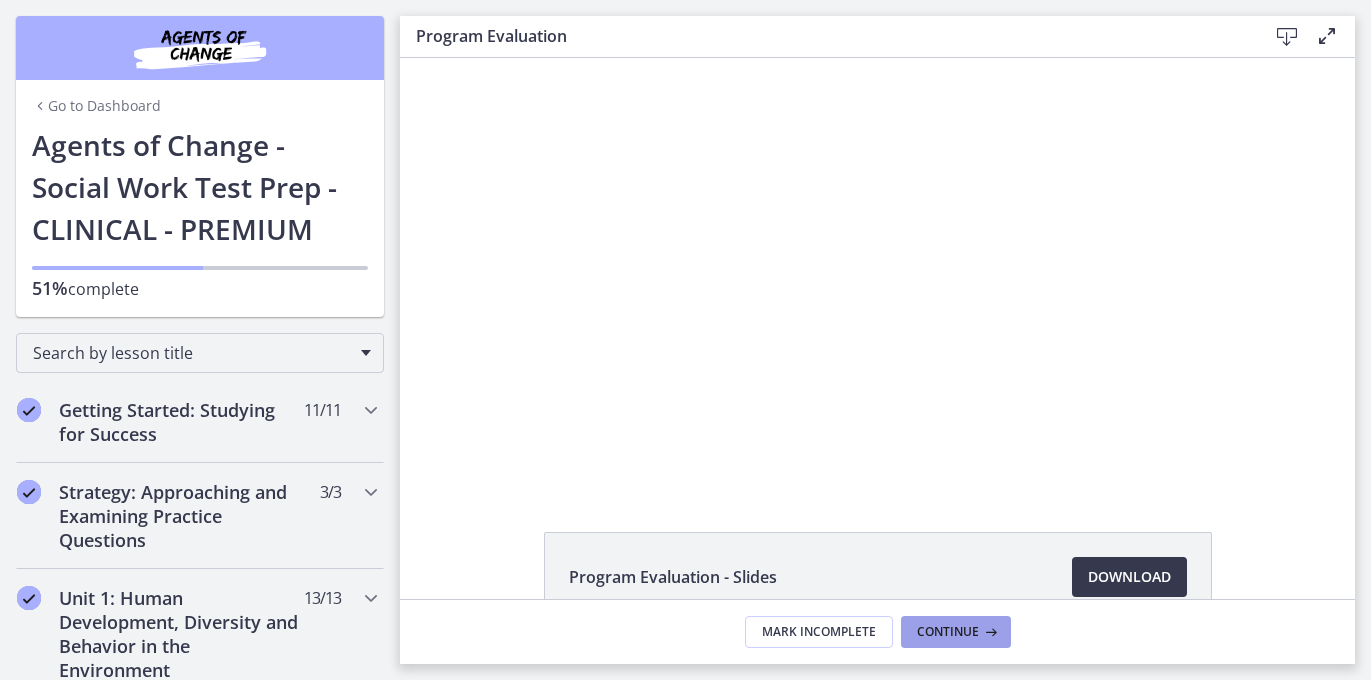 click at bounding box center (989, 632) 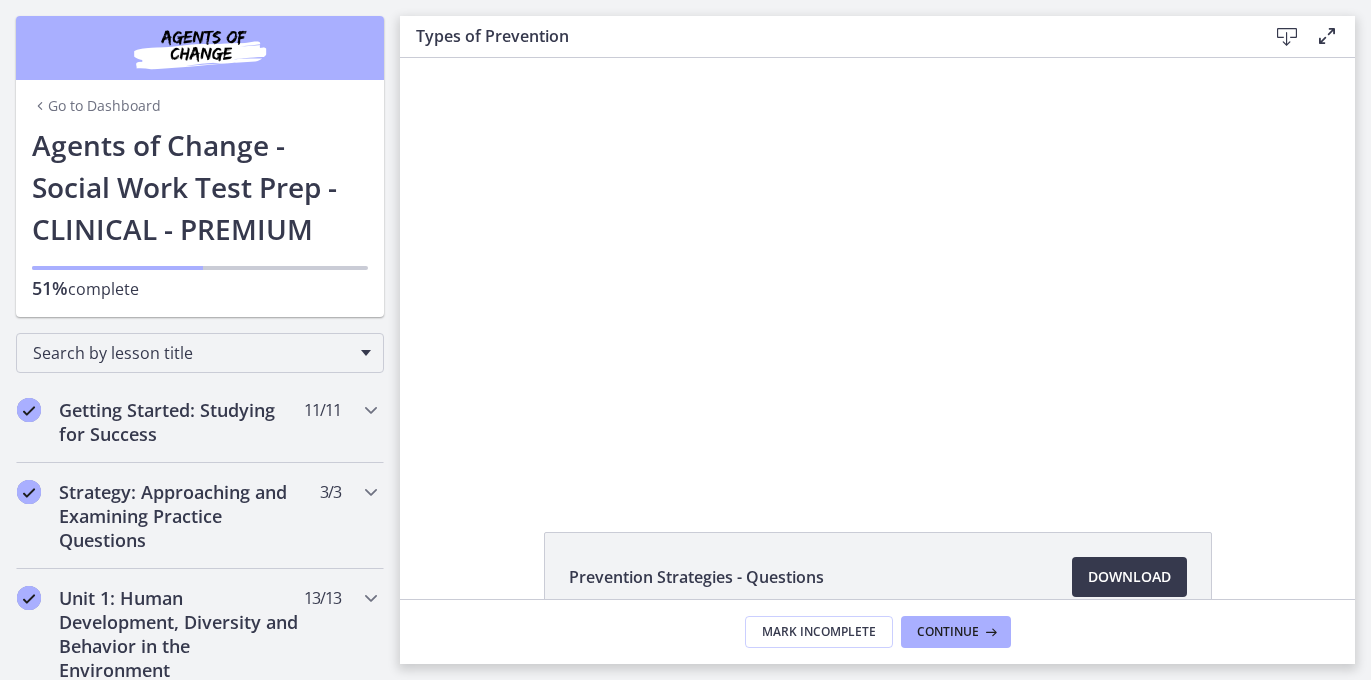 scroll, scrollTop: 0, scrollLeft: 0, axis: both 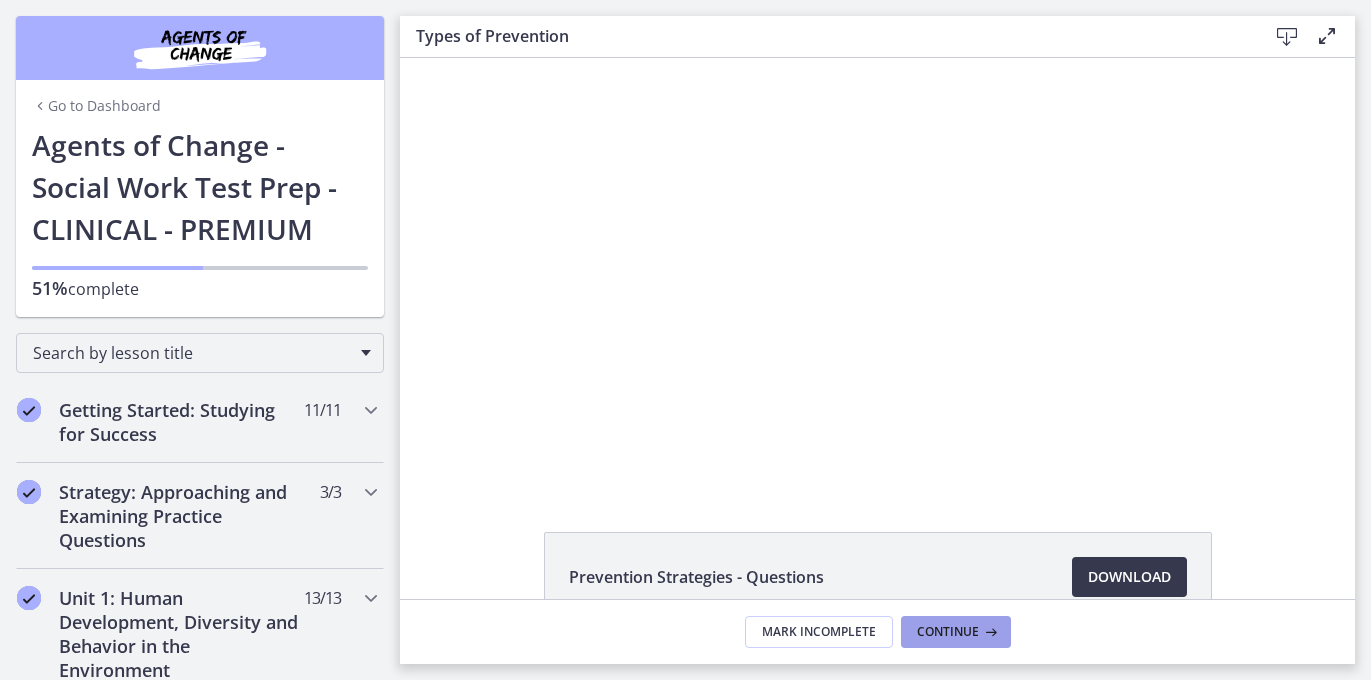 click on "Continue" at bounding box center [956, 632] 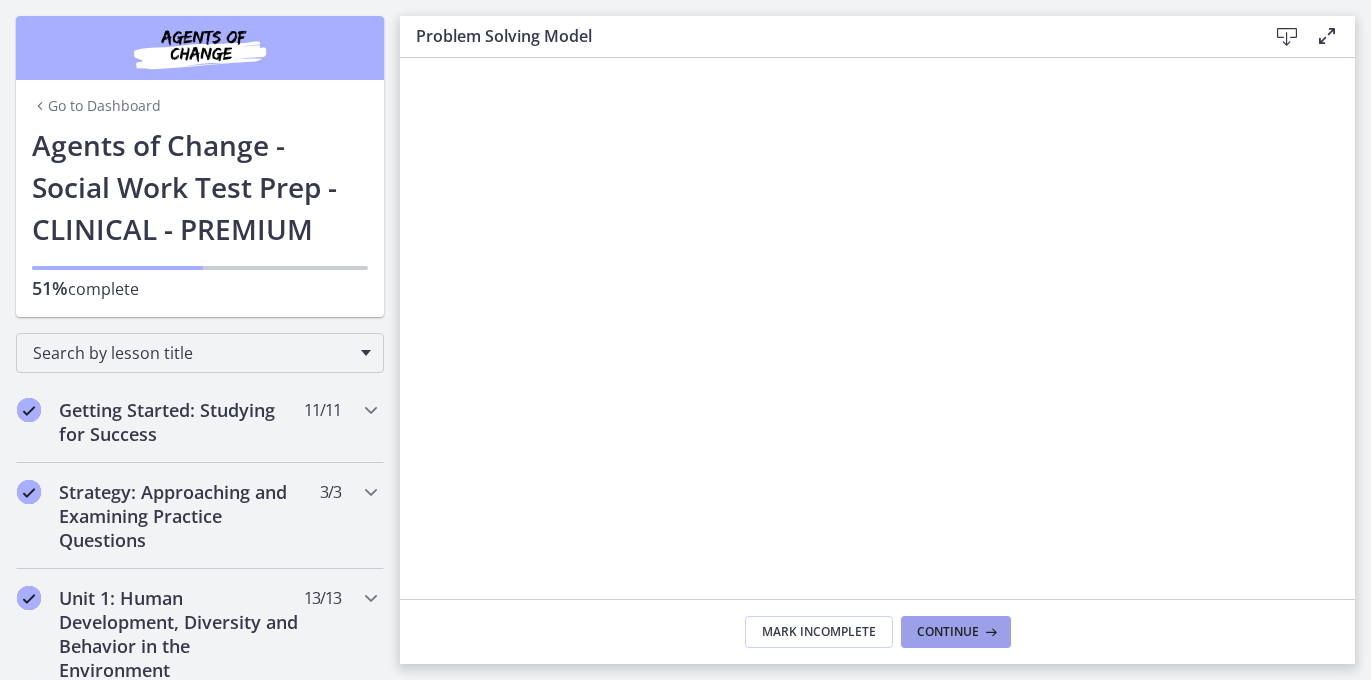 click on "Continue" at bounding box center (956, 632) 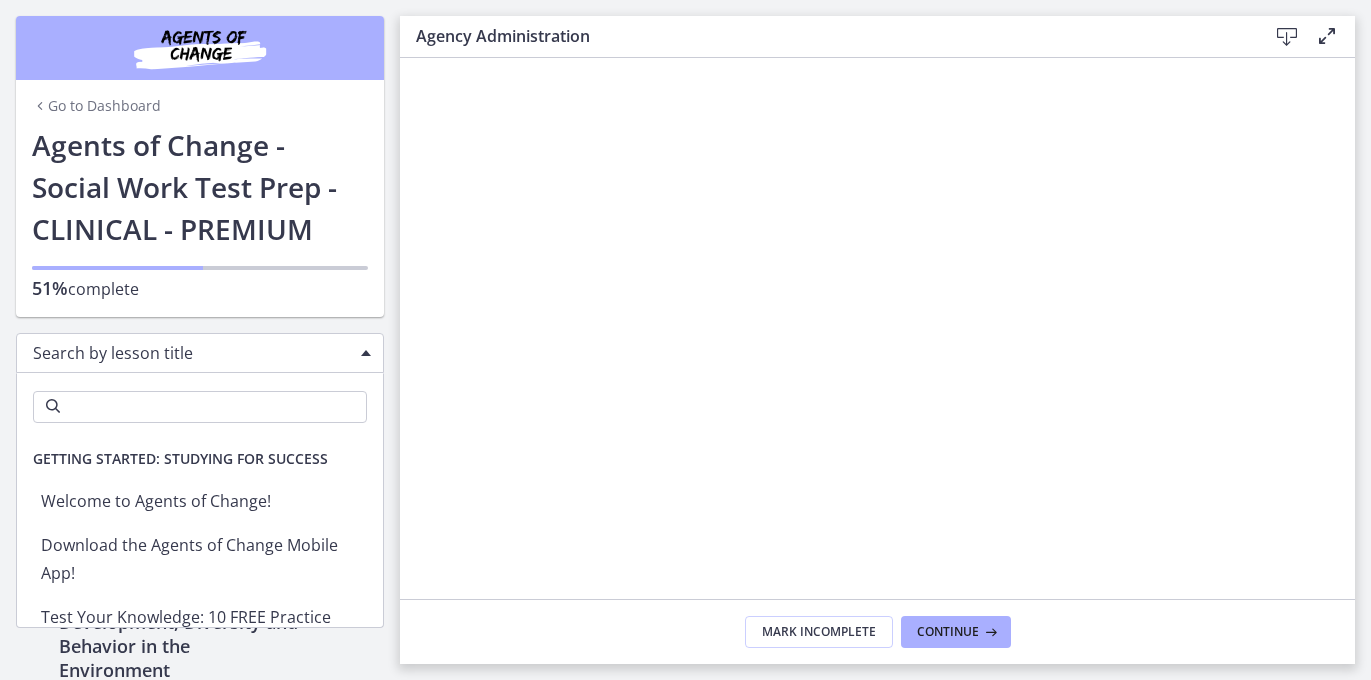 click on "Search by lesson title" at bounding box center [200, 353] 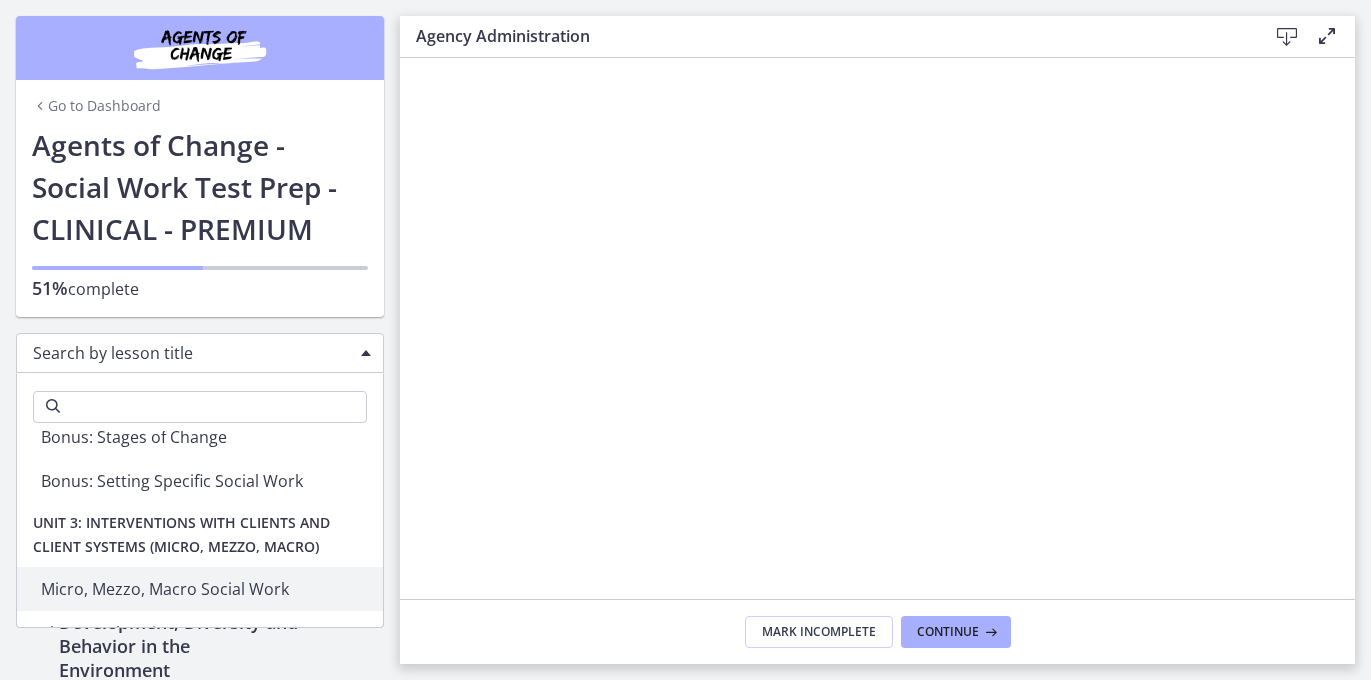 scroll, scrollTop: 2608, scrollLeft: 0, axis: vertical 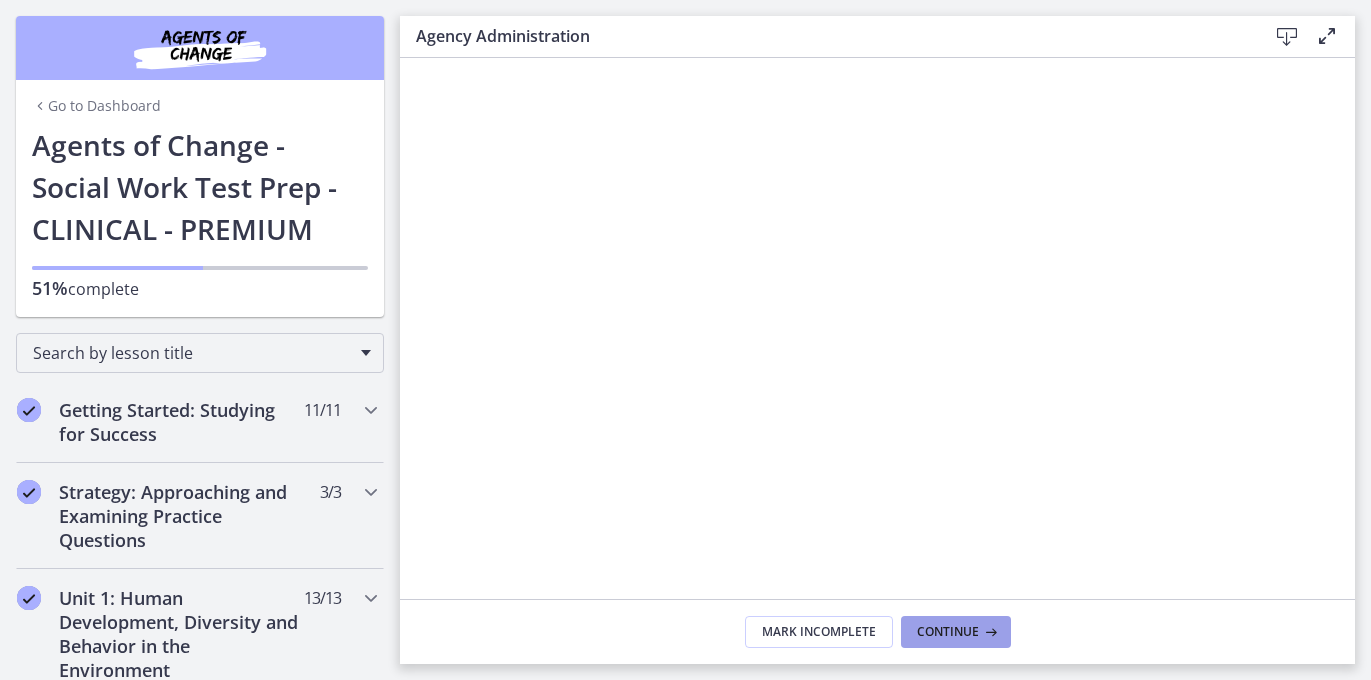 click on "Continue" at bounding box center [948, 632] 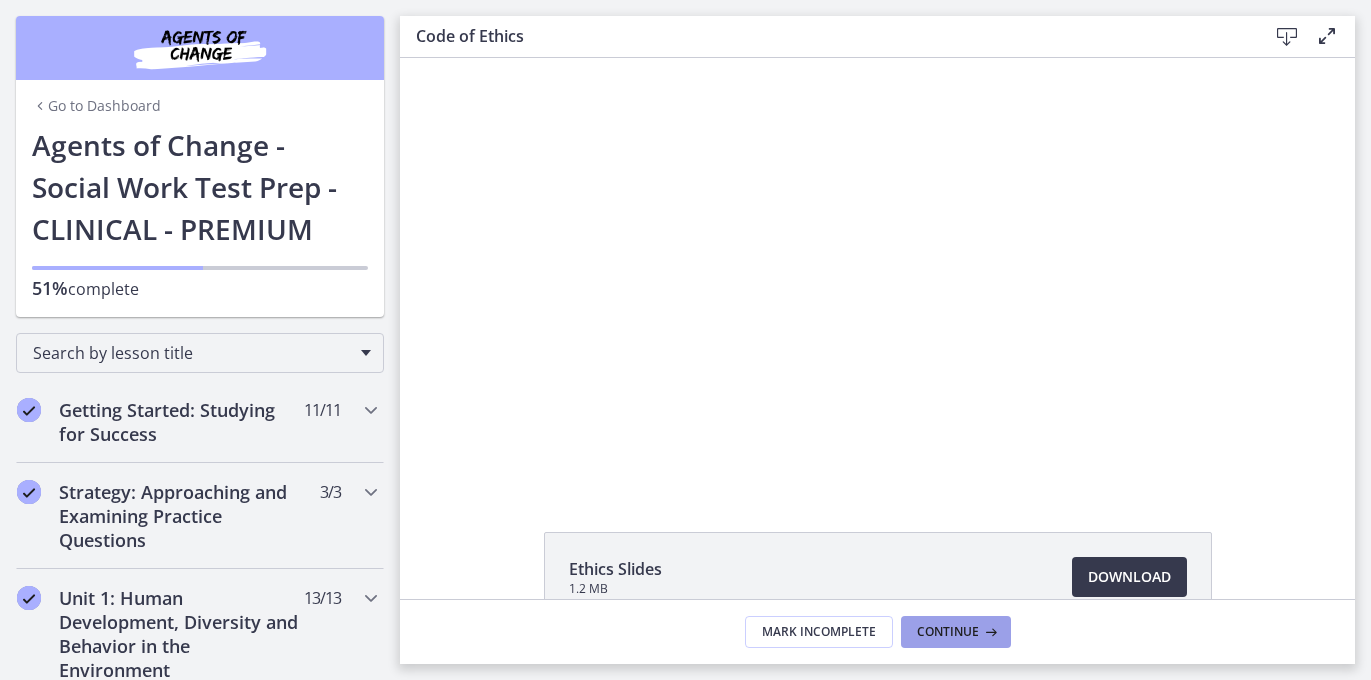 scroll, scrollTop: 0, scrollLeft: 0, axis: both 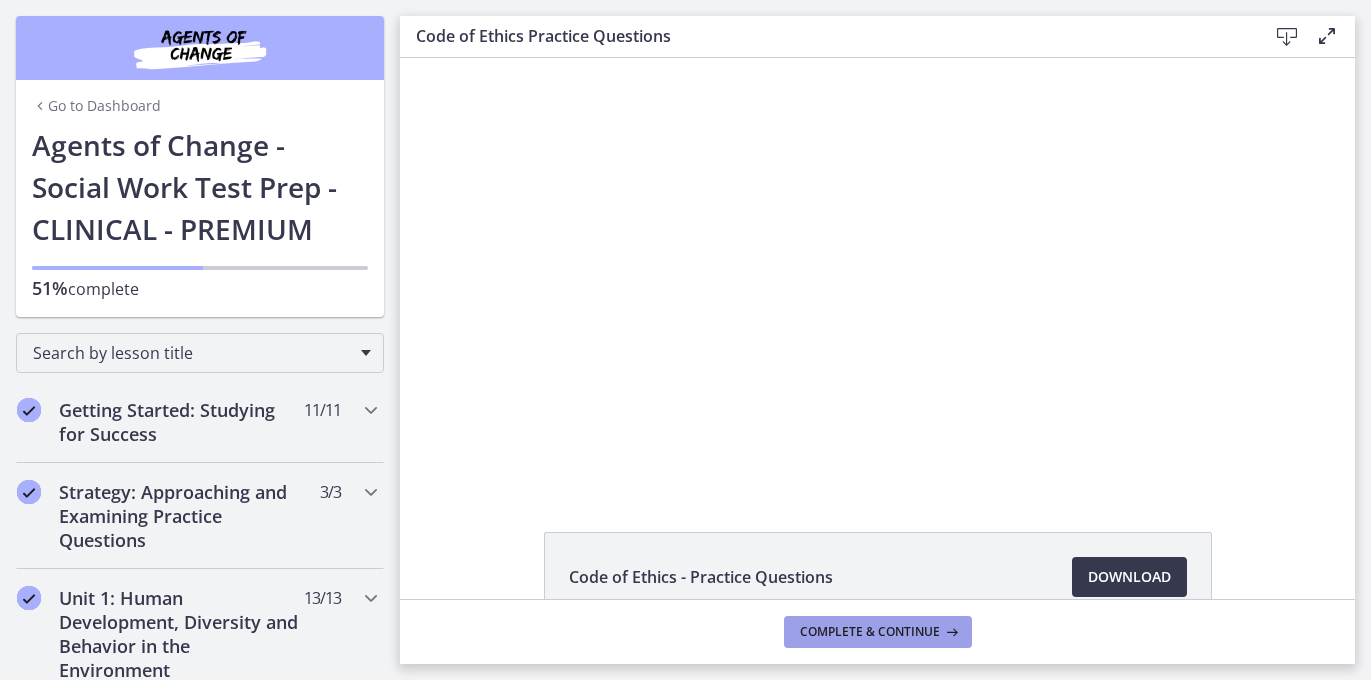 drag, startPoint x: 965, startPoint y: 638, endPoint x: 925, endPoint y: 634, distance: 40.1995 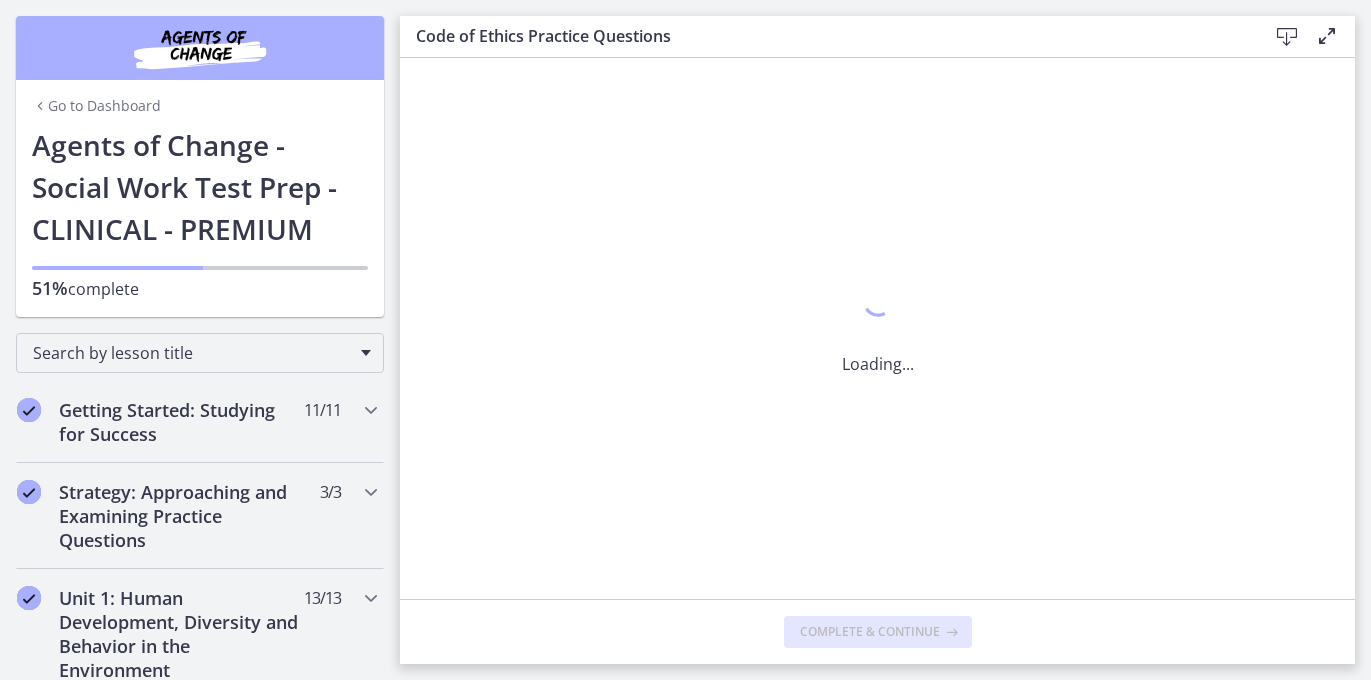 click on "Complete & continue" at bounding box center (870, 632) 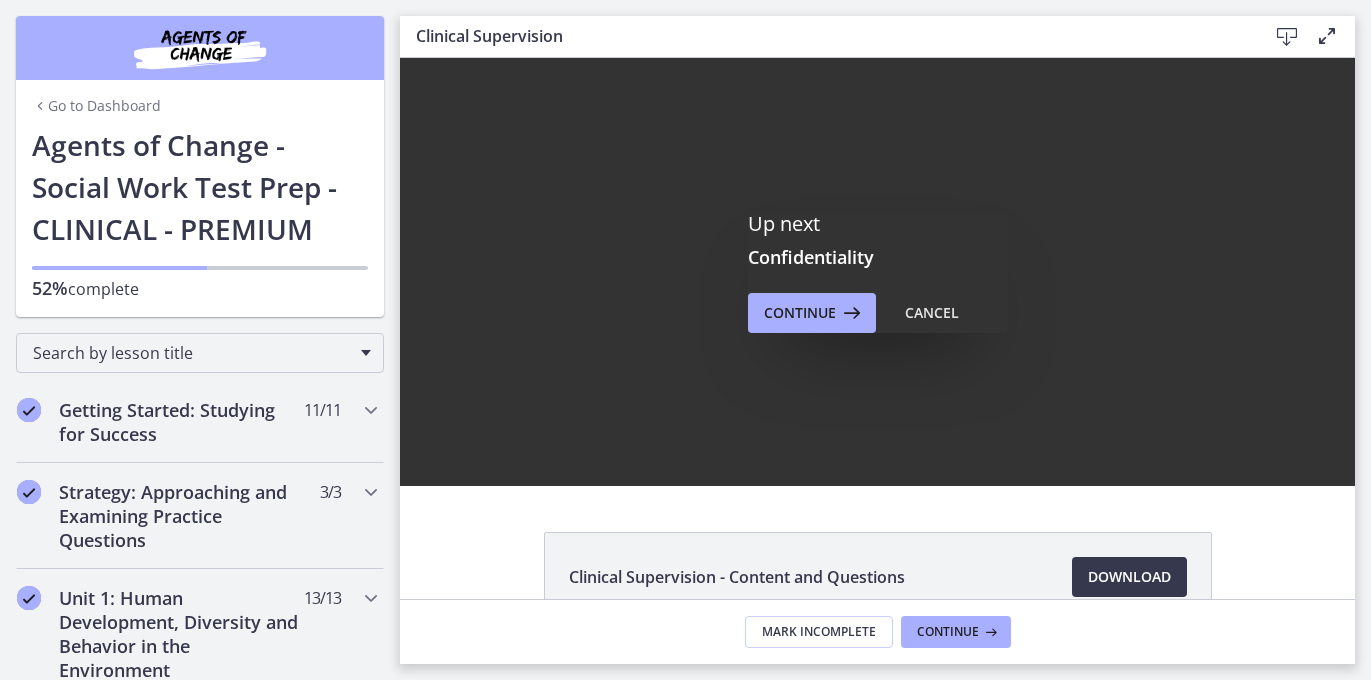 scroll, scrollTop: 0, scrollLeft: 0, axis: both 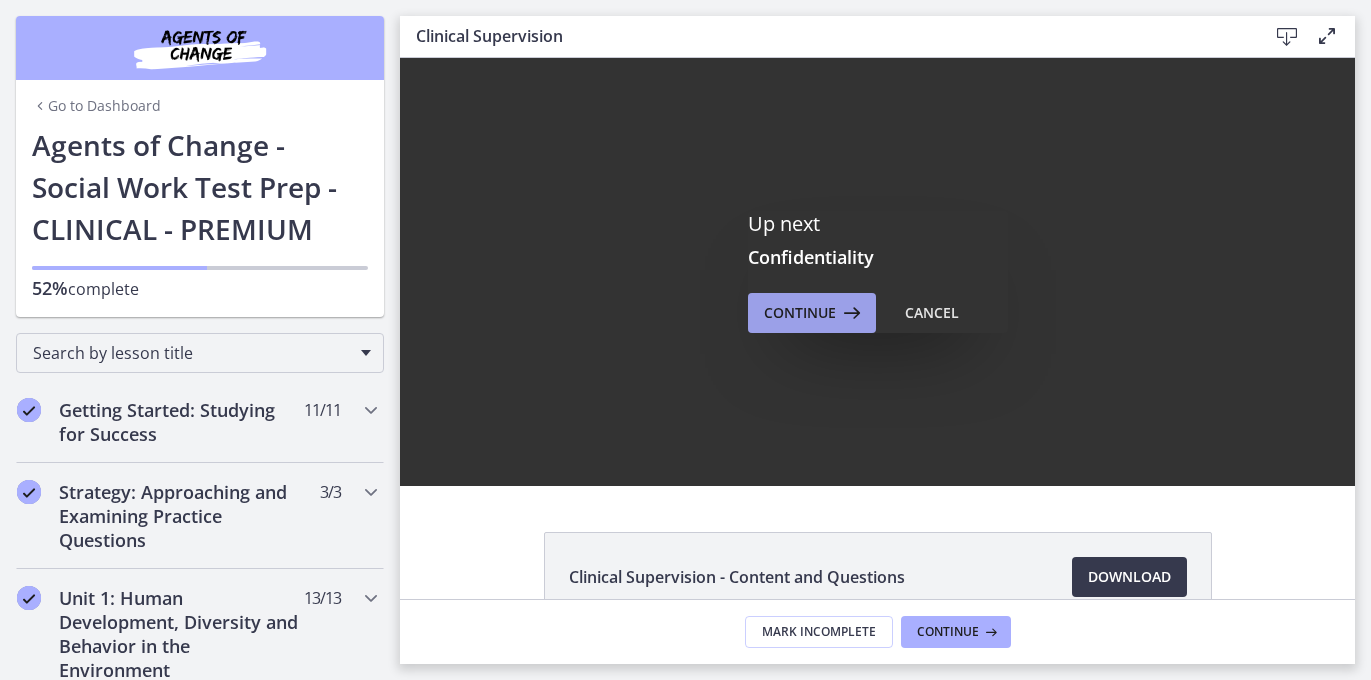 click on "Continue" at bounding box center (800, 313) 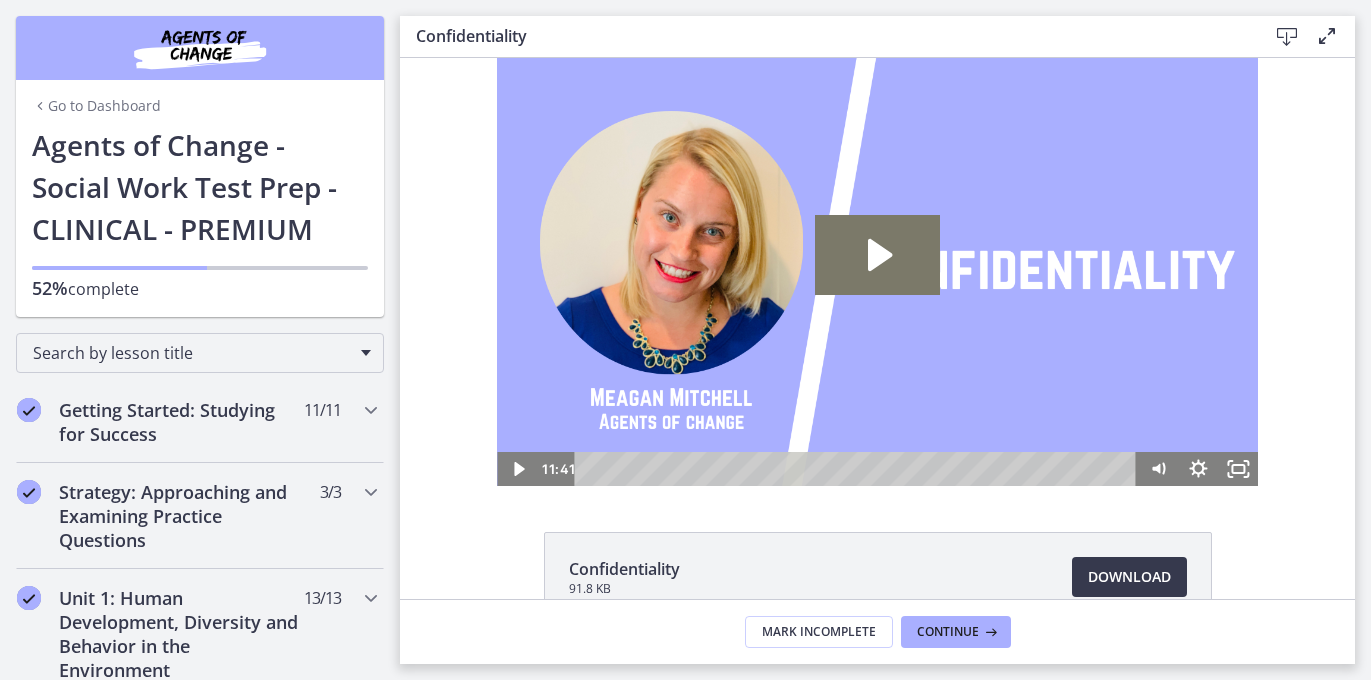 scroll, scrollTop: 0, scrollLeft: 0, axis: both 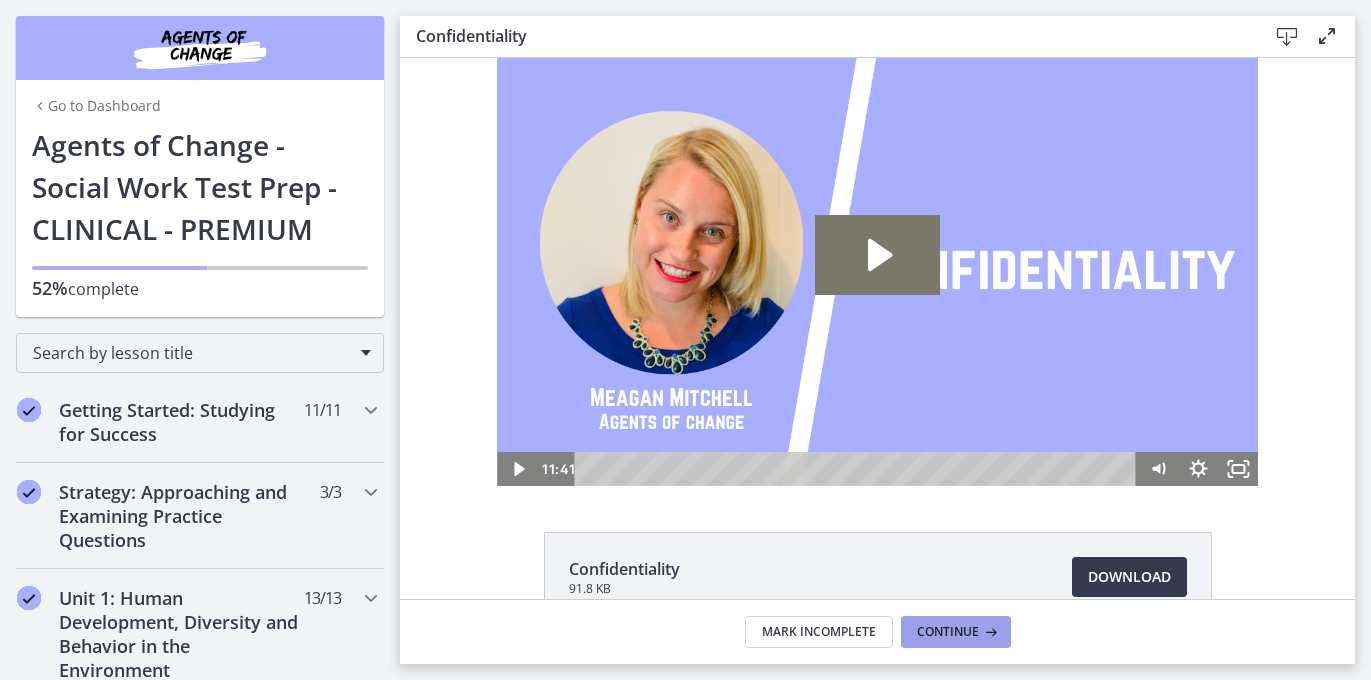 click at bounding box center [989, 632] 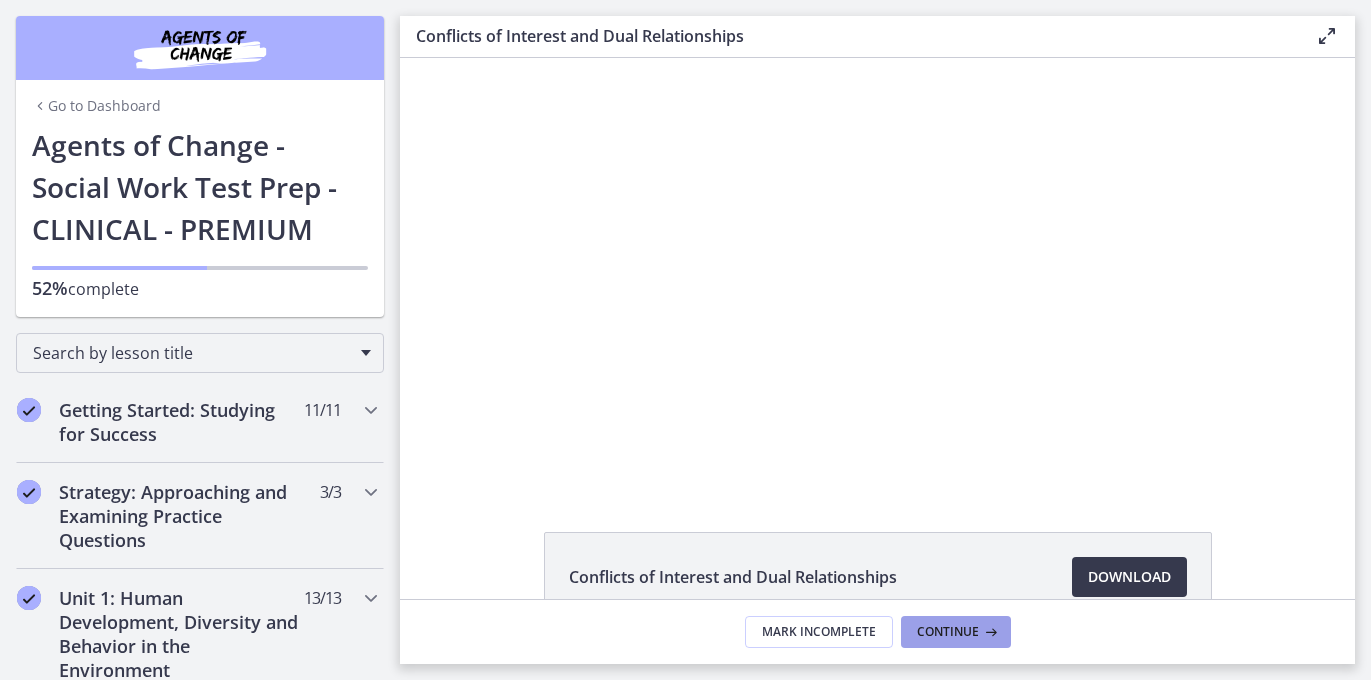 scroll, scrollTop: 0, scrollLeft: 0, axis: both 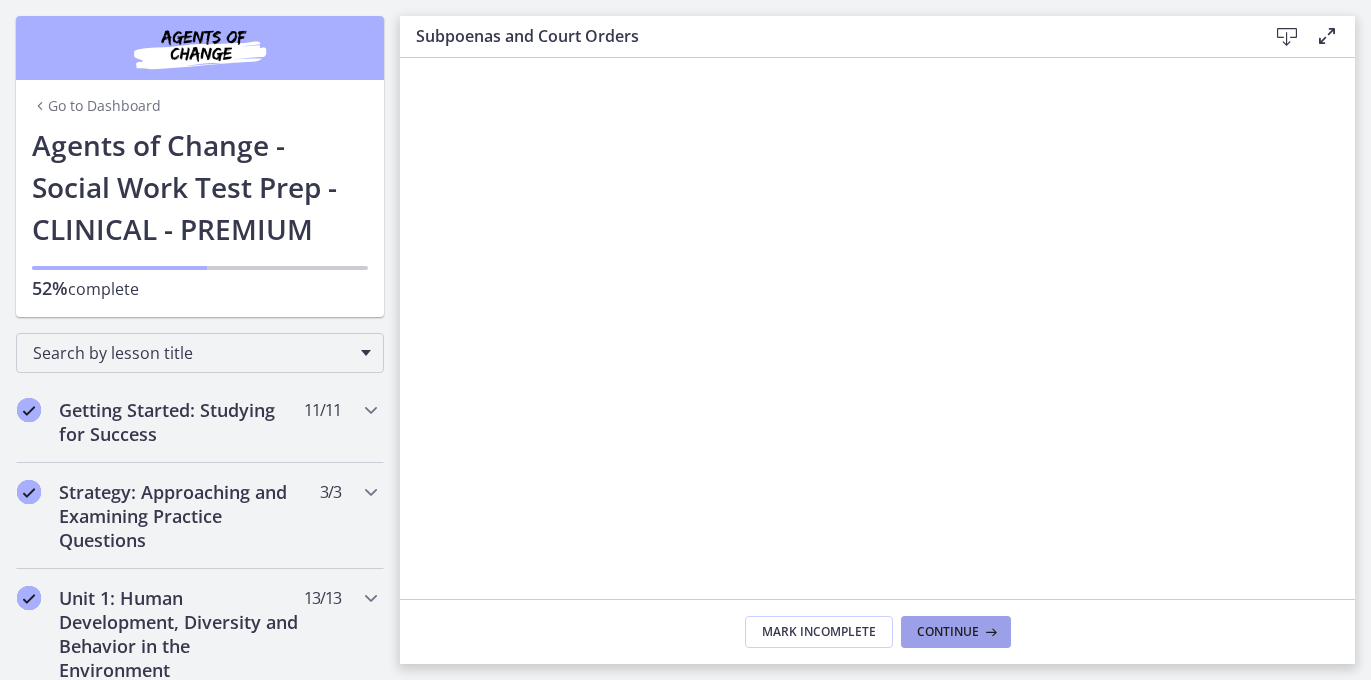 click at bounding box center (989, 632) 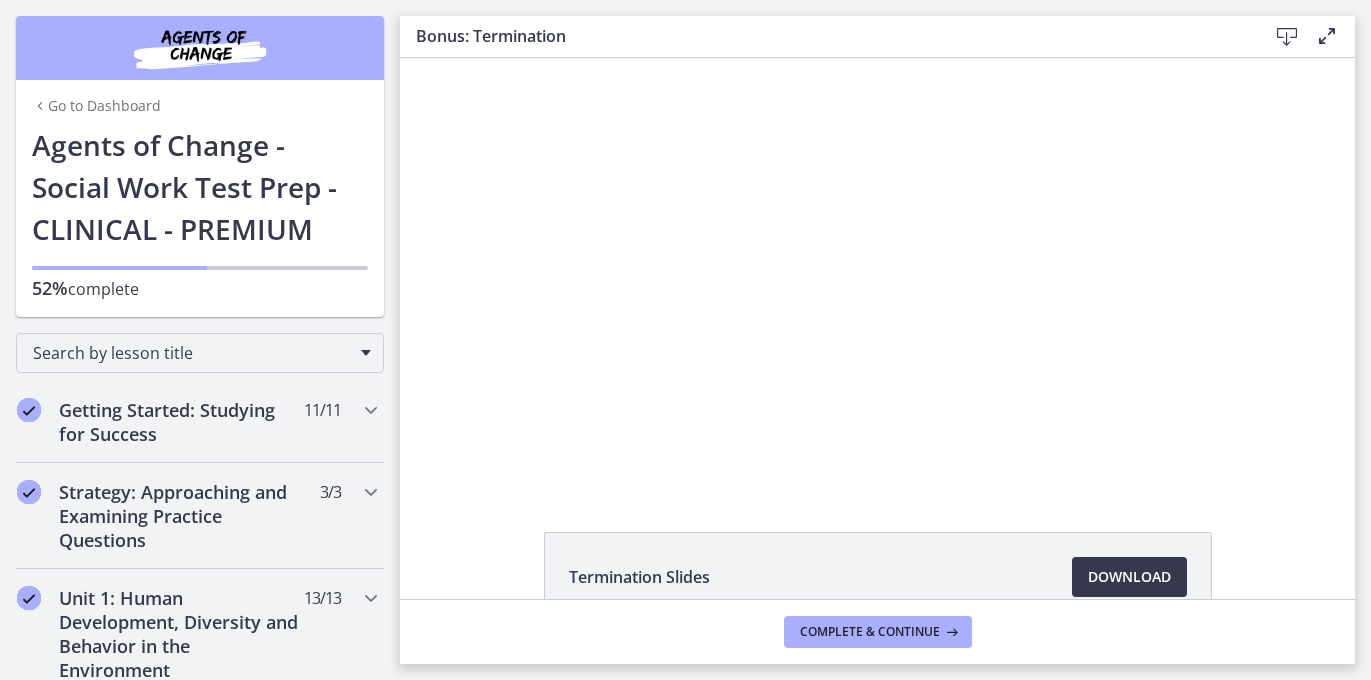 scroll, scrollTop: 0, scrollLeft: 0, axis: both 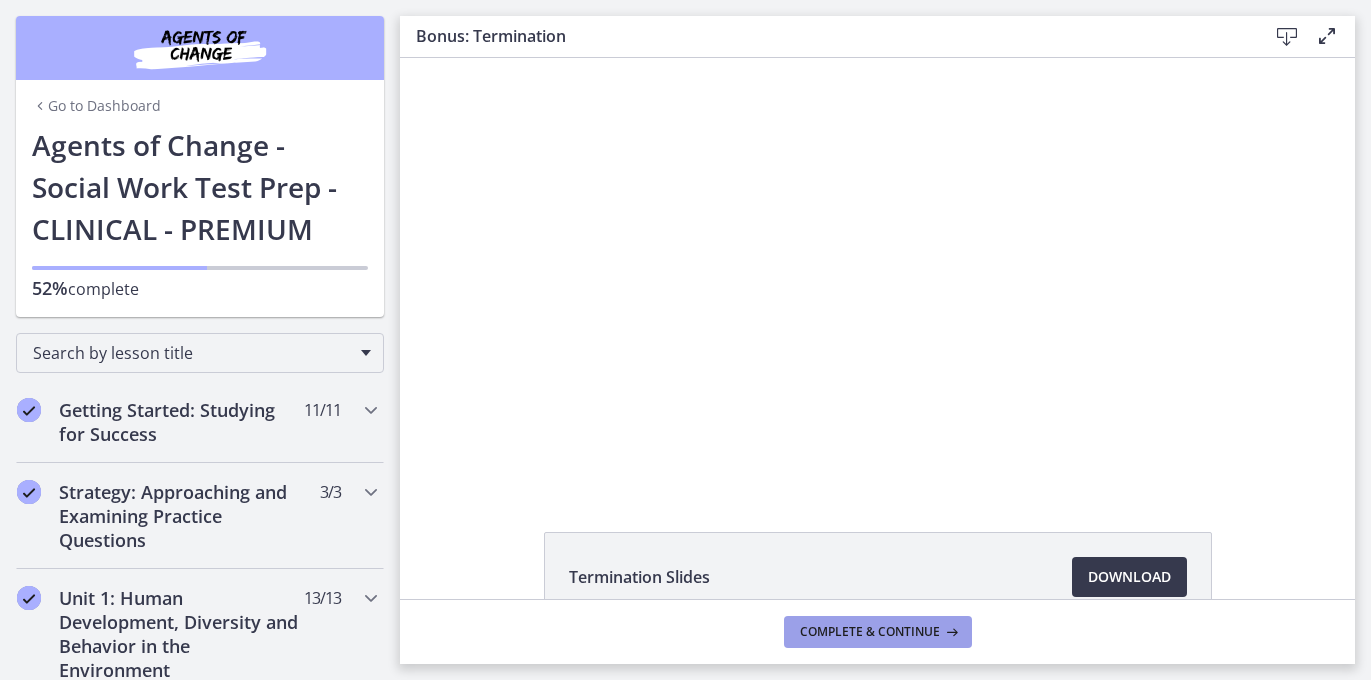 click on "Complete & continue" at bounding box center (878, 632) 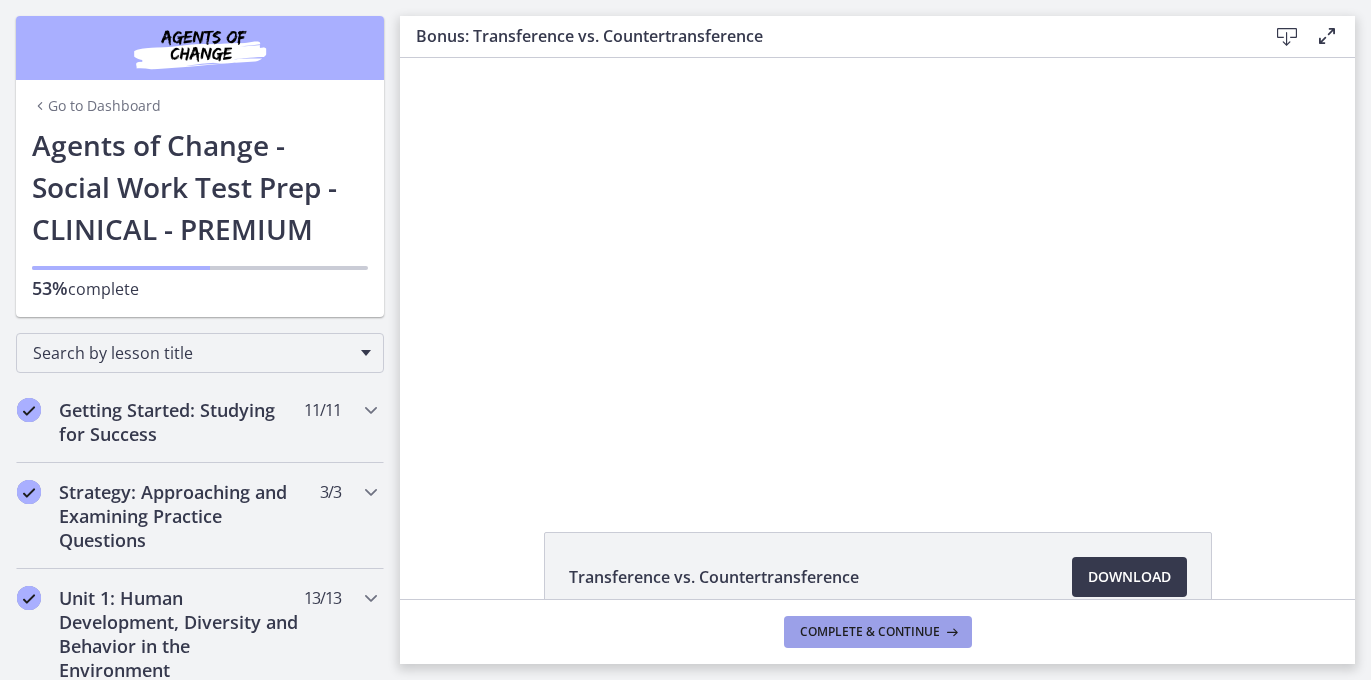 scroll, scrollTop: 0, scrollLeft: 0, axis: both 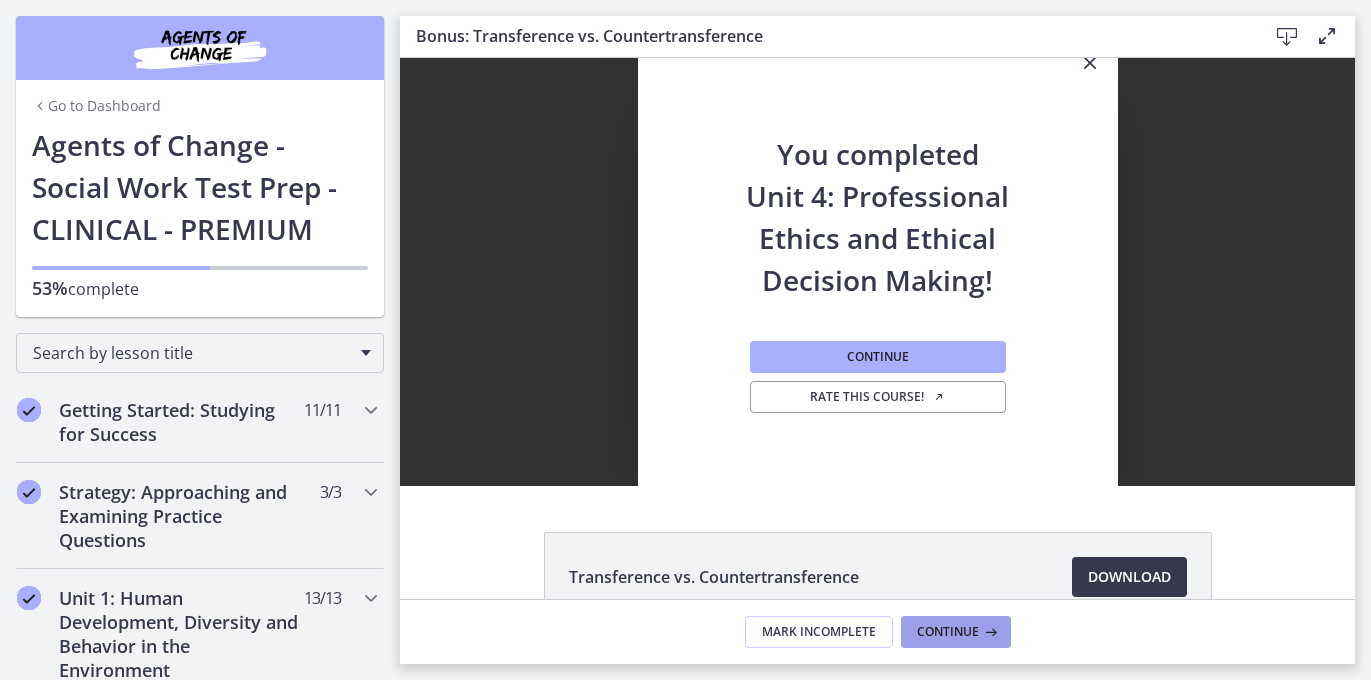 drag, startPoint x: 990, startPoint y: 636, endPoint x: 996, endPoint y: 616, distance: 20.880613 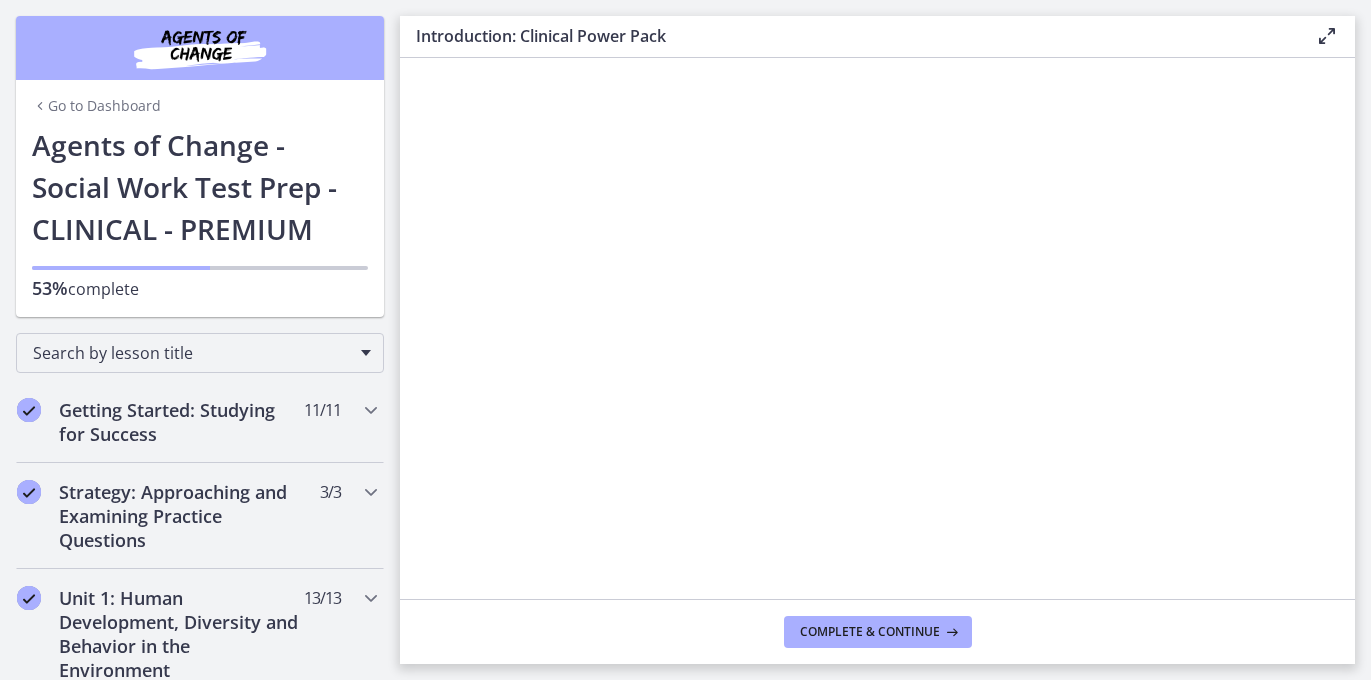 scroll, scrollTop: 0, scrollLeft: 0, axis: both 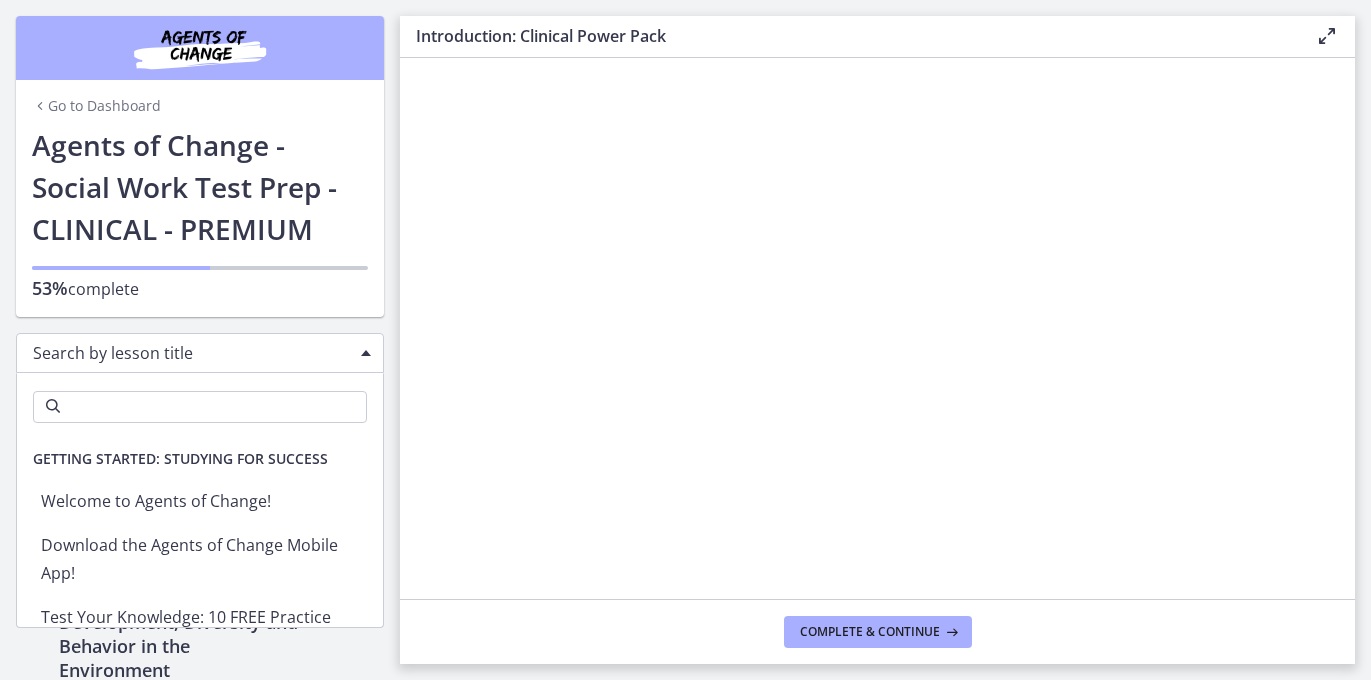 click at bounding box center [366, 353] 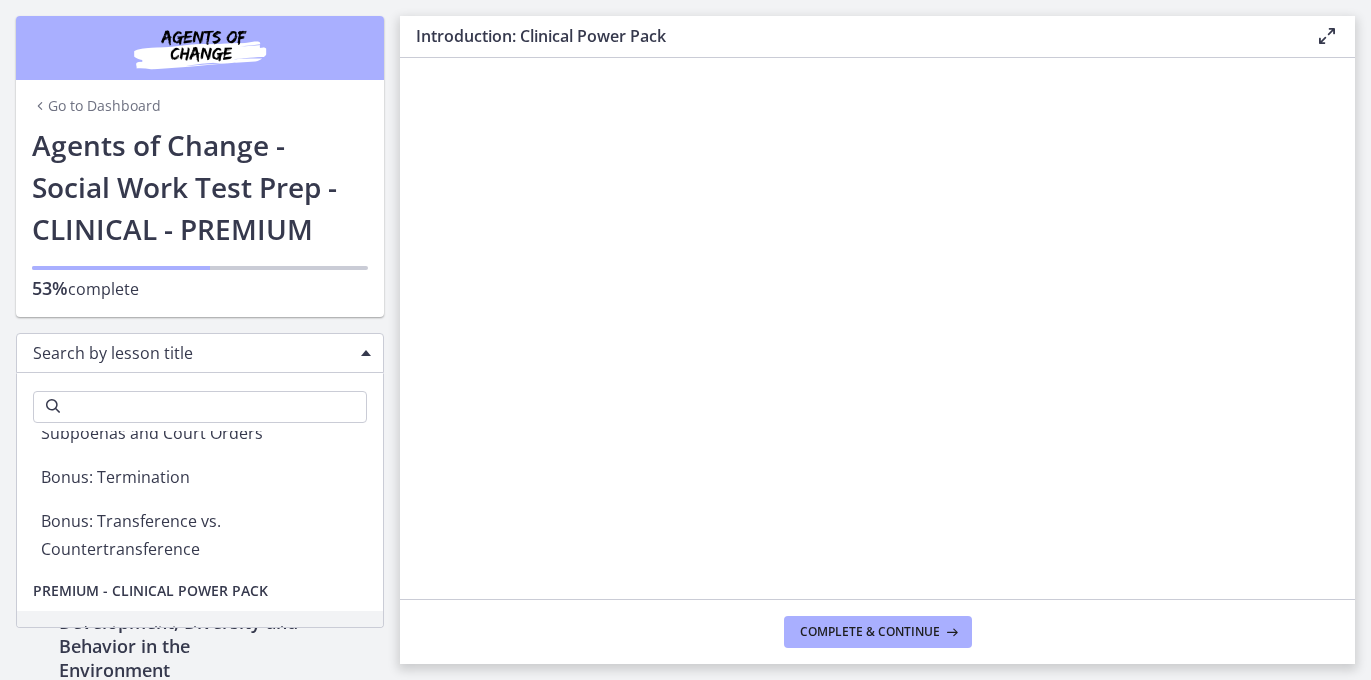 scroll, scrollTop: 3604, scrollLeft: 0, axis: vertical 